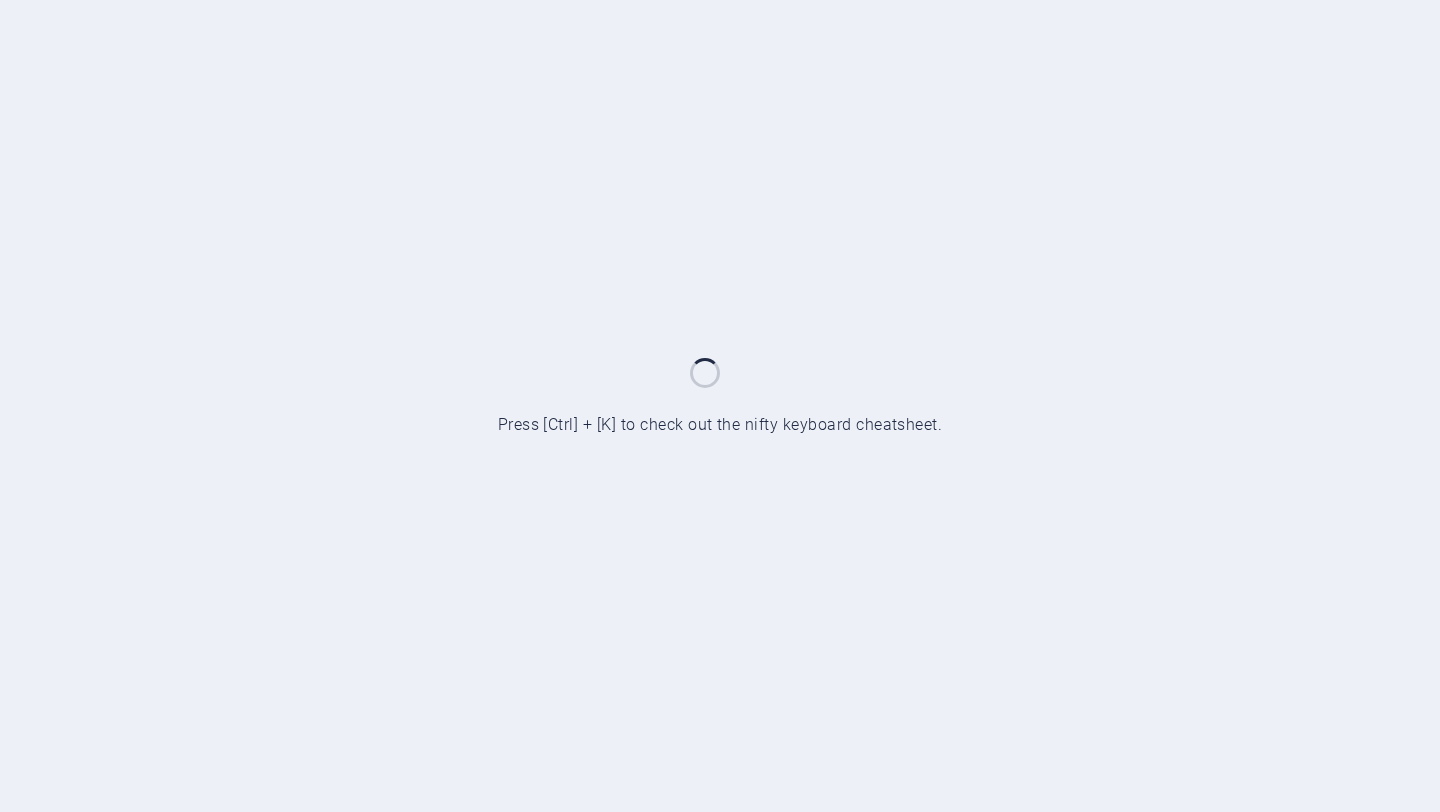 scroll, scrollTop: 0, scrollLeft: 0, axis: both 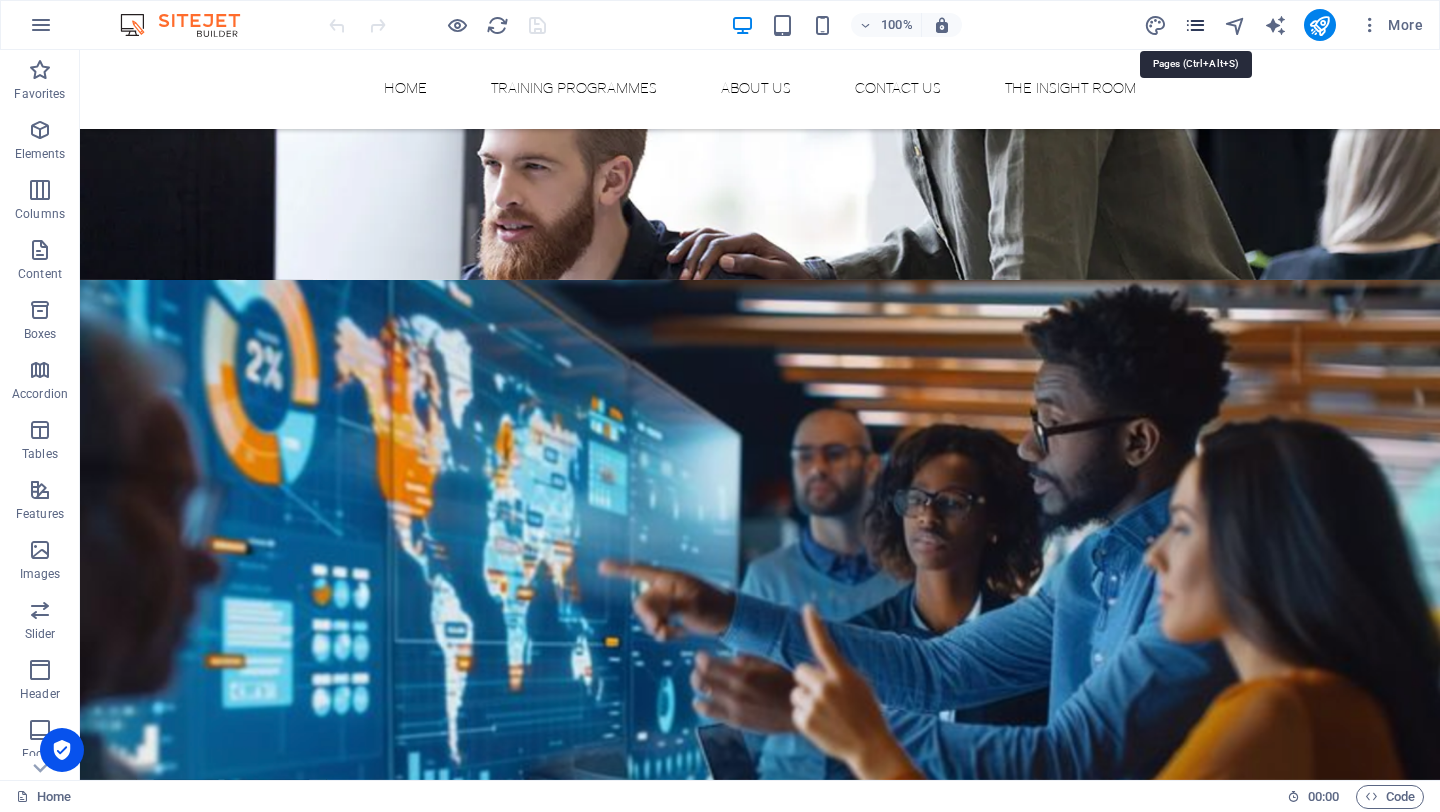 click at bounding box center (1195, 25) 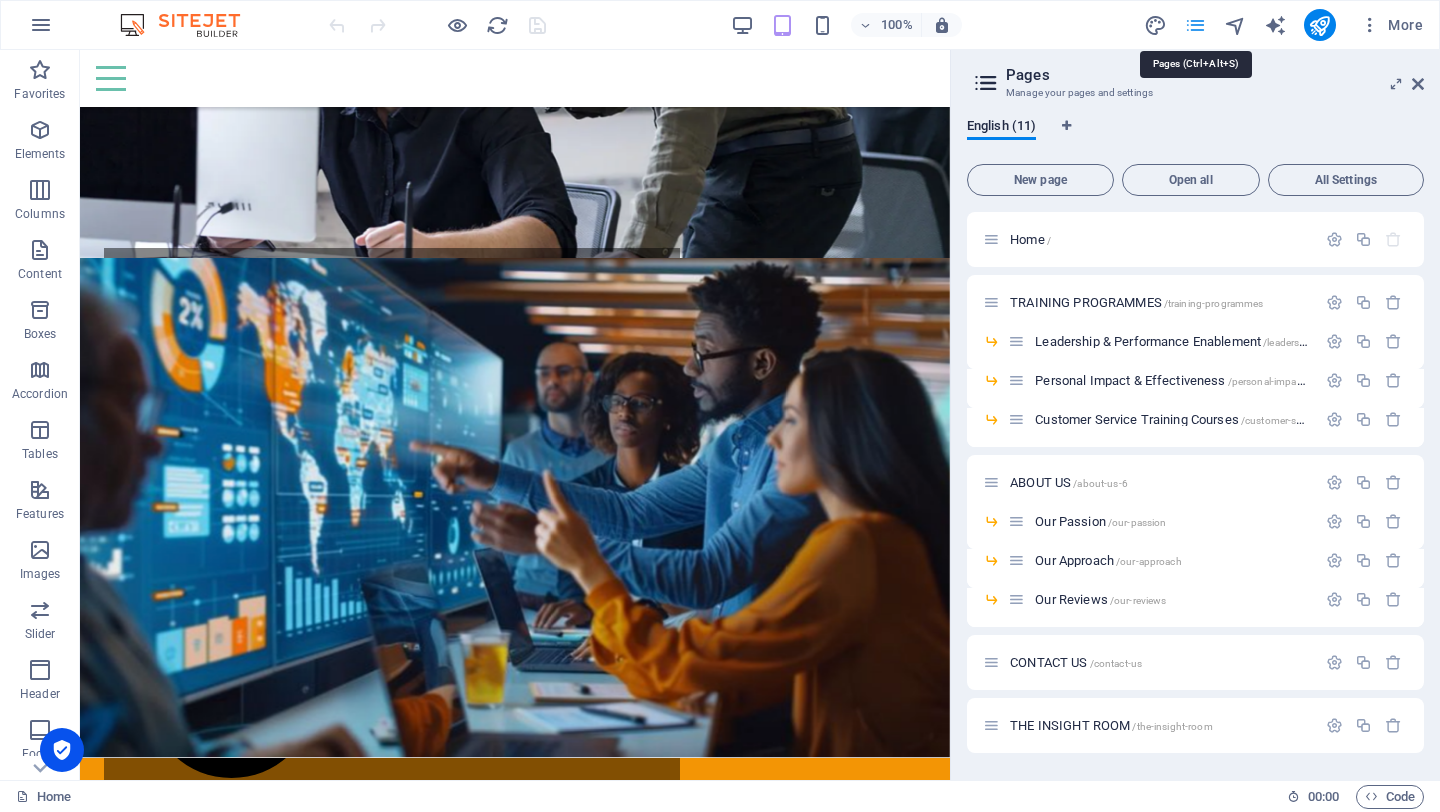 scroll, scrollTop: 2099, scrollLeft: 0, axis: vertical 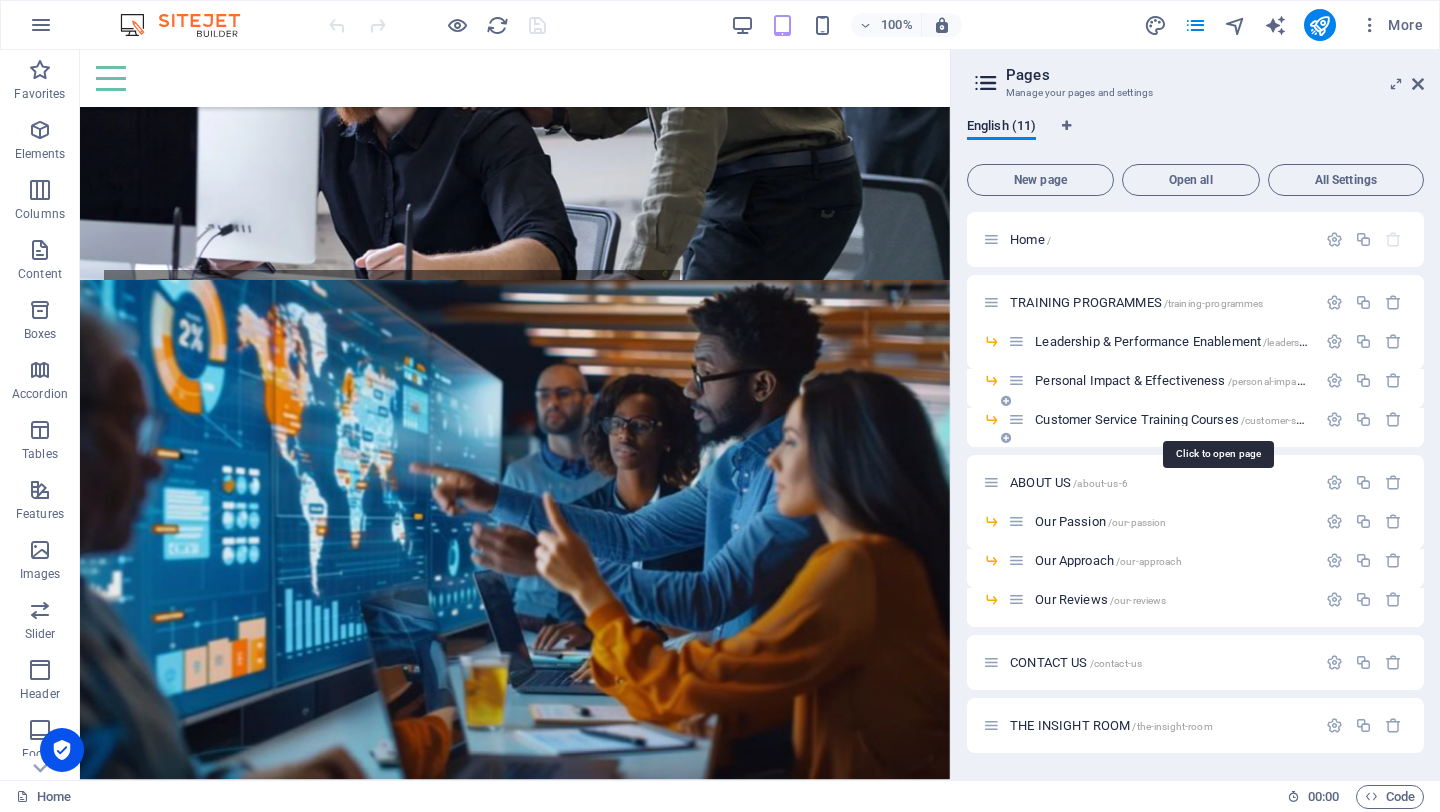 click on "Customer Service Training Courses /customer-service-training-courses" at bounding box center (1216, 419) 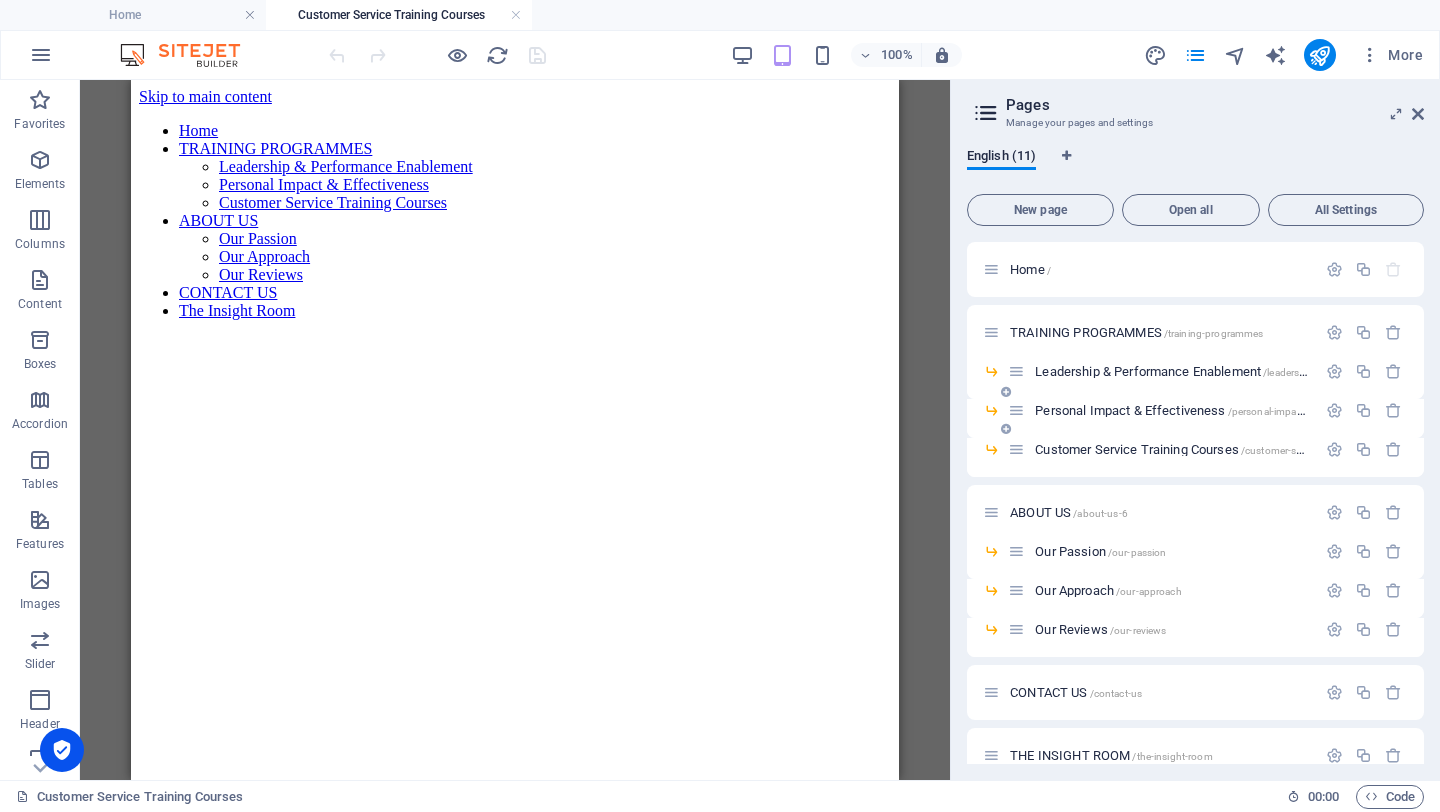 scroll, scrollTop: 0, scrollLeft: 0, axis: both 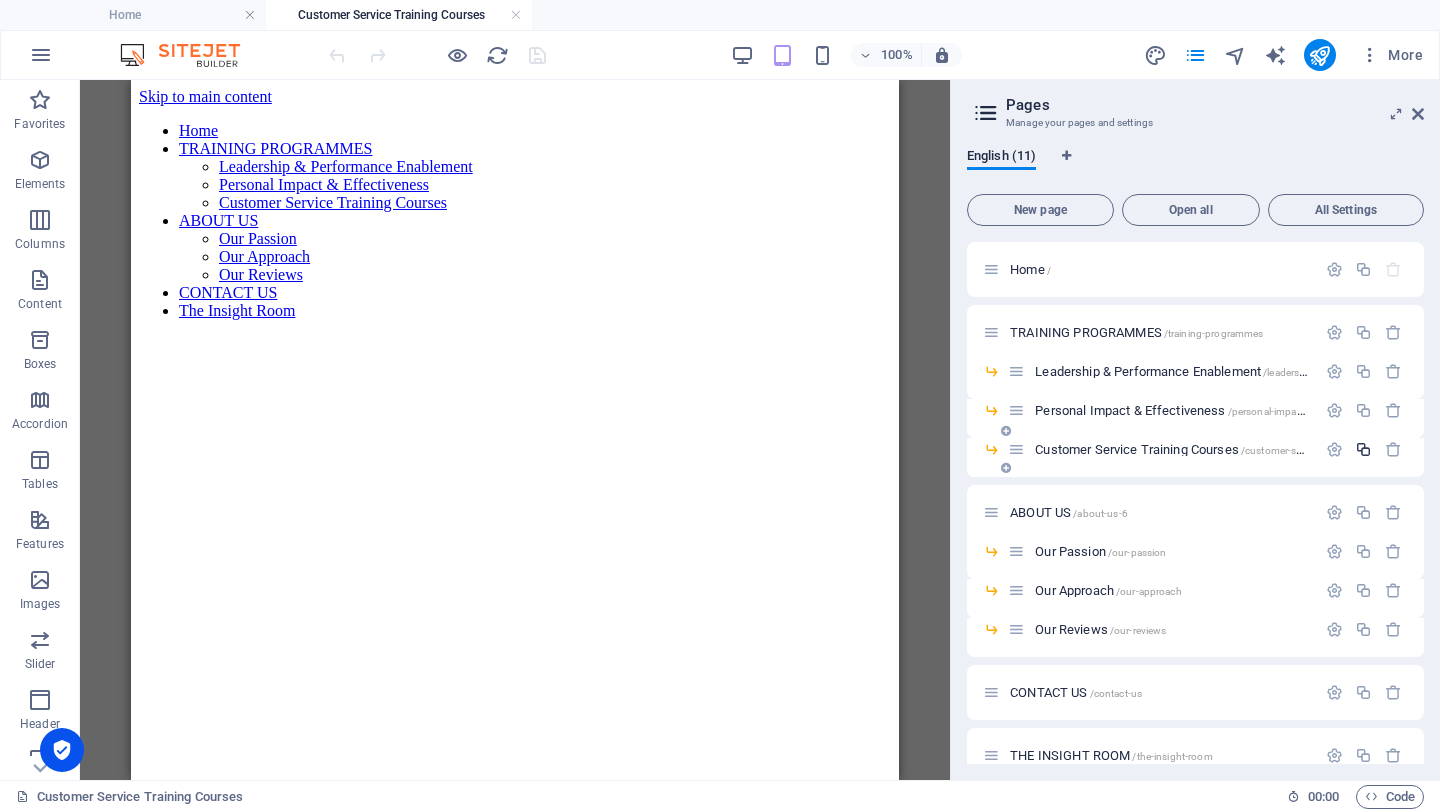 click at bounding box center (1363, 449) 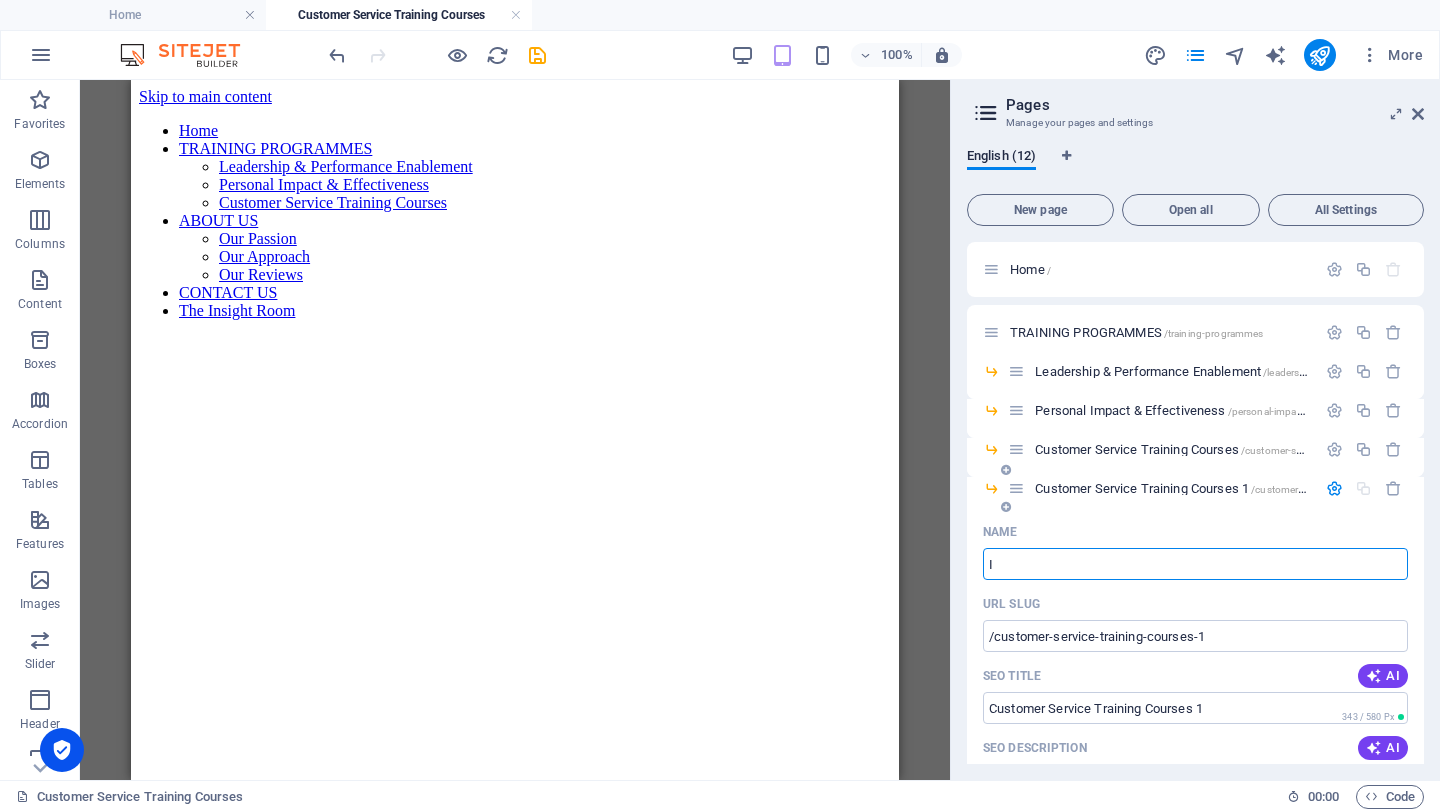 type on "It" 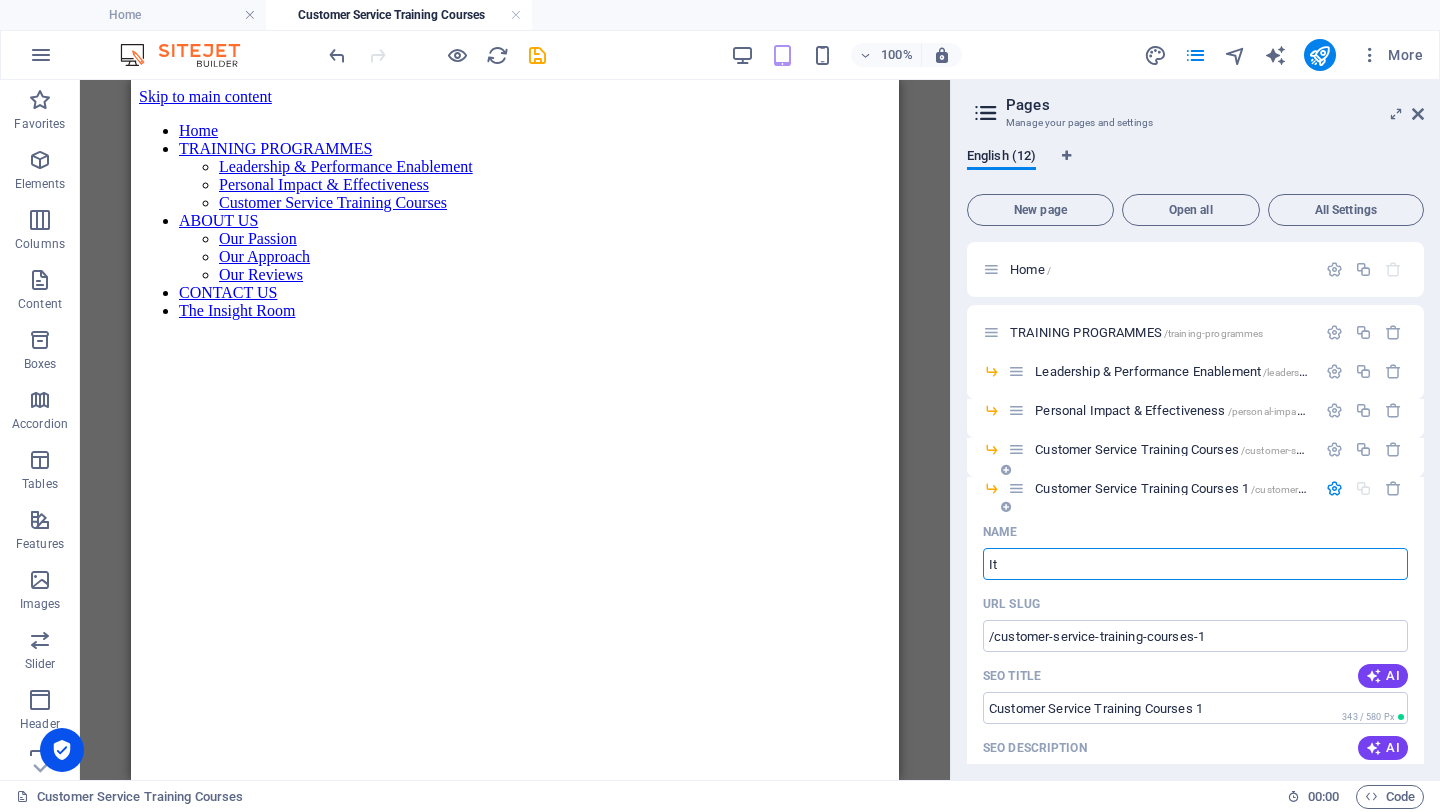 type on "/i" 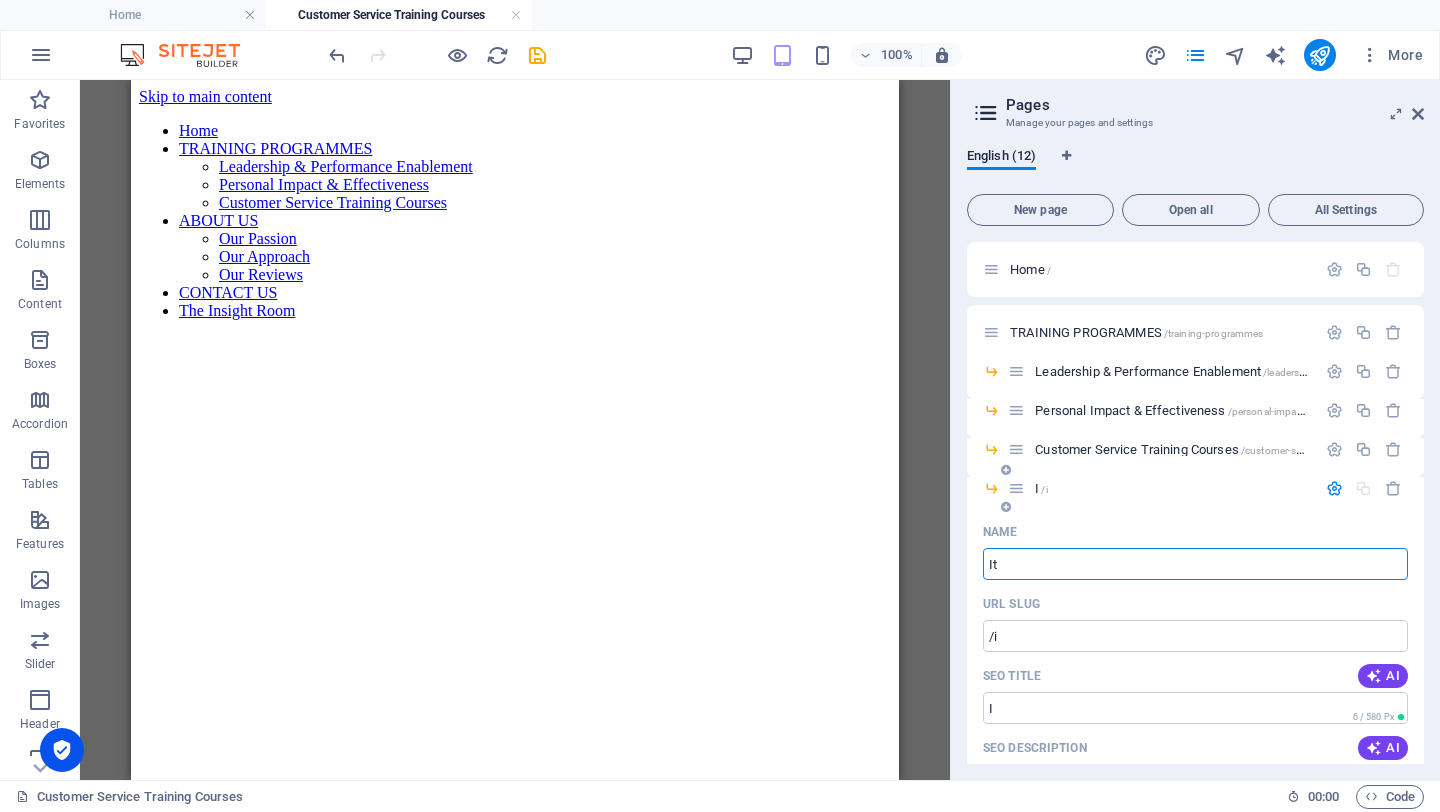 type on "It" 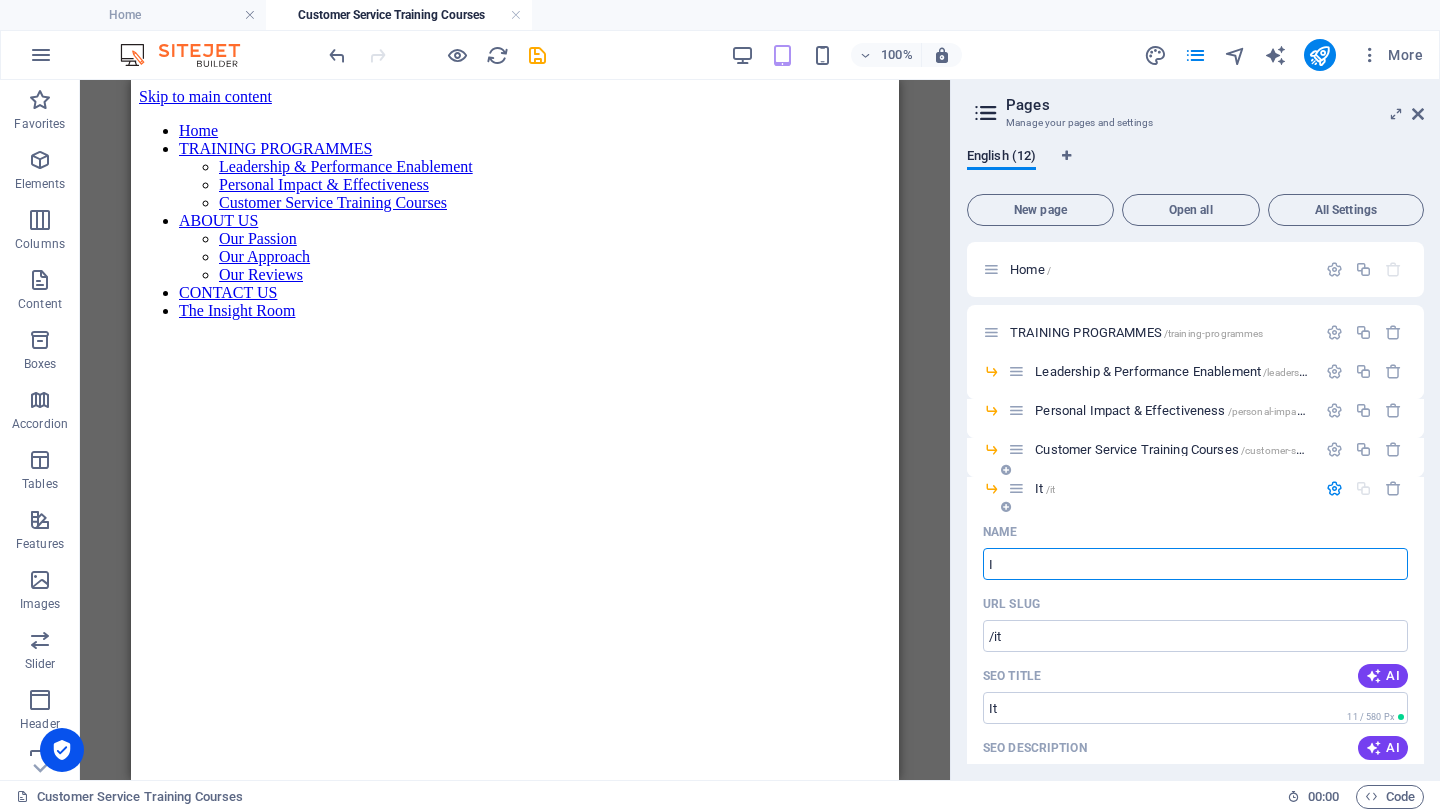 type on "I" 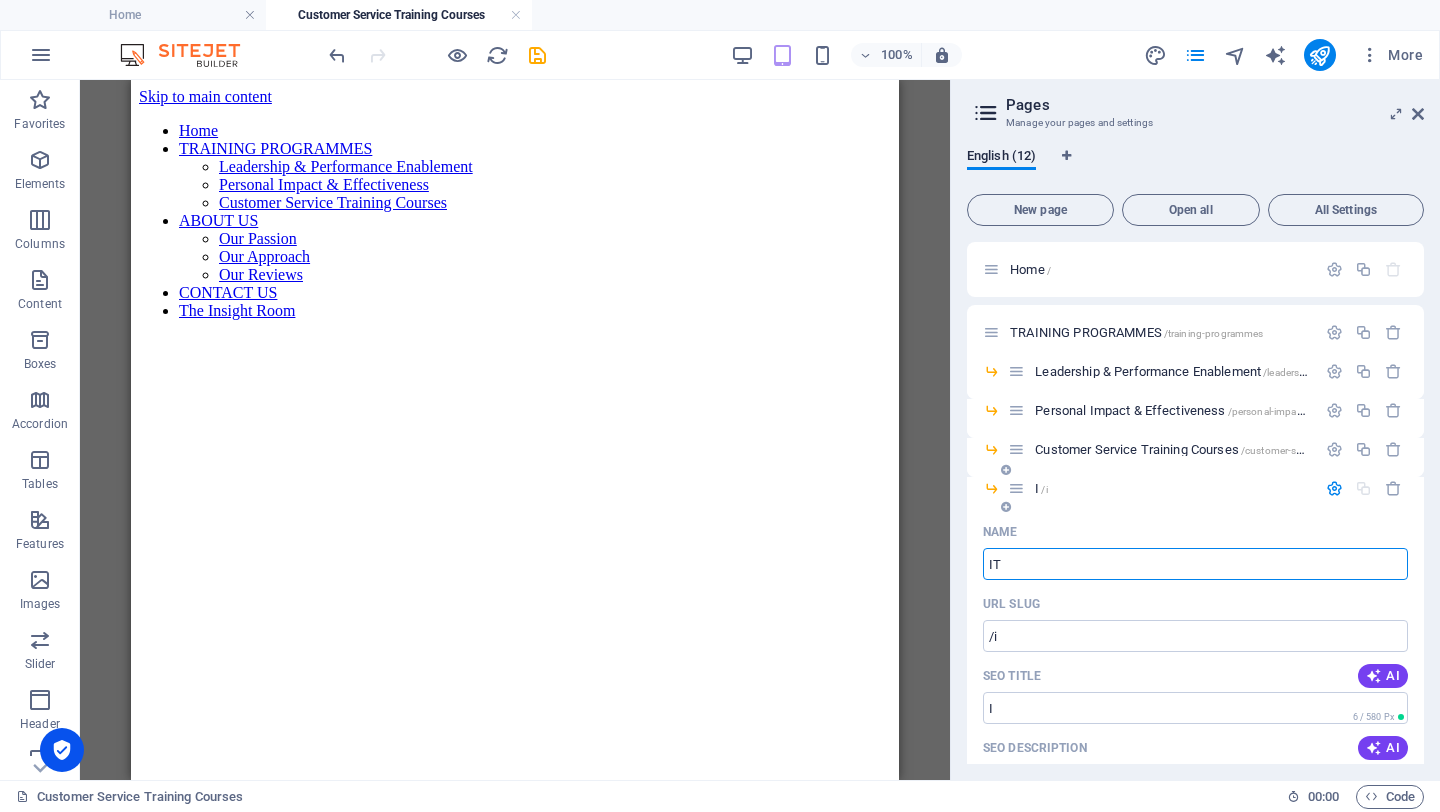 type on "IT" 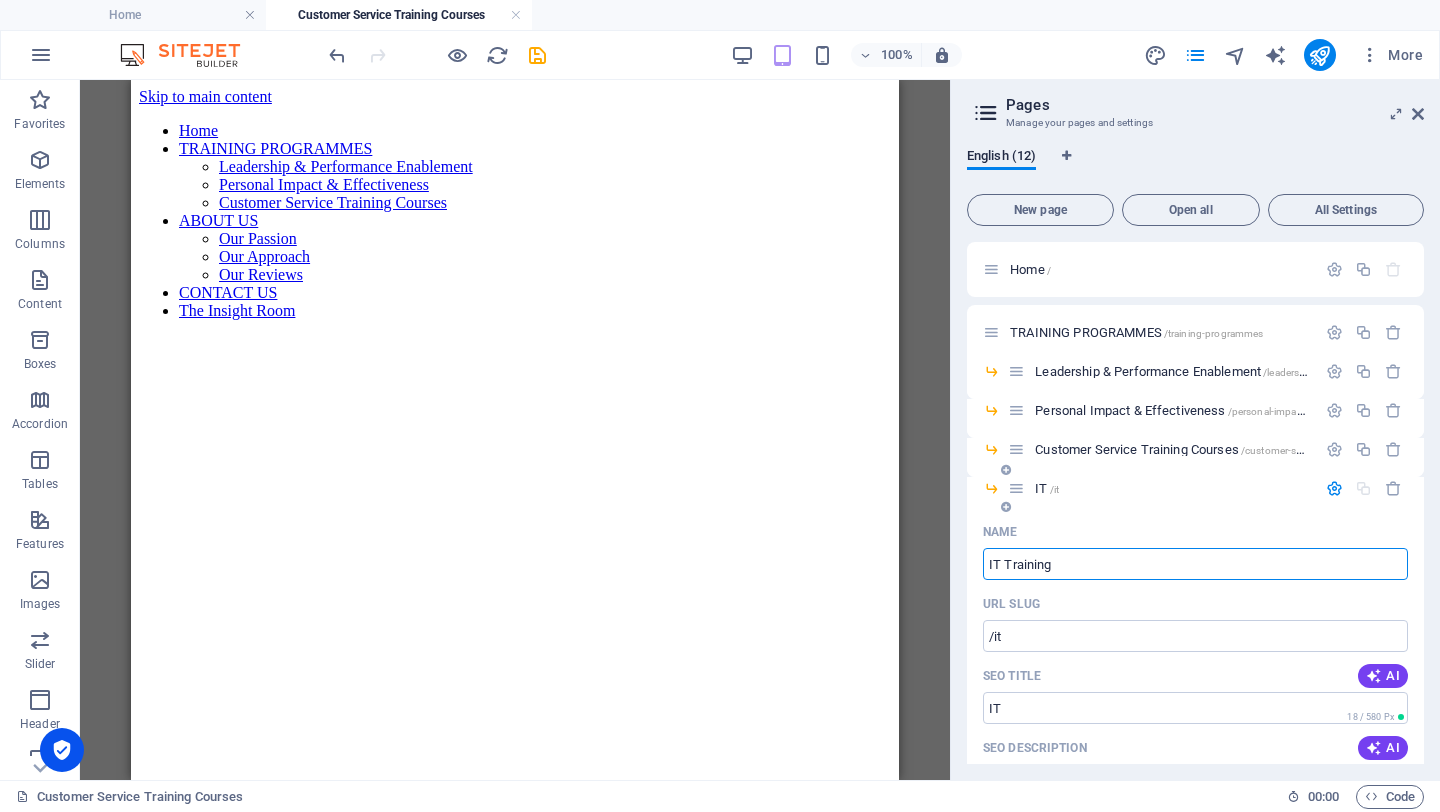 type on "IT Training" 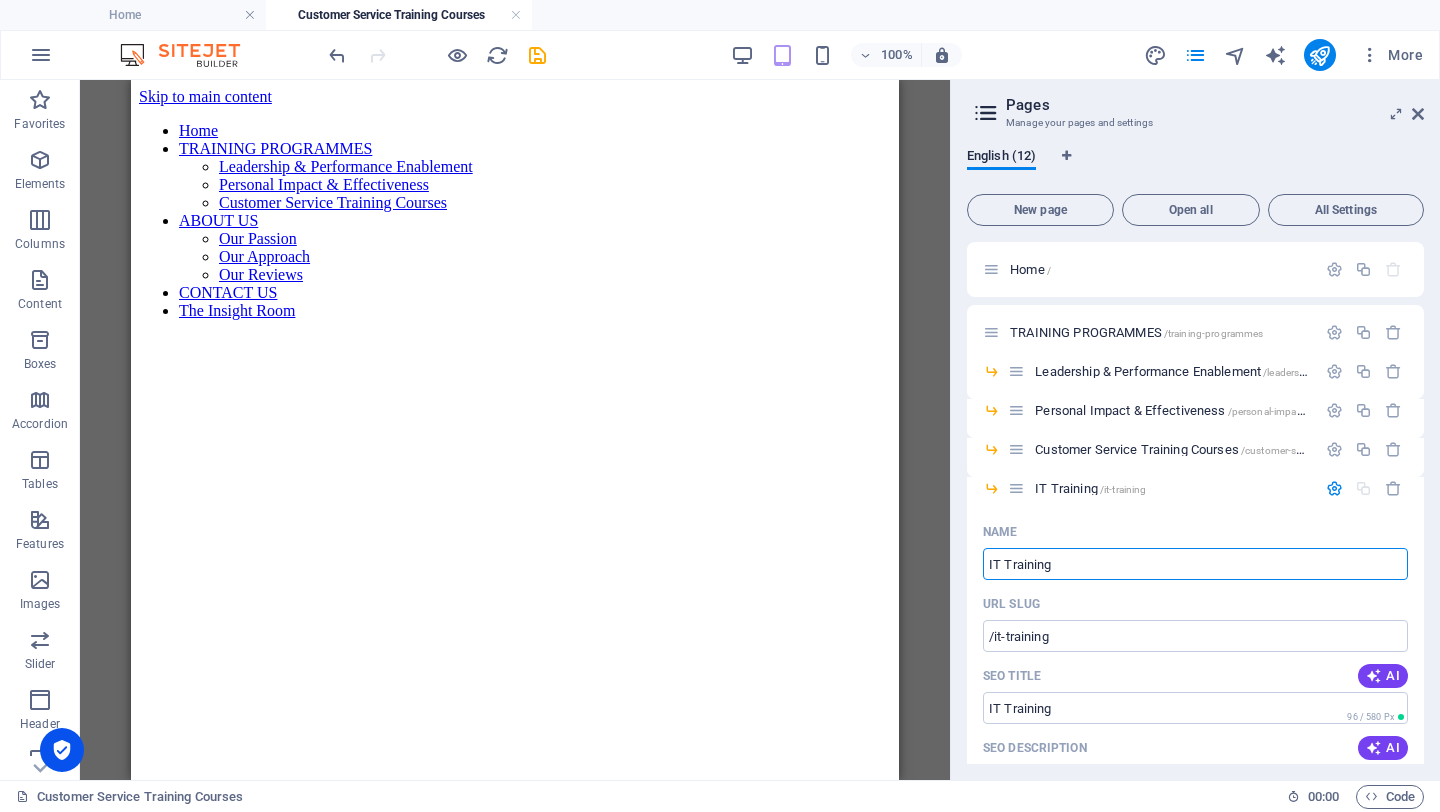 type on "IT Training" 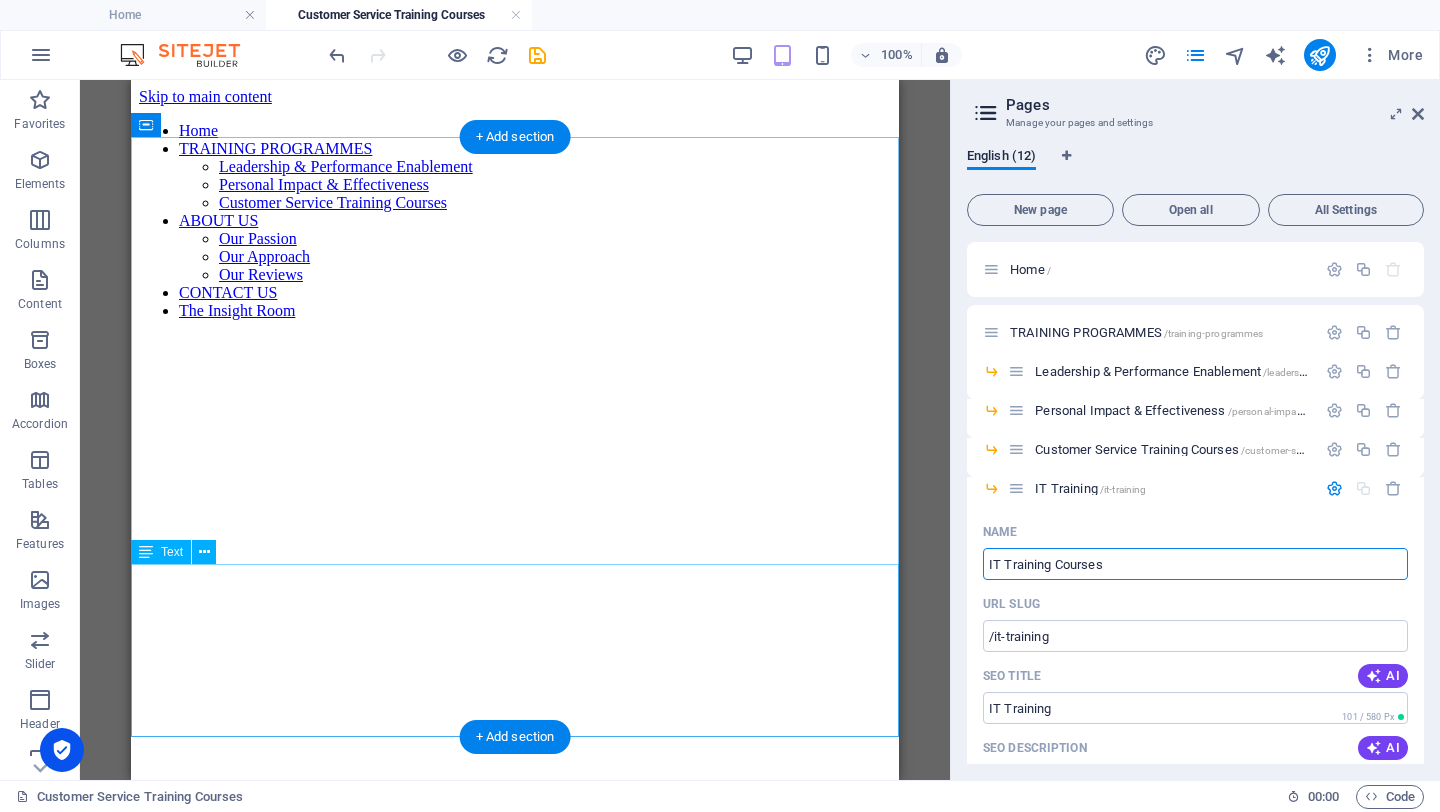 type on "IT Training Courses" 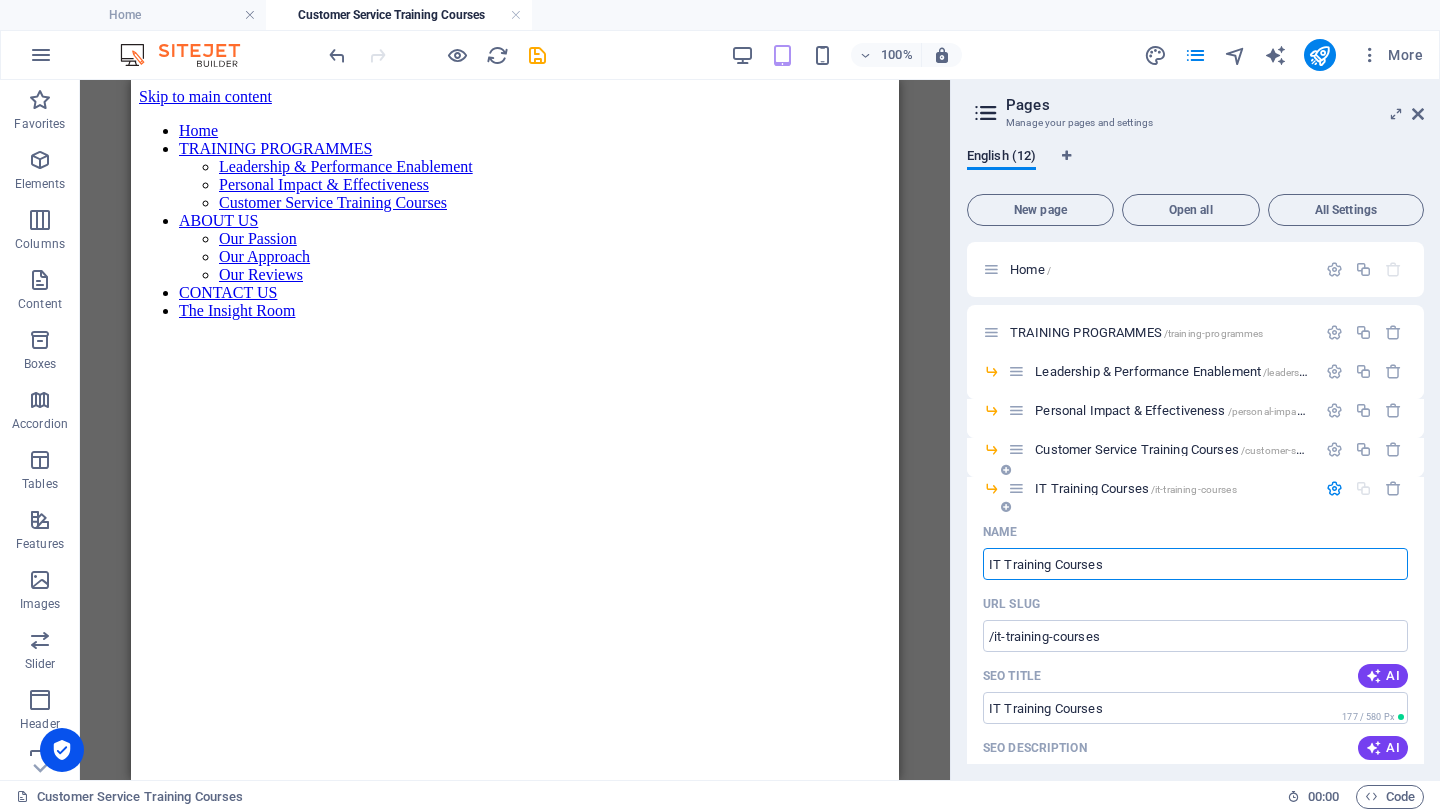 type on "IT Training Courses" 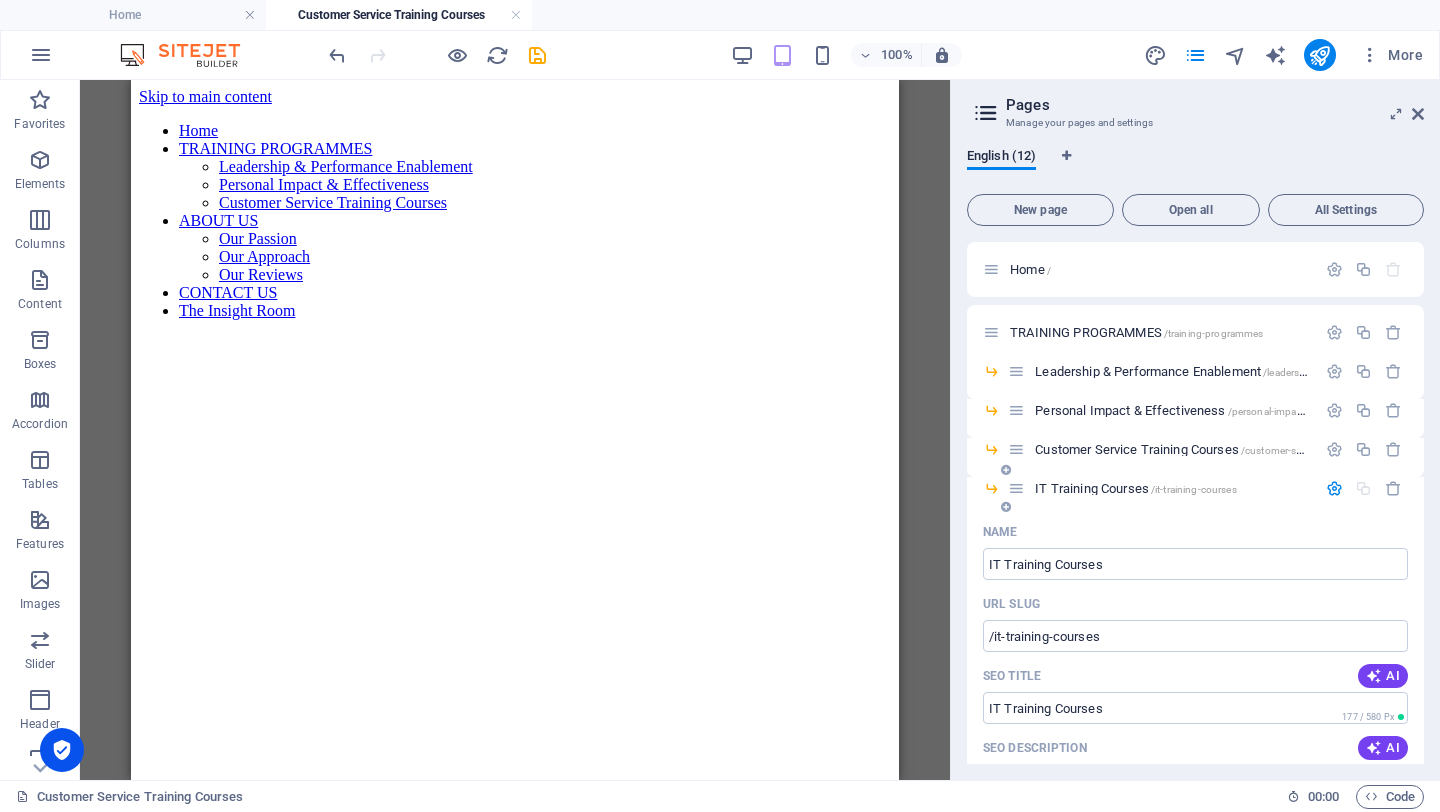 click on "Name" at bounding box center [1195, 532] 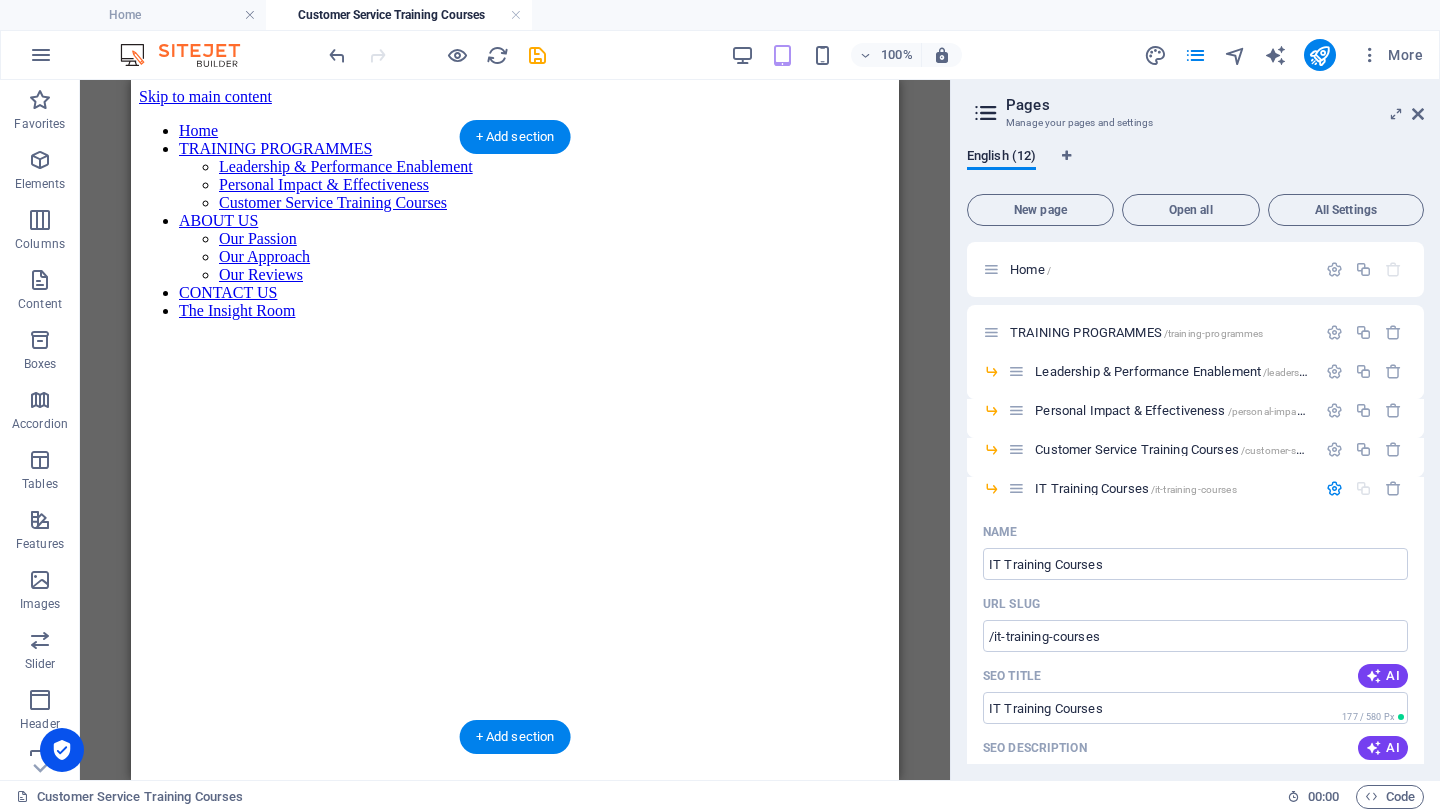 click at bounding box center [515, 336] 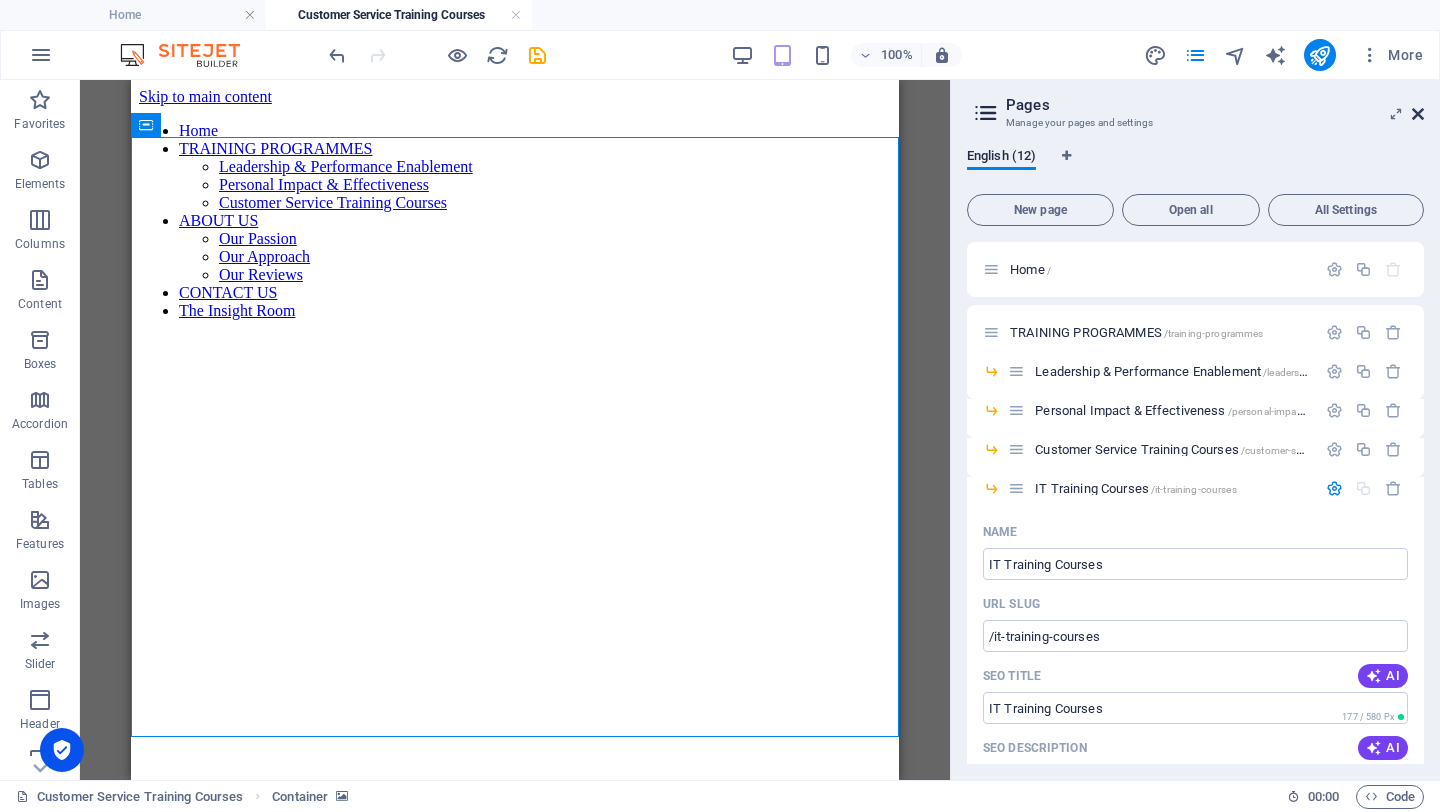 click at bounding box center [1418, 114] 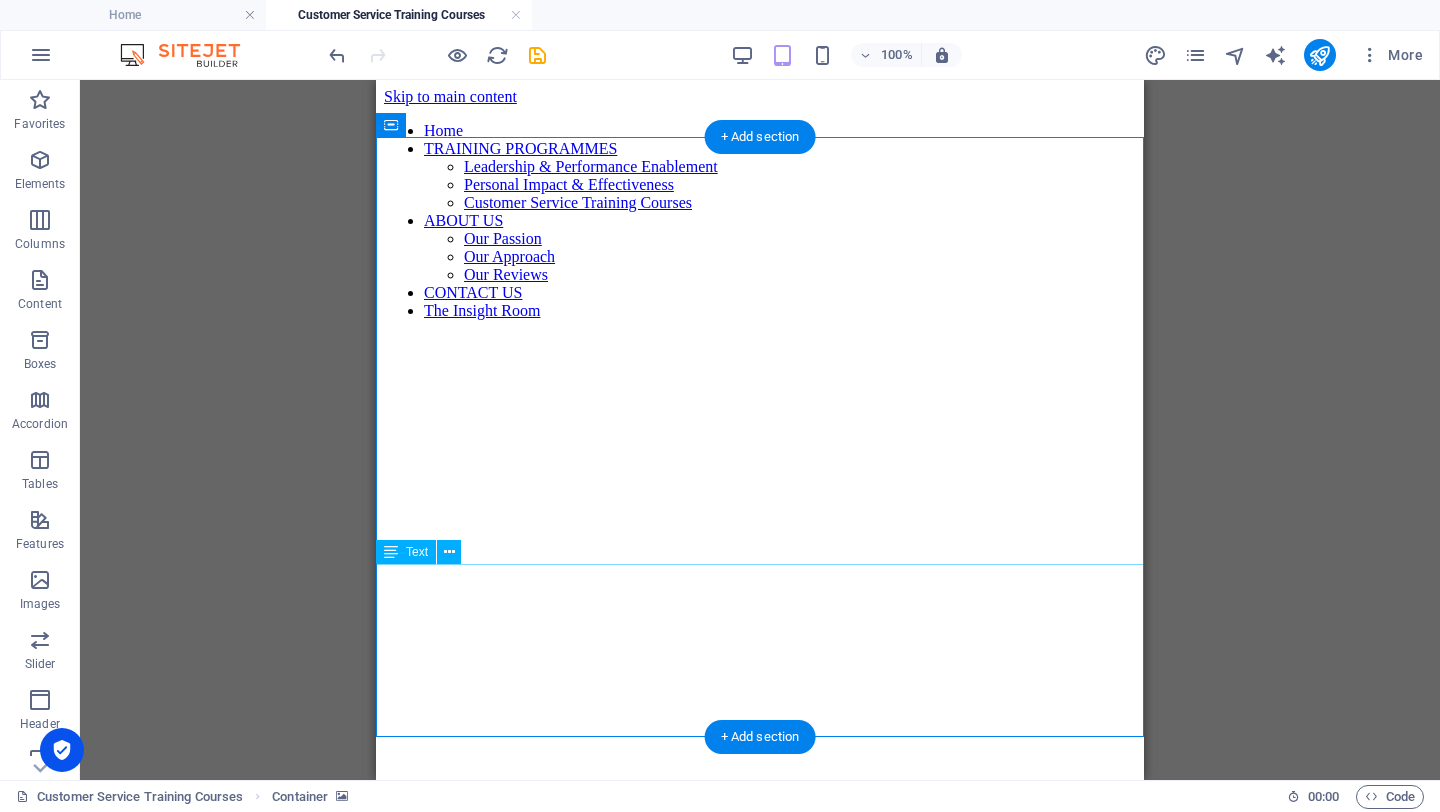 click on "Customer Service Training Courses" at bounding box center [760, 1017] 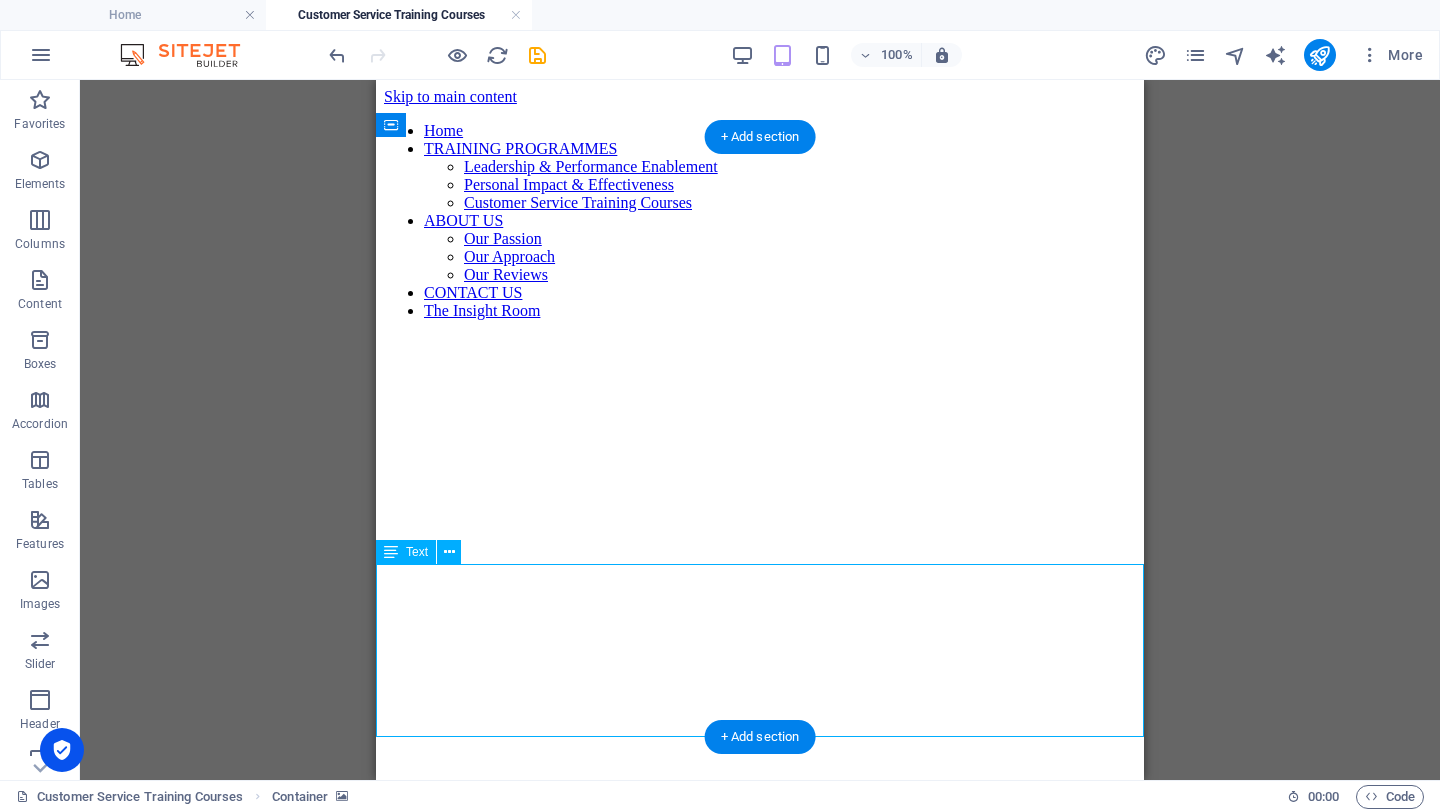 click on "Customer Service Training Courses" at bounding box center [760, 1017] 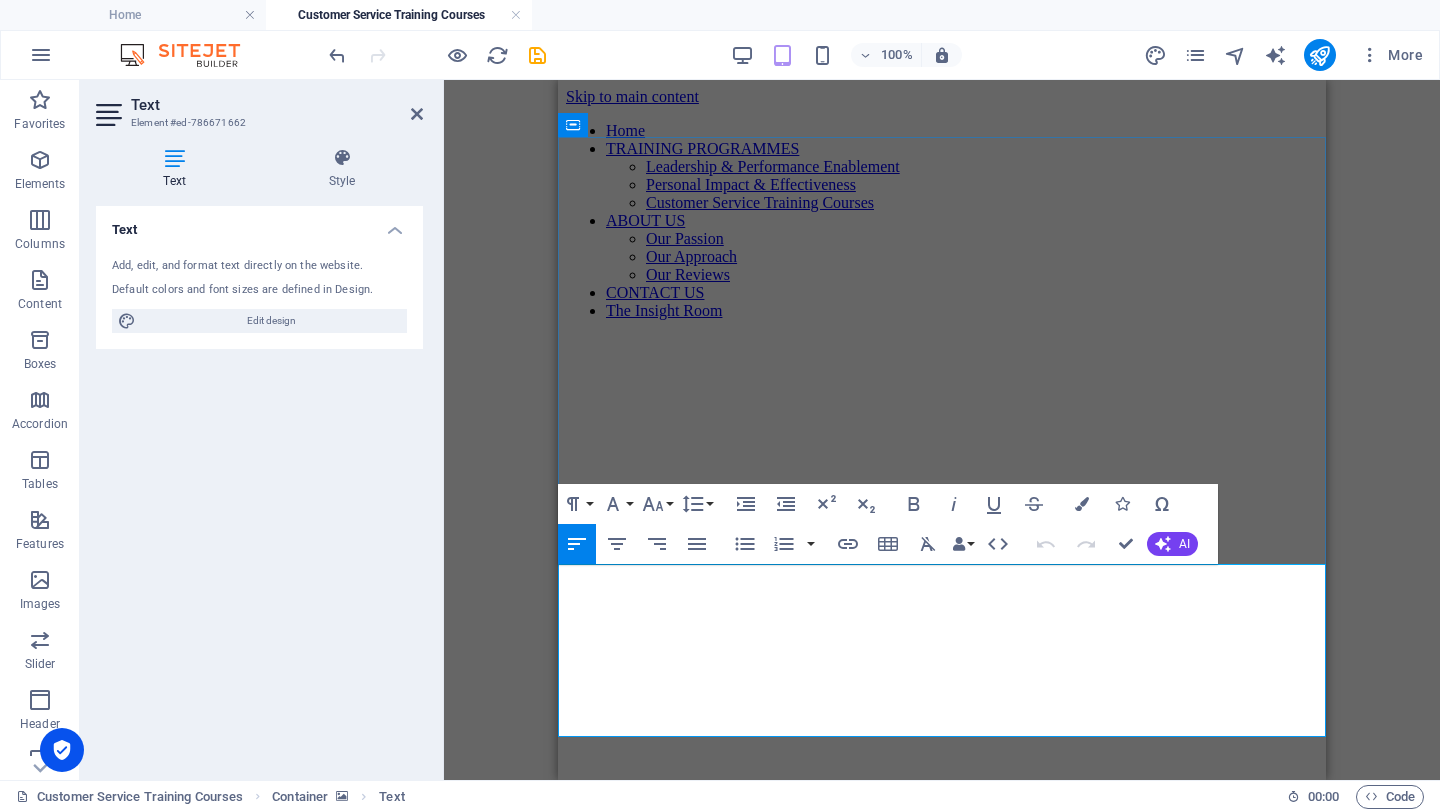 click on "Customer Service Training Courses" at bounding box center [960, 1017] 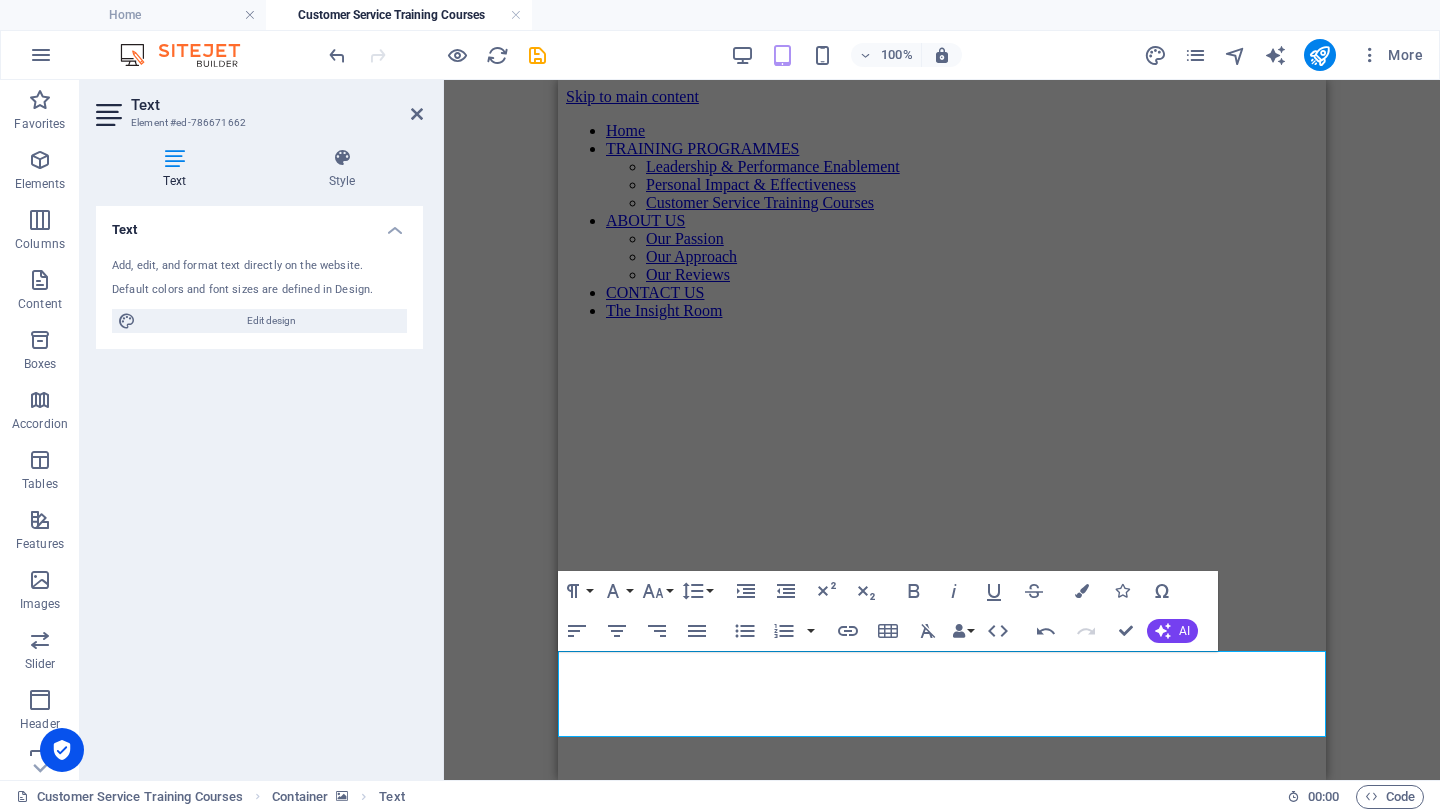 click at bounding box center (942, 336) 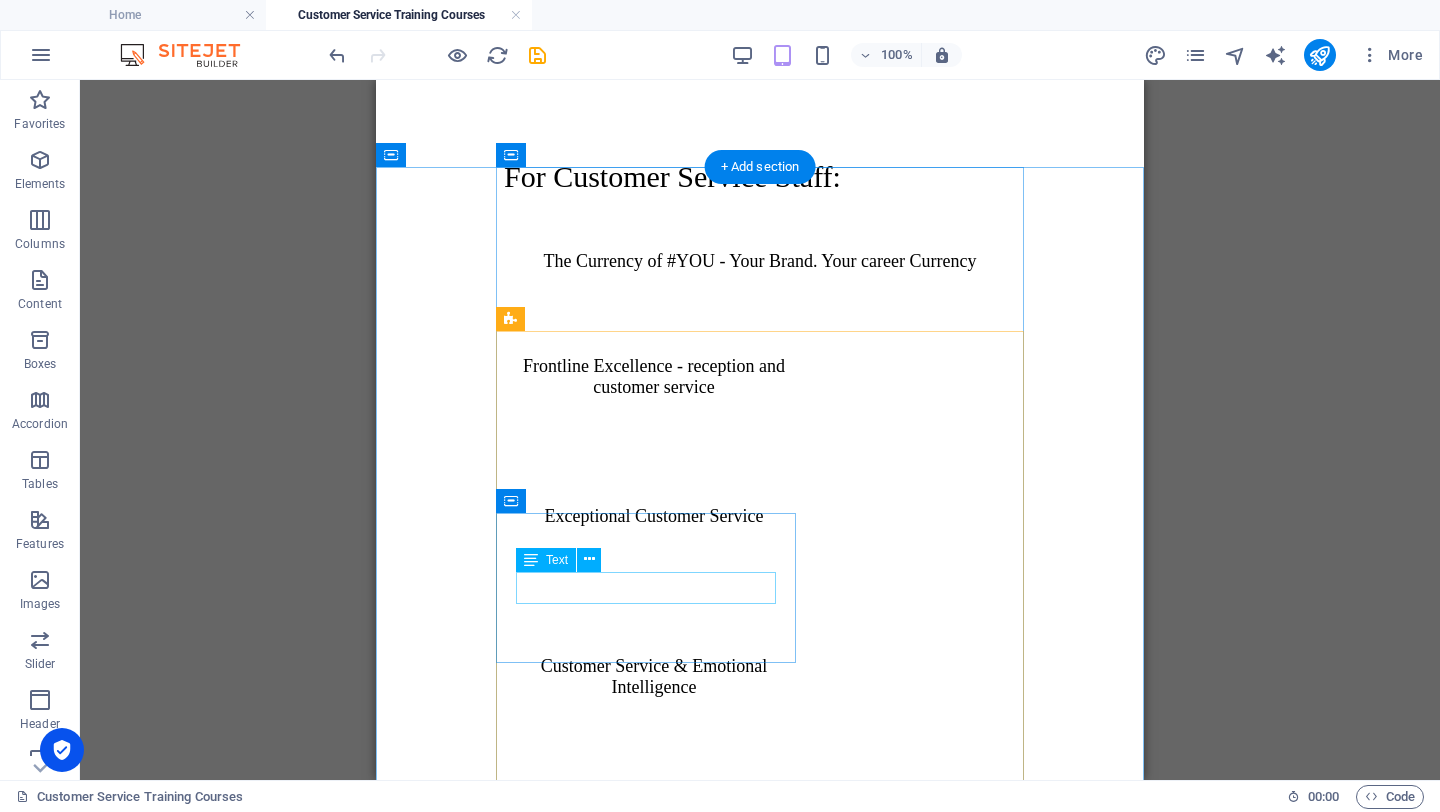 scroll, scrollTop: 2116, scrollLeft: 0, axis: vertical 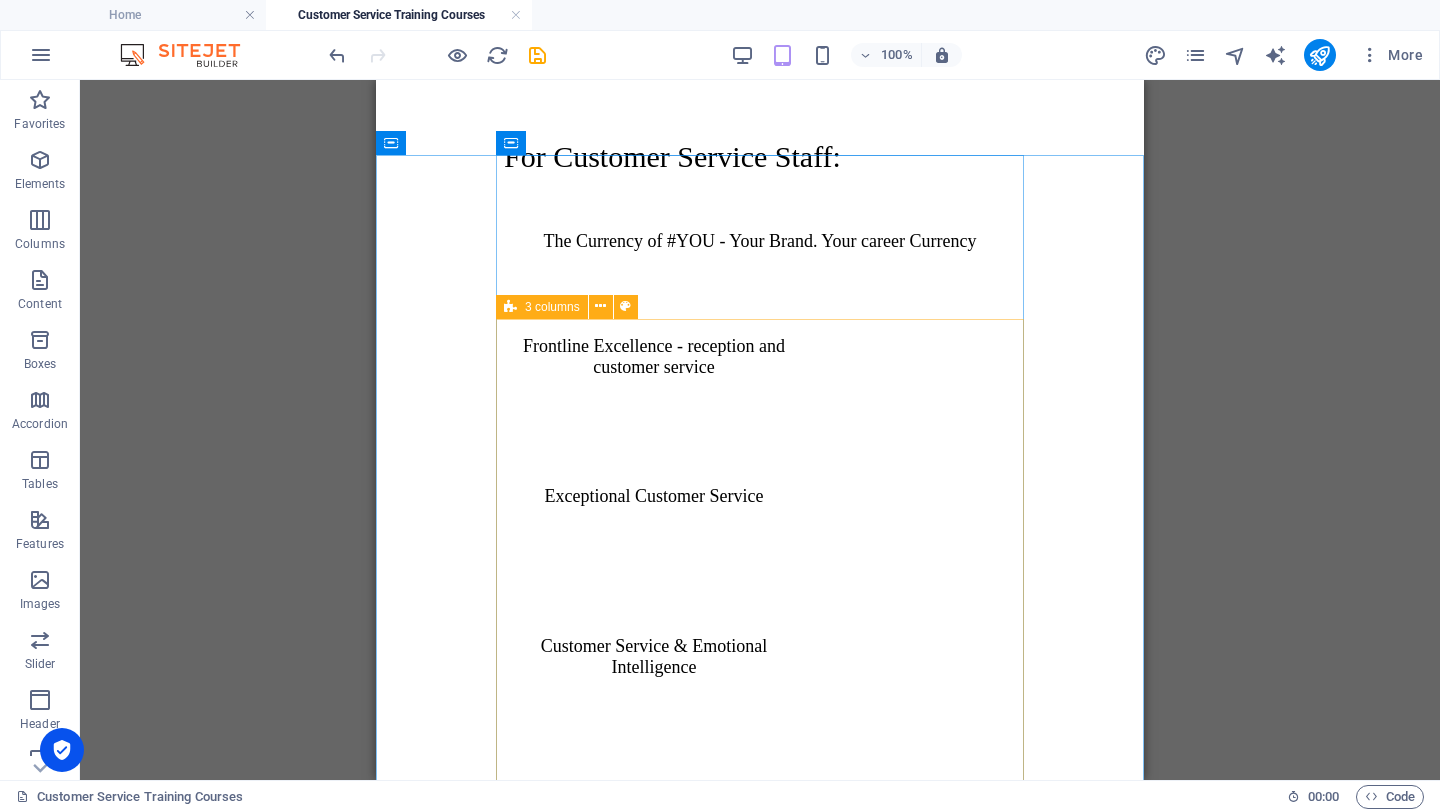 click on "3 columns" at bounding box center (542, 307) 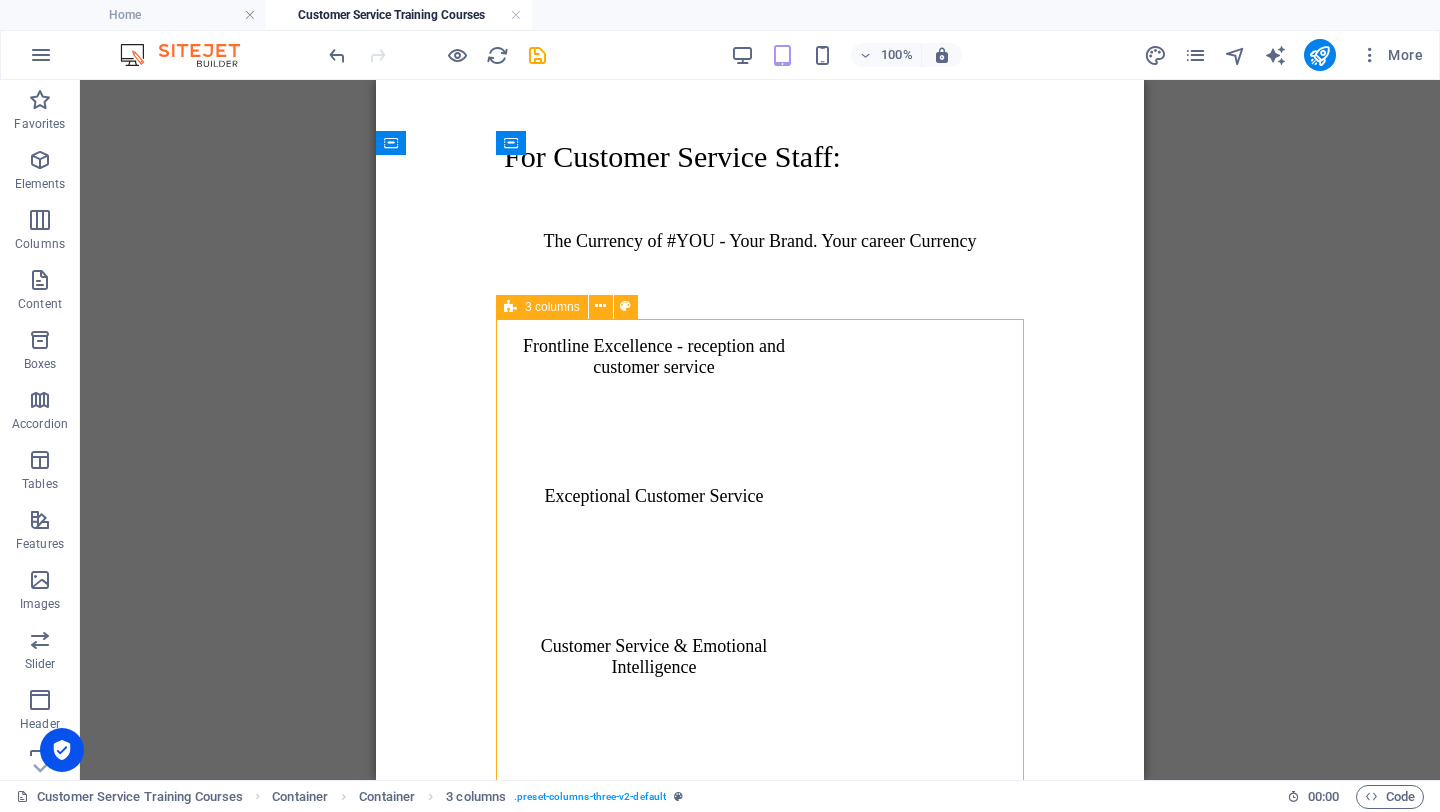 click on "3 columns" at bounding box center (542, 307) 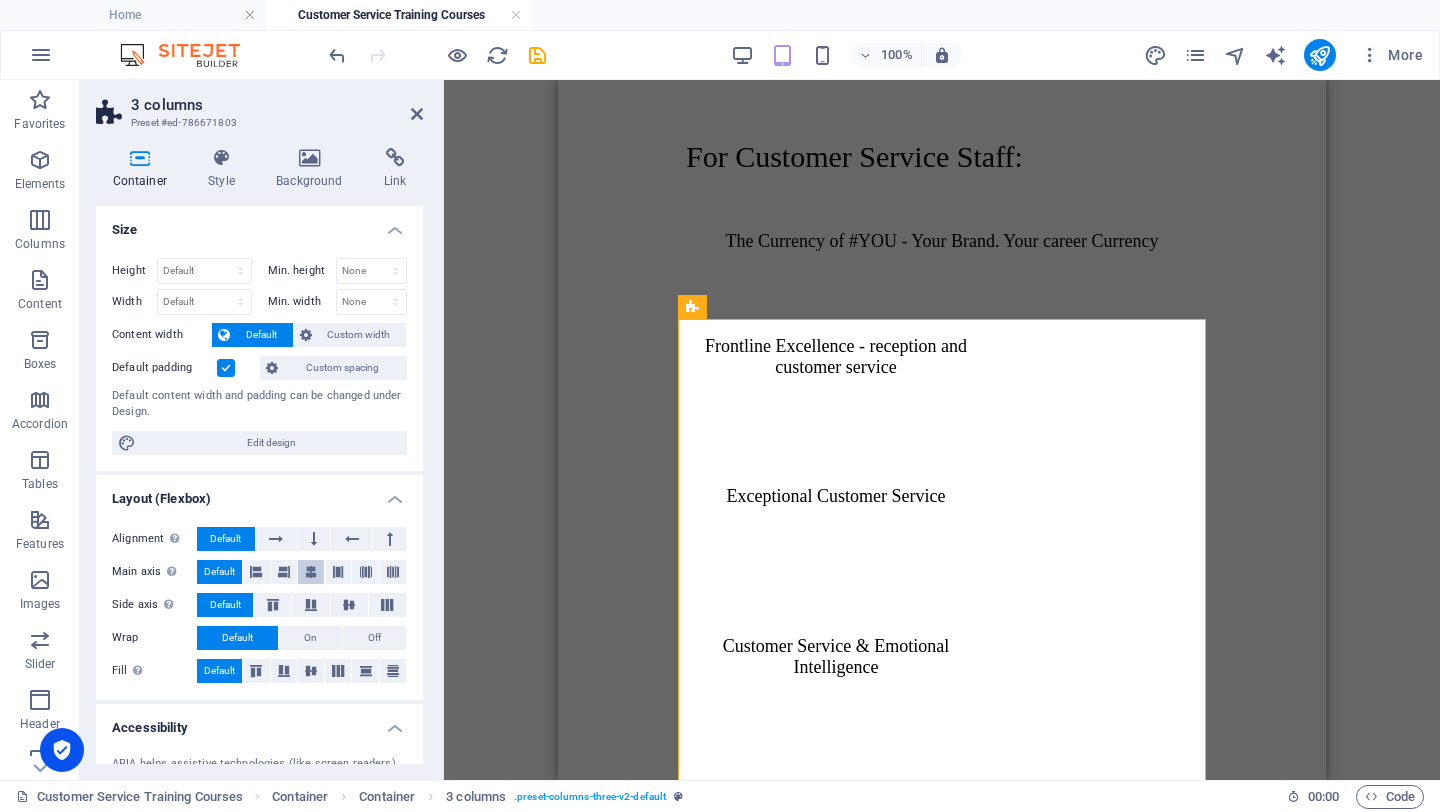 click at bounding box center [311, 572] 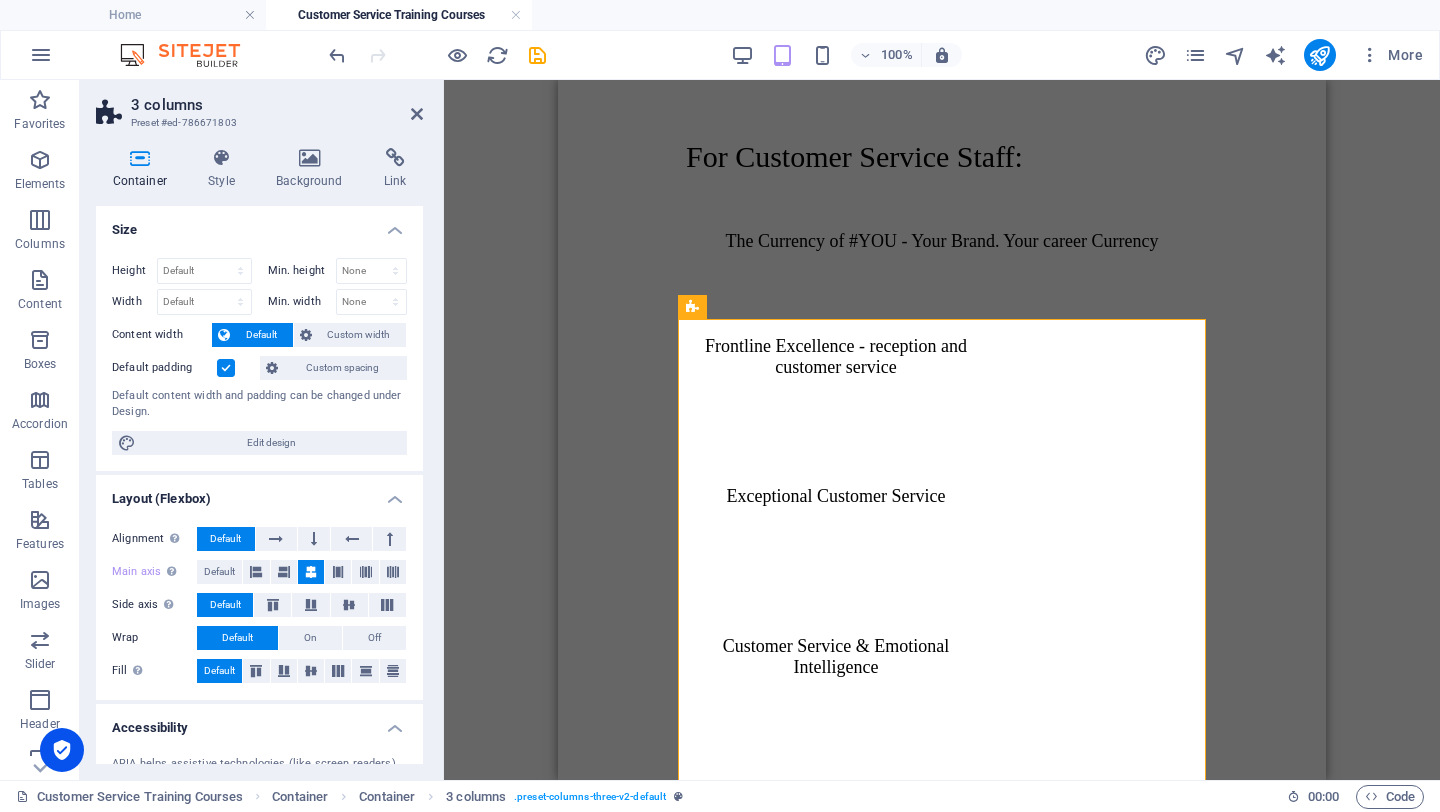 click on "Drag here to replace the existing content. Press “Ctrl” if you want to create a new element.
Container   Unequal Columns   Text   Container   Unequal Columns   Container   Container   Text   Container   Container   Spacer   Container   Text   Container   3 columns   Spacer   3 columns   Reference   Container   Text   Container   Spacer   Spacer   Container   Container   Text   Container   Text   Container   Text   3 columns   Container   Text   Container   Text   Container   Text   Container   Text" at bounding box center [942, 430] 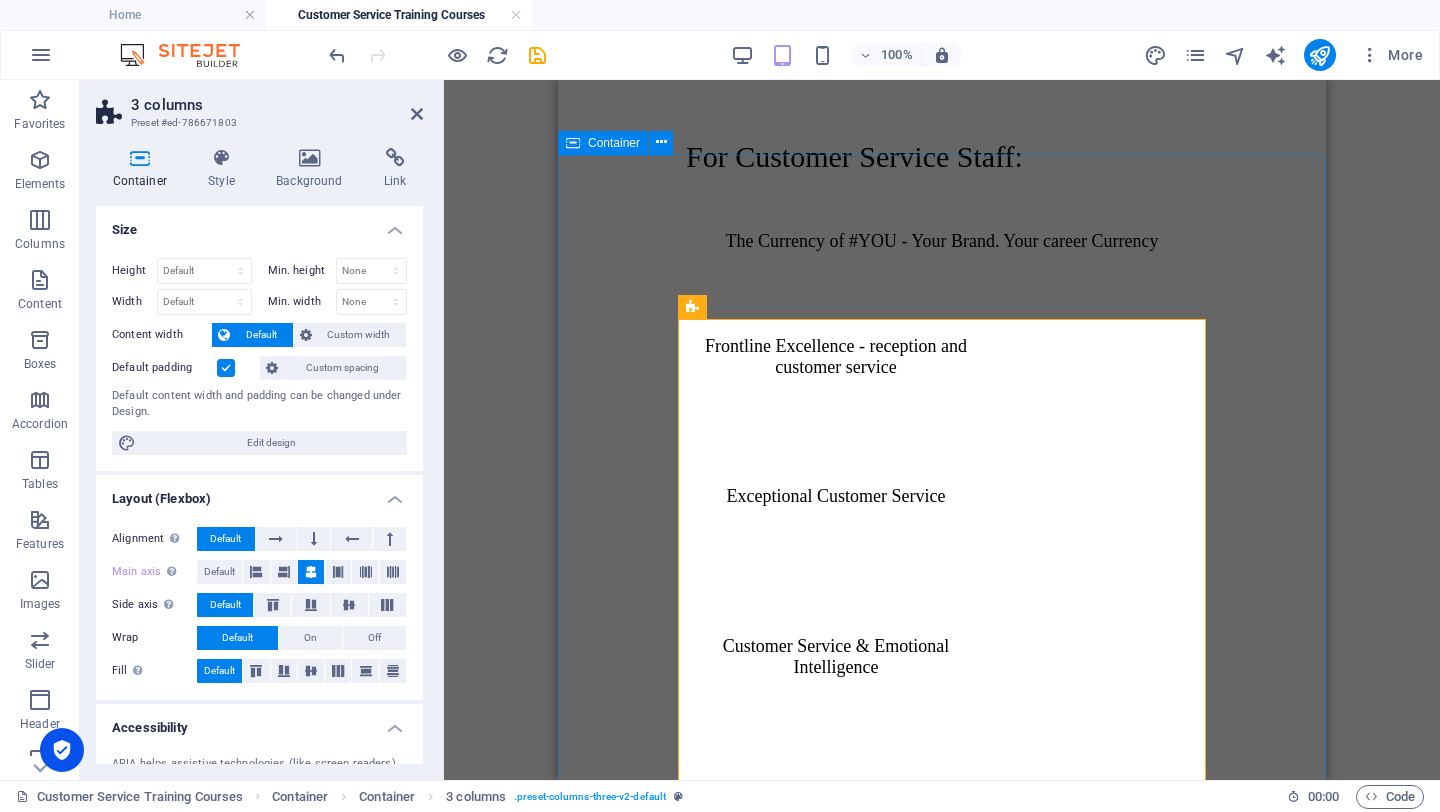 click on "For Customer Service Staff:  The Currency of #YOU - Your Brand. Your career Currency Frontline Excellence - reception and customer service Exceptional Customer Service  Customer Service & Emotional Intelligence Mastering Business Communication Skills The Economics of Well-Being - Stress and Self-management Assertiveness and the Art of Persuasion Modern Business Writing Skills Conscious Leadership for the Modern Leader" at bounding box center (942, 771) 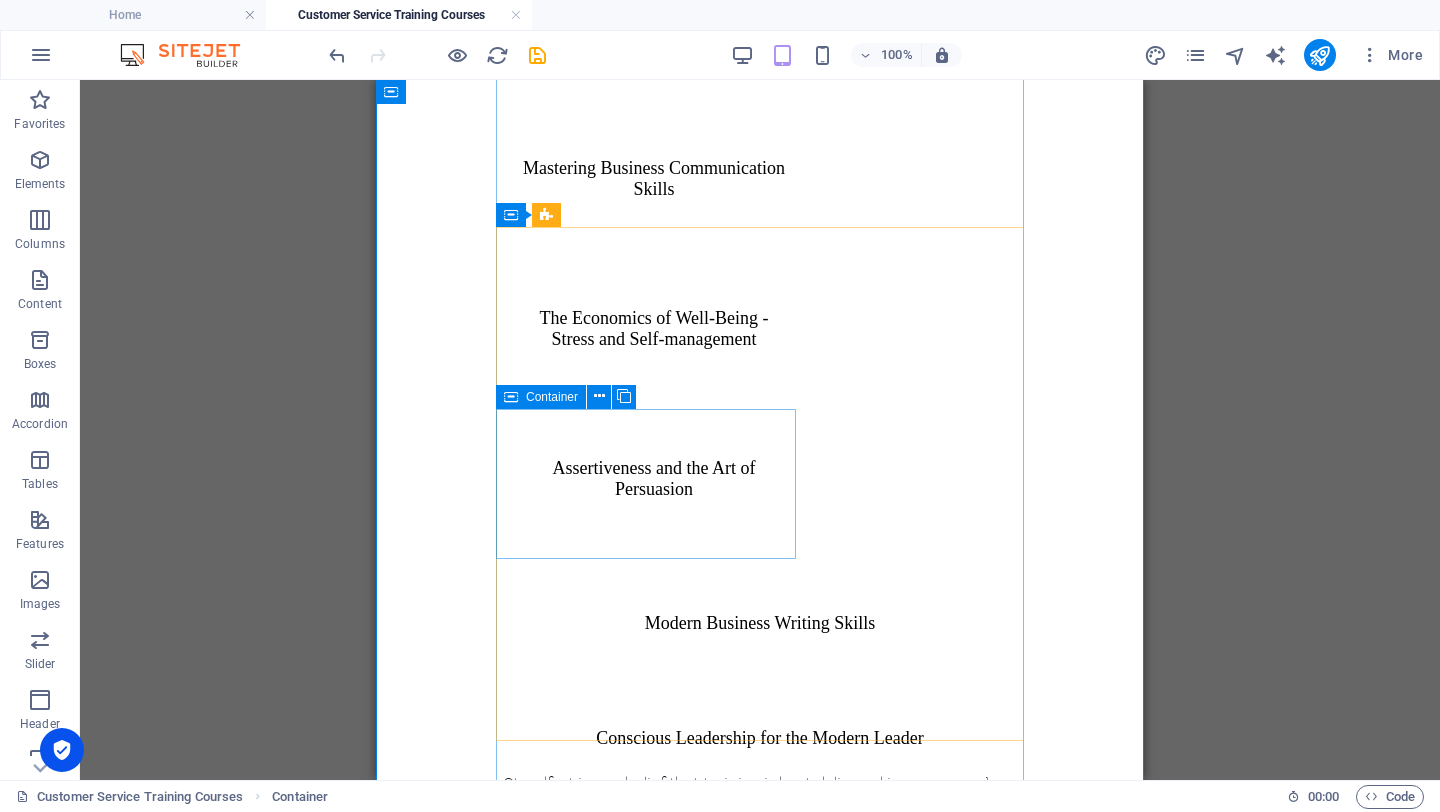 scroll, scrollTop: 2747, scrollLeft: 0, axis: vertical 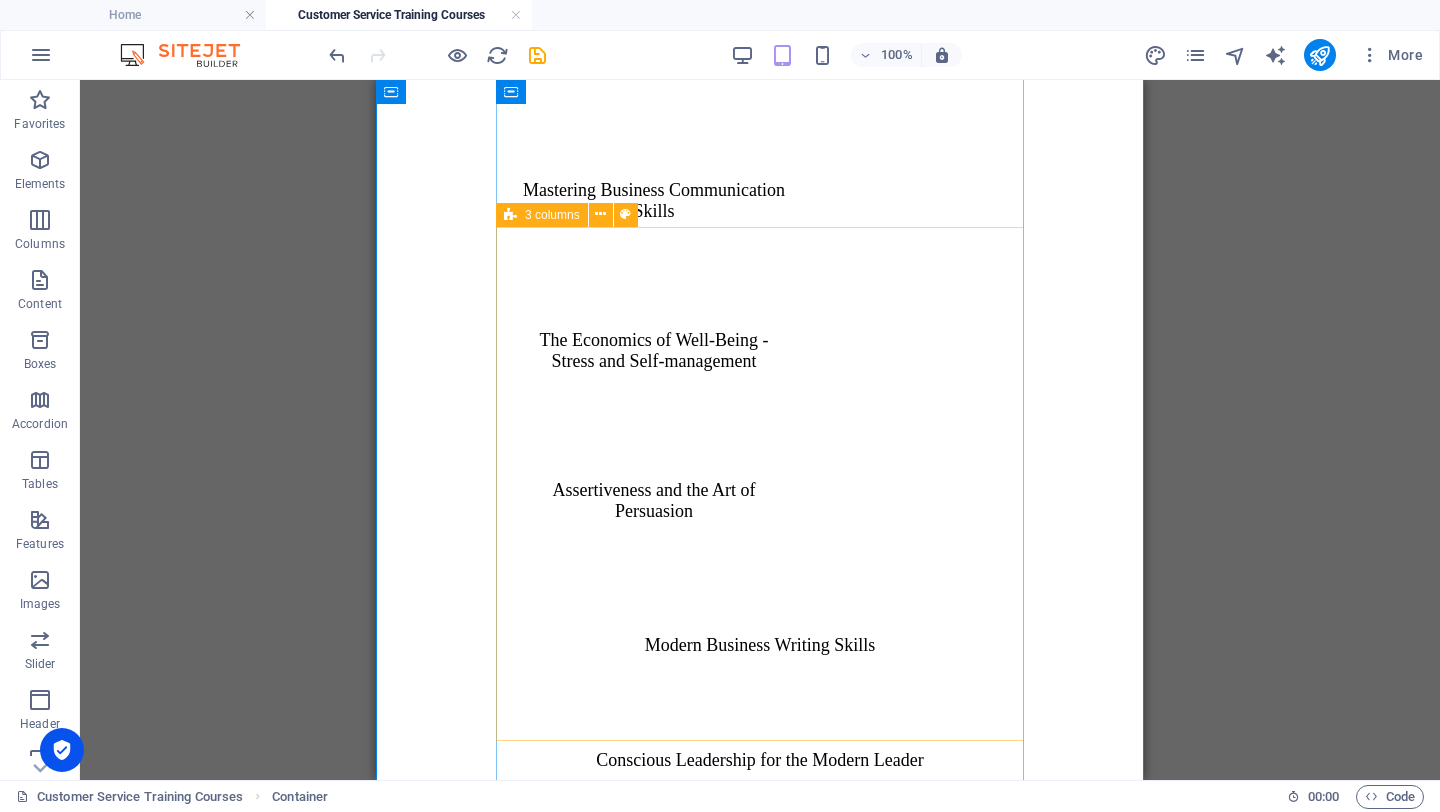 click at bounding box center [510, 215] 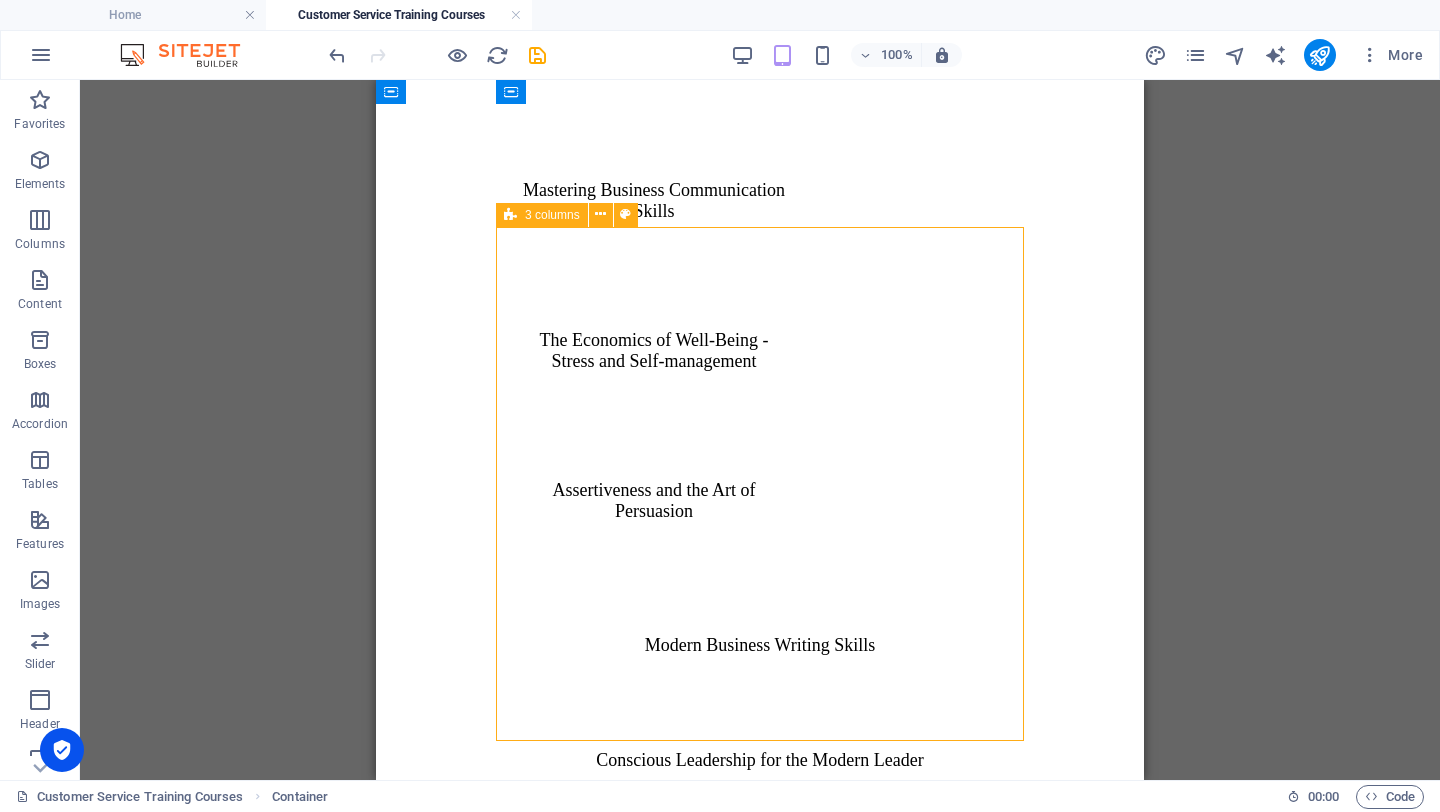 click at bounding box center (510, 215) 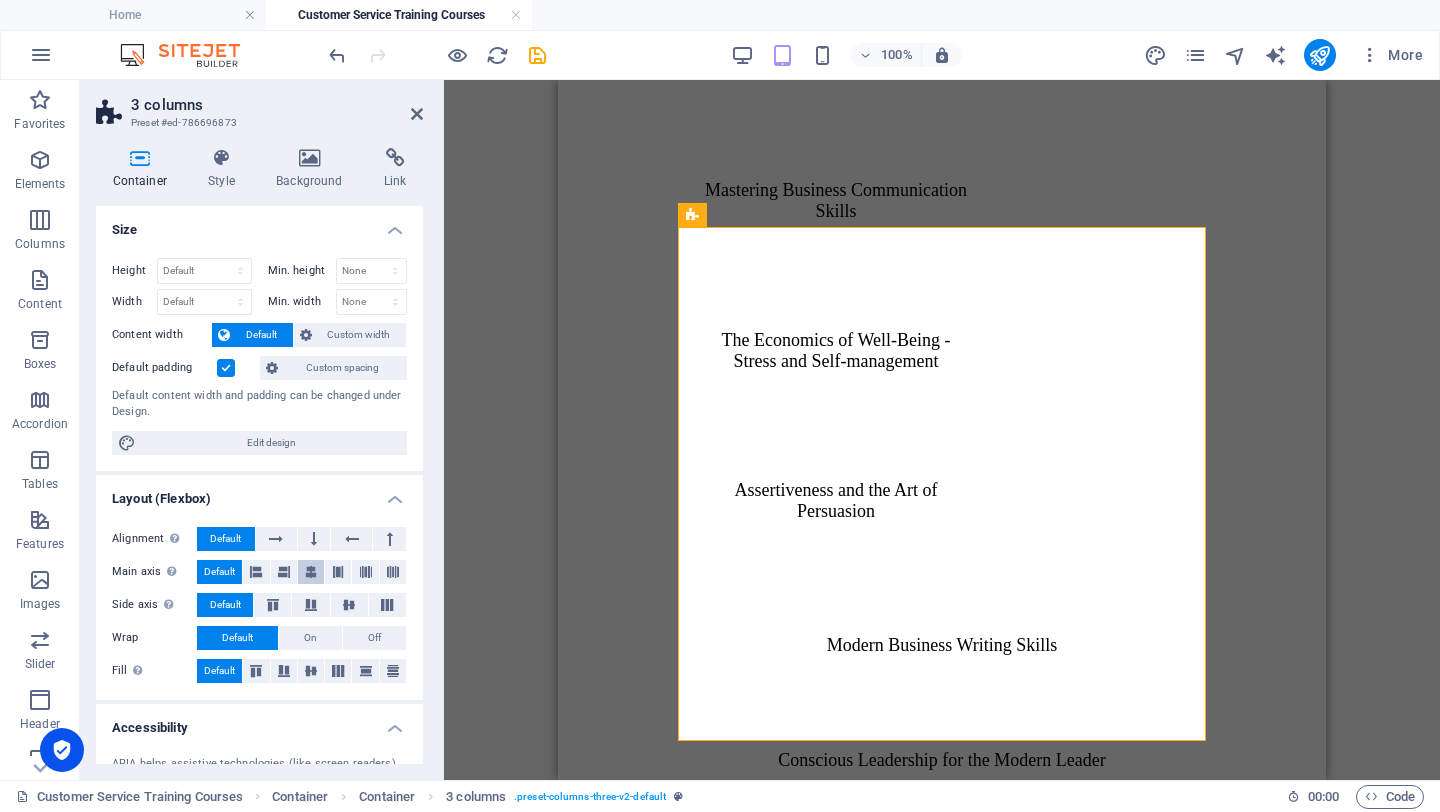 click at bounding box center (311, 572) 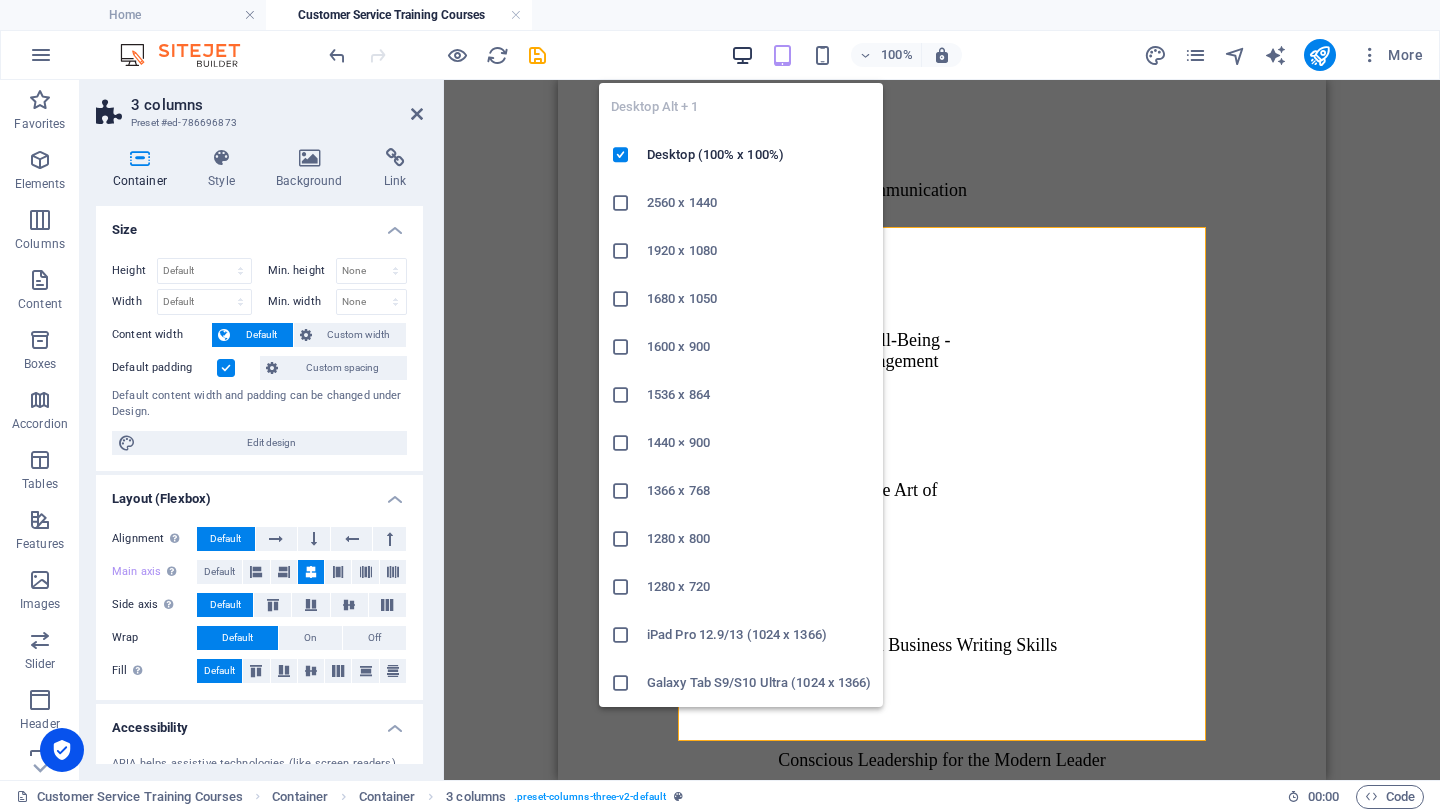 click at bounding box center [742, 55] 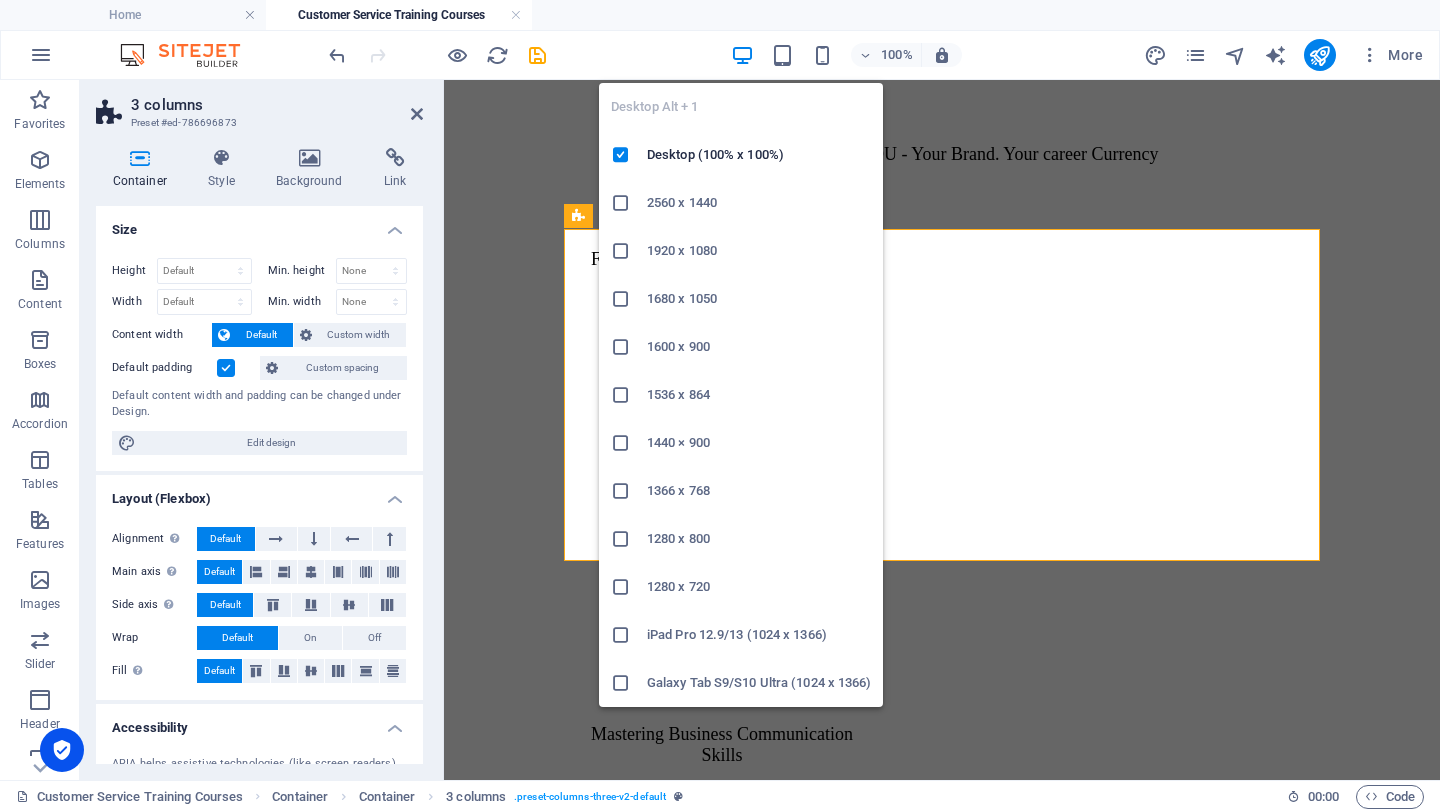 scroll, scrollTop: 2097, scrollLeft: 0, axis: vertical 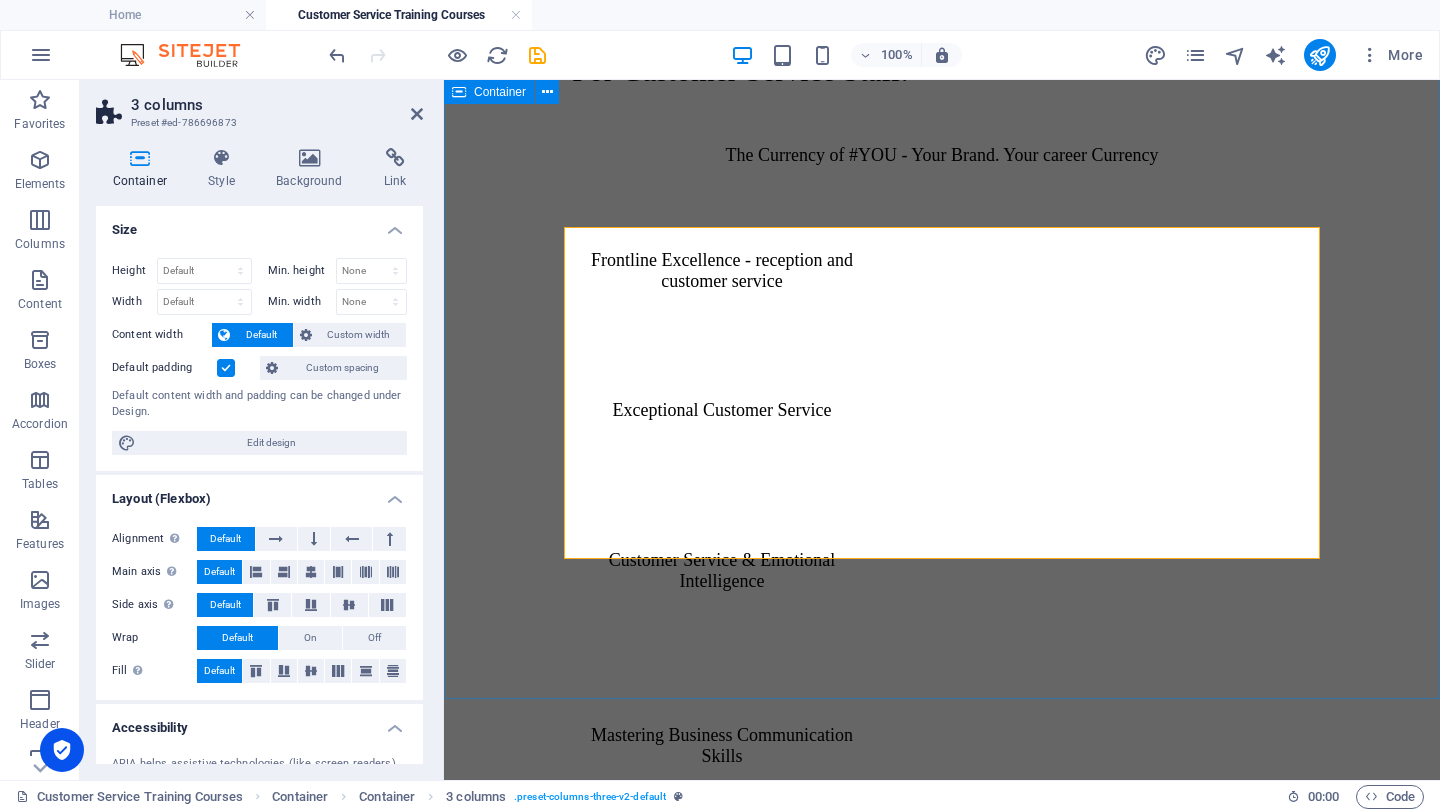 click on "For Customer Service Staff:  The Currency of #YOU - Your Brand. Your career Currency Frontline Excellence - reception and customer service Exceptional Customer Service  Customer Service & Emotional Intelligence Mastering Business Communication Skills The Economics of Well-Being - Stress and Self-management Assertiveness and the Art of Persuasion Modern Business Writing Skills Conscious Leadership for the Modern Leader" at bounding box center [942, 685] 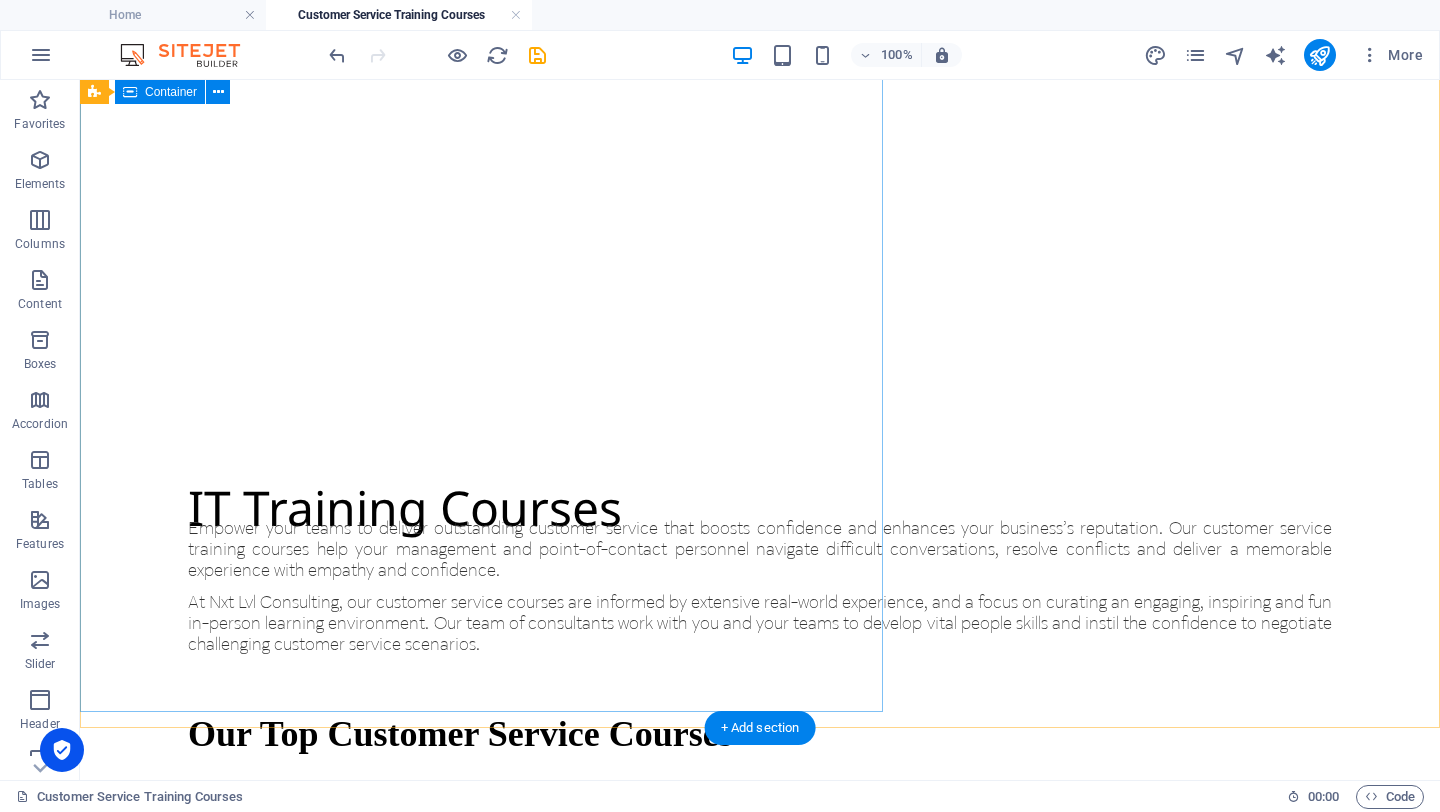 scroll, scrollTop: 0, scrollLeft: 0, axis: both 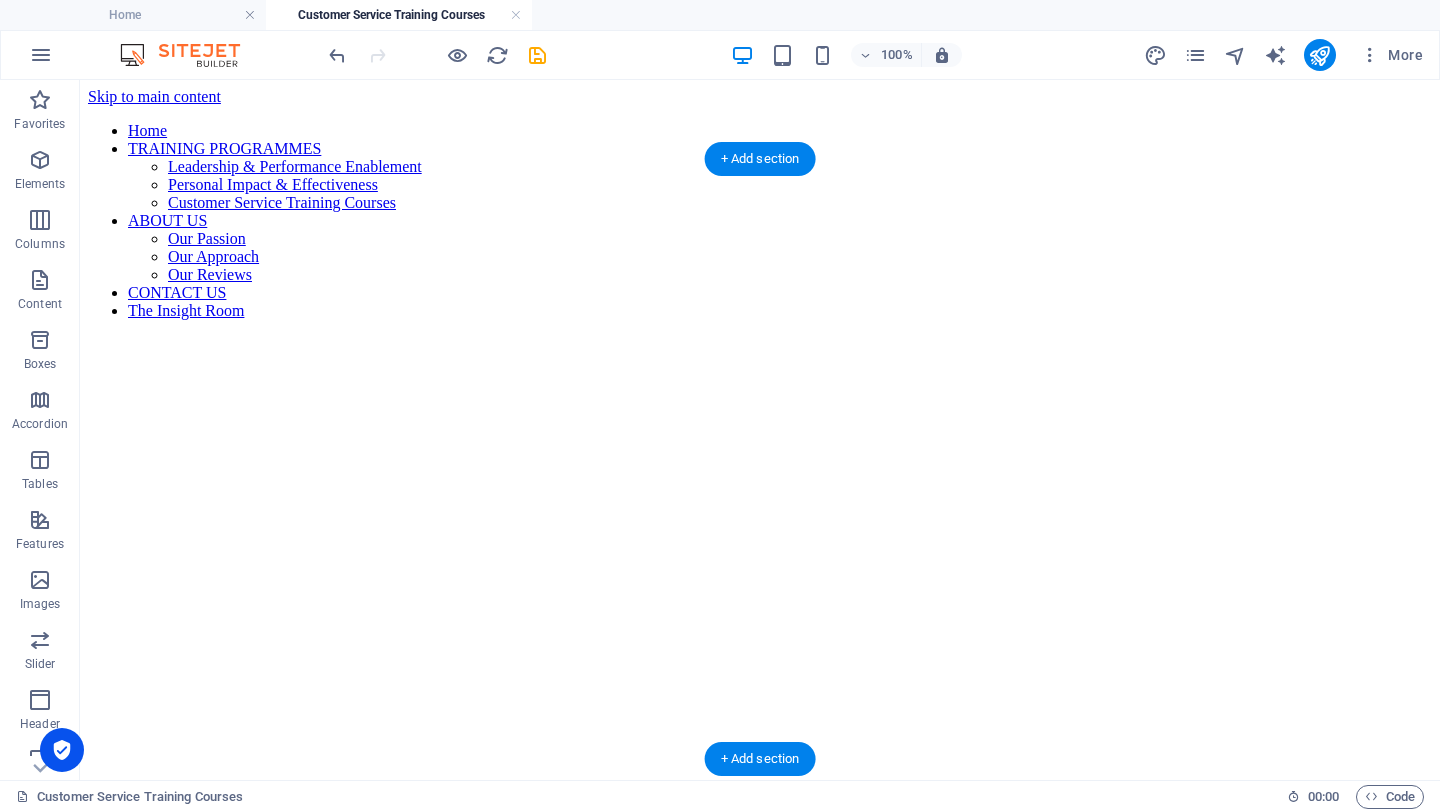 click at bounding box center [760, 336] 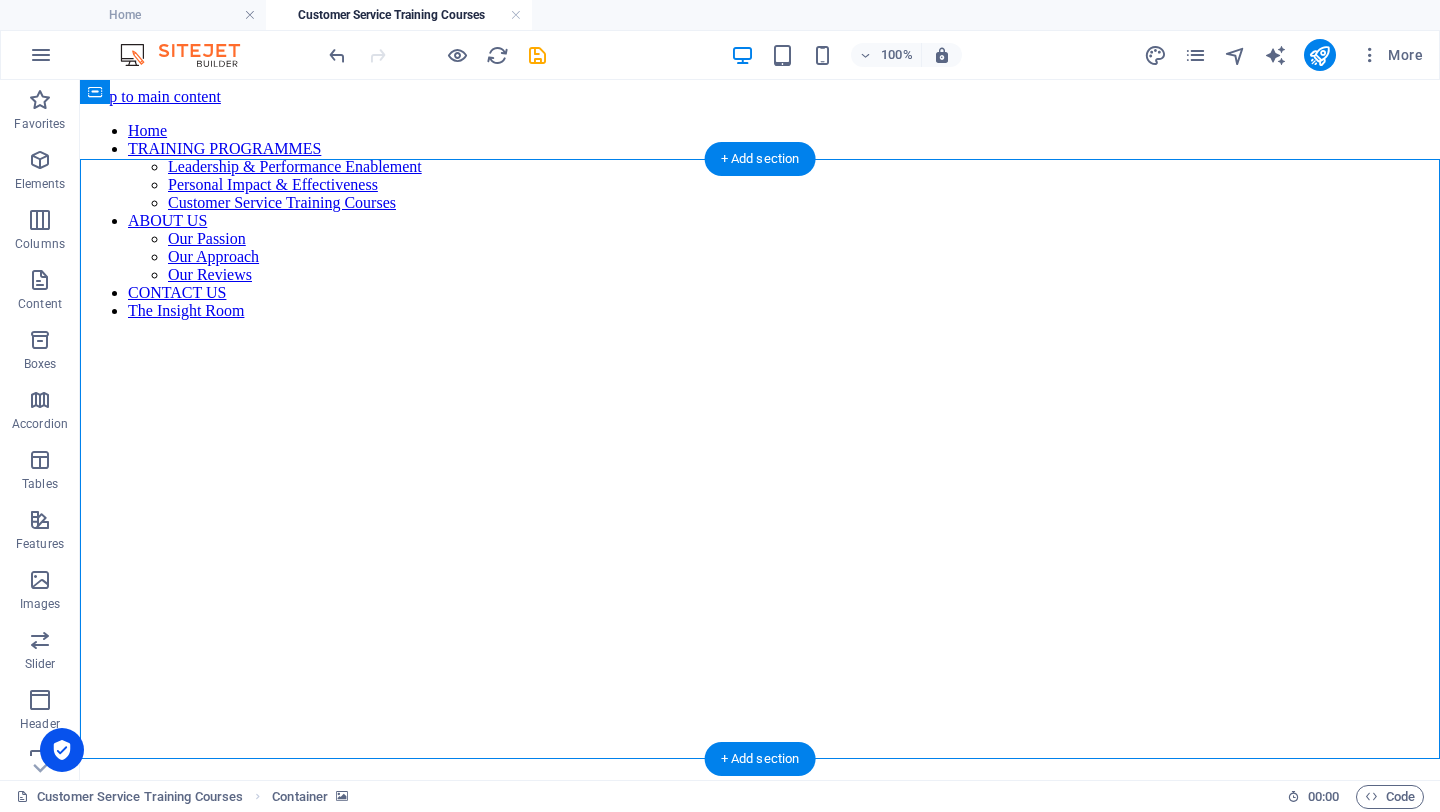 click at bounding box center [760, 336] 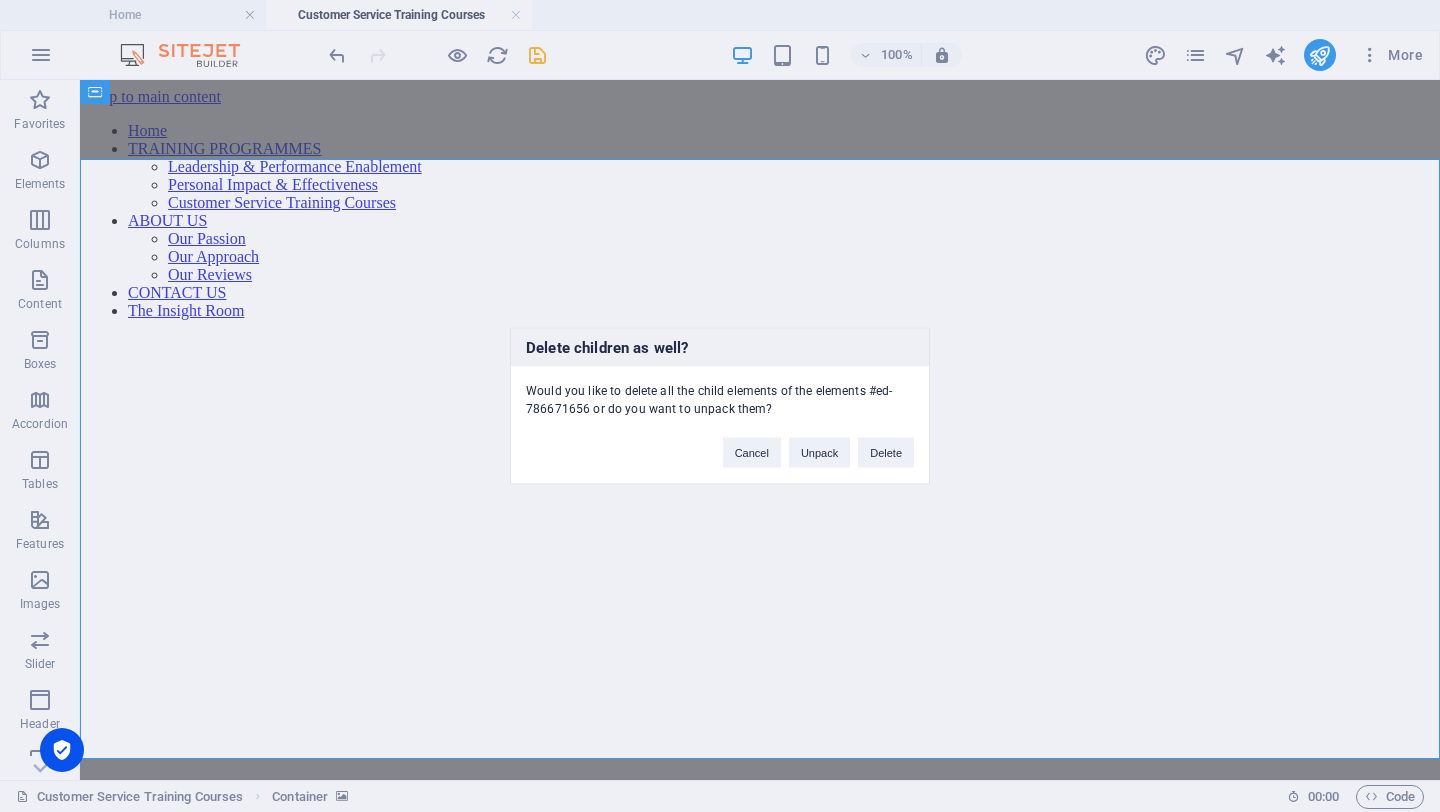 type 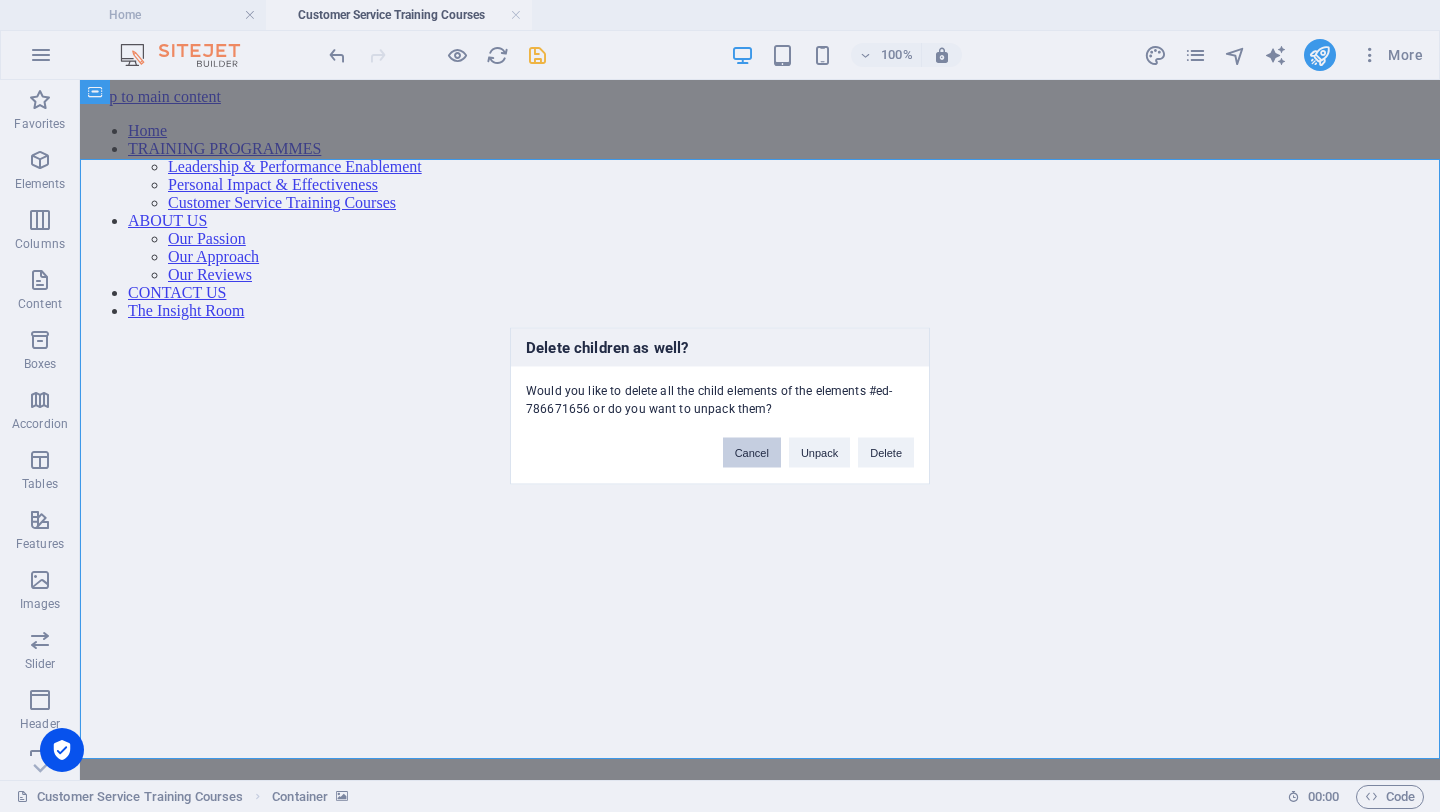 click on "Cancel" at bounding box center (752, 453) 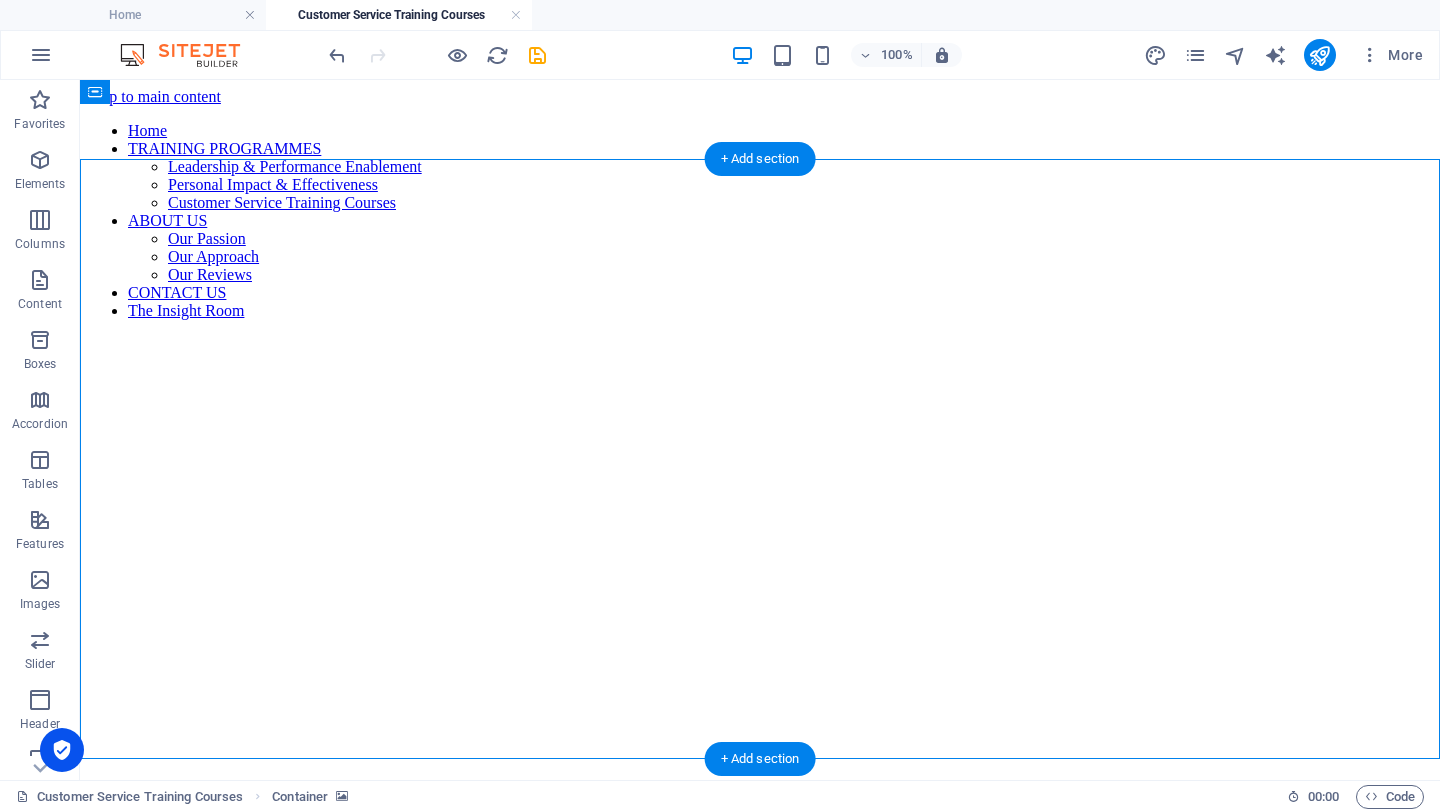 click at bounding box center (760, 336) 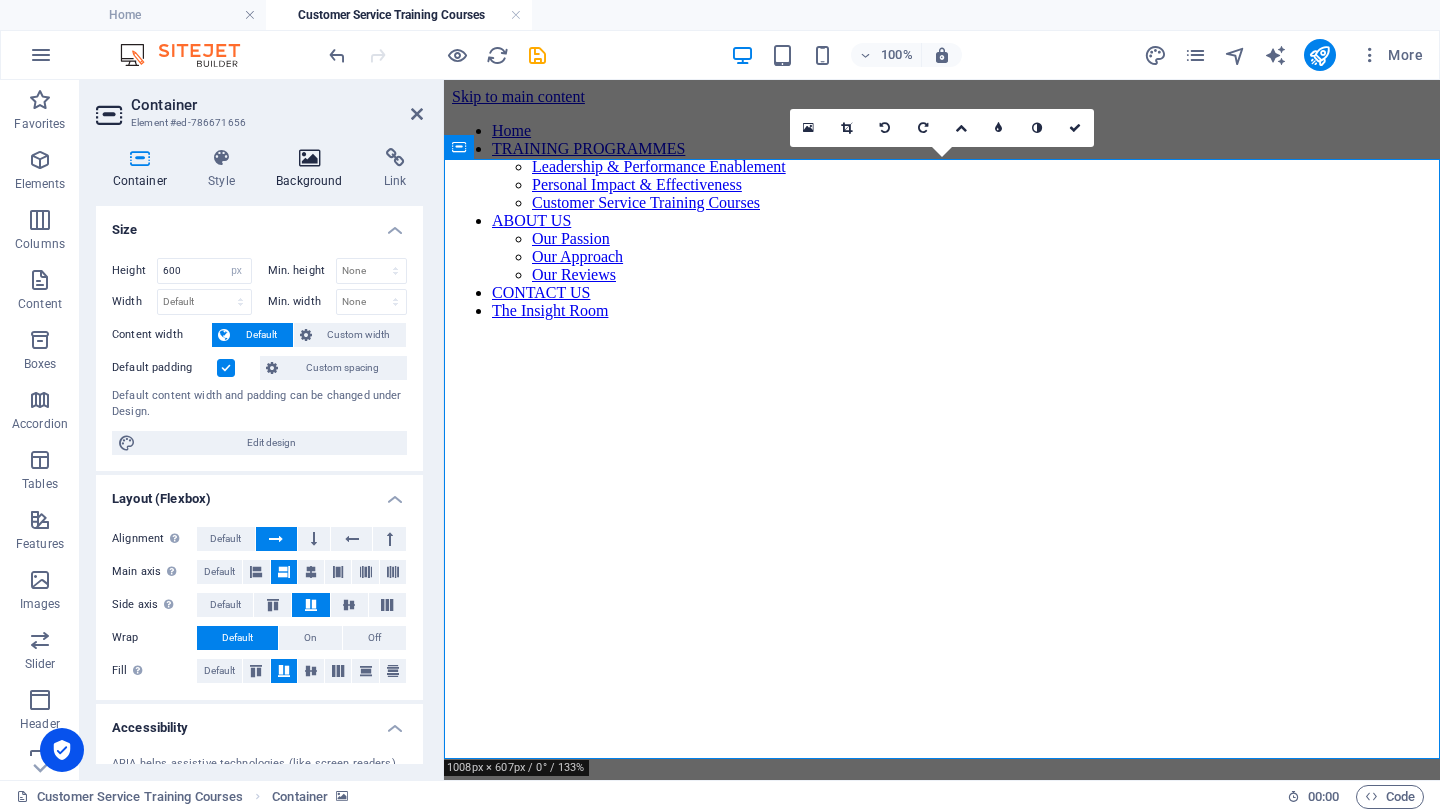 click at bounding box center (310, 158) 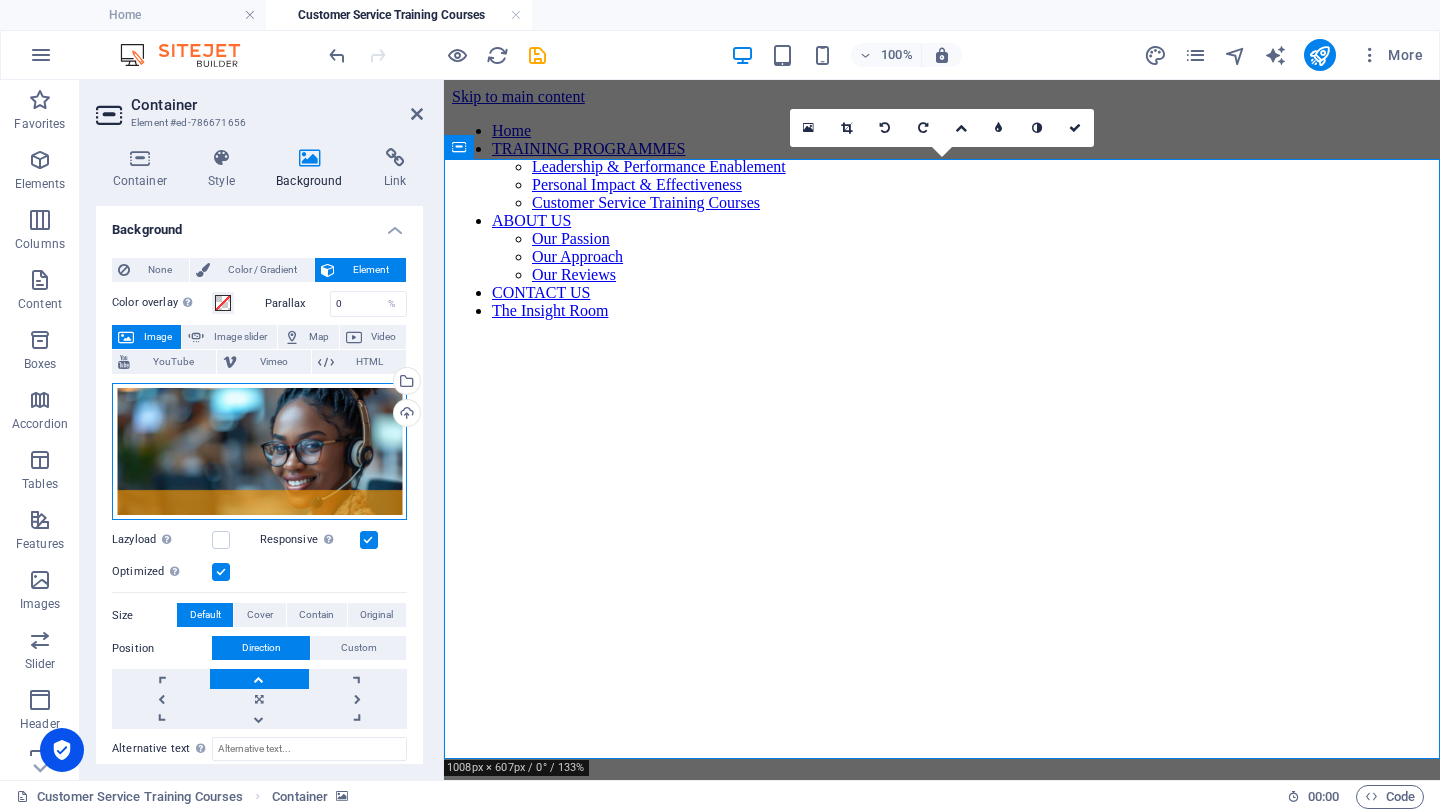 click on "Drag files here, click to choose files or select files from Files or our free stock photos & videos" at bounding box center [259, 452] 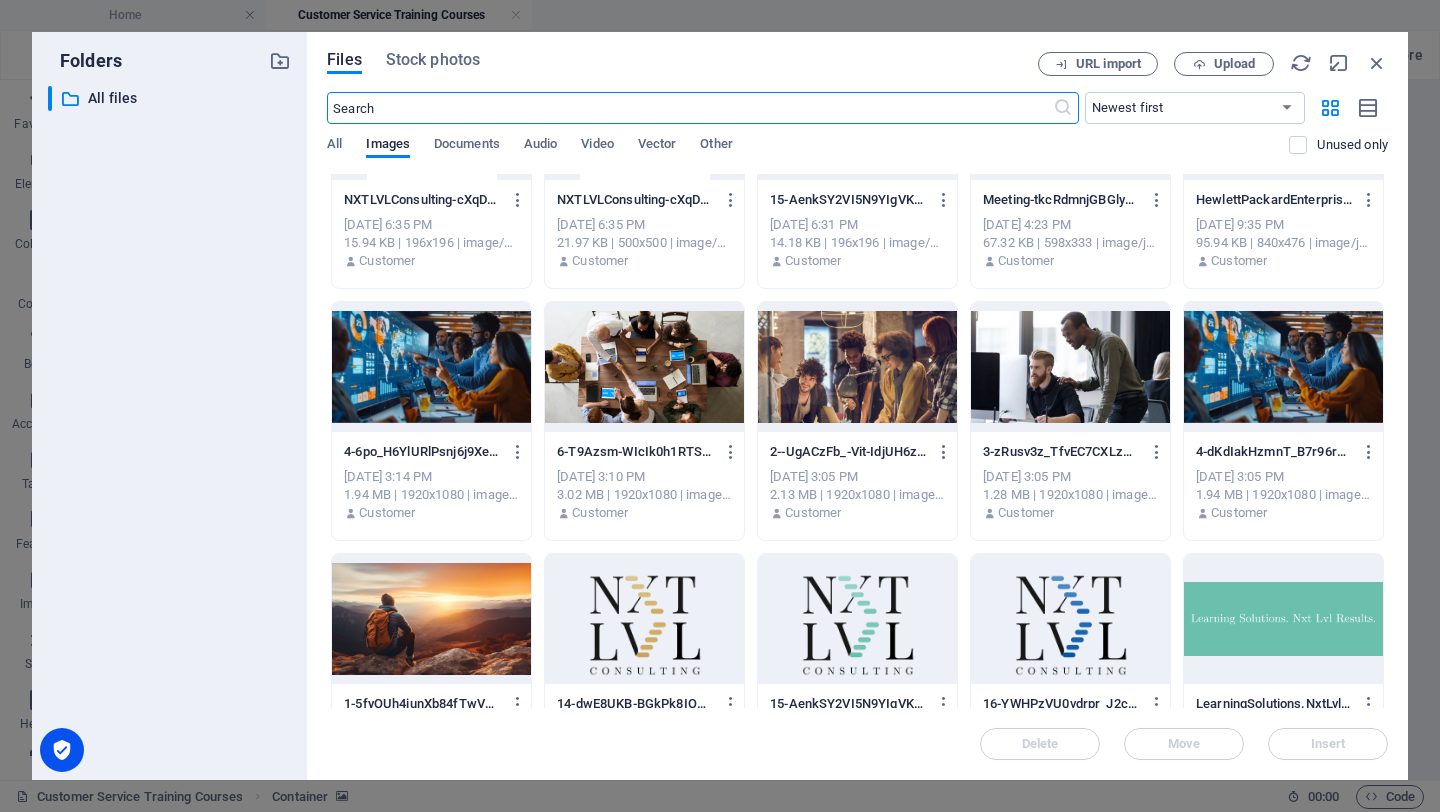 scroll, scrollTop: 631, scrollLeft: 0, axis: vertical 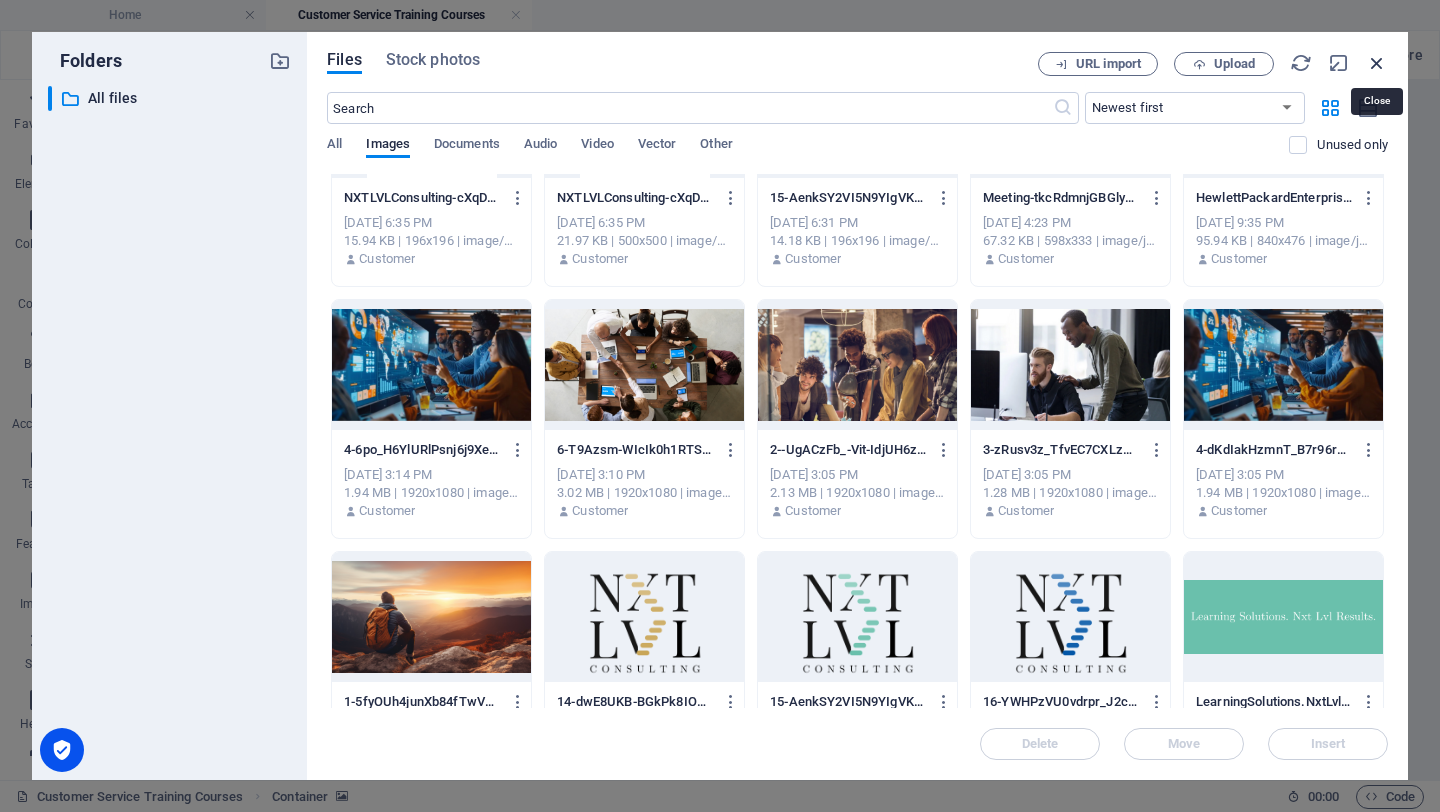 click at bounding box center (1377, 63) 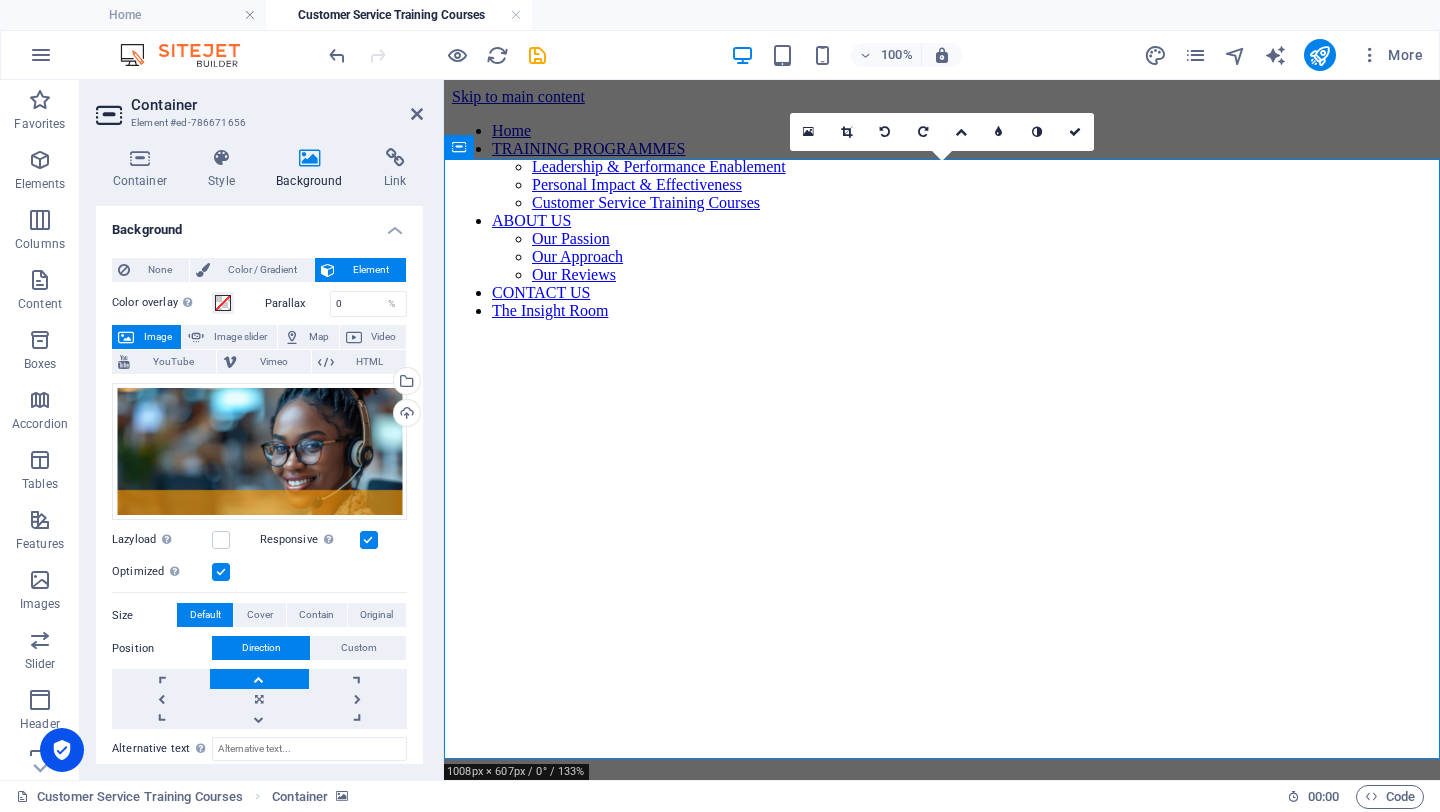 click on "Image" at bounding box center [157, 337] 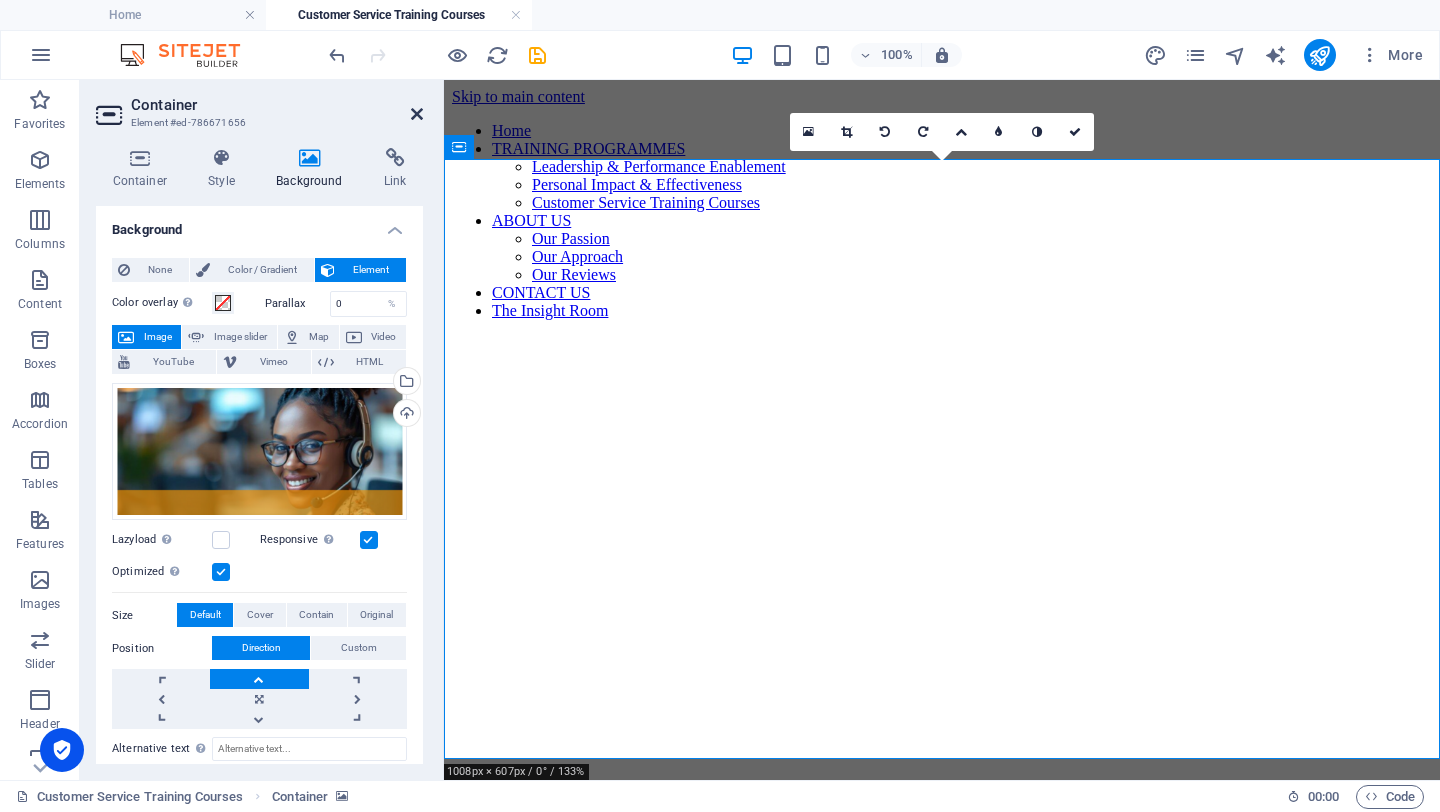click at bounding box center [417, 114] 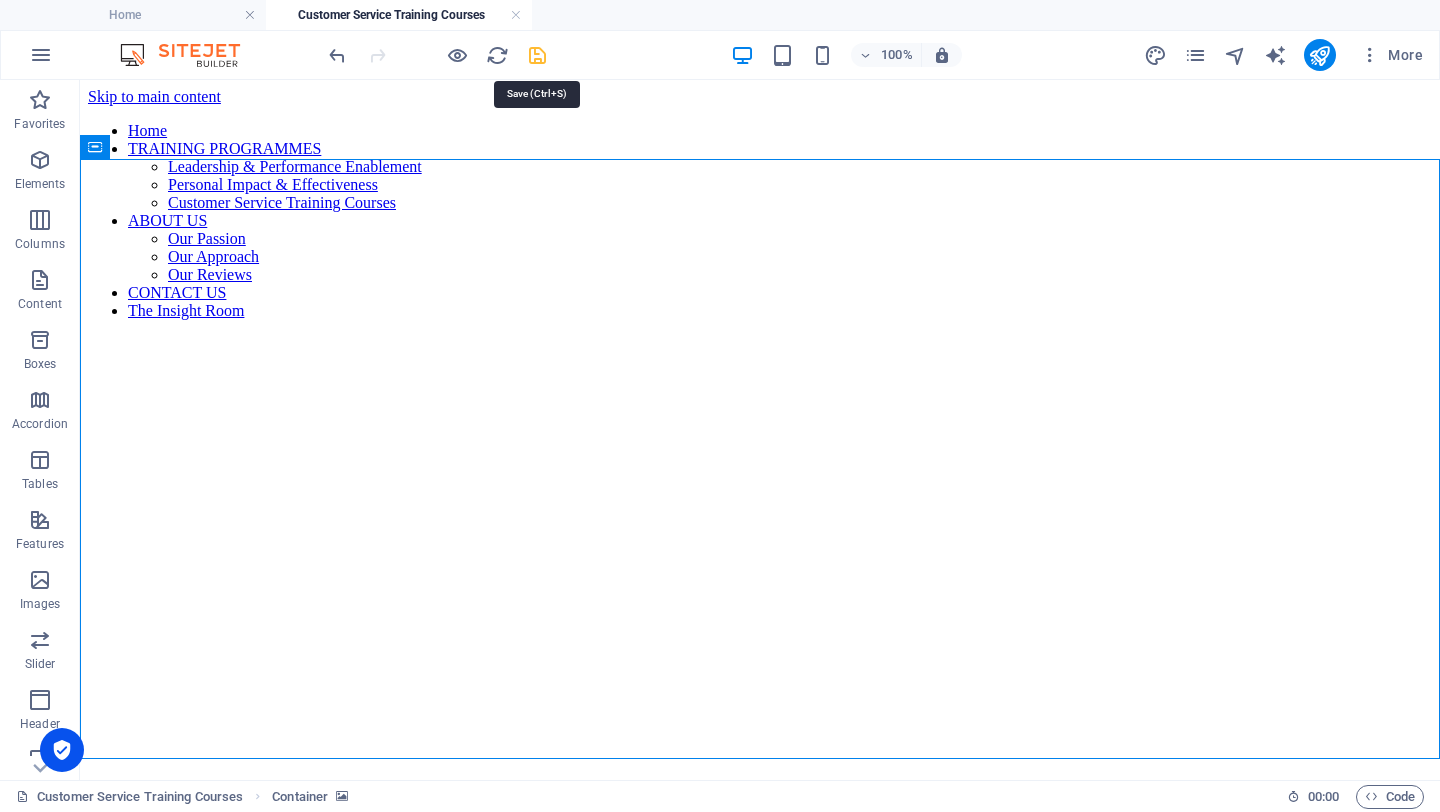 click at bounding box center (537, 55) 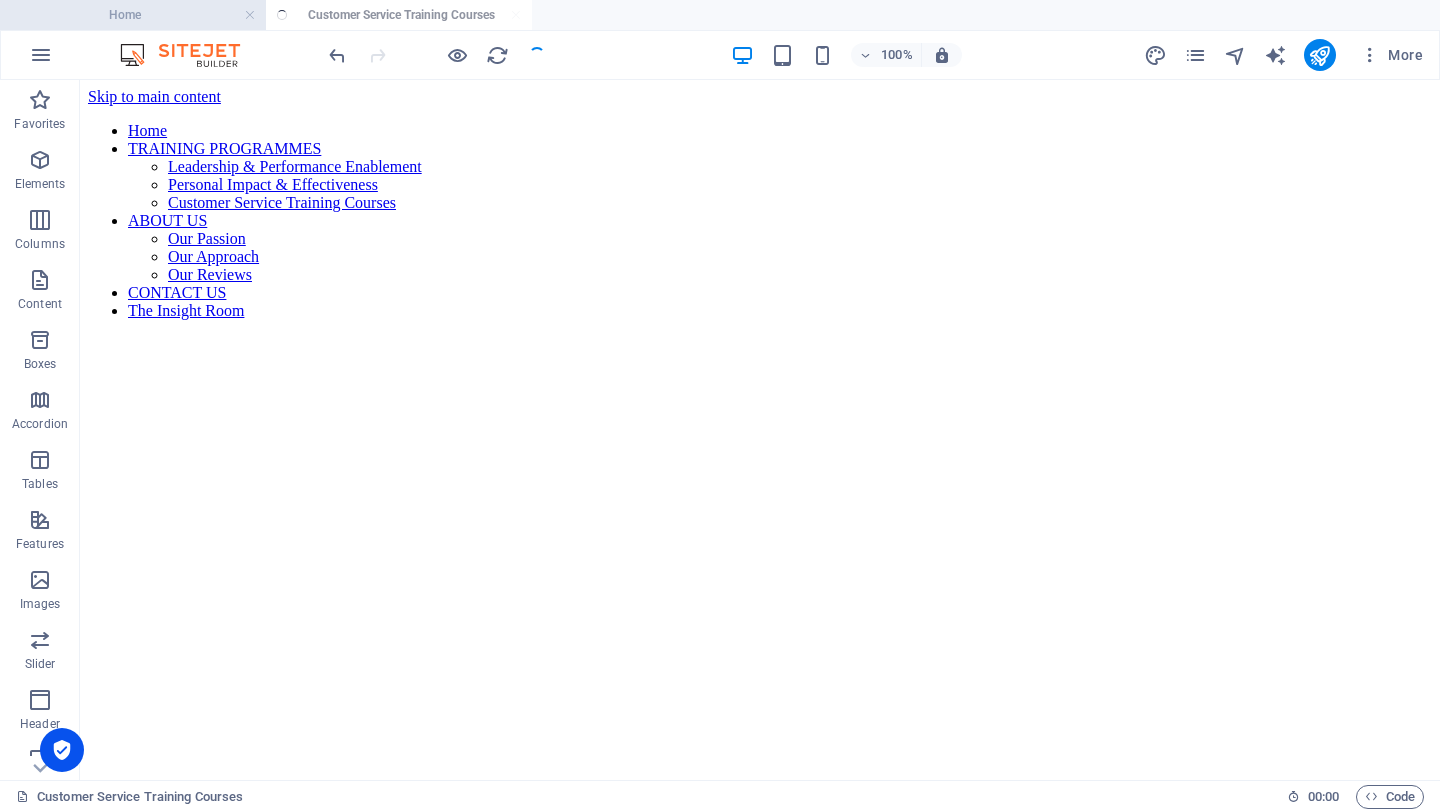 click on "Home" at bounding box center (133, 15) 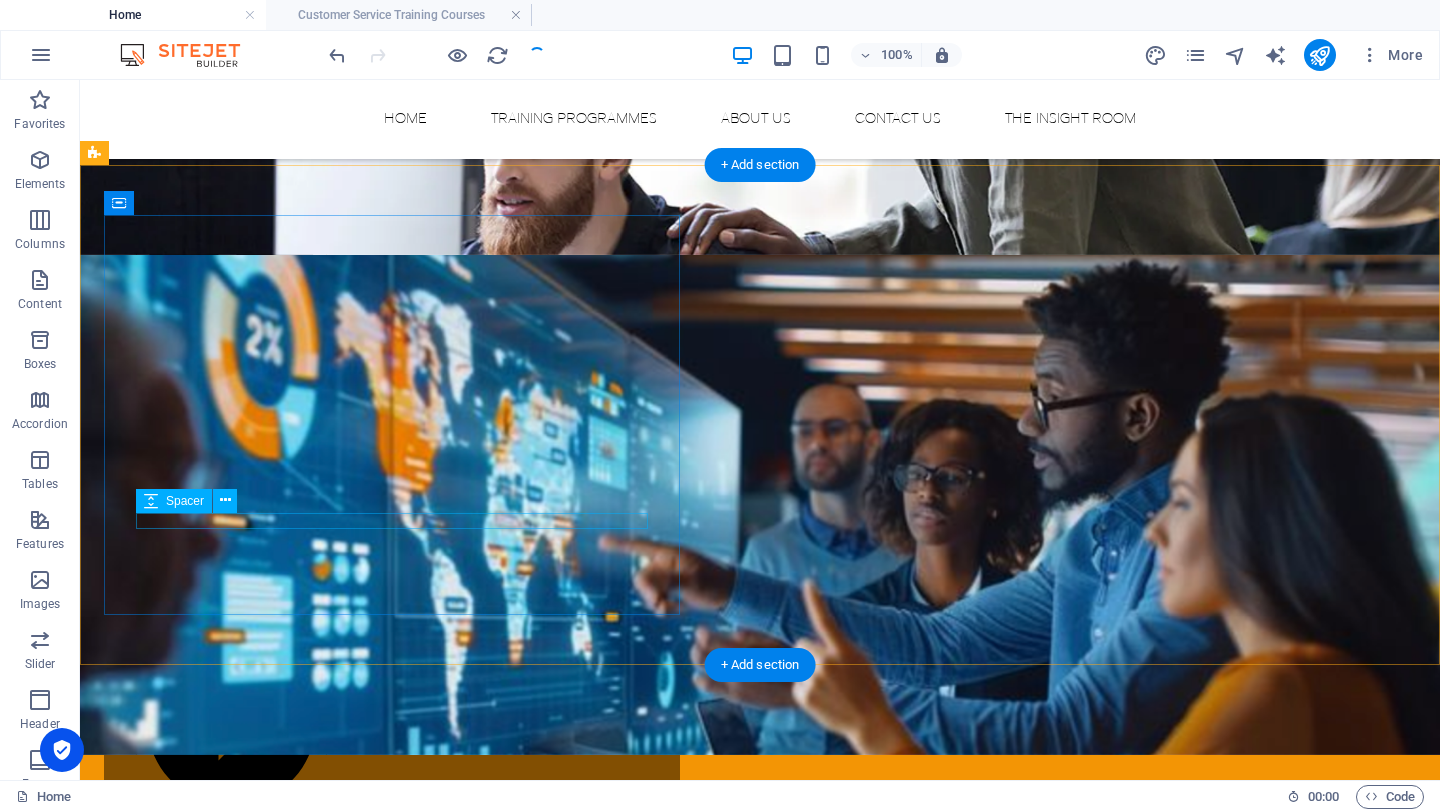 scroll, scrollTop: 2182, scrollLeft: 0, axis: vertical 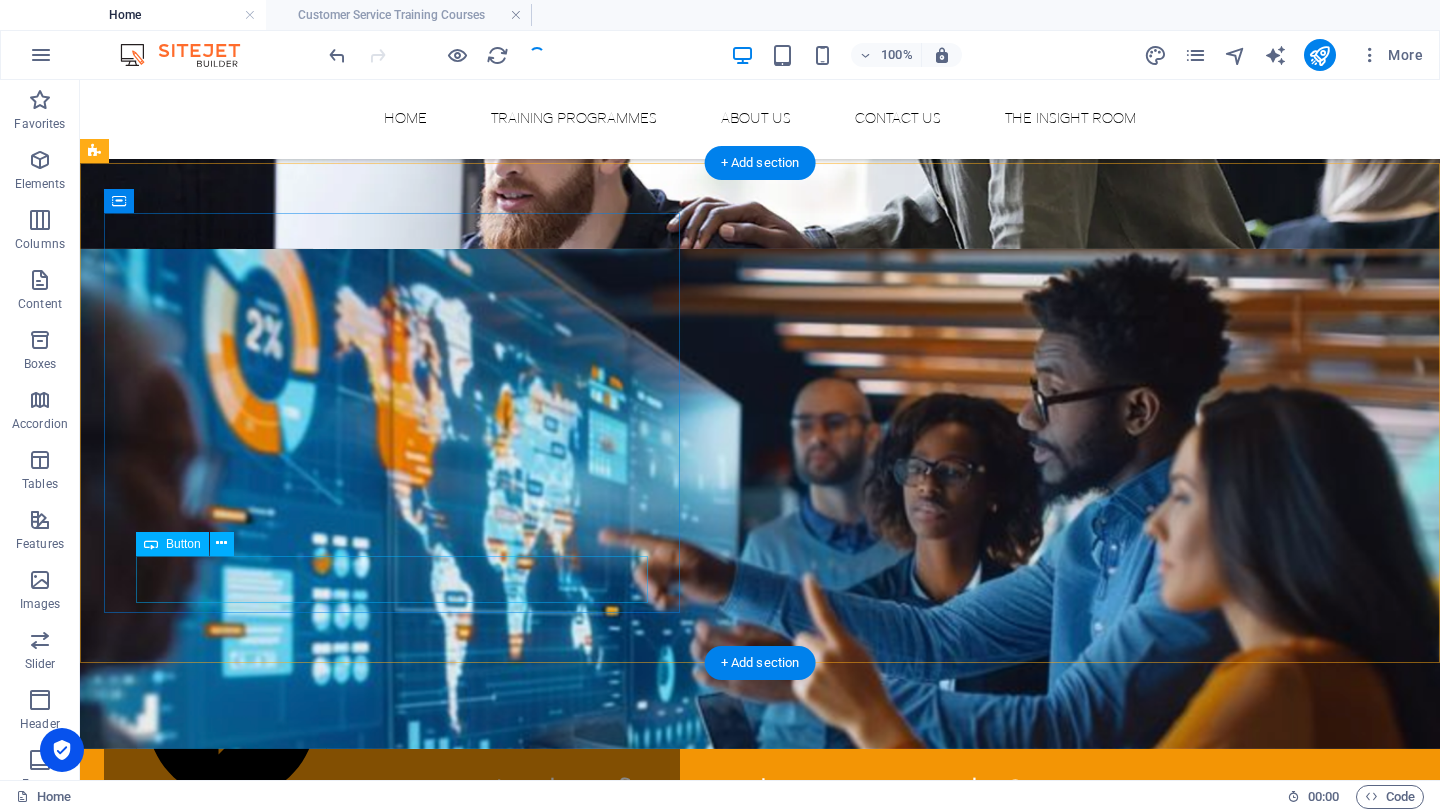 click on "VIEW OUR COURSES" at bounding box center (392, 1217) 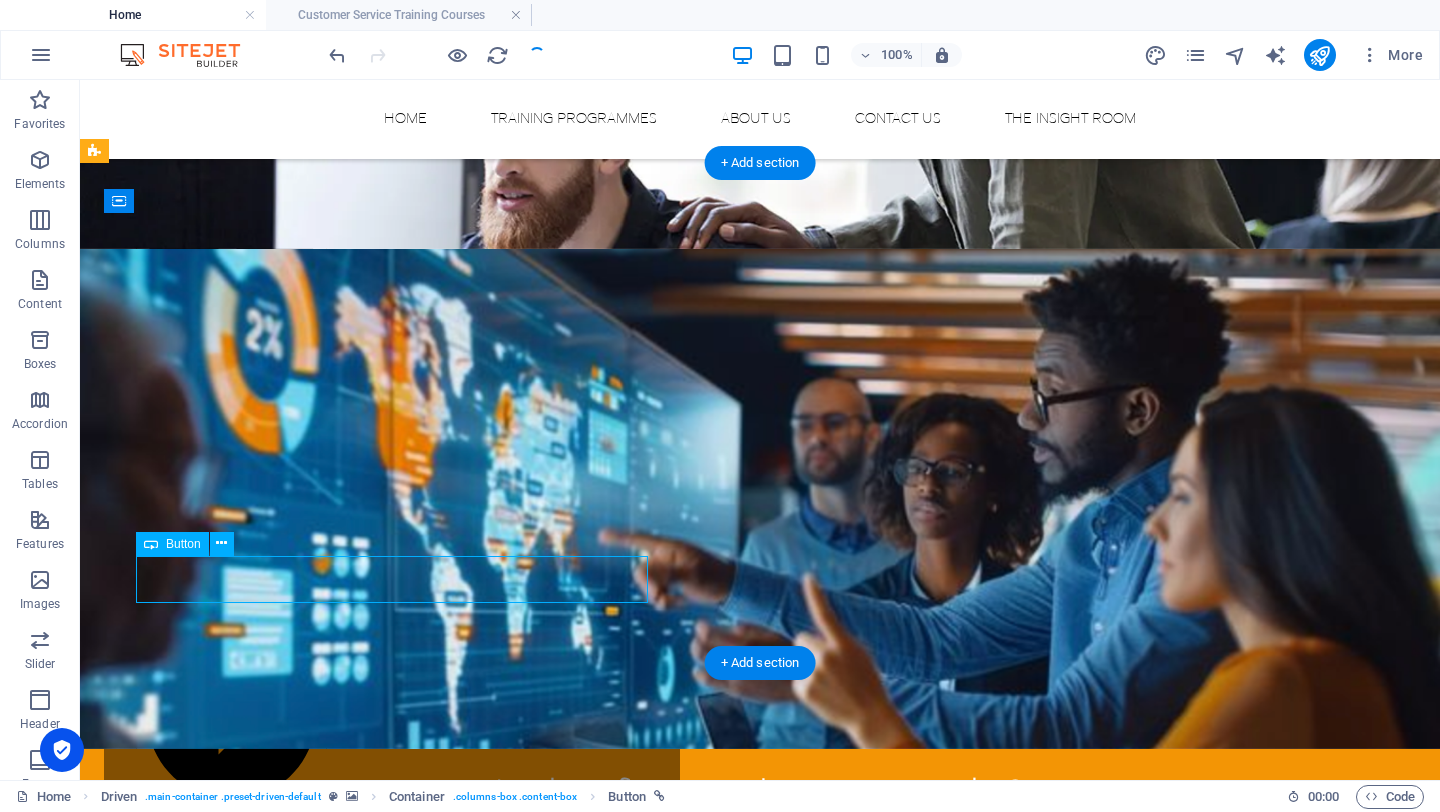 click on "VIEW OUR COURSES" at bounding box center [392, 1217] 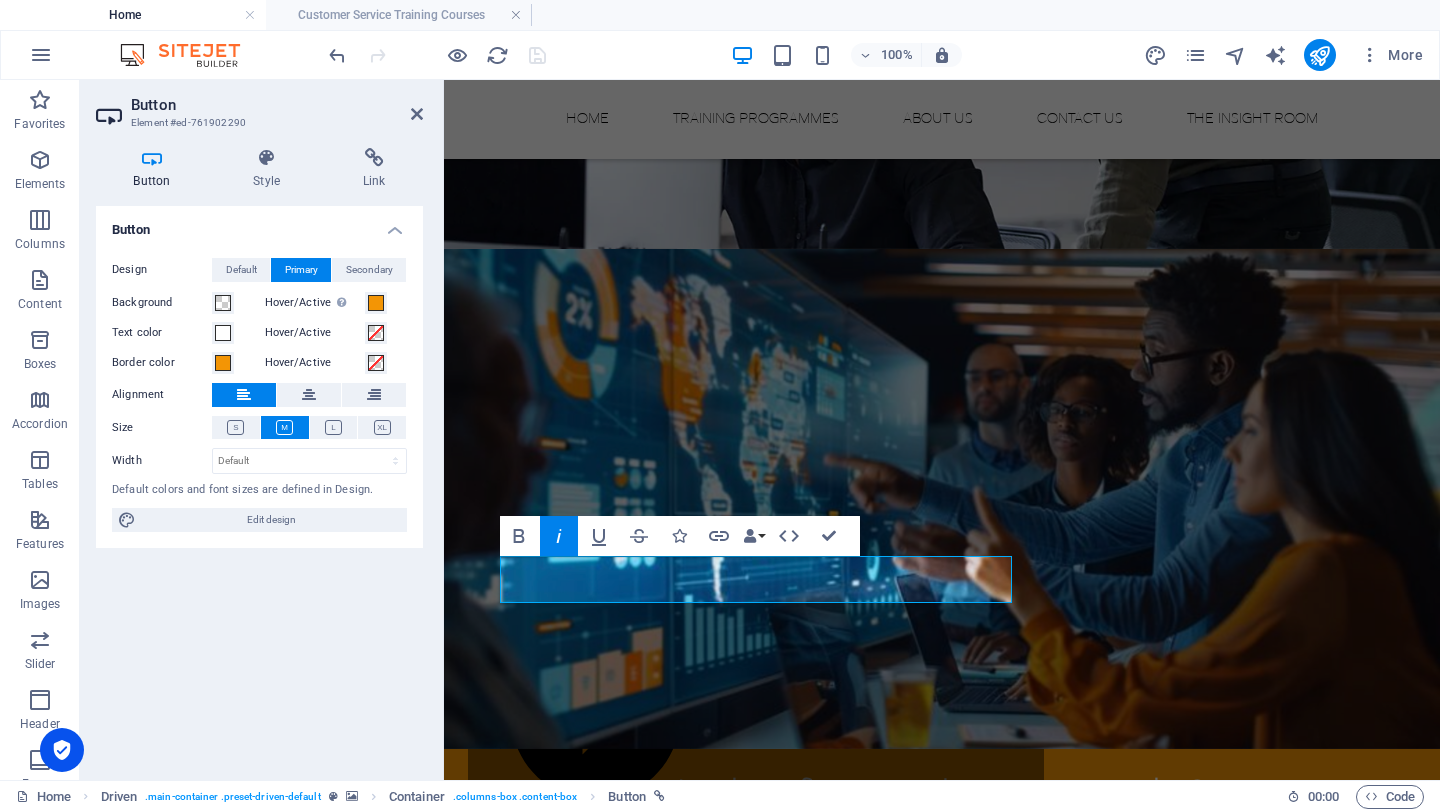 click on "Button Style Link Button Design Default Primary Secondary Background Hover/Active Switch to preview mode to test the active/hover state Text color Hover/Active Border color Hover/Active Alignment Size Width Default px rem % em vh vw Default colors and font sizes are defined in Design. Edit design Driven Element Layout How this element expands within the layout (Flexbox). Size Default auto px % 1/1 1/2 1/3 1/4 1/5 1/6 1/7 1/8 1/9 1/10 Grow Shrink Order Container layout Visible Visible Opacity 100 % Overflow Spacing Margin Default auto px % rem vw vh Custom Custom auto px % rem vw vh auto px % rem vw vh auto px % rem vw vh auto px % rem vw vh Padding Default px rem % vh vw Custom Custom px rem % vh vw px rem % vh vw px rem % vh vw px rem % vh vw Border Style              - Width 1 auto px rem % vh vw Custom Custom 1 auto px rem % vh vw 1 auto px rem % vh vw 1 auto px rem % vh vw 1 auto px rem % vh vw  - Color Round corners Default px rem % vh vw Custom Custom px rem % vh vw px rem % vh vw px rem % vh" at bounding box center (259, 456) 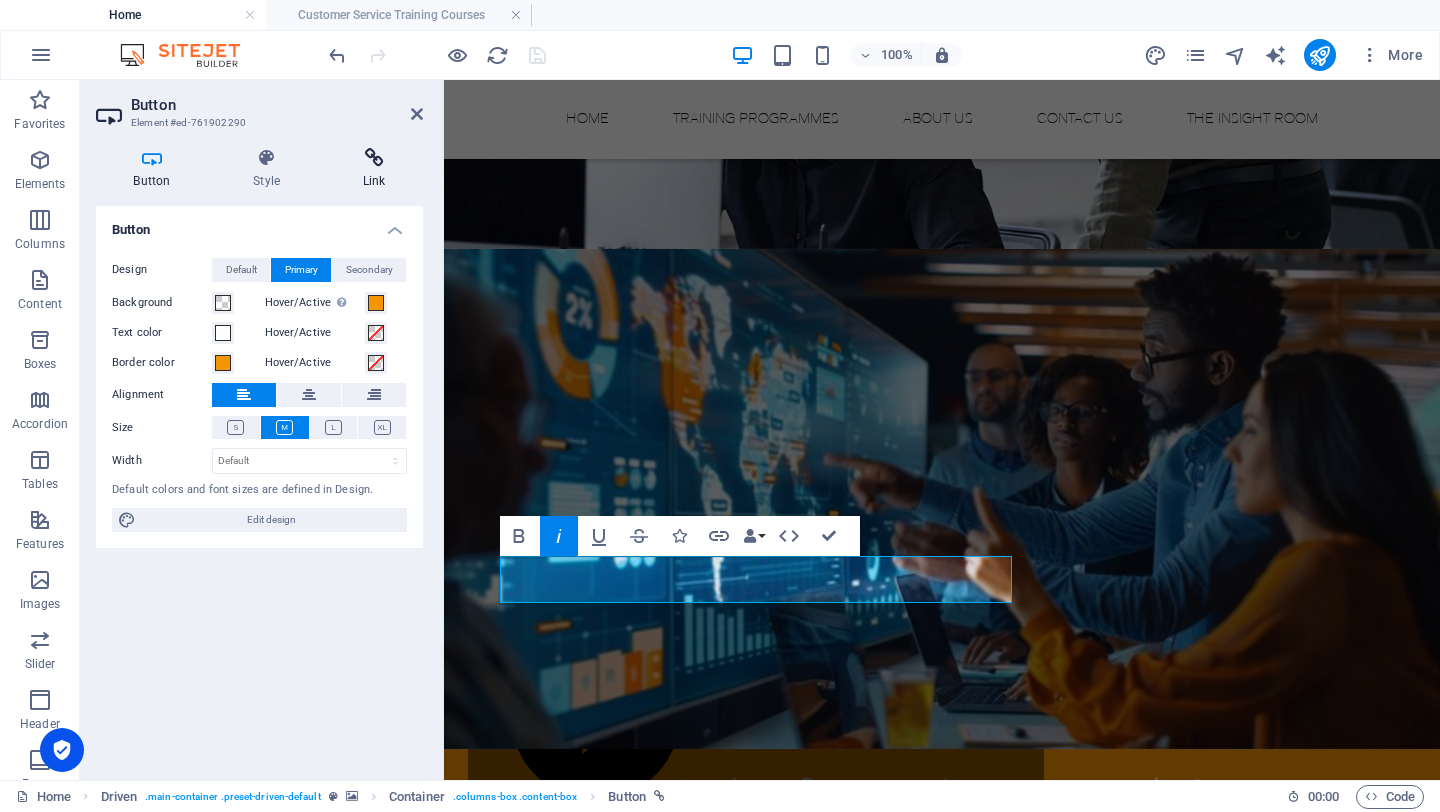 click at bounding box center [374, 158] 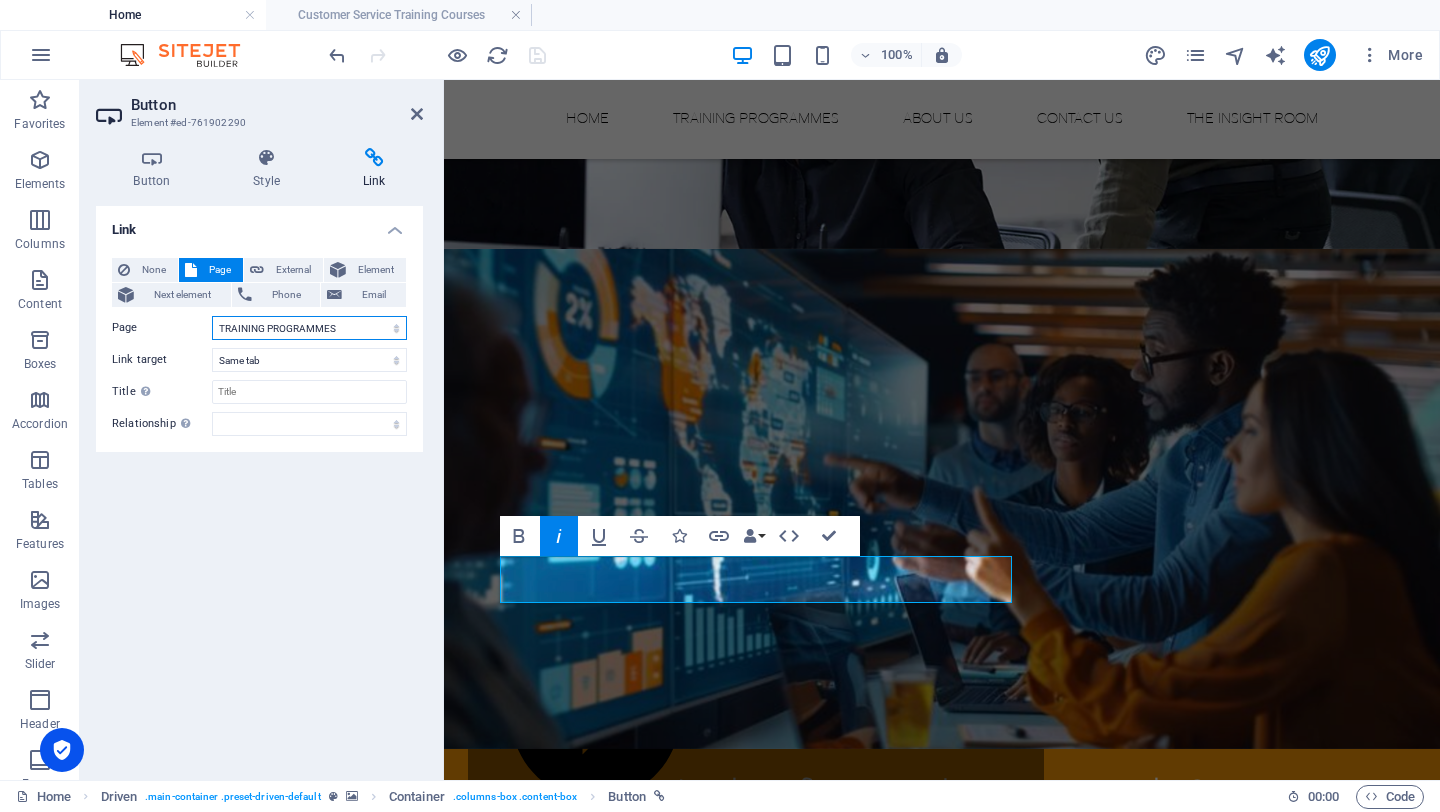 click on "Home TRAINING PROGRAMMES -- Leadership &amp; Performance Enablement -- Personal Impact &amp; Effectiveness --  Customer Service Training Courses -- IT Training Courses ABOUT US  -- Our Passion -- Our Approach -- Our Reviews CONTACT US THE INSIGHT ROOM" at bounding box center (309, 328) 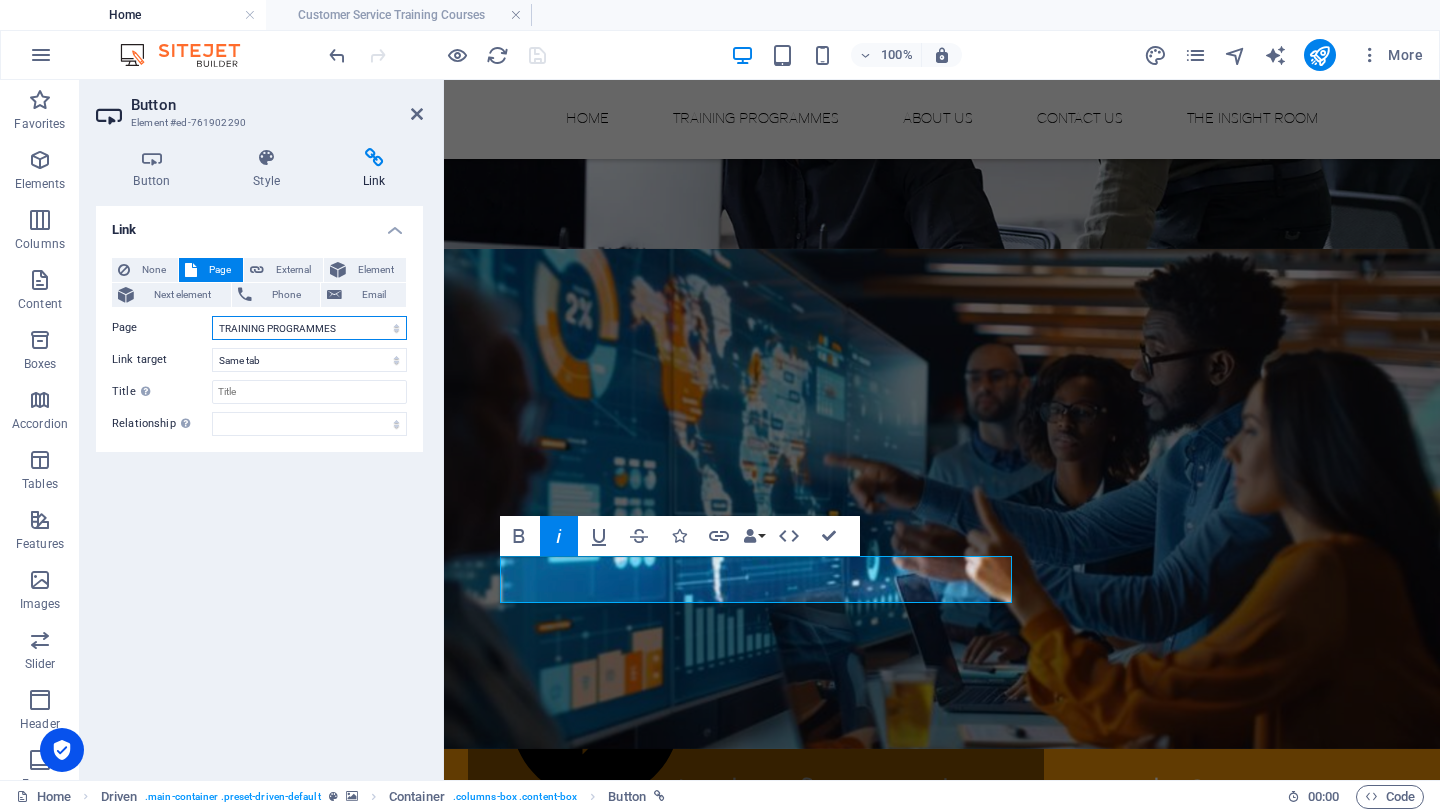 select on "5" 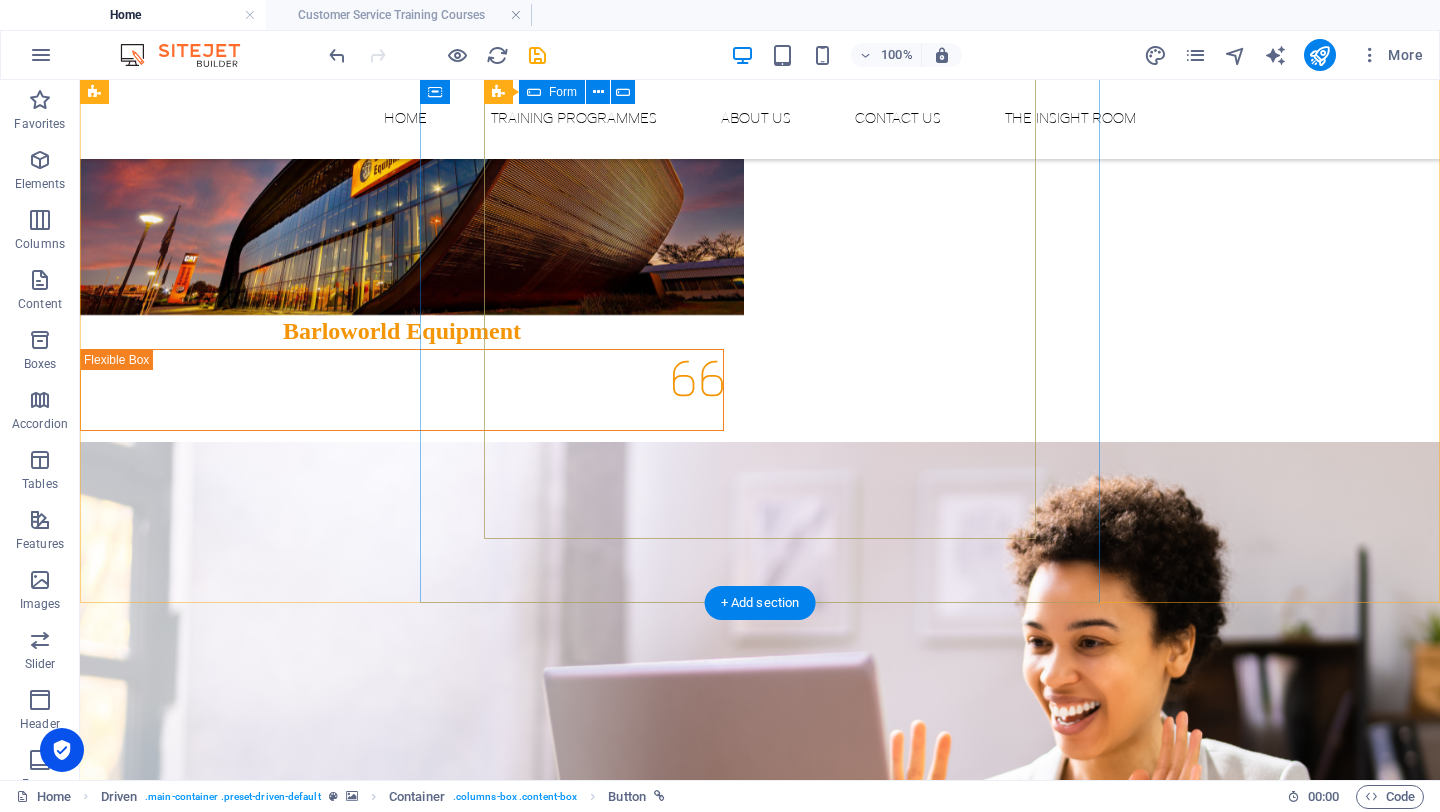 scroll, scrollTop: 3953, scrollLeft: 0, axis: vertical 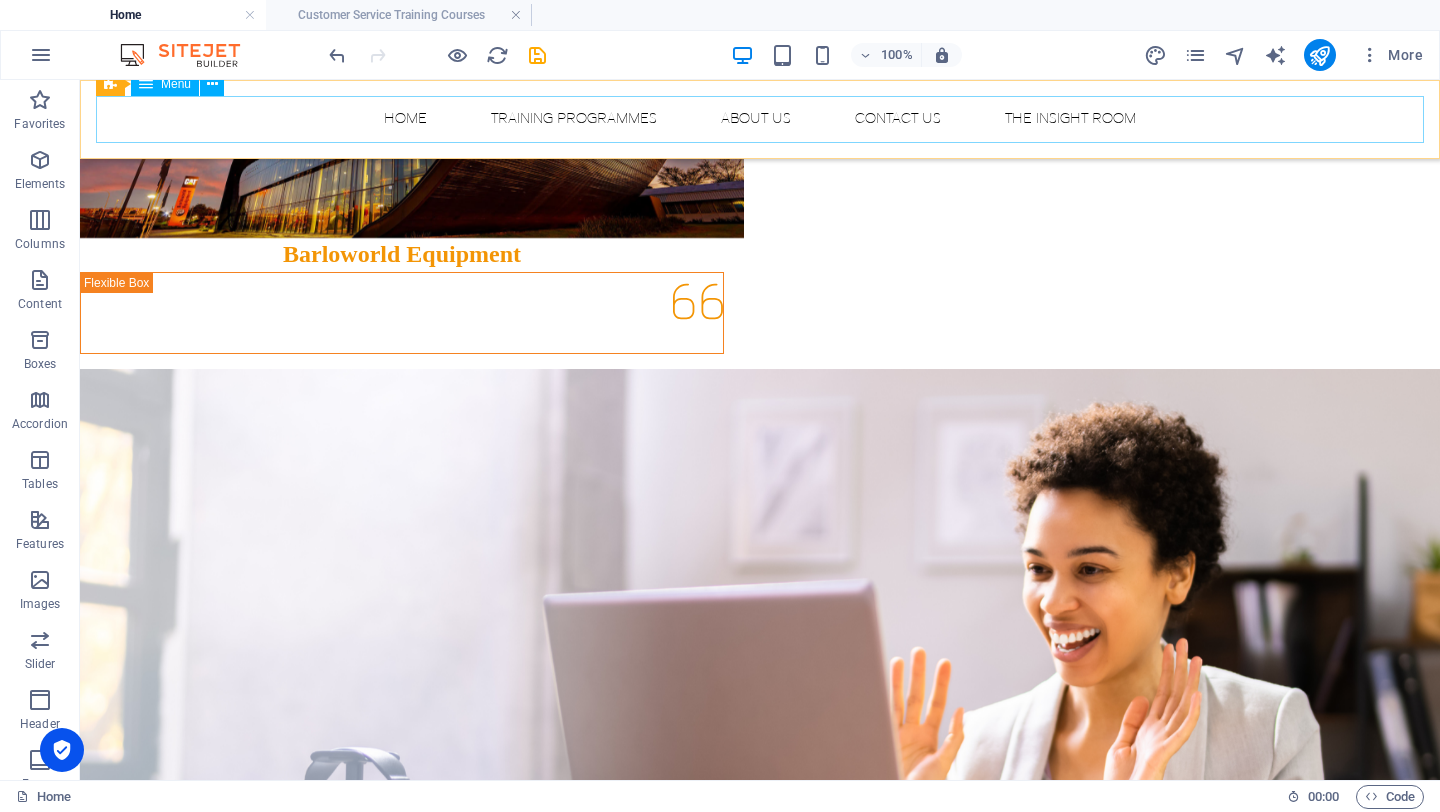 click on "Home TRAINING PROGRAMMES Leadership & Performance Enablement Personal Impact & Effectiveness Customer Service Training Courses ABOUT US Our Passion Our Approach Our Reviews CONTACT US The Insight Room" at bounding box center (760, 119) 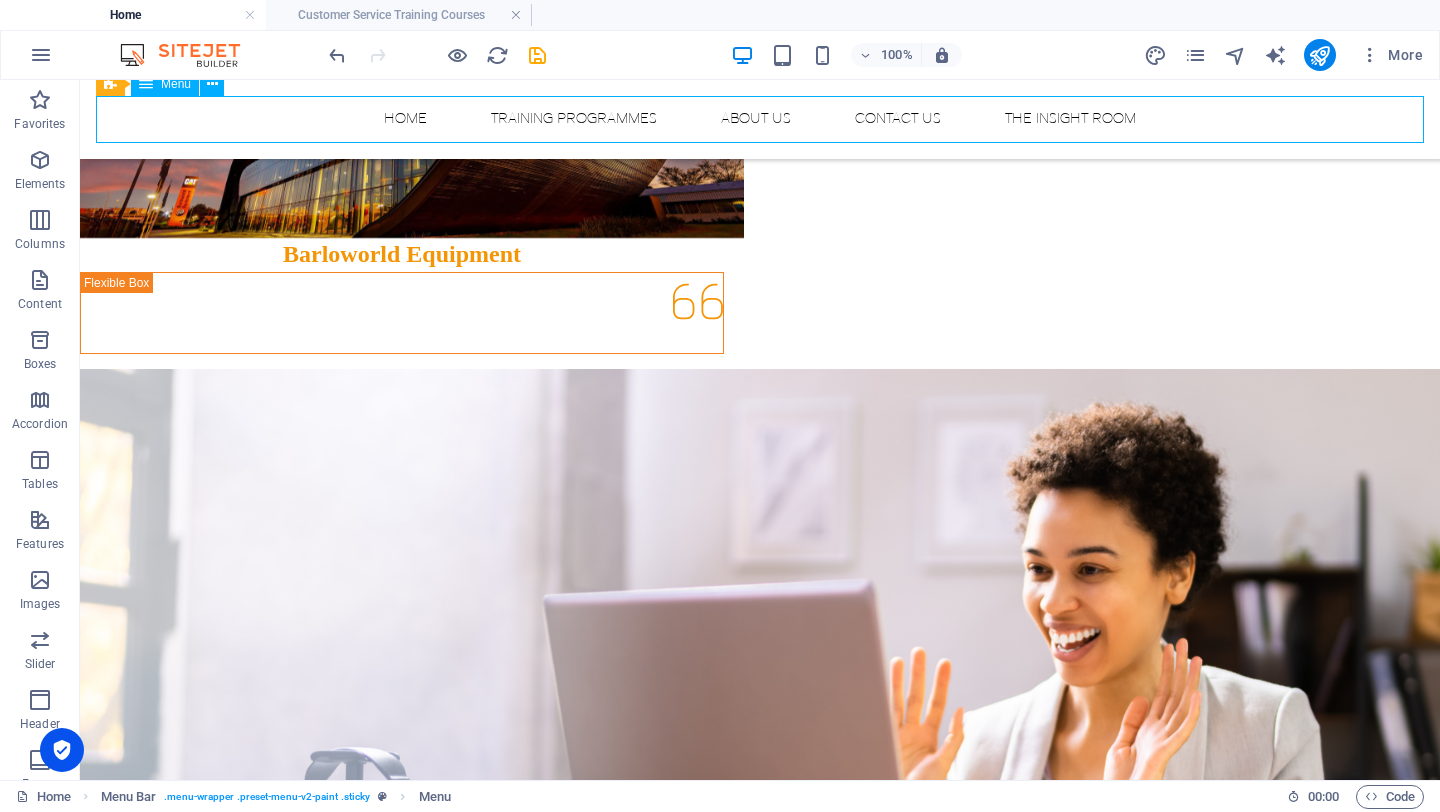 click on "Home TRAINING PROGRAMMES Leadership & Performance Enablement Personal Impact & Effectiveness Customer Service Training Courses ABOUT US Our Passion Our Approach Our Reviews CONTACT US The Insight Room" at bounding box center (760, 119) 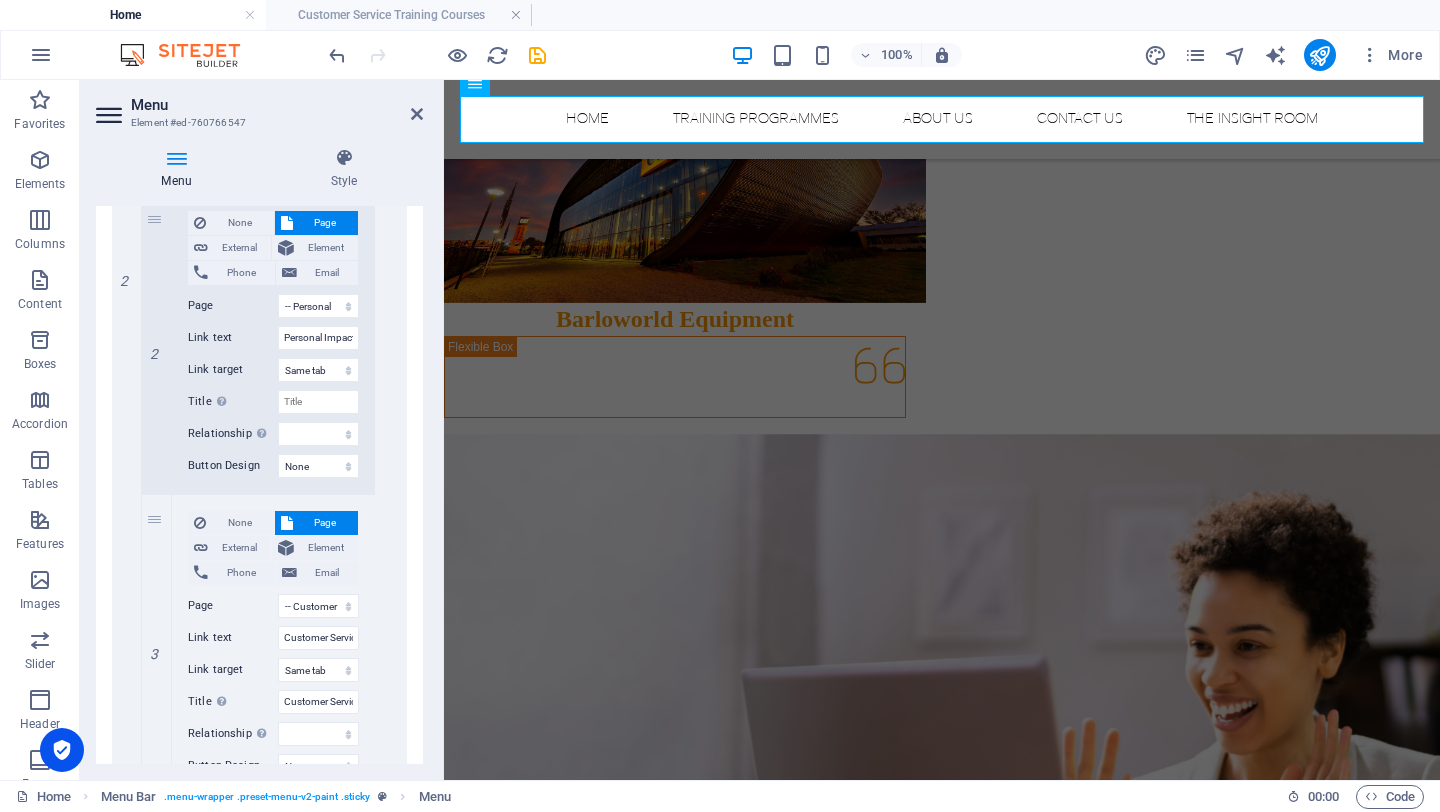 scroll, scrollTop: 927, scrollLeft: 0, axis: vertical 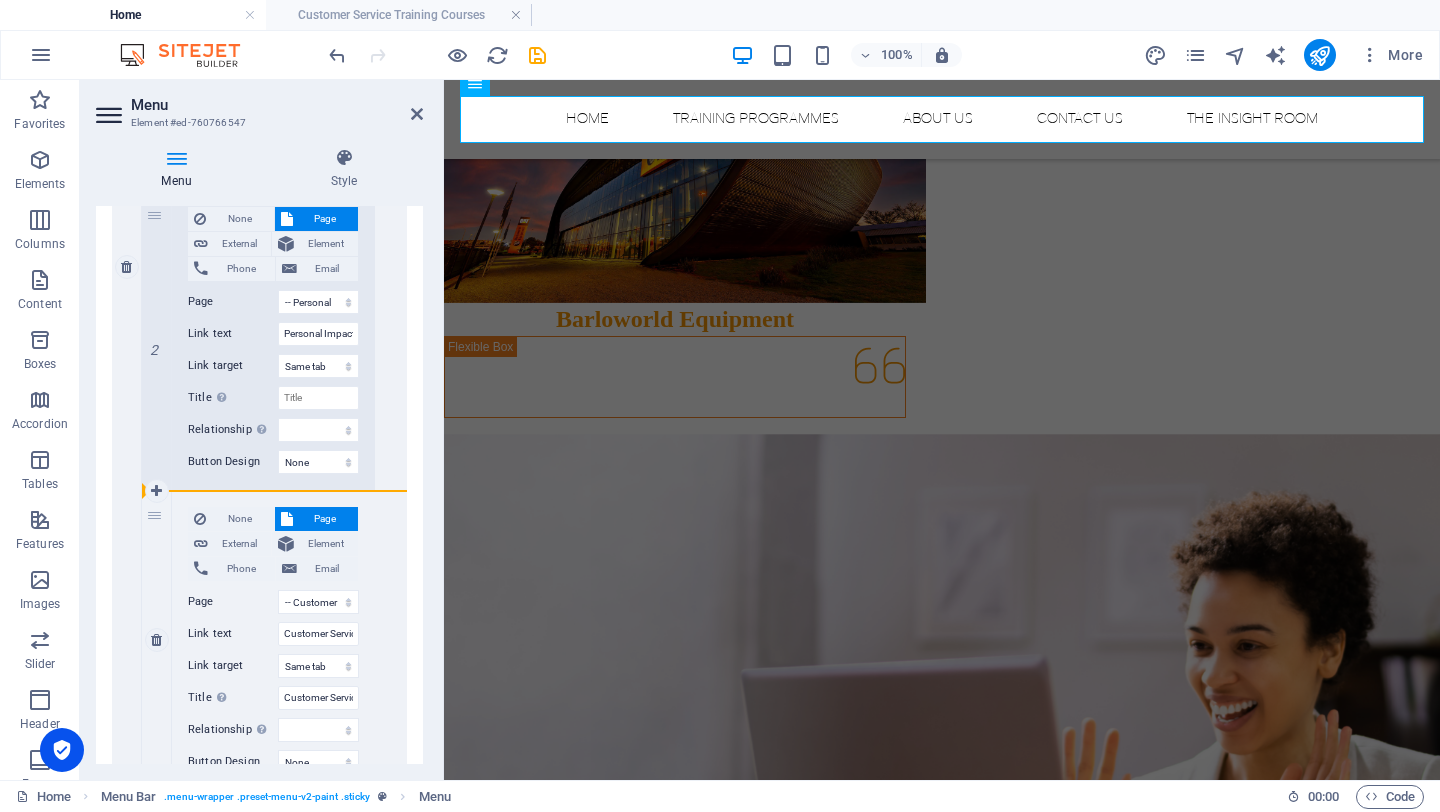 click on "3" at bounding box center (157, 640) 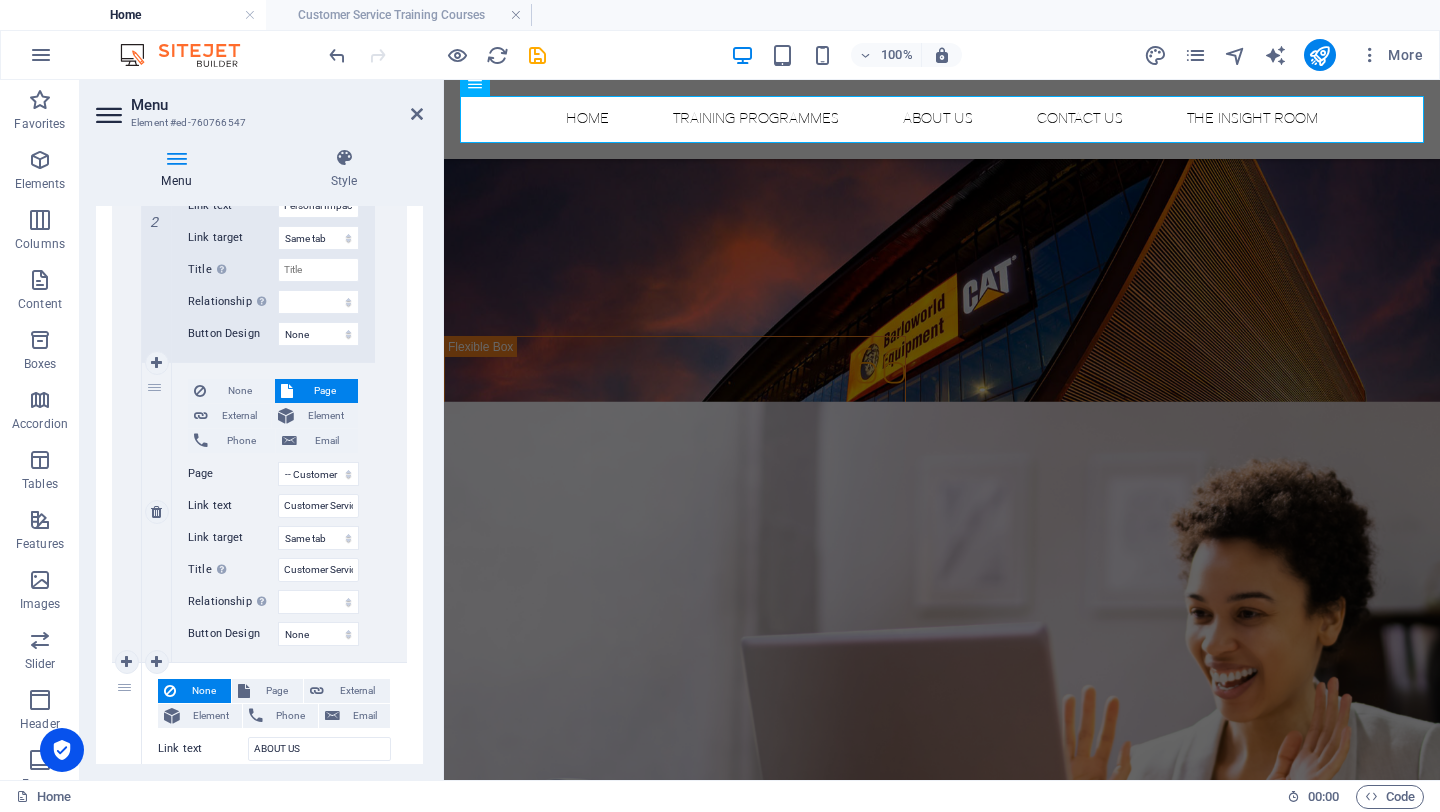 scroll, scrollTop: 1056, scrollLeft: 0, axis: vertical 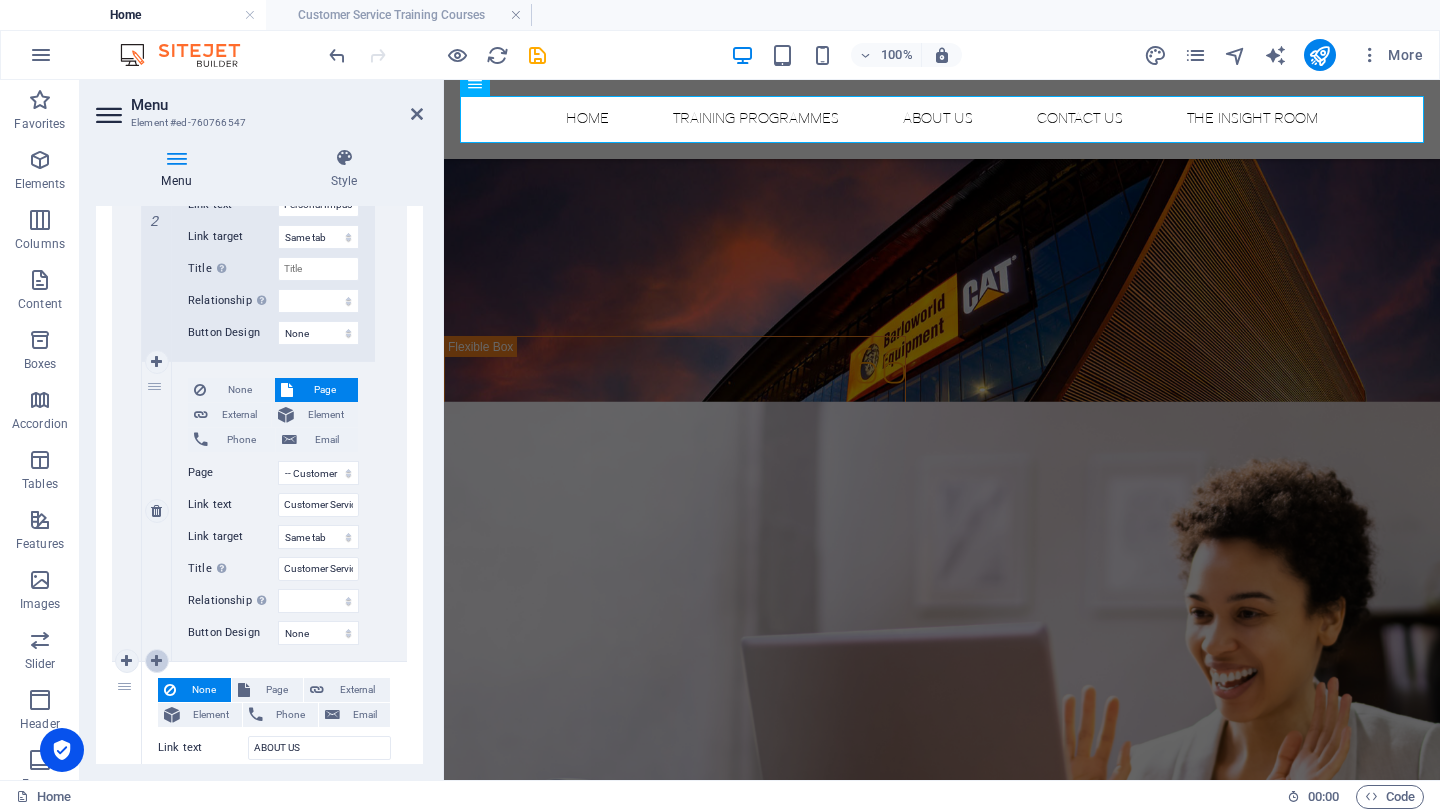 click at bounding box center (156, 661) 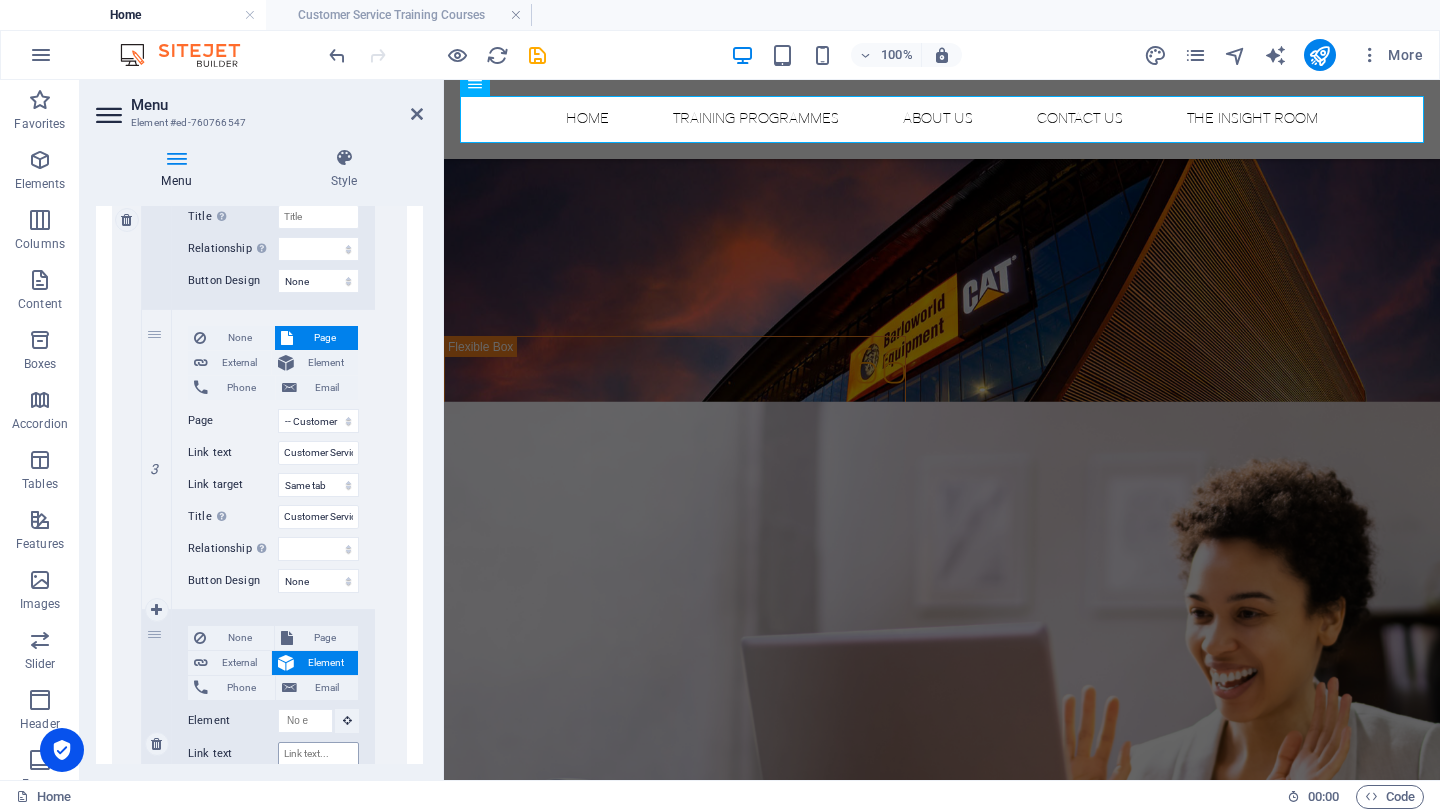 scroll, scrollTop: 1192, scrollLeft: 0, axis: vertical 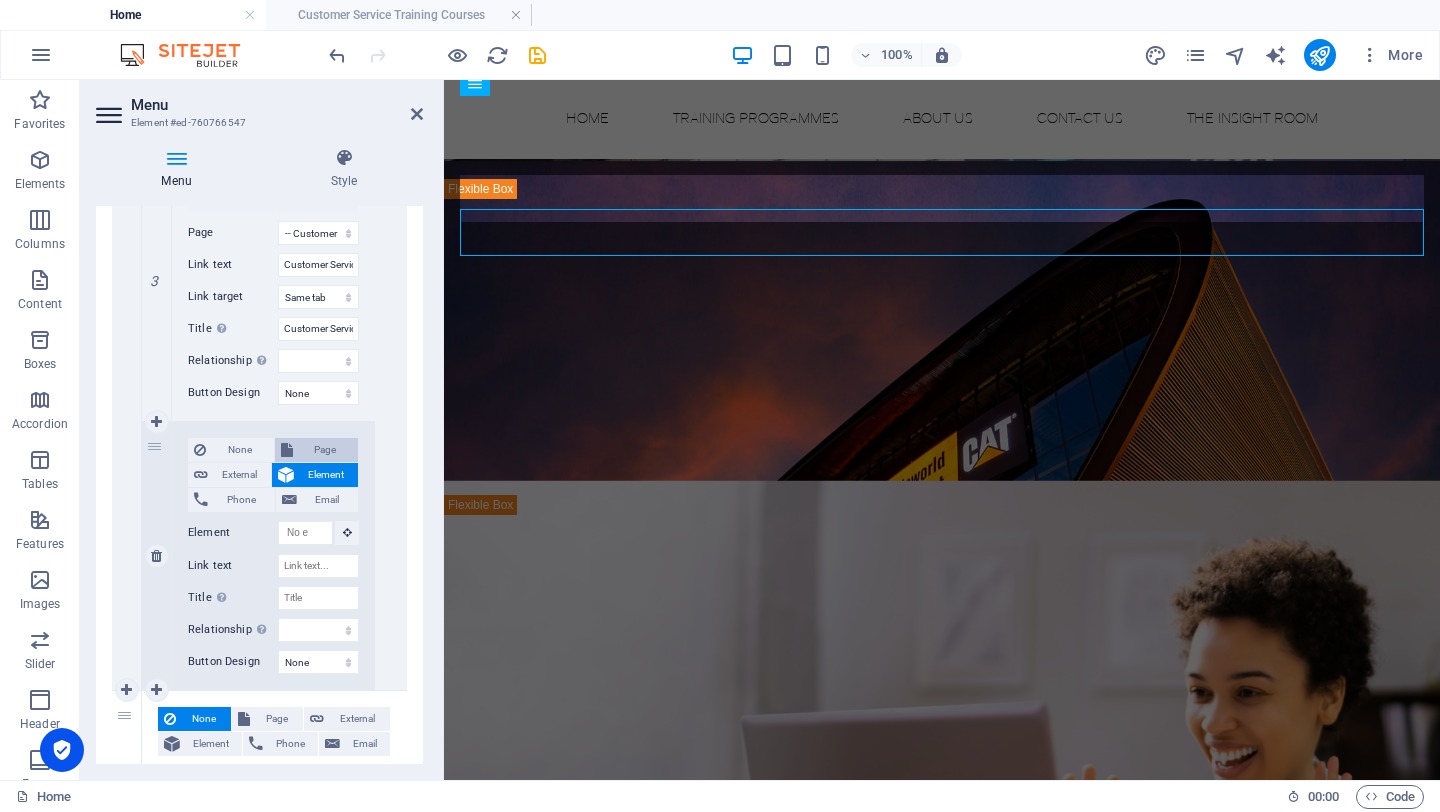 click at bounding box center [287, 450] 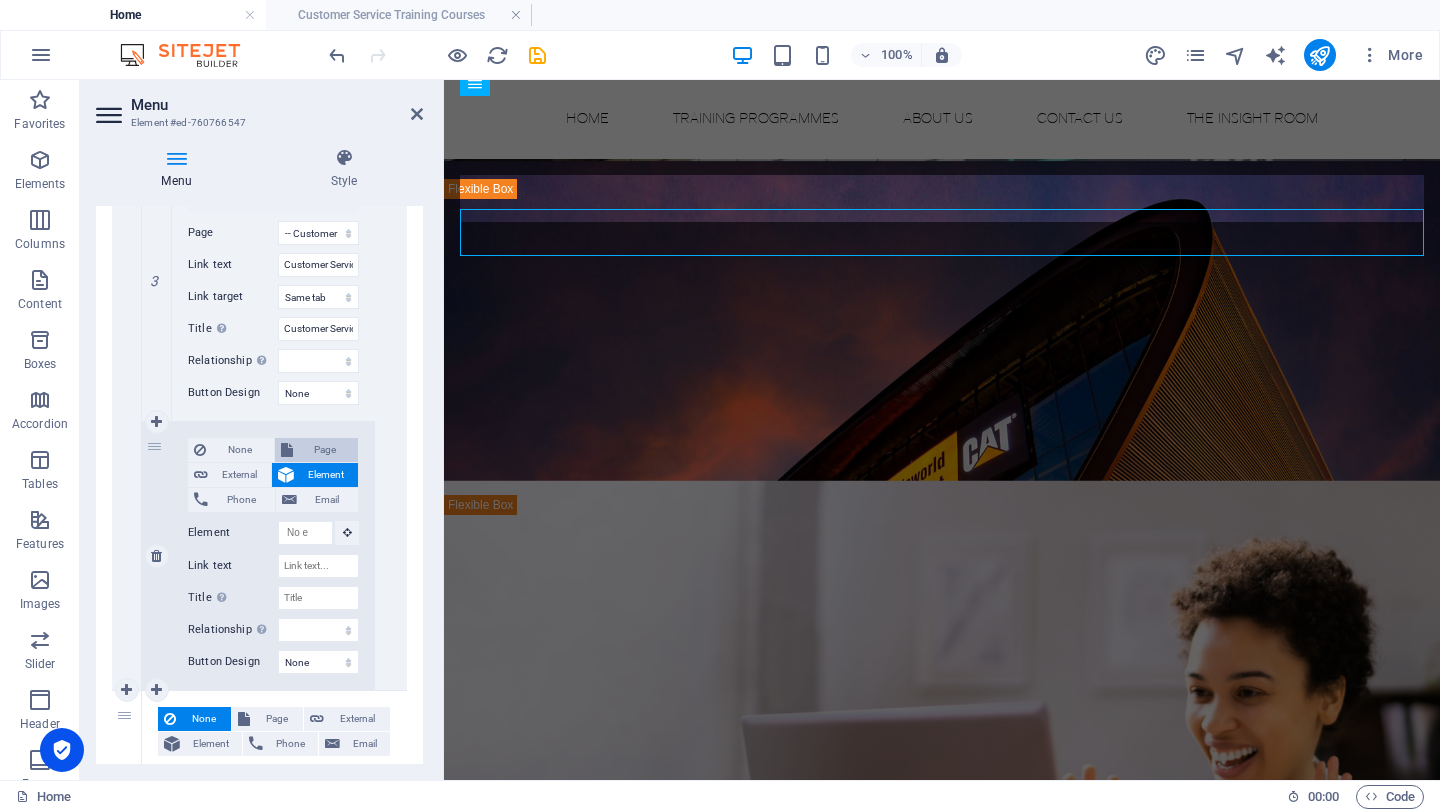 scroll, scrollTop: 1327, scrollLeft: 0, axis: vertical 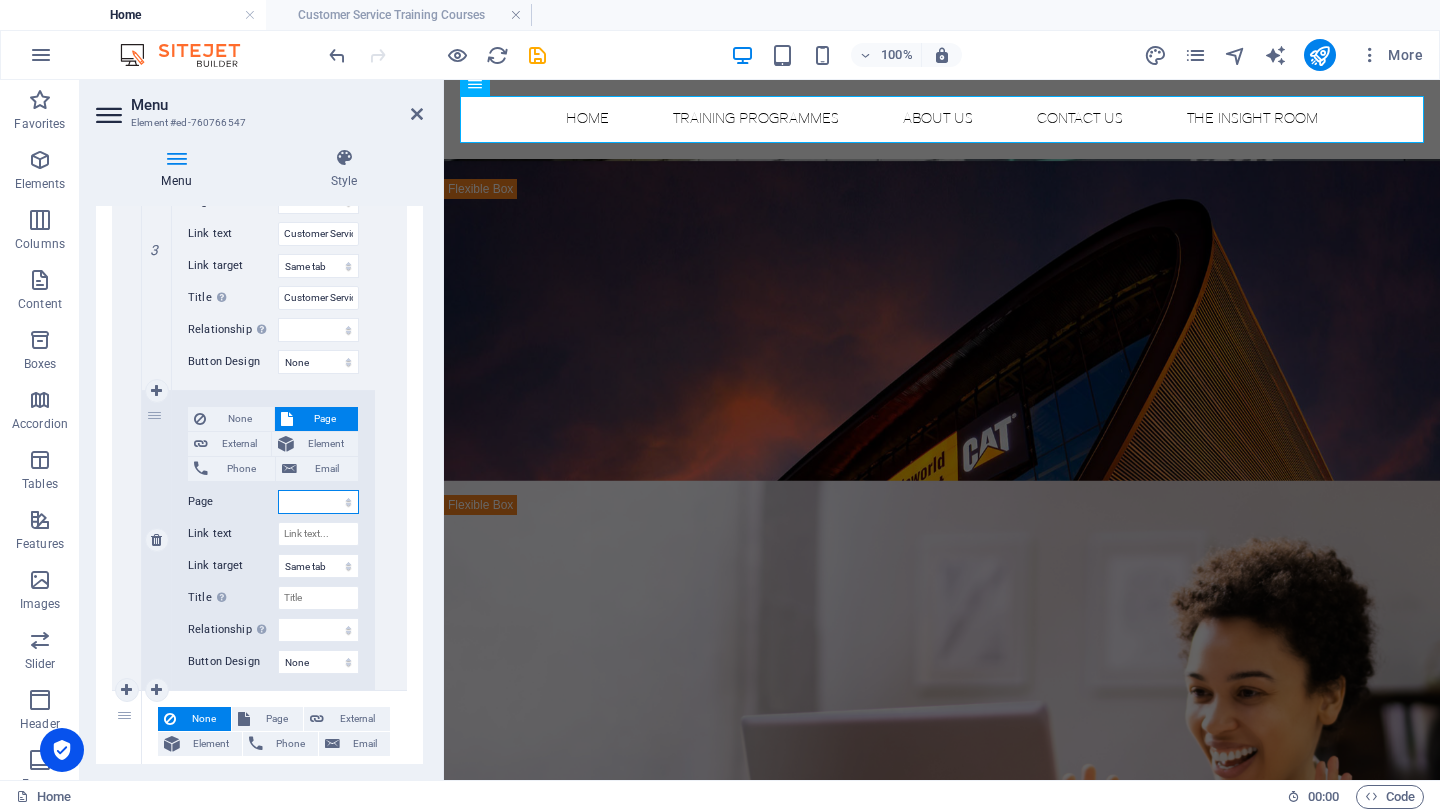 click on "Home TRAINING PROGRAMMES -- Leadership &amp; Performance Enablement -- Personal Impact &amp; Effectiveness --  Customer Service Training Courses -- IT Training Courses ABOUT US  -- Our Passion -- Our Approach -- Our Reviews CONTACT US THE INSIGHT ROOM" at bounding box center [318, 502] 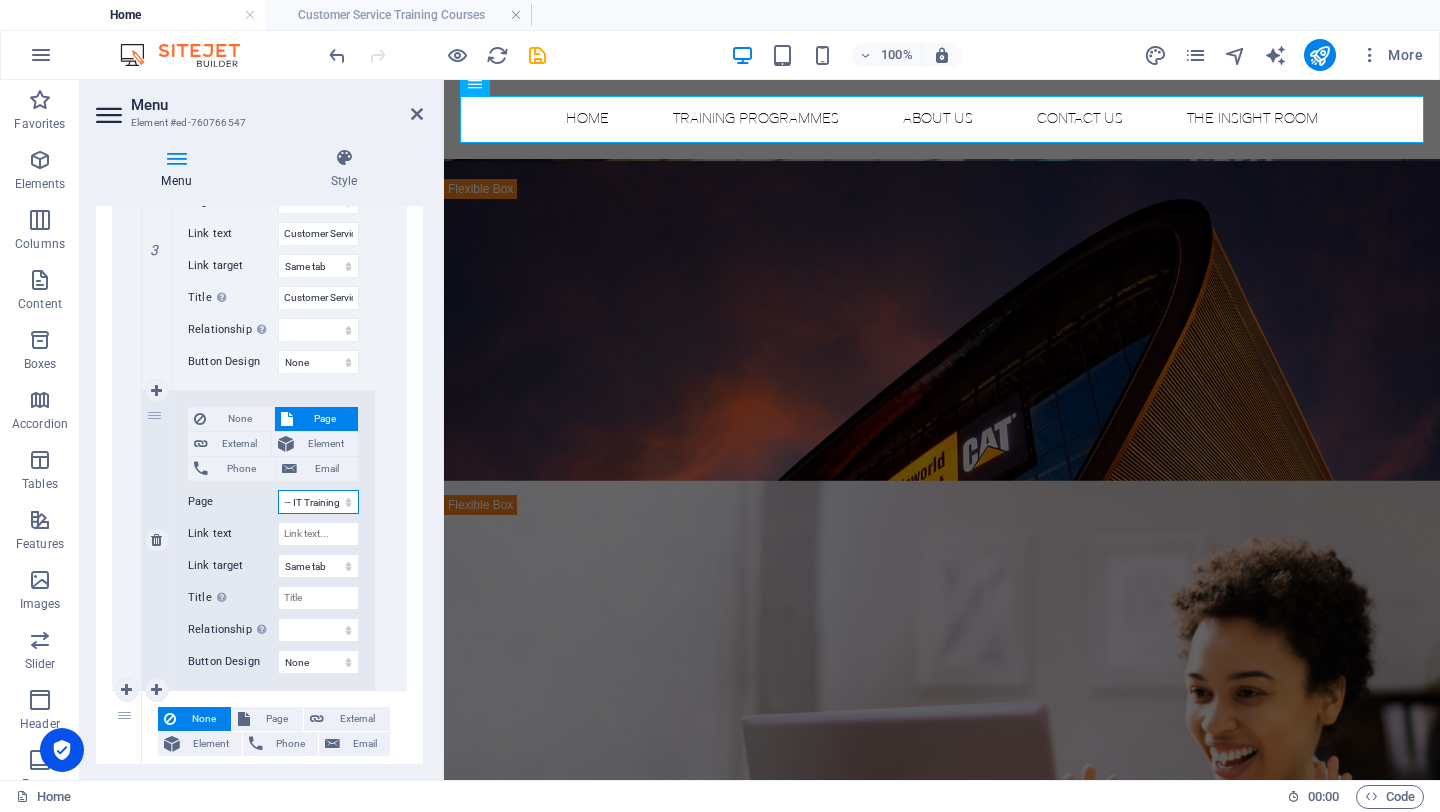 select 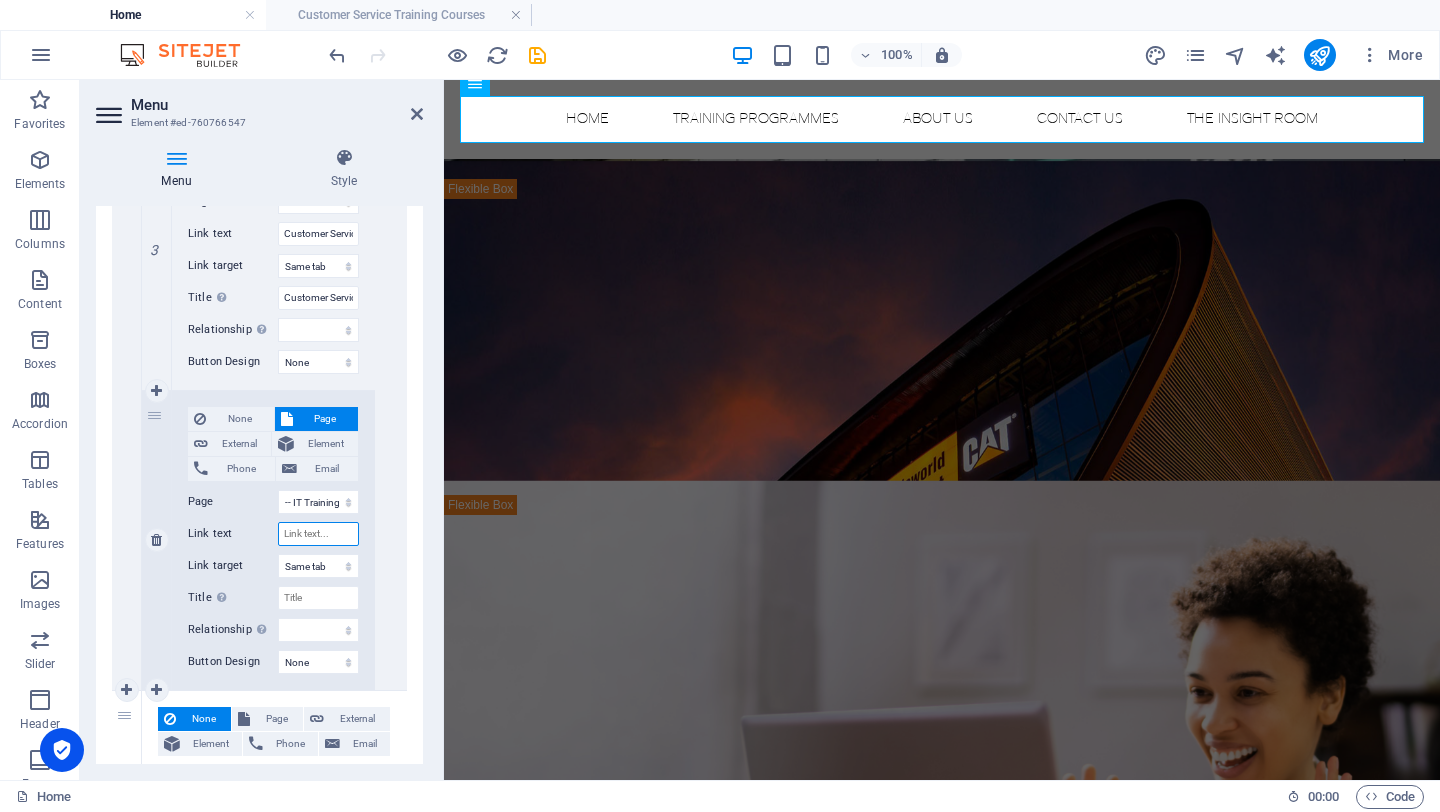 click on "Link text" at bounding box center (318, 534) 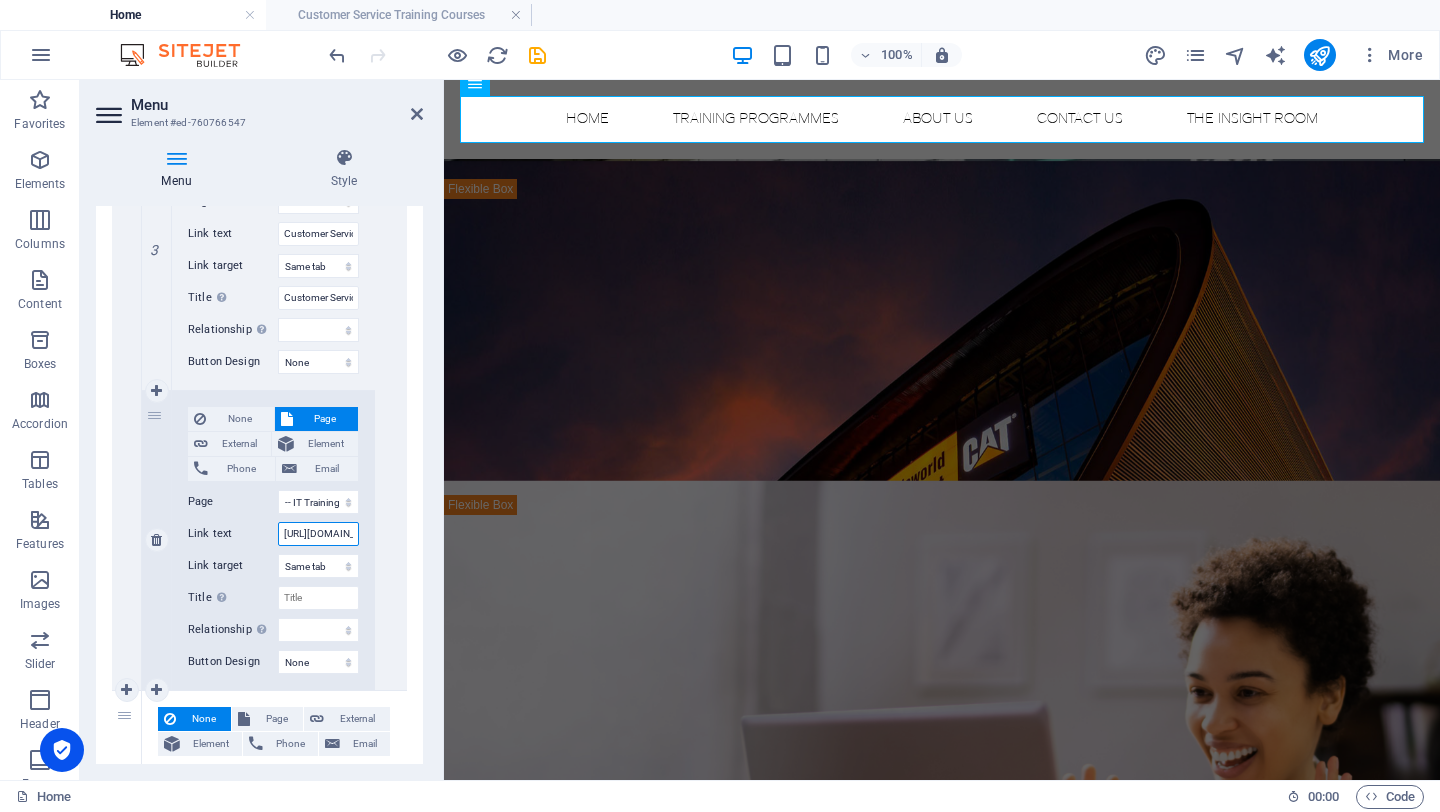 scroll, scrollTop: 0, scrollLeft: 92, axis: horizontal 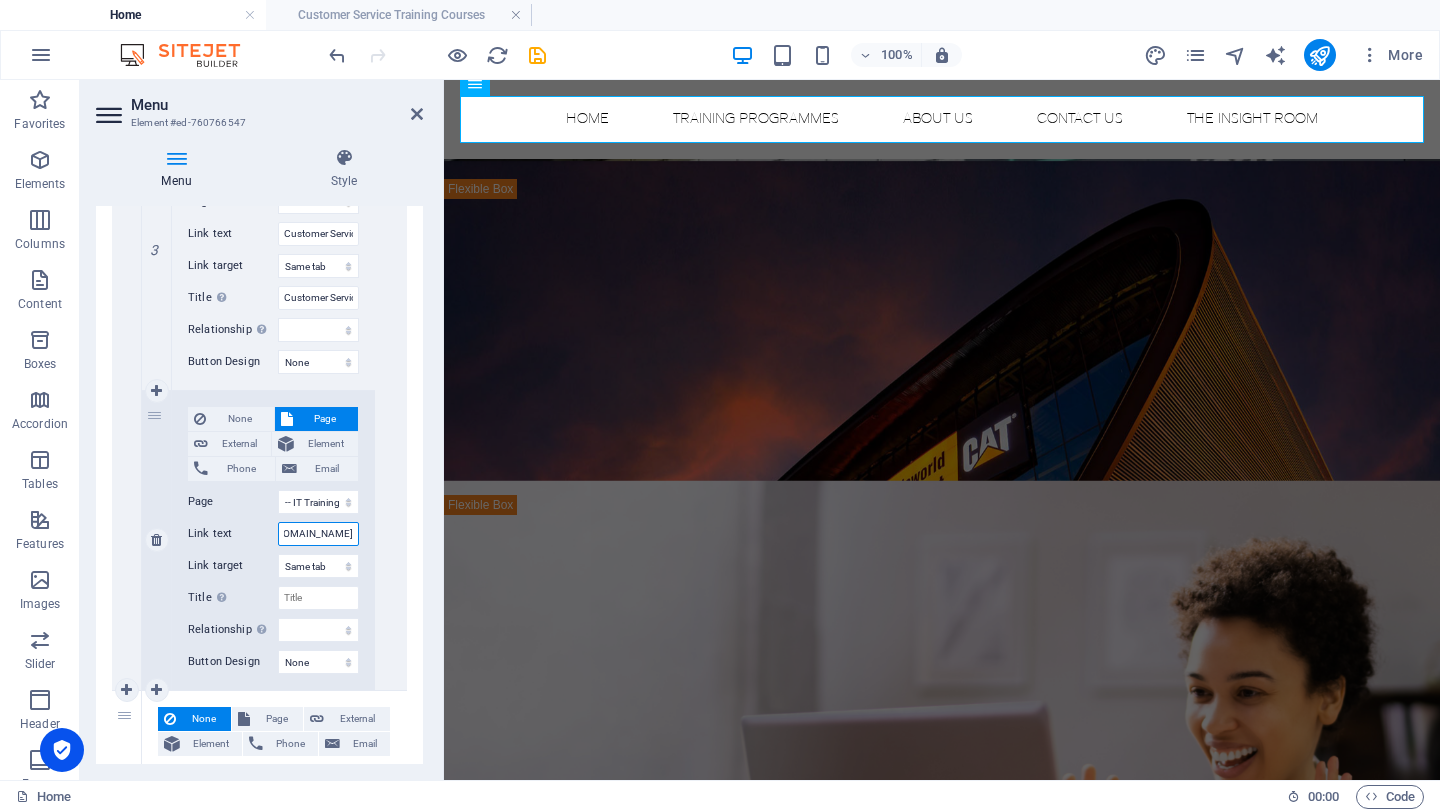 select 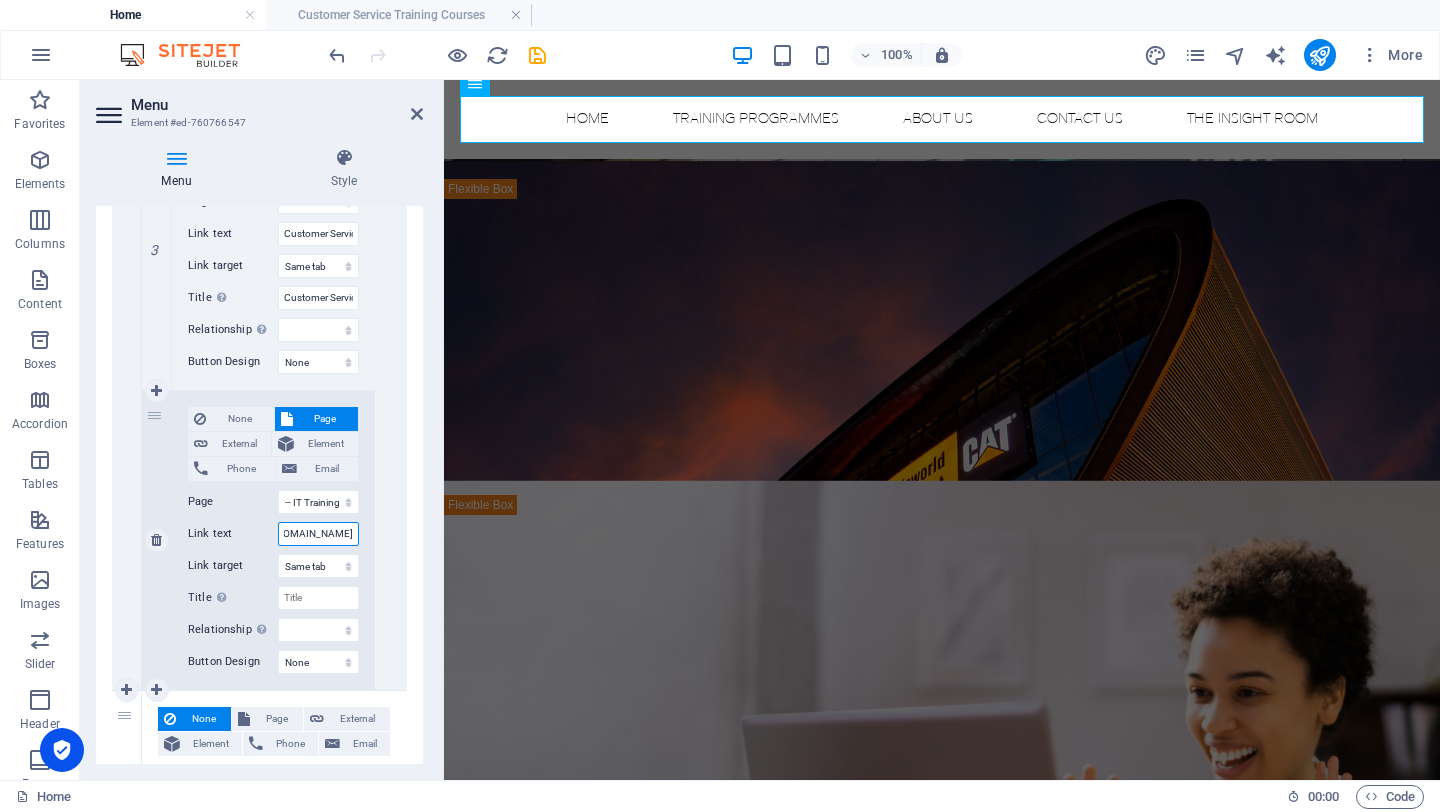select 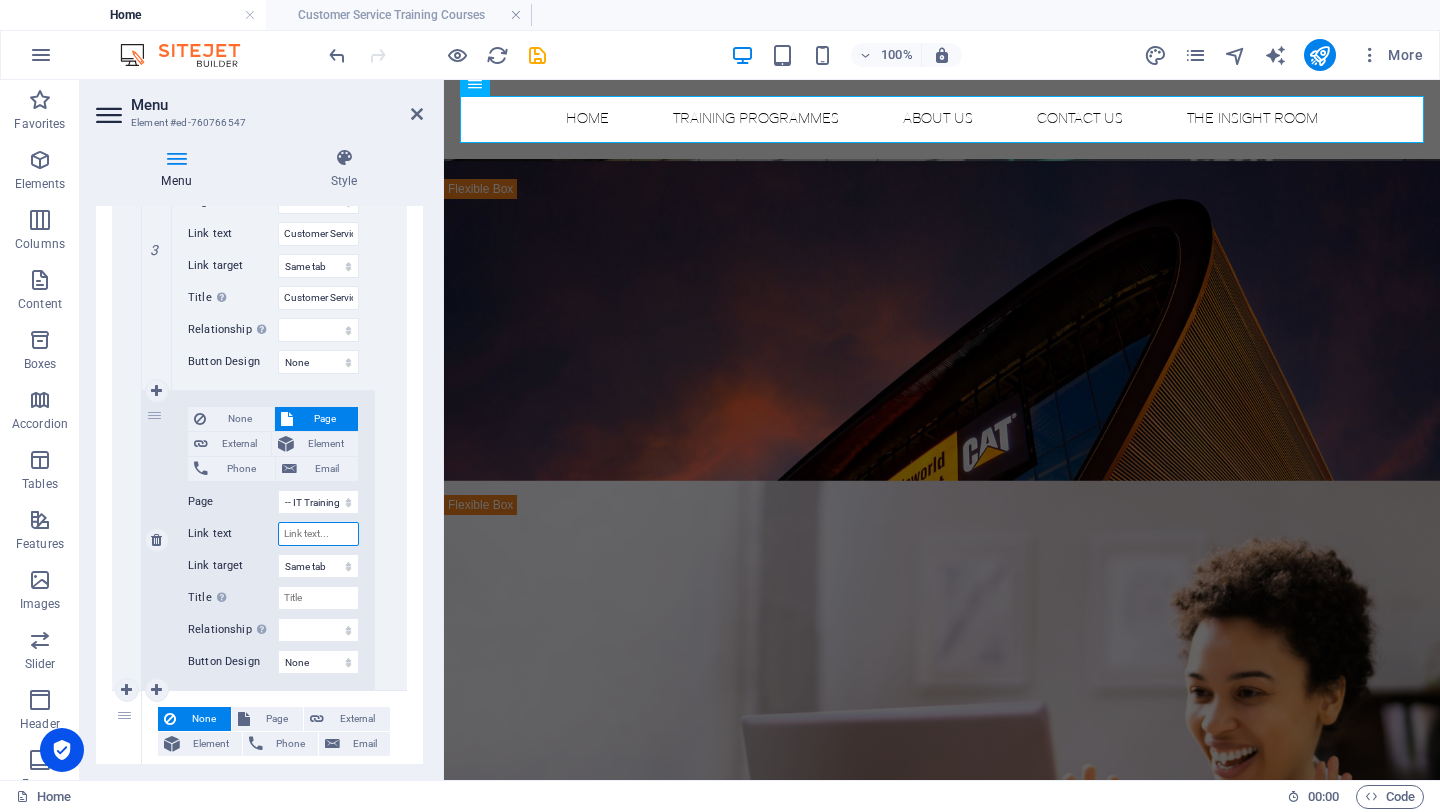 scroll, scrollTop: 0, scrollLeft: 0, axis: both 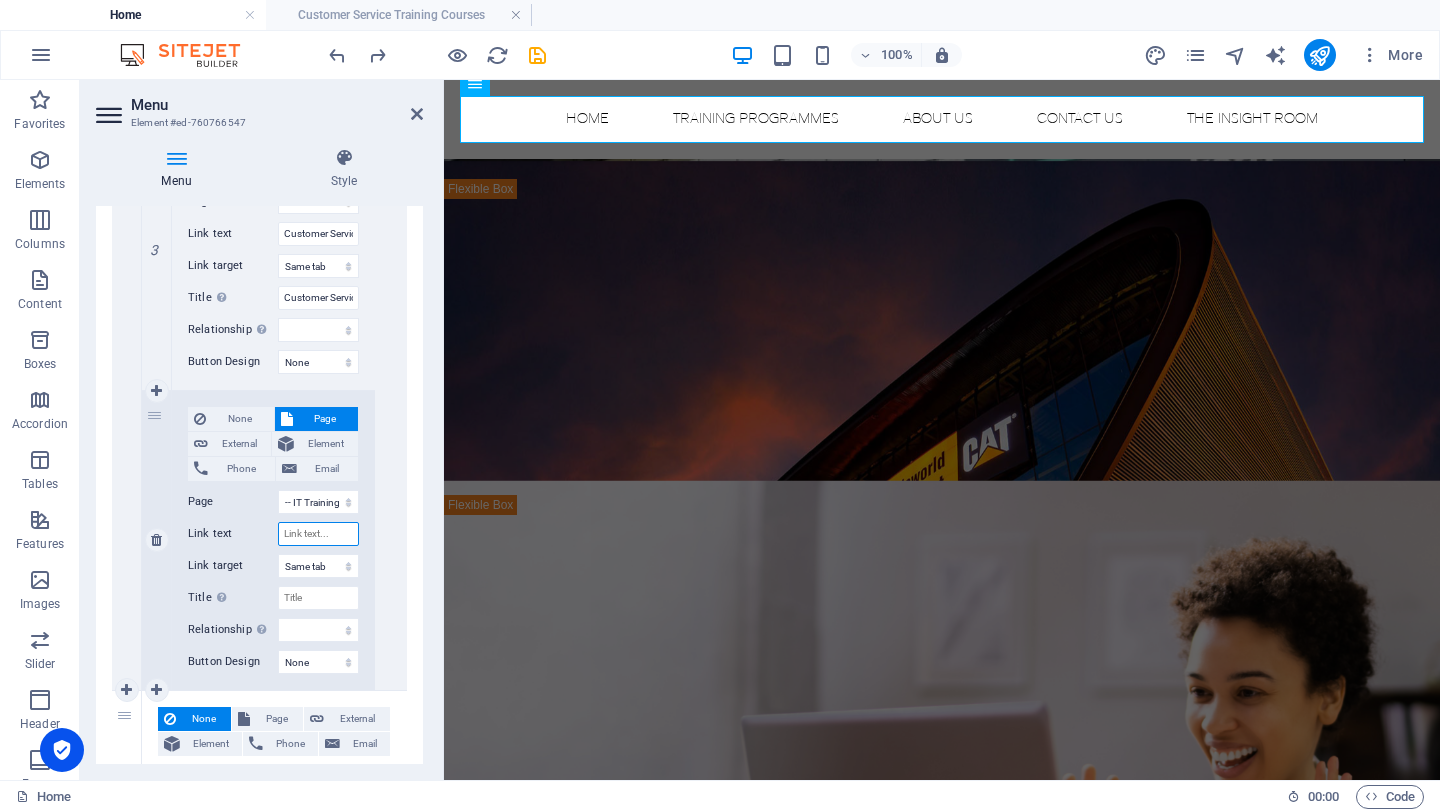 type on "I" 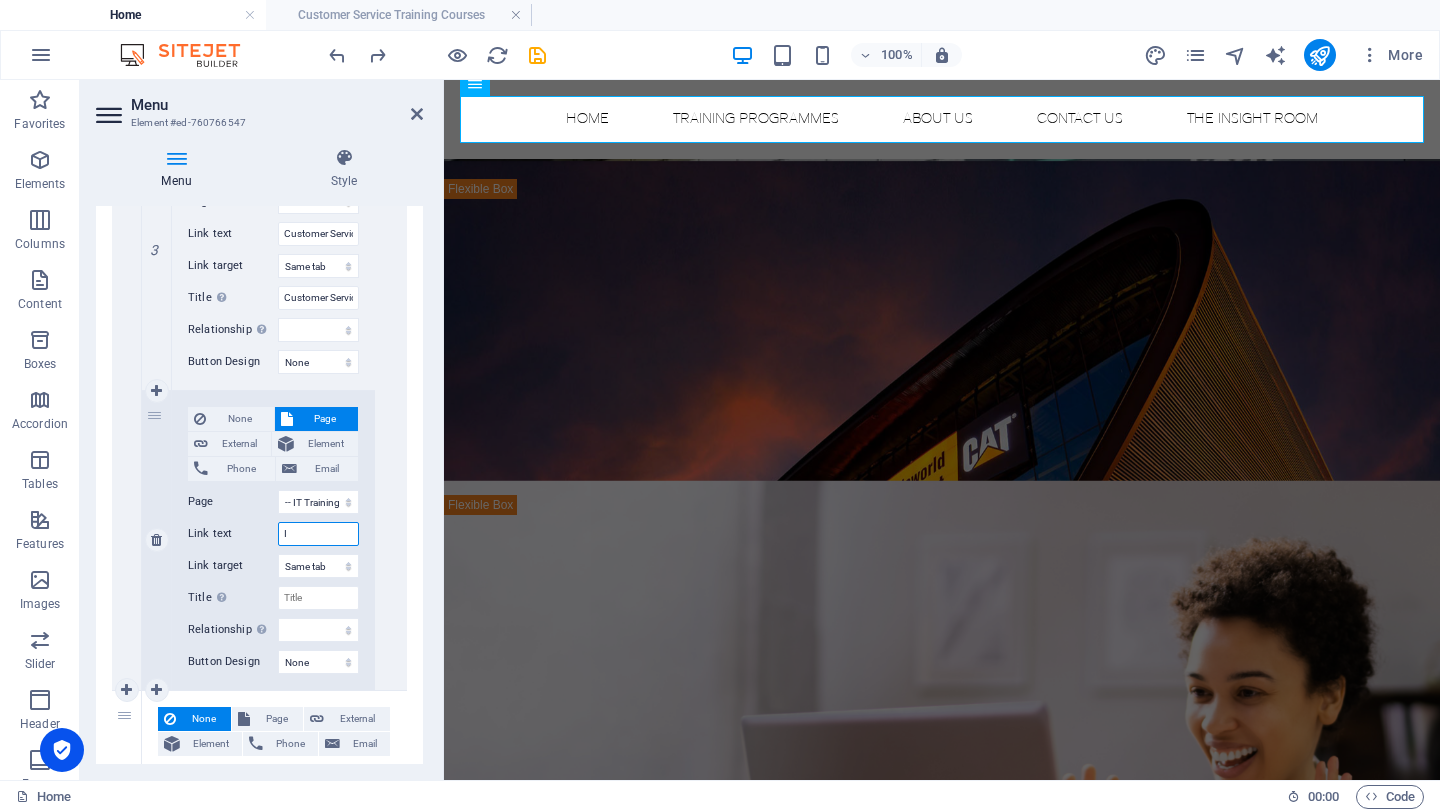 select 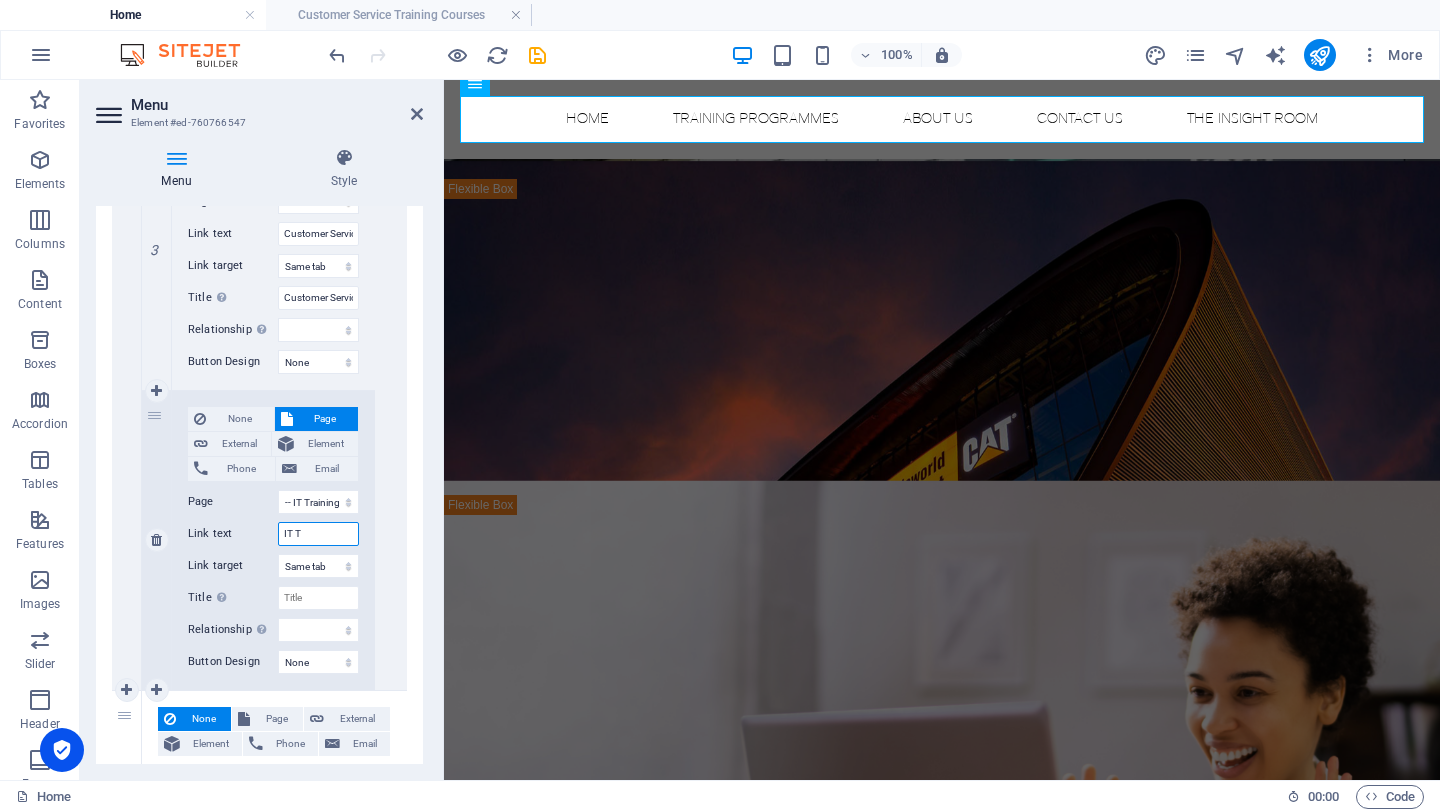type on "IT Tr" 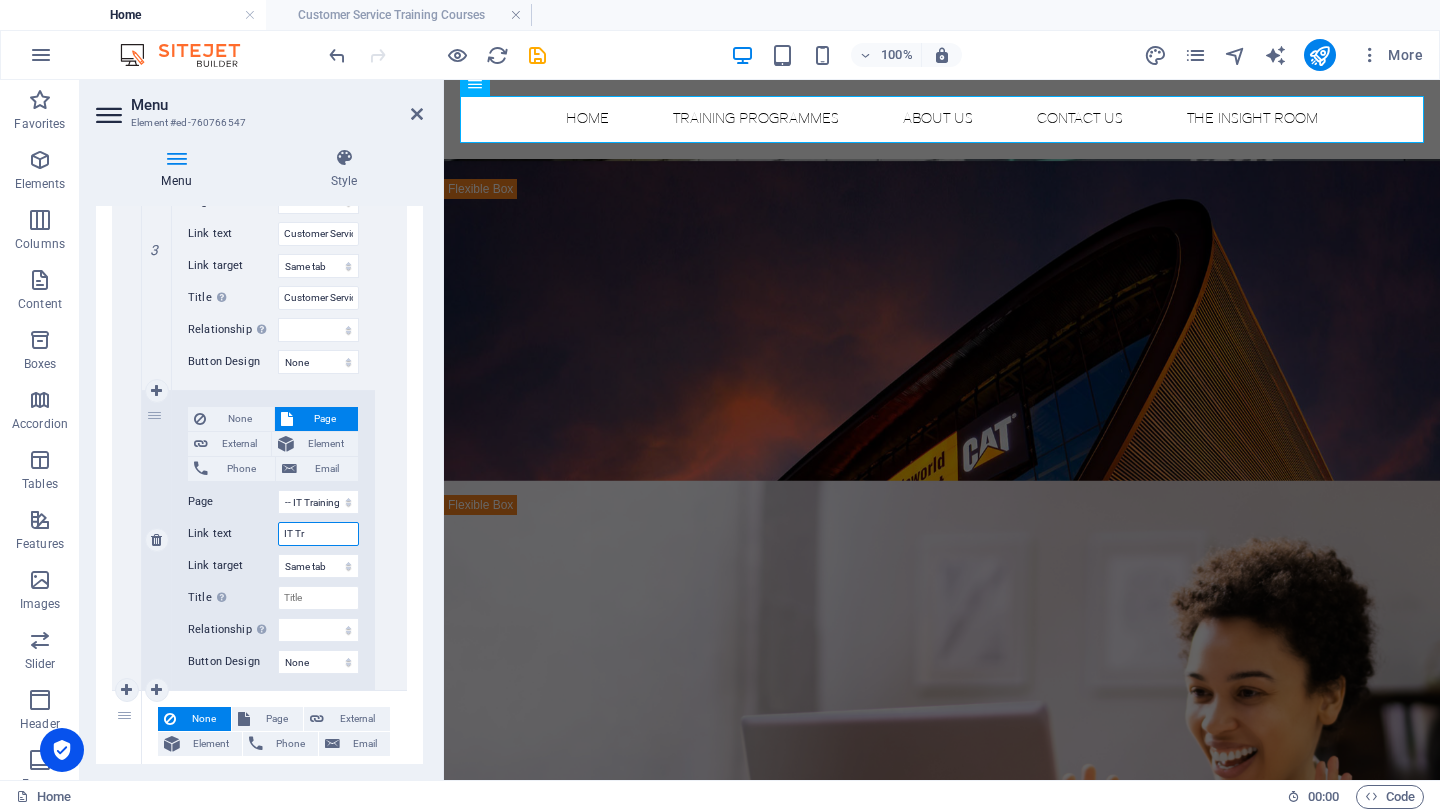 select 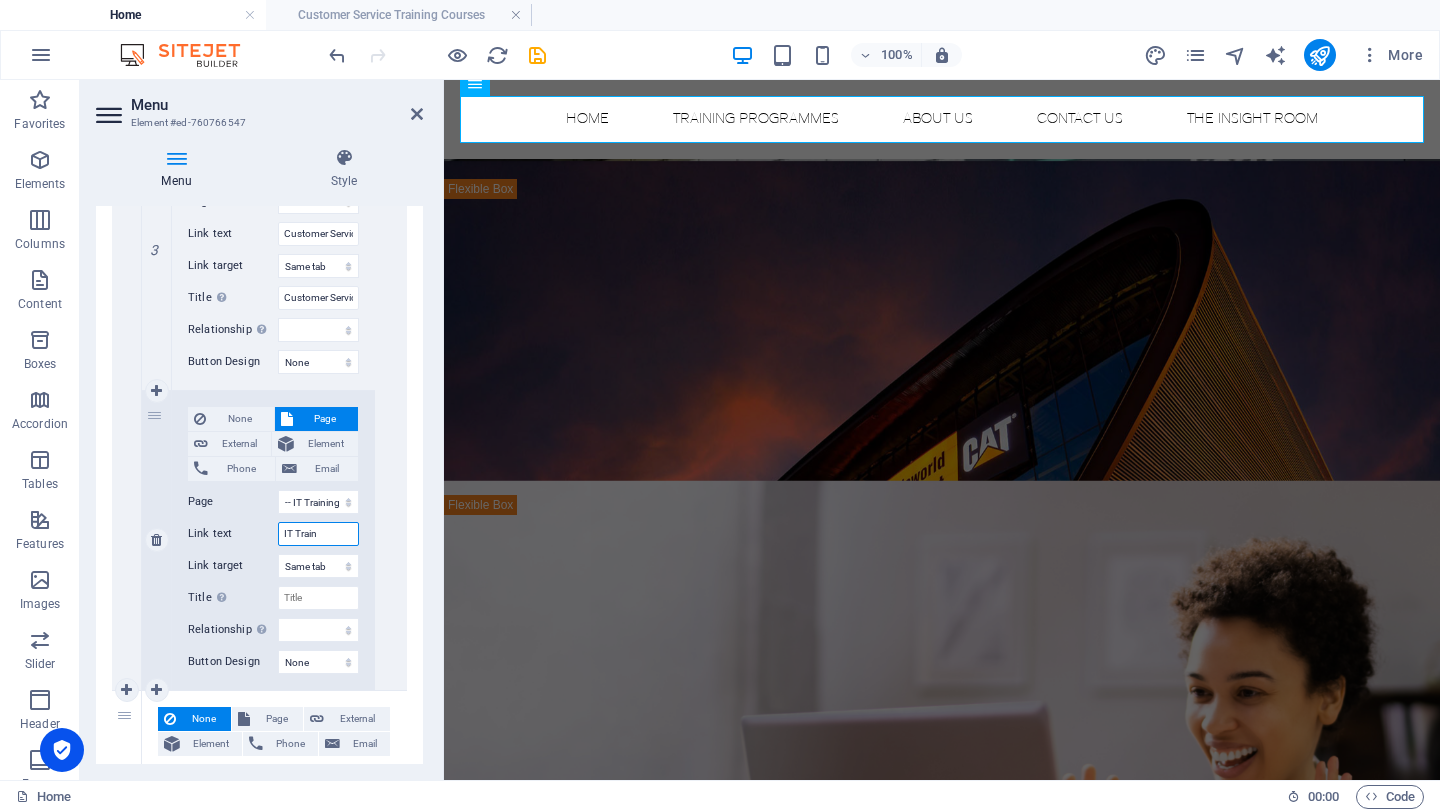 type on "IT Traini" 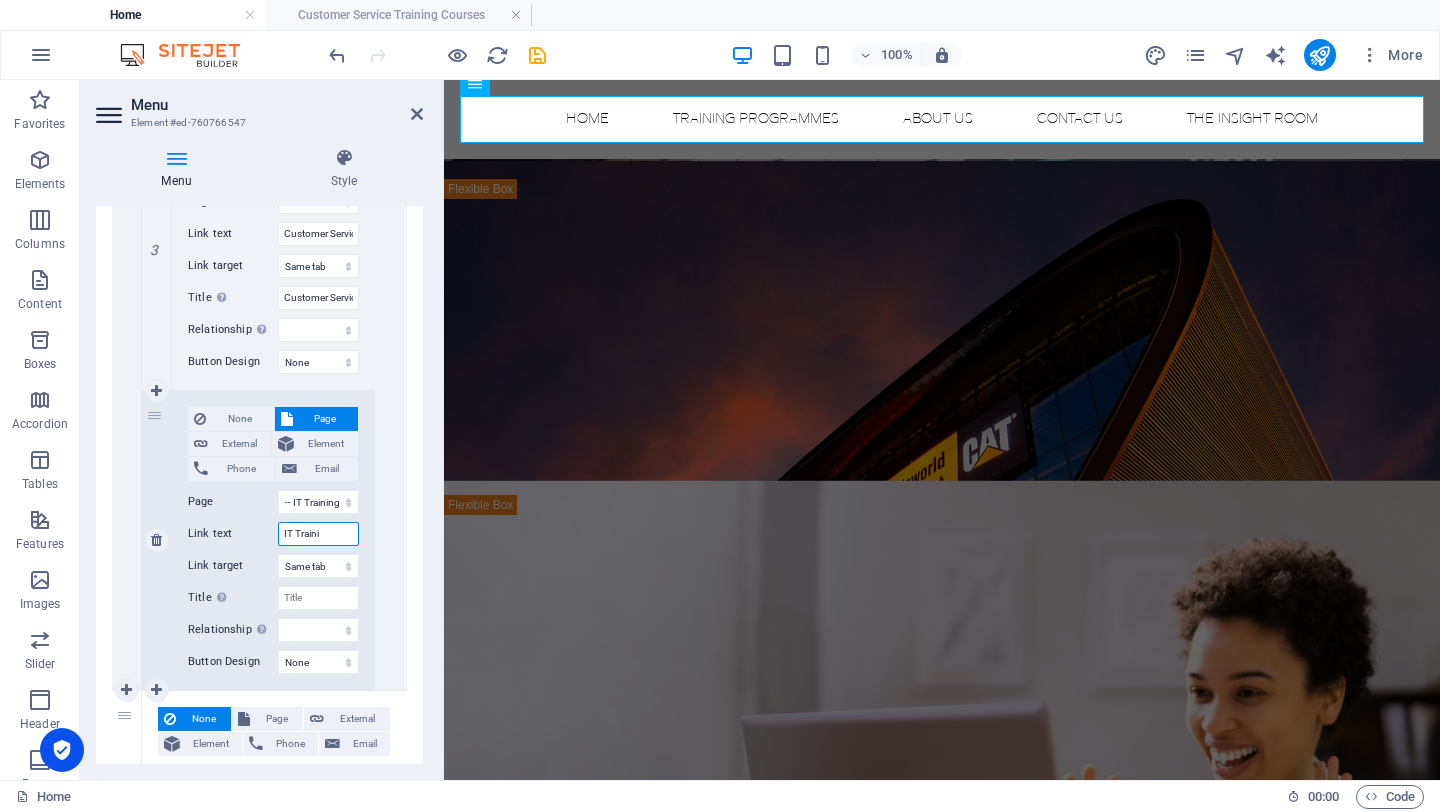 select 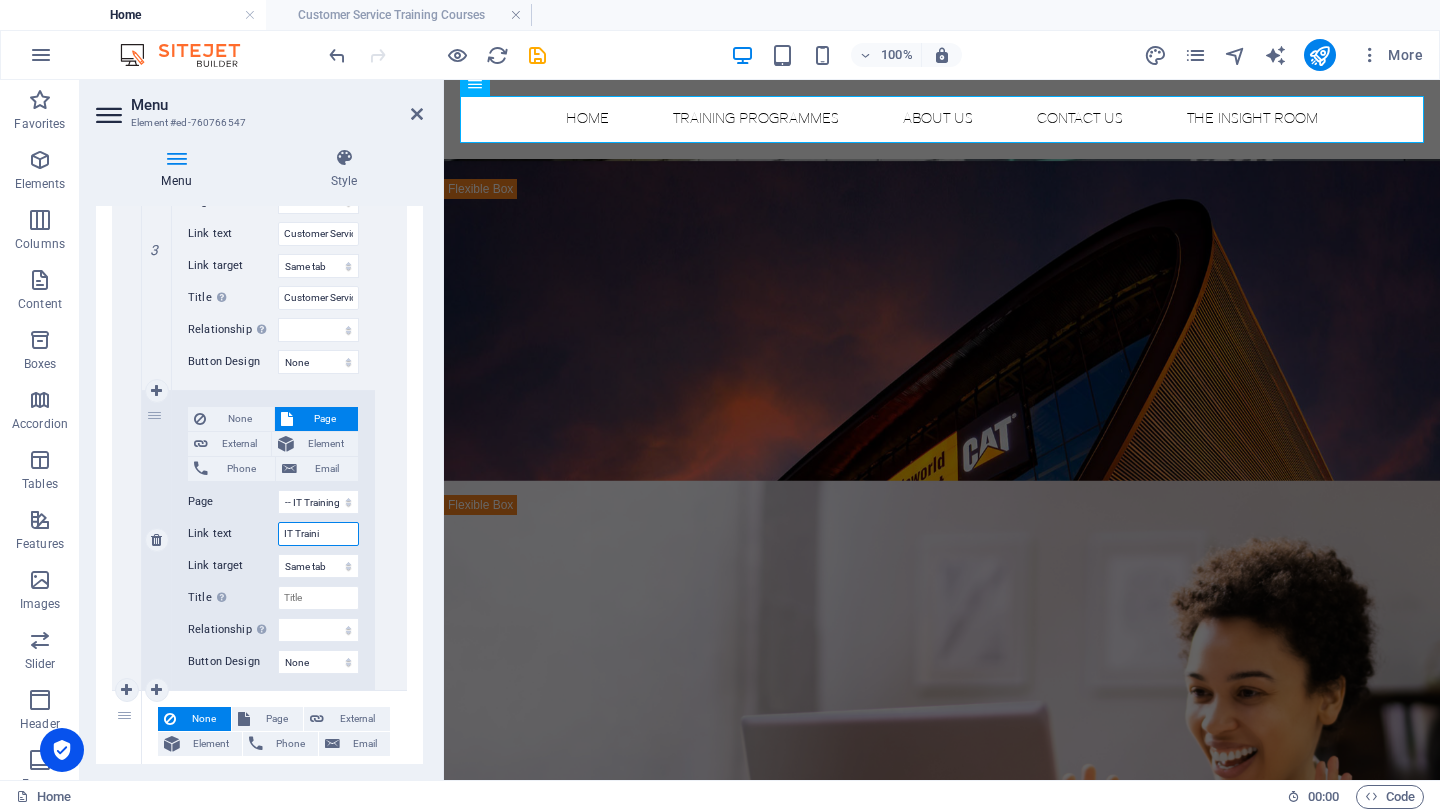 select 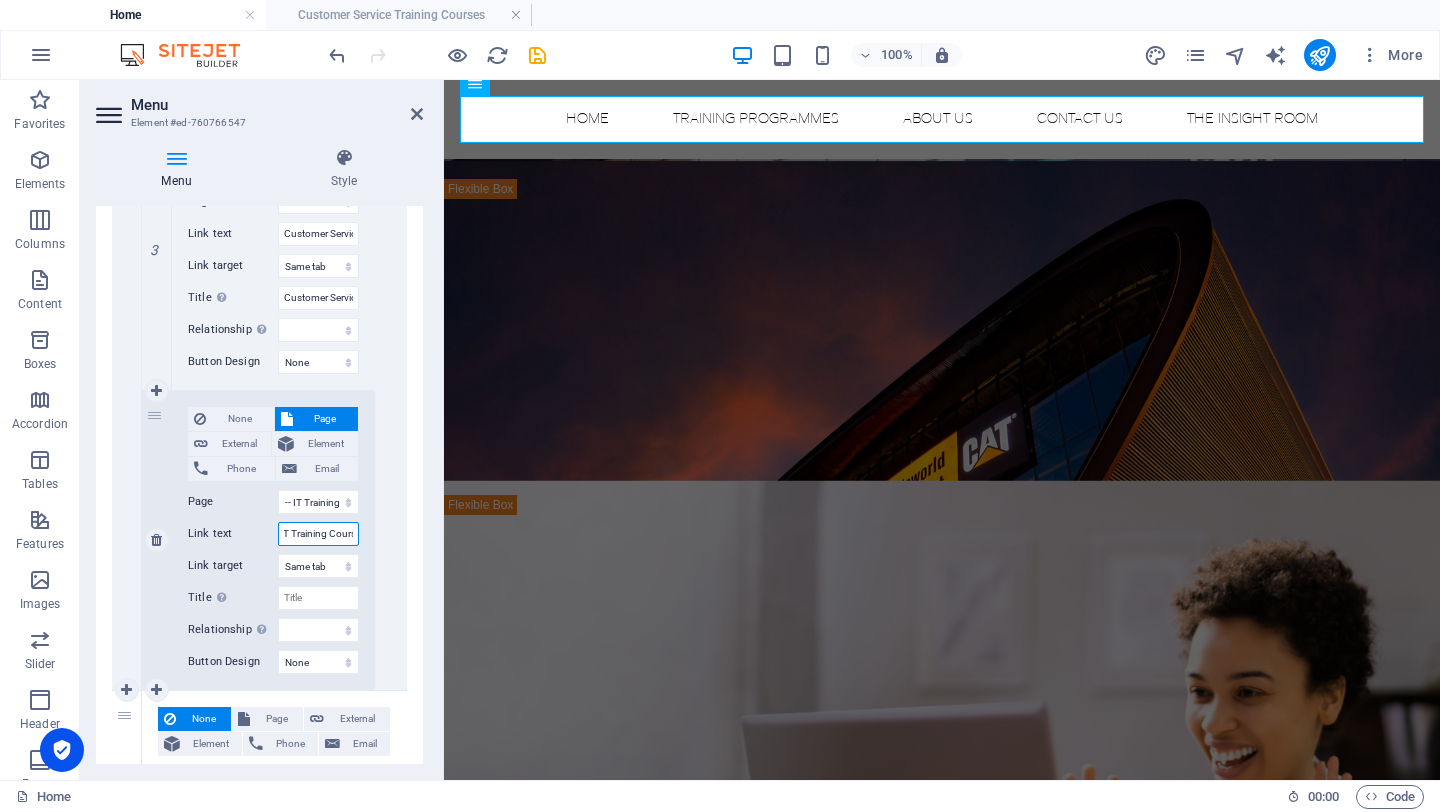 type on "IT Training Coursa" 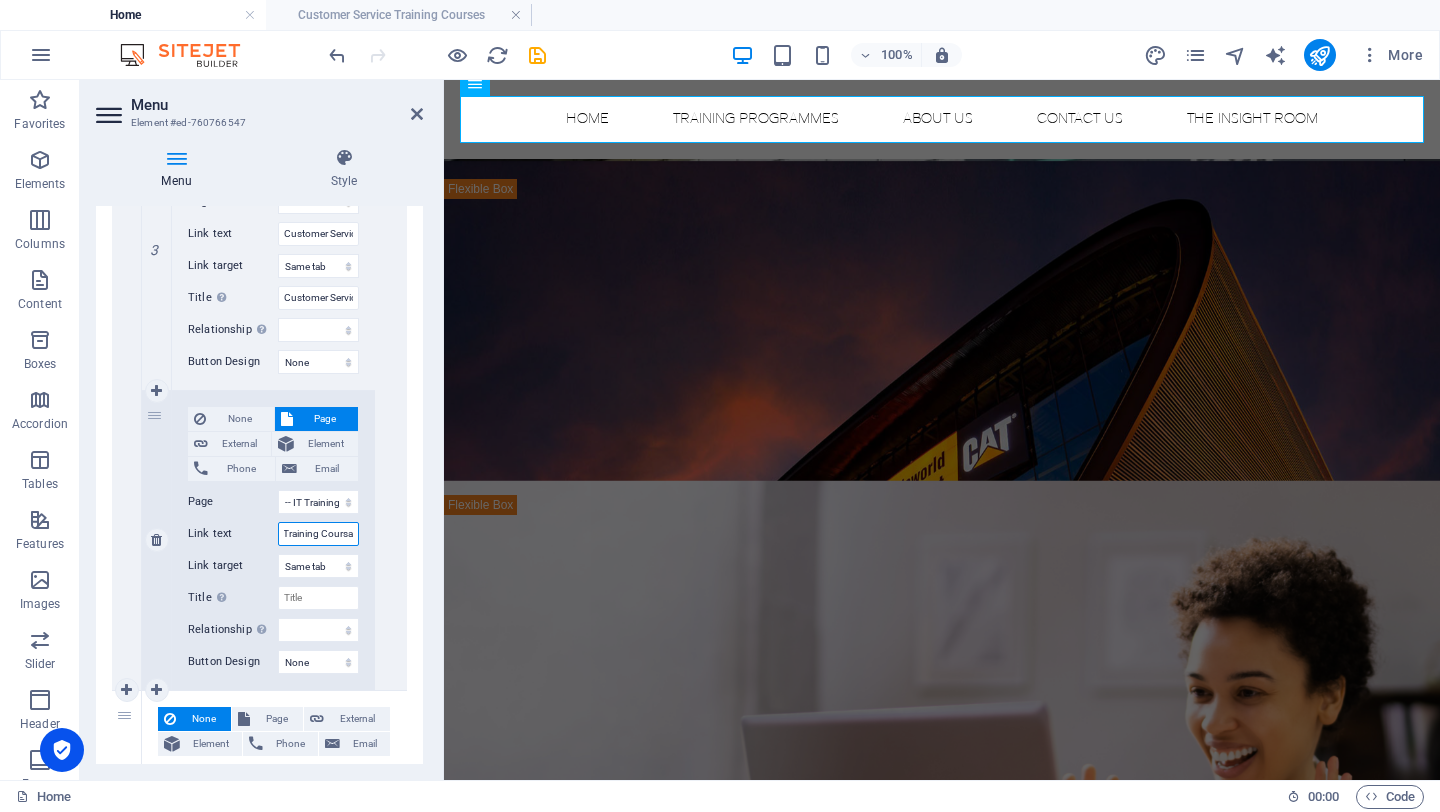 select 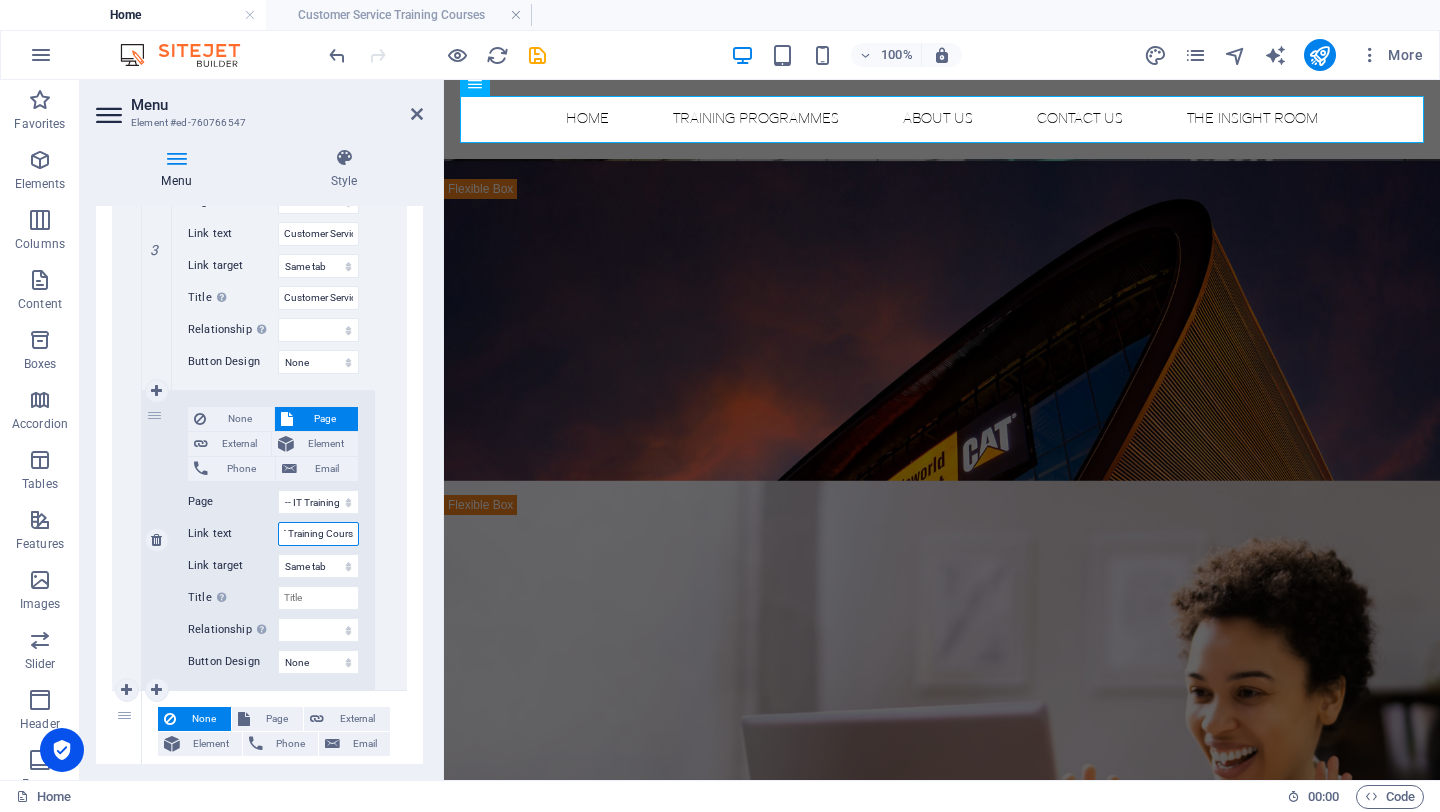 type on "IT Training Cour" 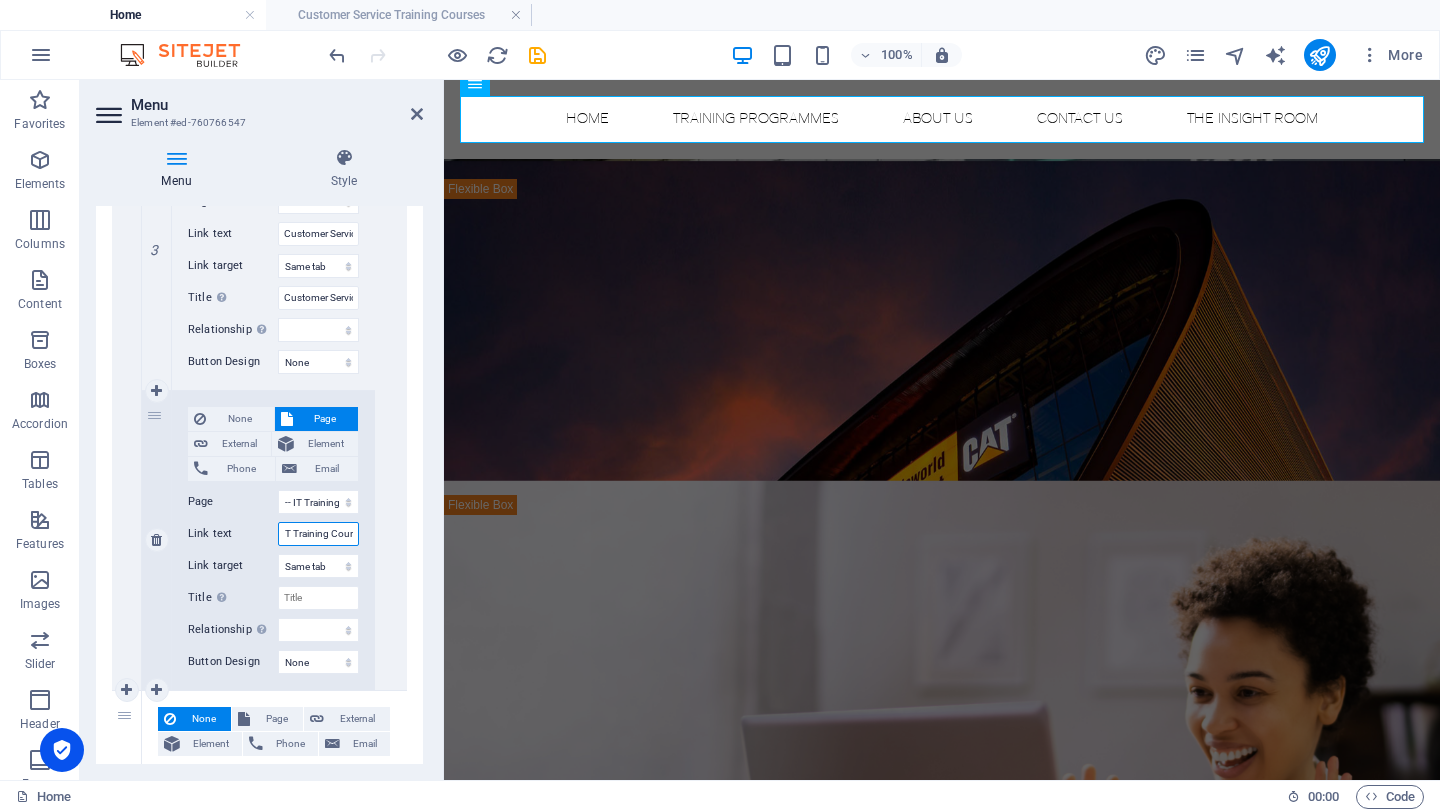 select 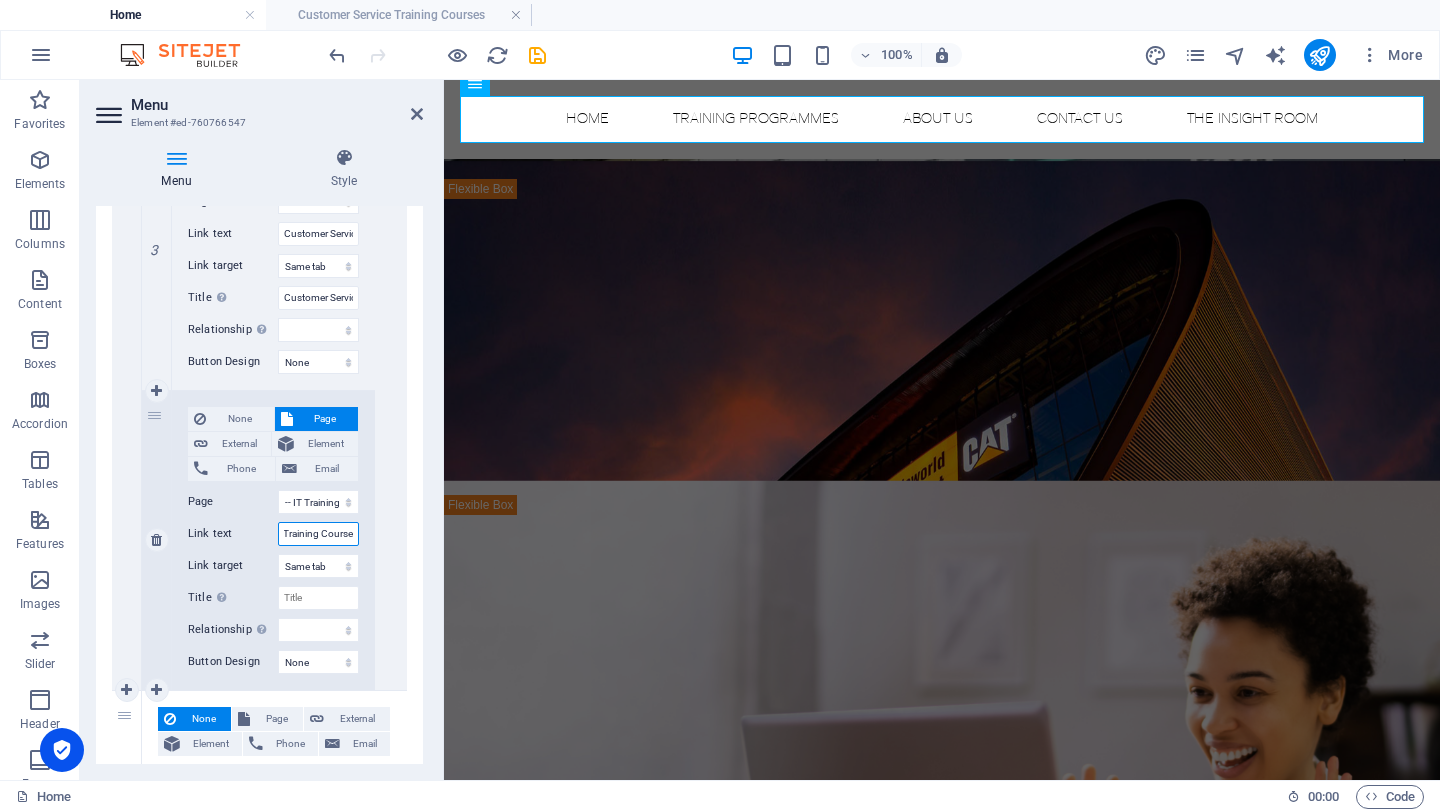 type on "IT Training Courses" 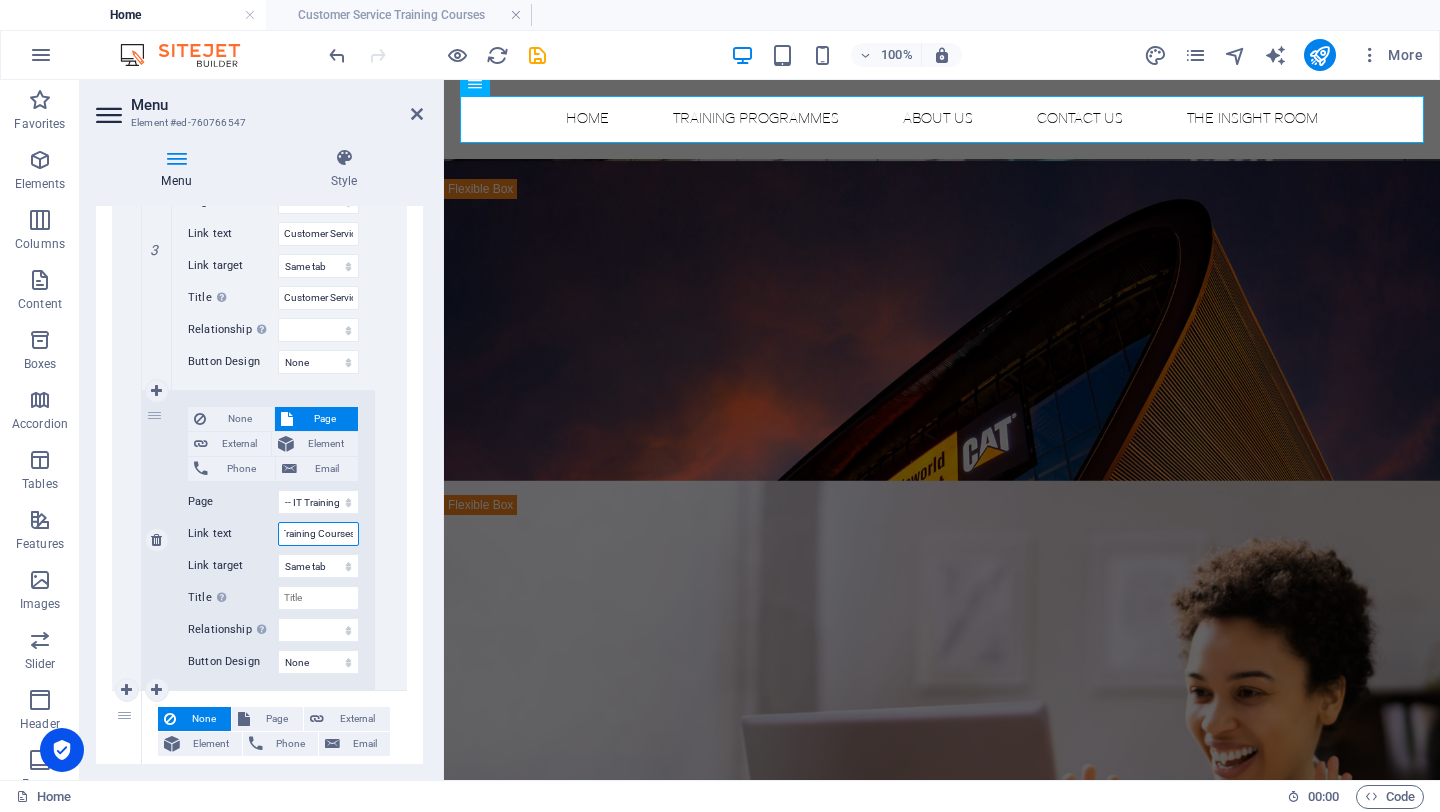 scroll, scrollTop: 0, scrollLeft: 20, axis: horizontal 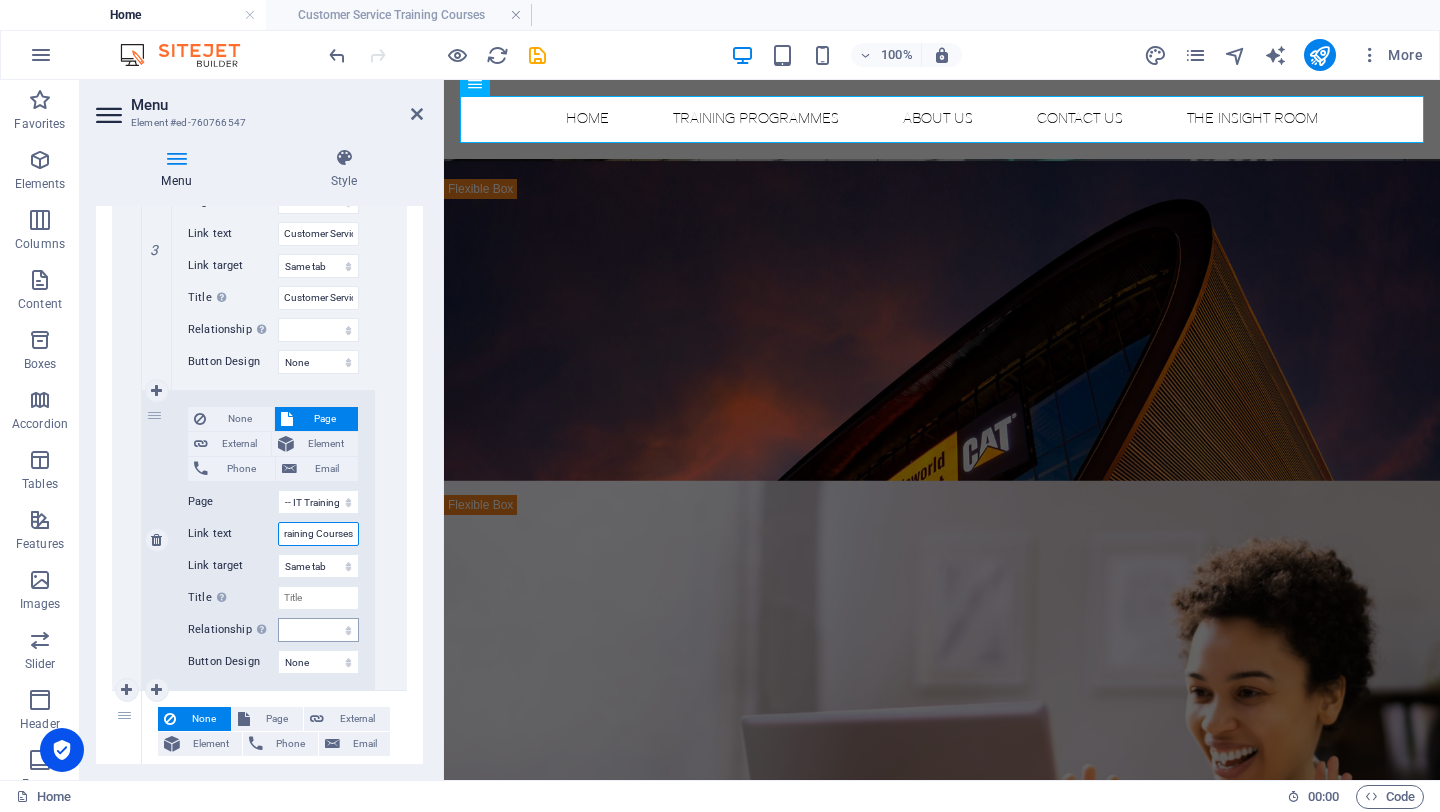 select 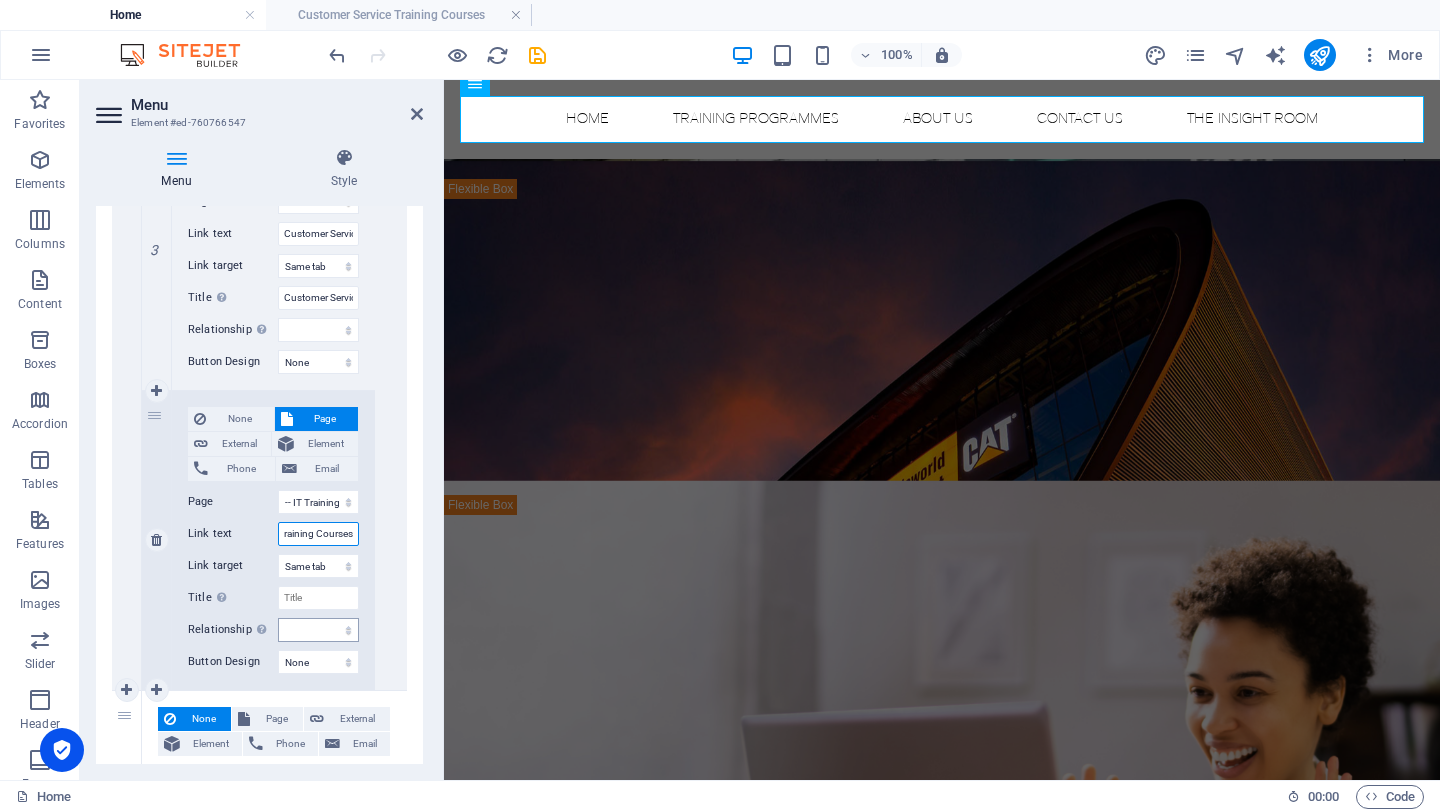 type on "IT Training Courses" 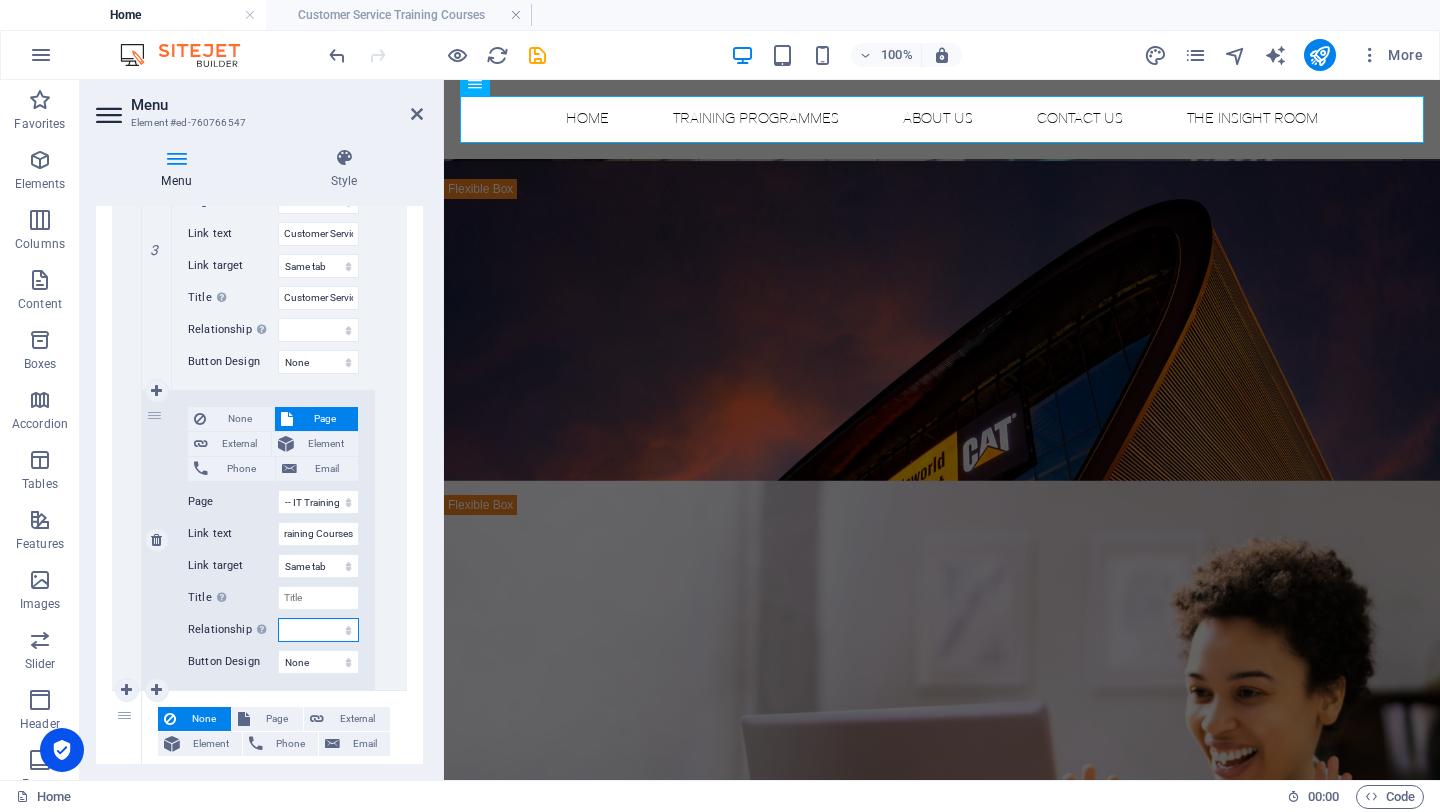 click on "alternate author bookmark external help license next nofollow noreferrer noopener prev search tag" at bounding box center (318, 630) 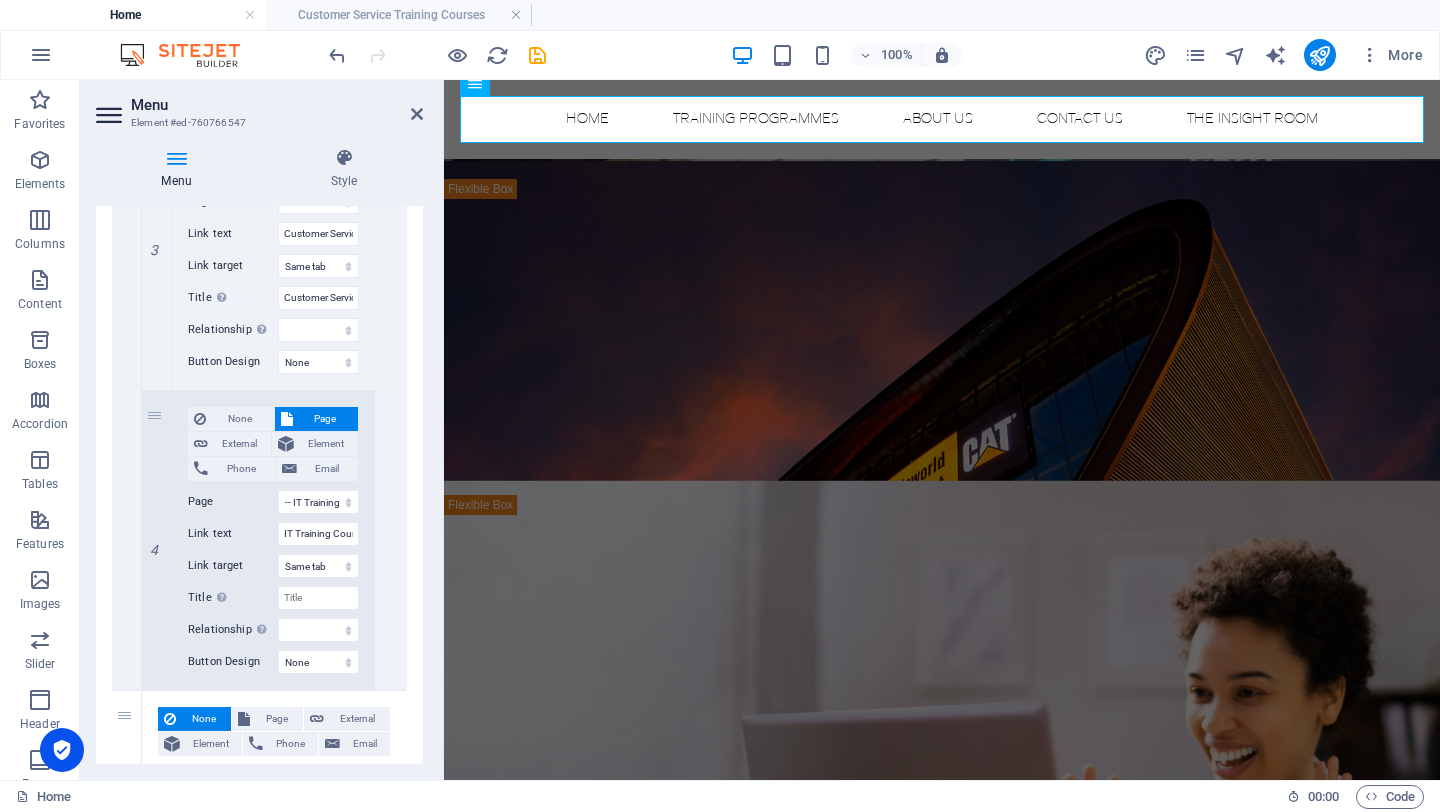 click at bounding box center [111, 115] 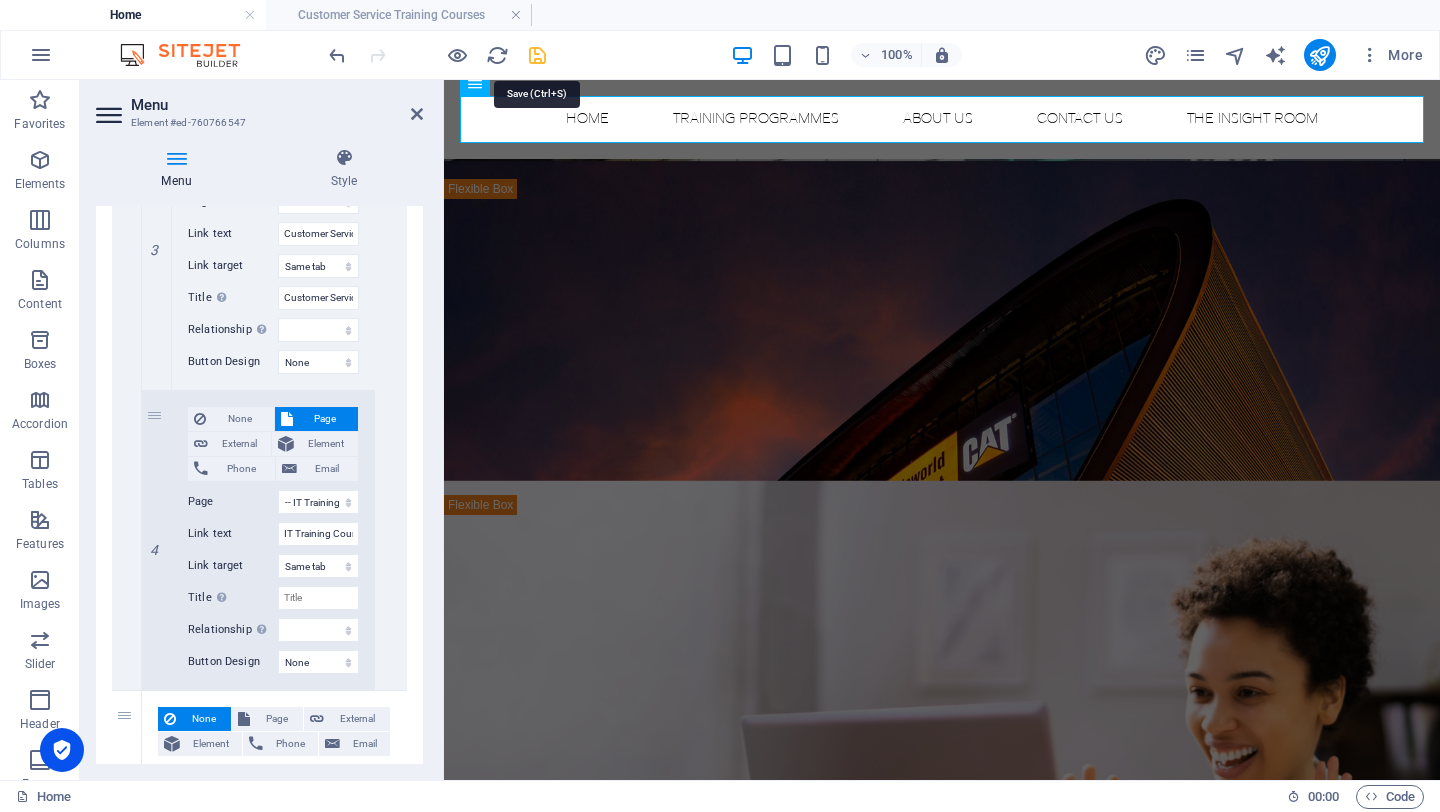 click at bounding box center (537, 55) 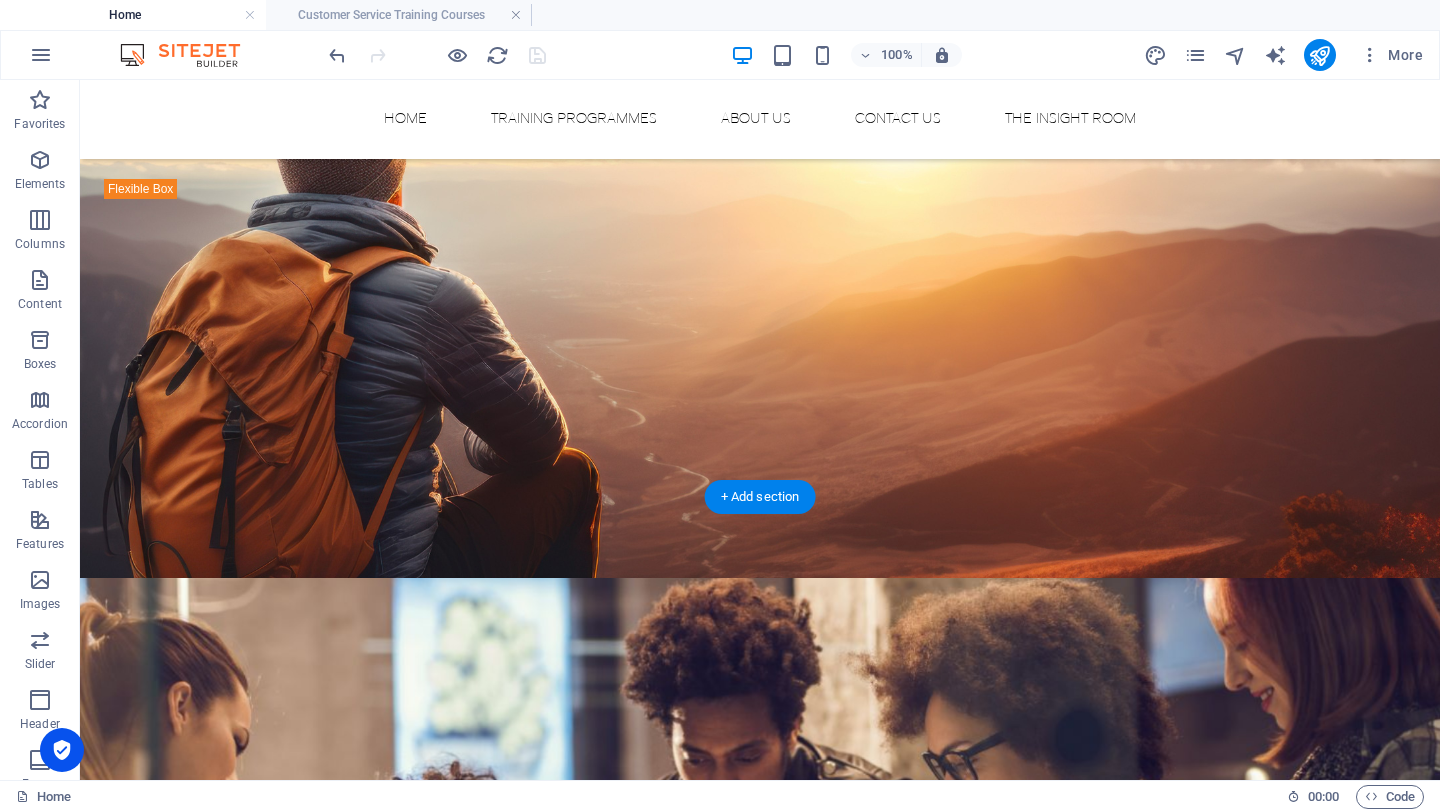 scroll, scrollTop: 848, scrollLeft: 0, axis: vertical 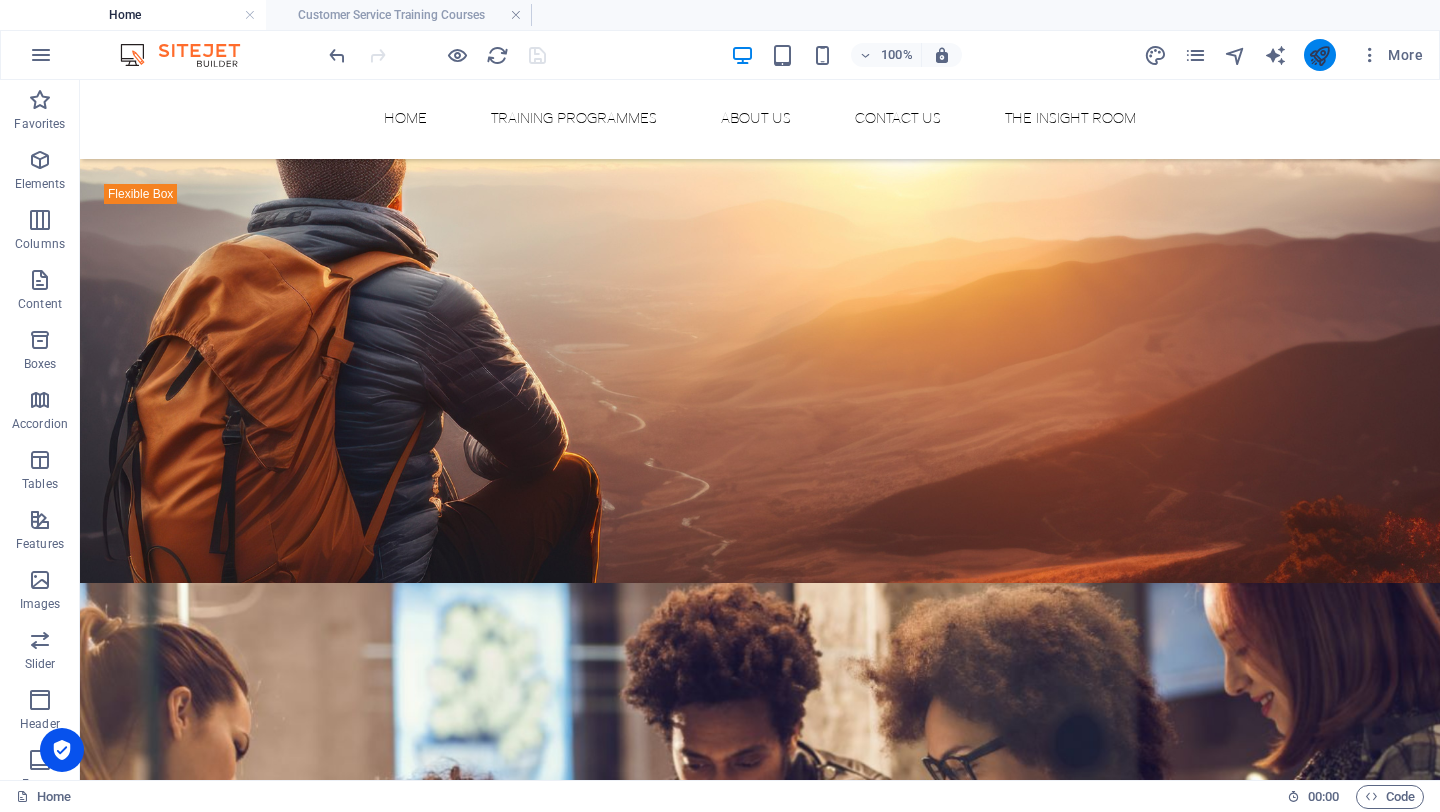 click at bounding box center (1320, 55) 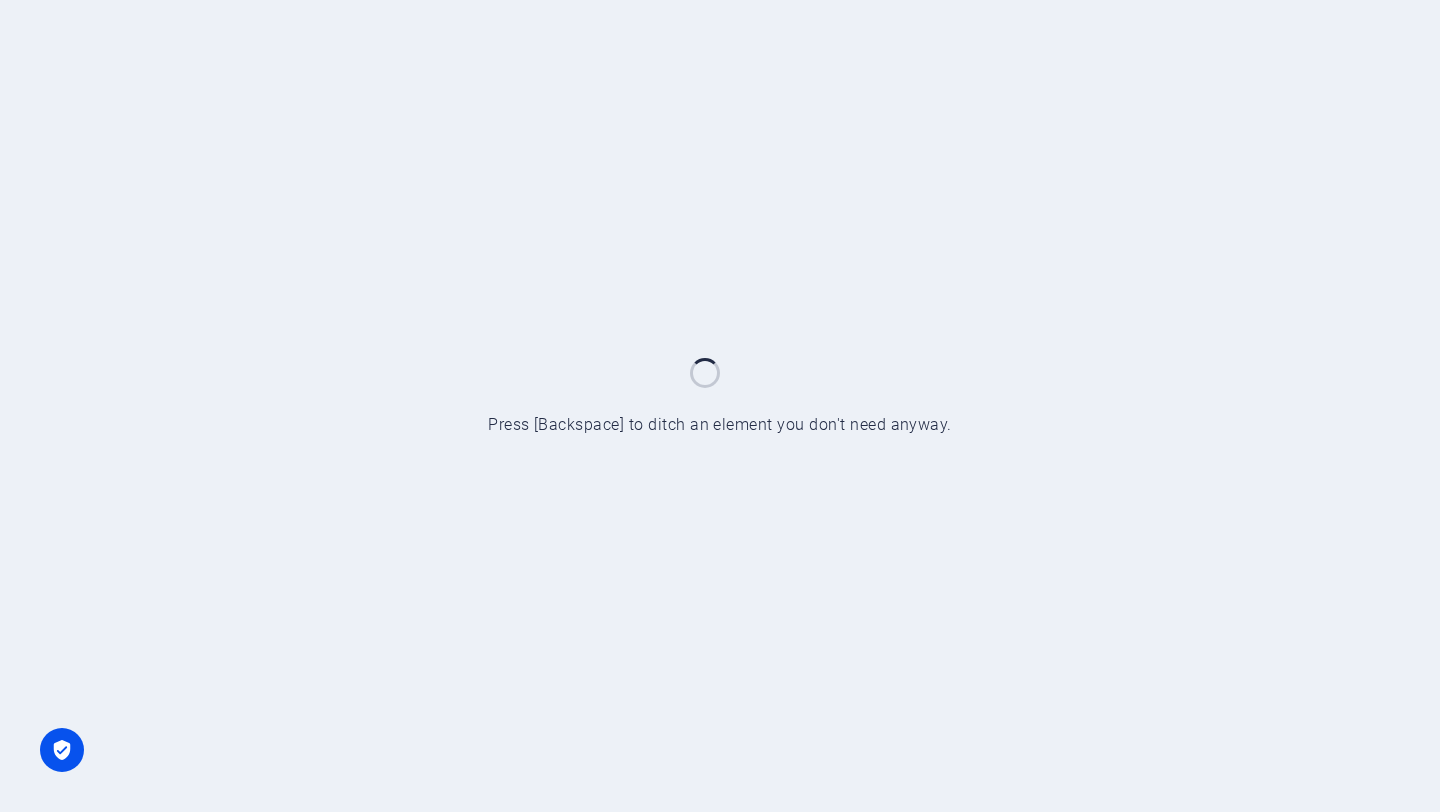 scroll, scrollTop: 0, scrollLeft: 0, axis: both 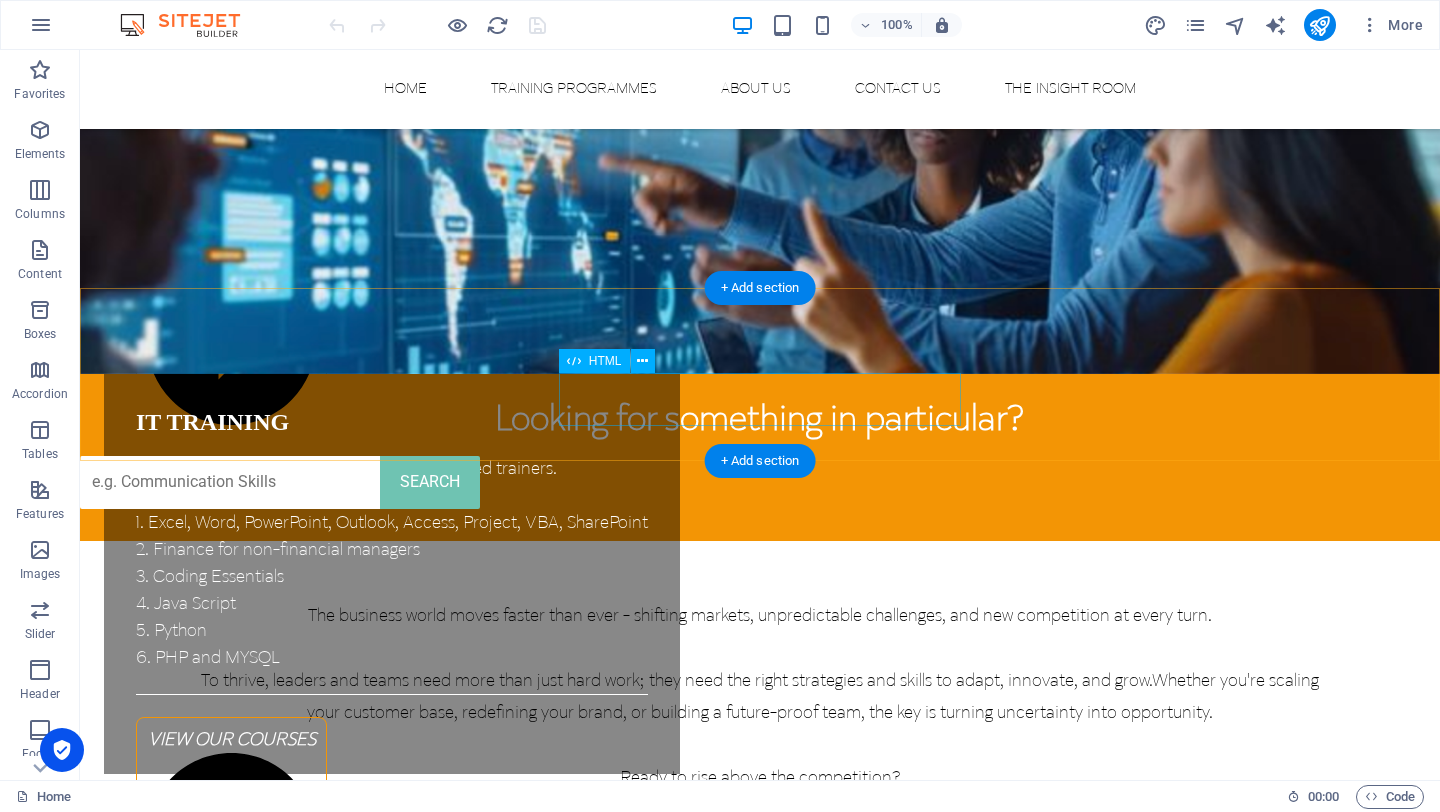 click on "SEARCH" at bounding box center (760, 482) 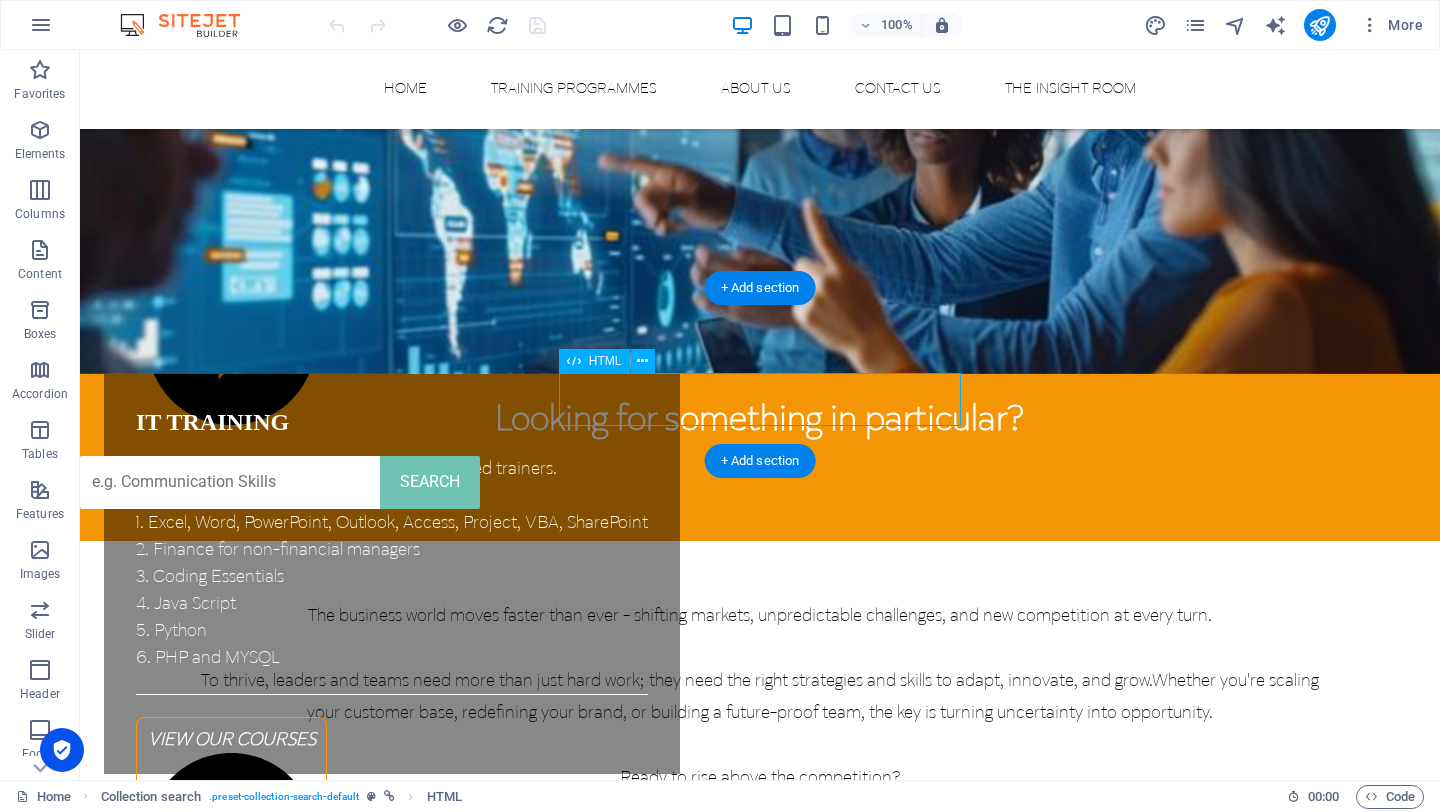 click on "SEARCH" at bounding box center [760, 482] 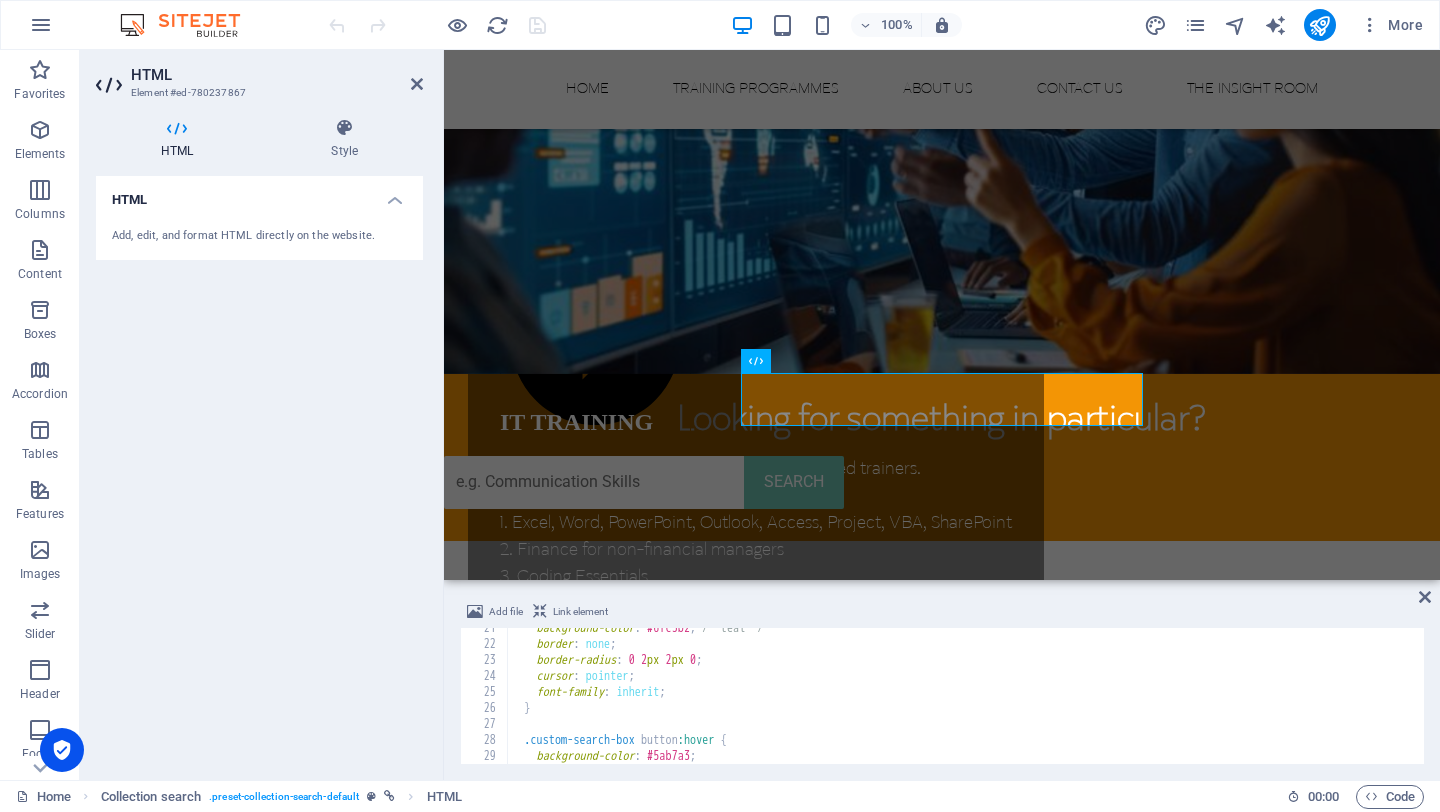 scroll, scrollTop: 440, scrollLeft: 0, axis: vertical 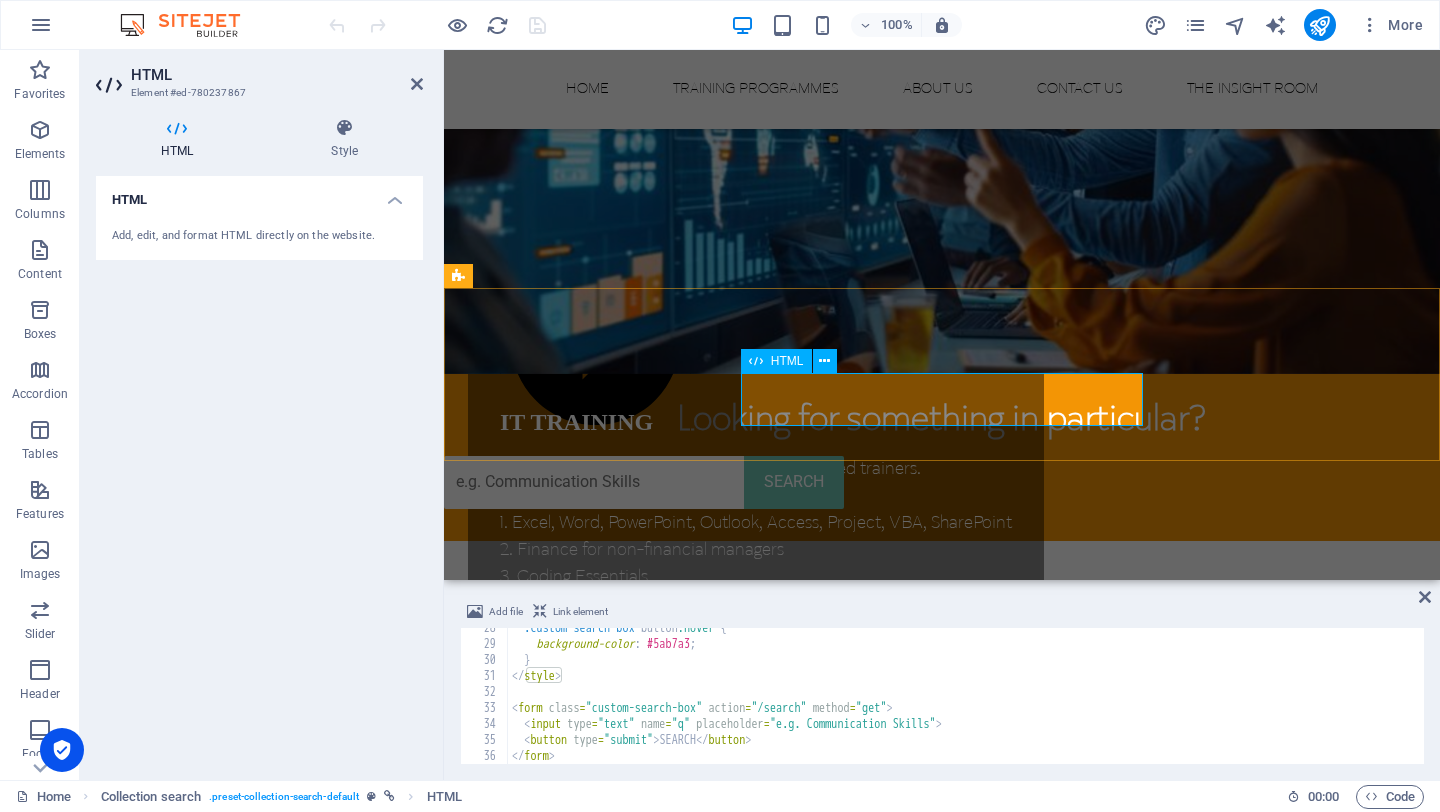 click at bounding box center (756, 361) 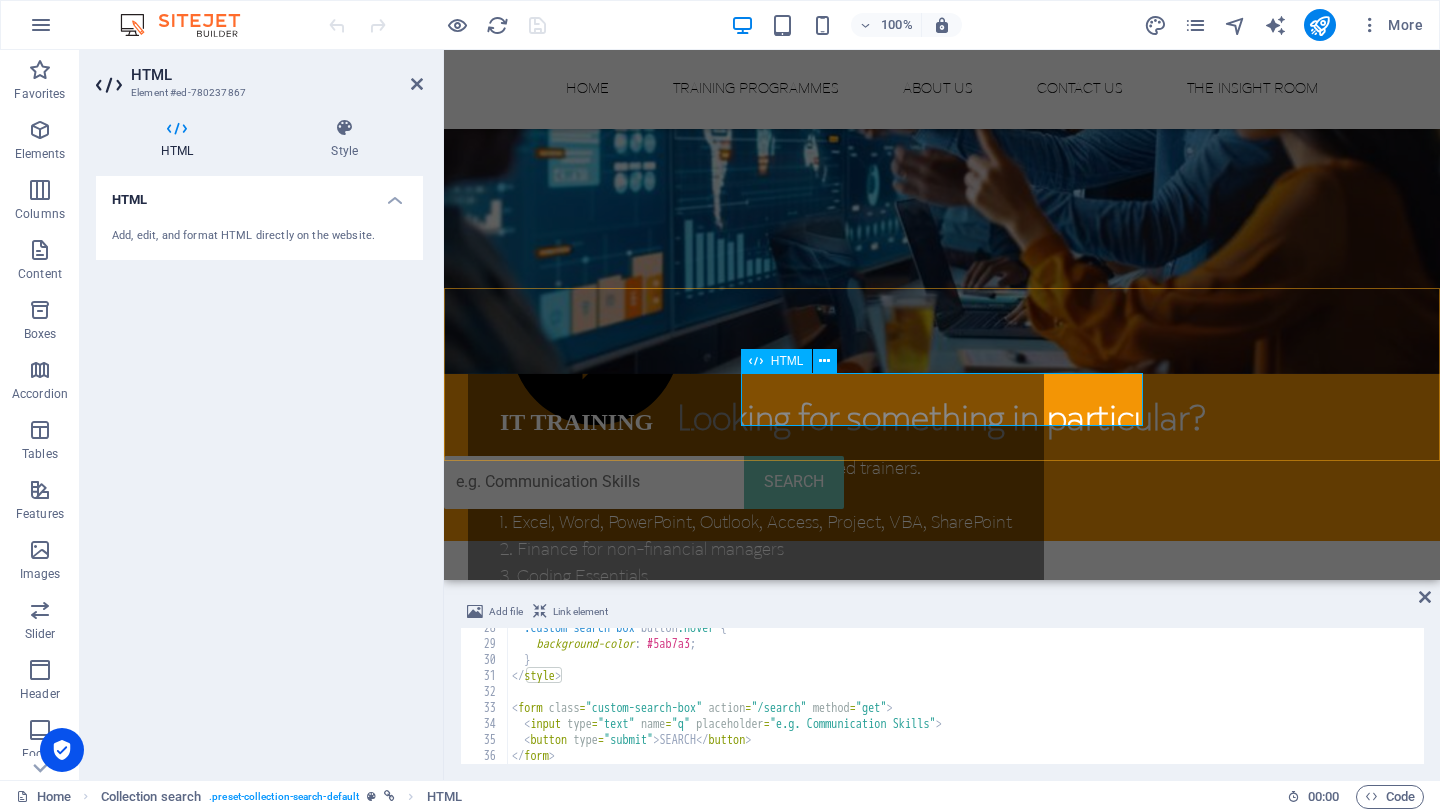 click on "SEARCH" at bounding box center [942, 482] 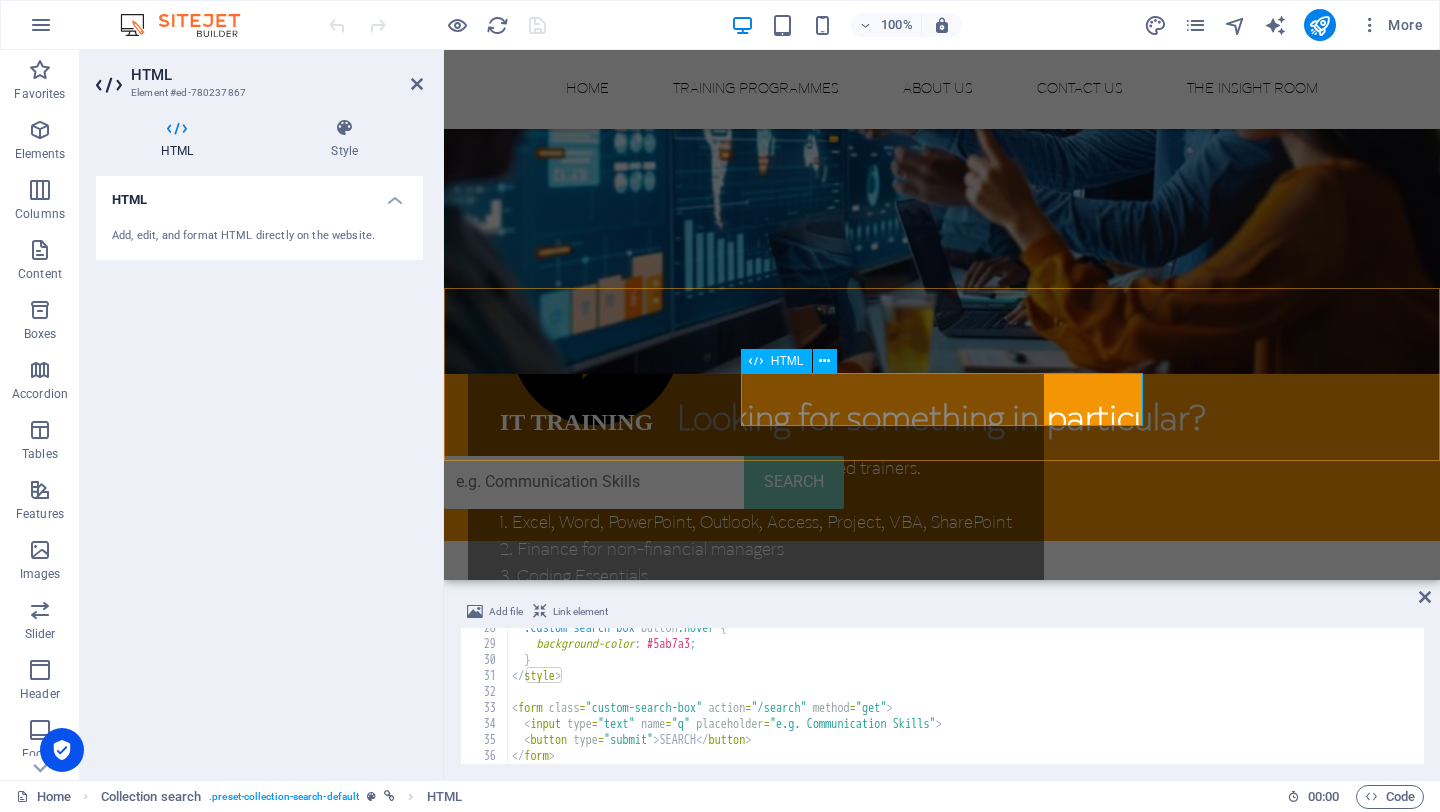 click on "SEARCH" at bounding box center (942, 482) 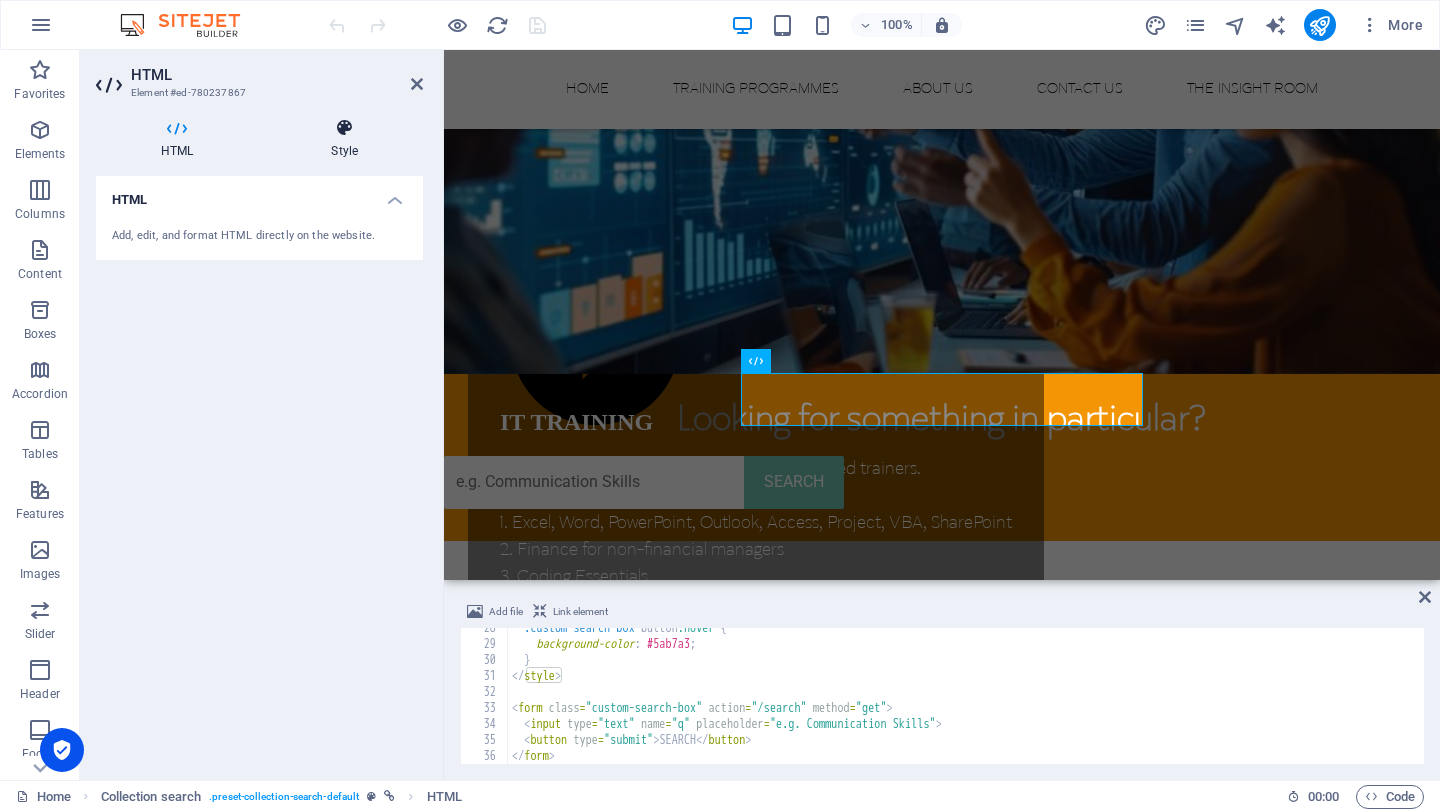 click on "Style" at bounding box center [344, 139] 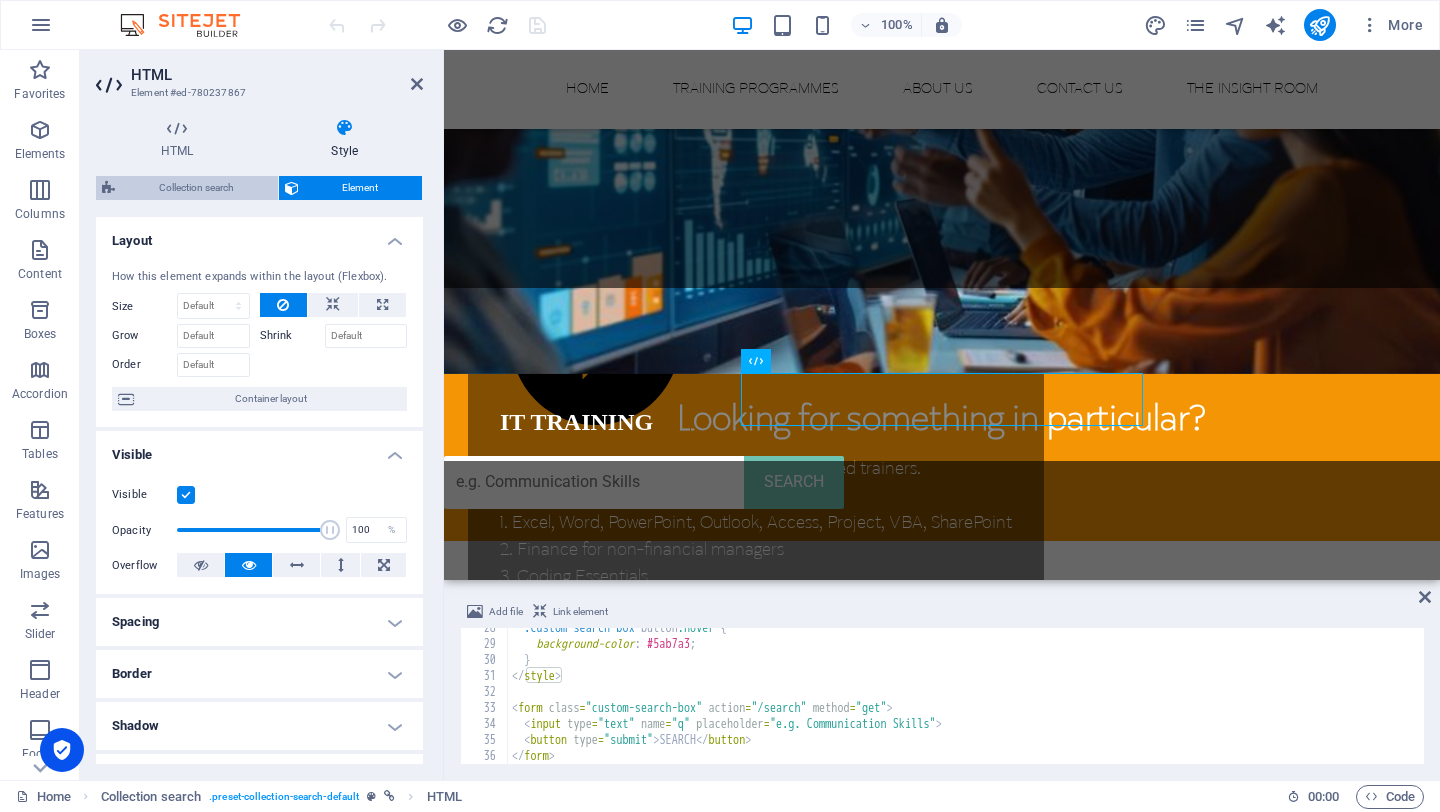 click on "Collection search" at bounding box center [196, 188] 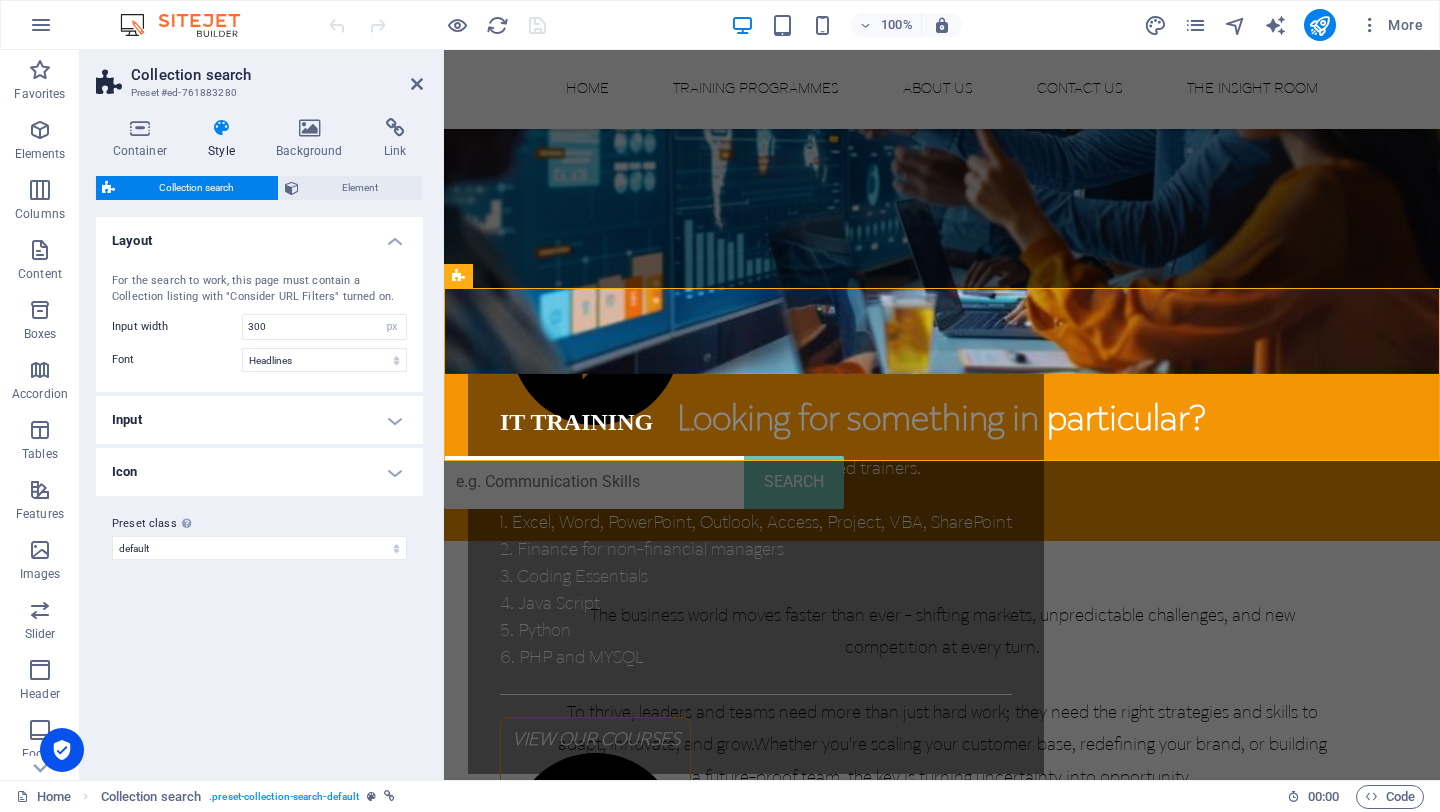 click on "Input" at bounding box center [259, 420] 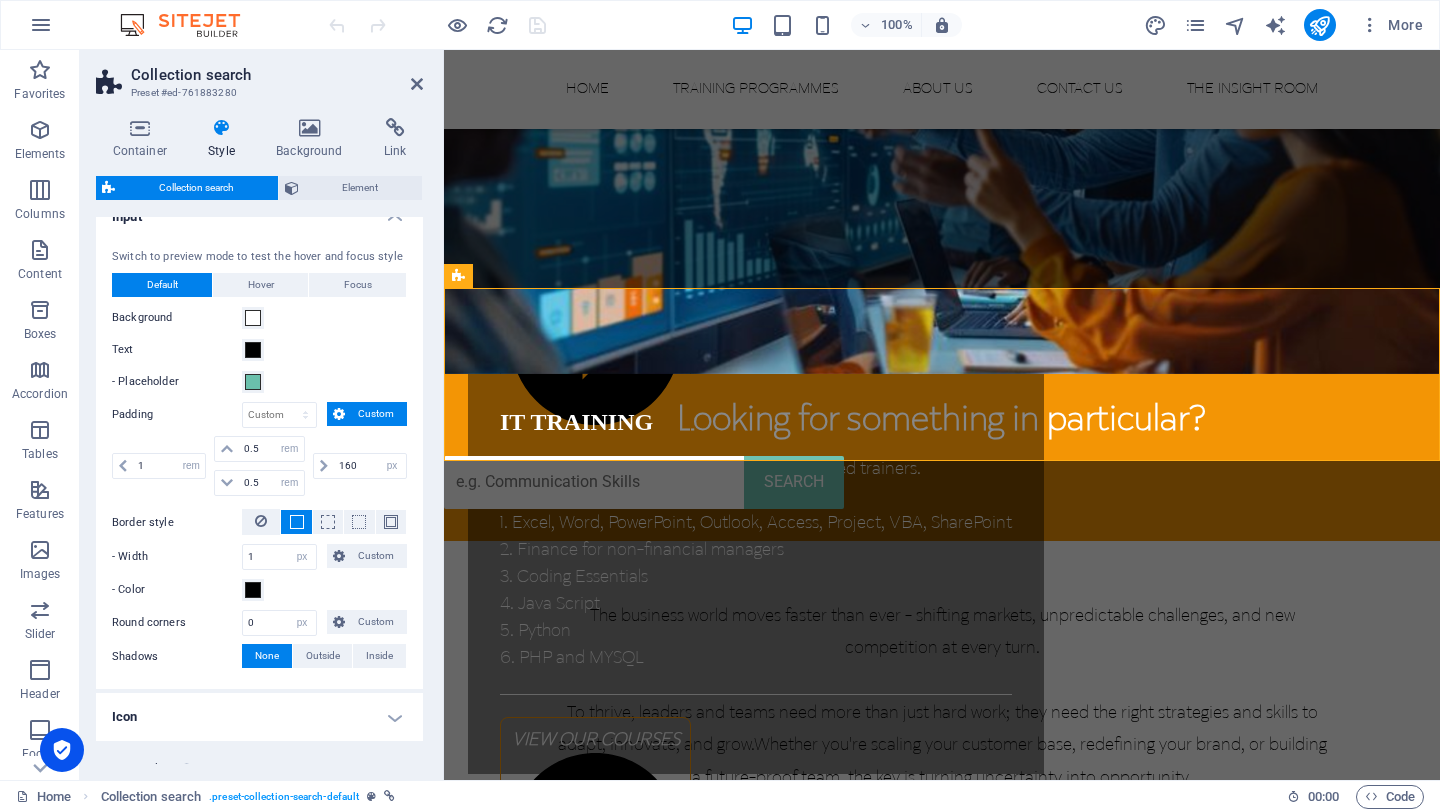 scroll, scrollTop: 259, scrollLeft: 0, axis: vertical 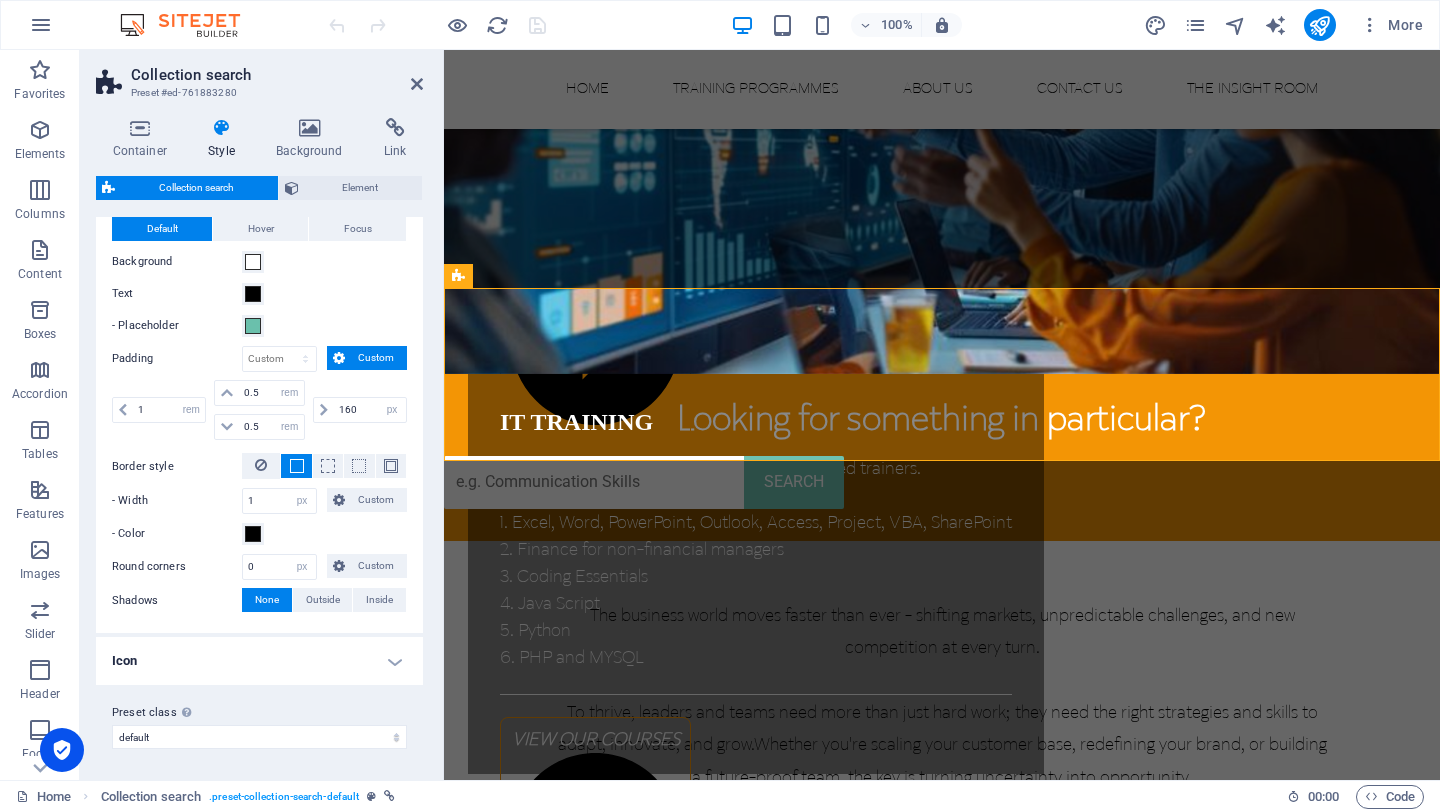click on "Icon" at bounding box center [259, 661] 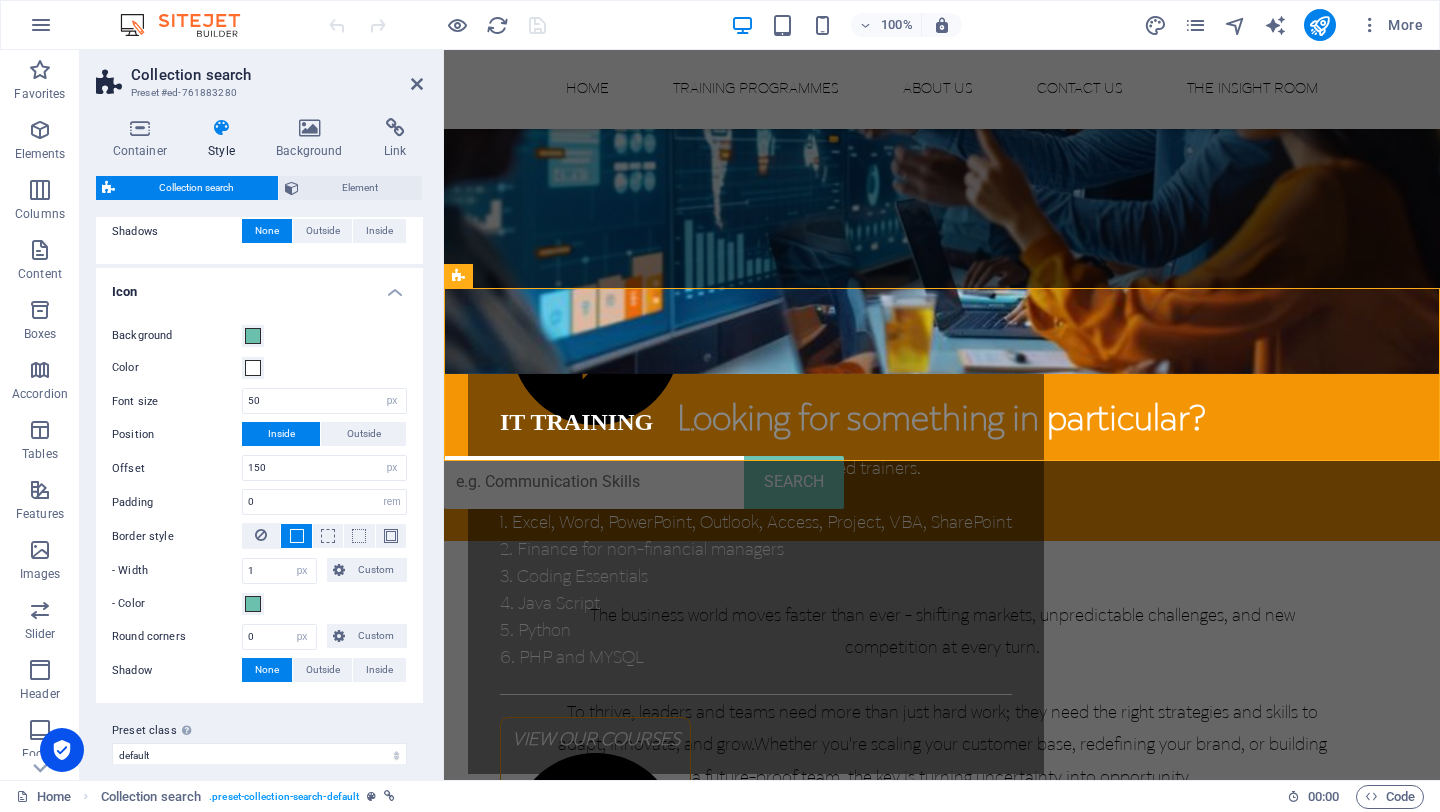 scroll, scrollTop: 646, scrollLeft: 0, axis: vertical 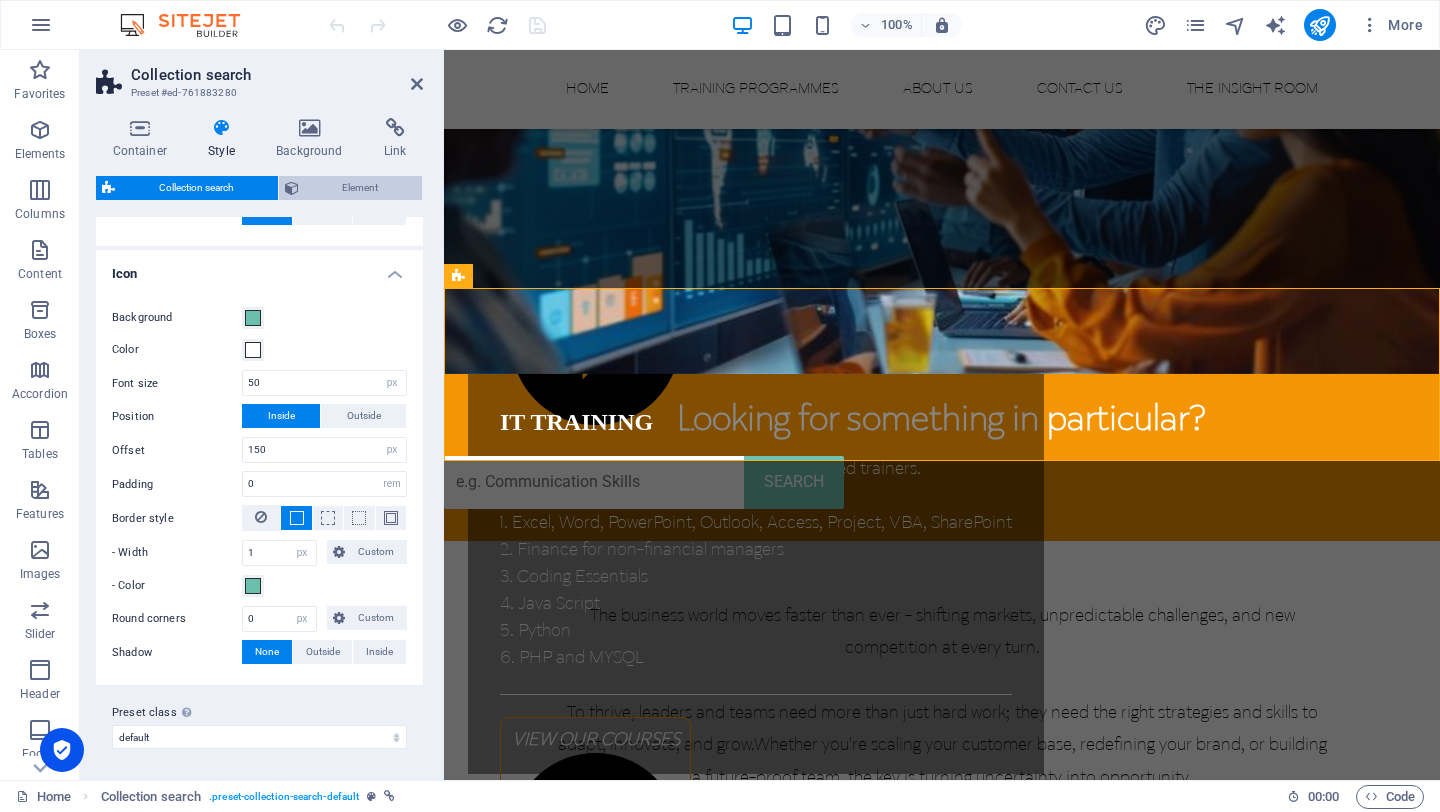 click on "Element" at bounding box center [361, 188] 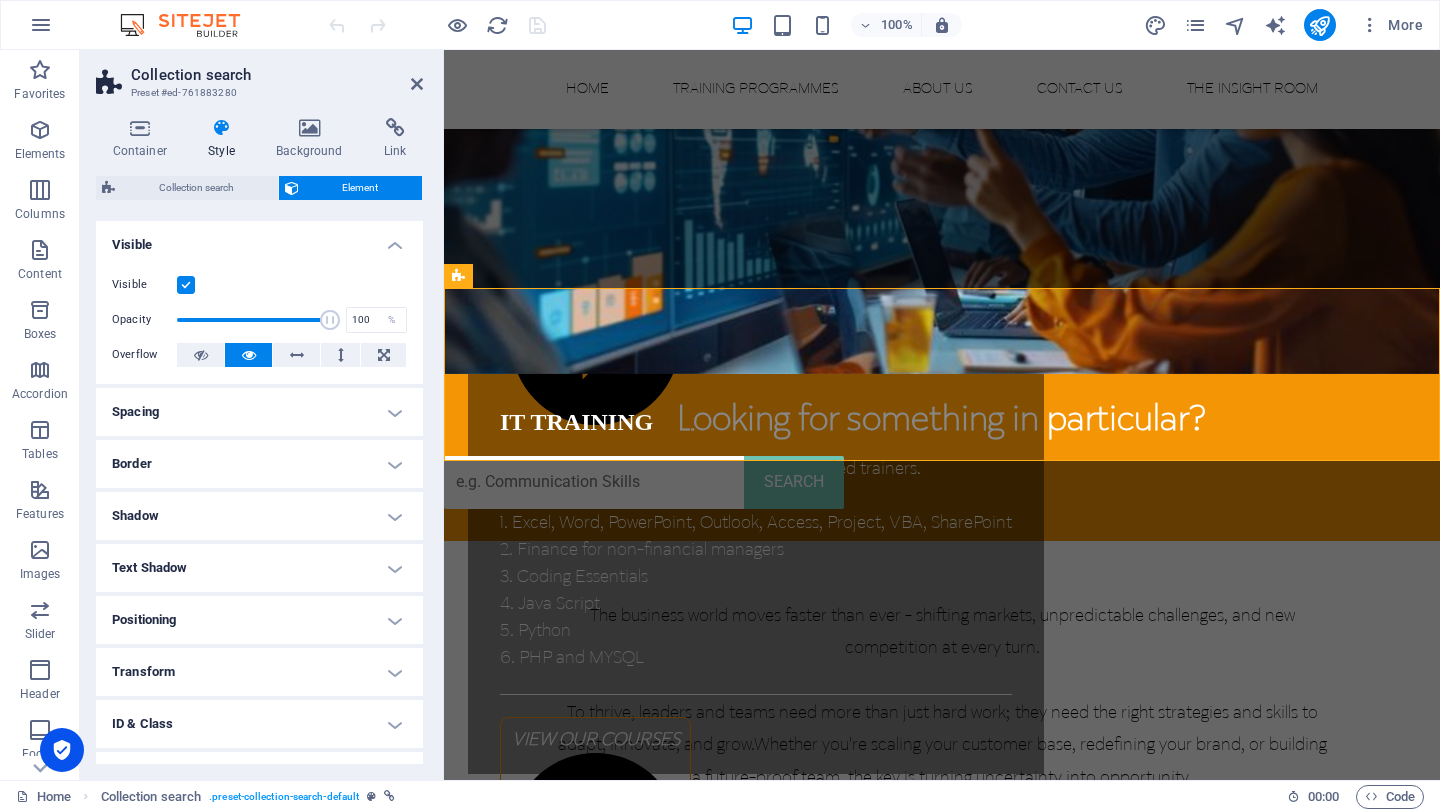 scroll, scrollTop: 87, scrollLeft: 0, axis: vertical 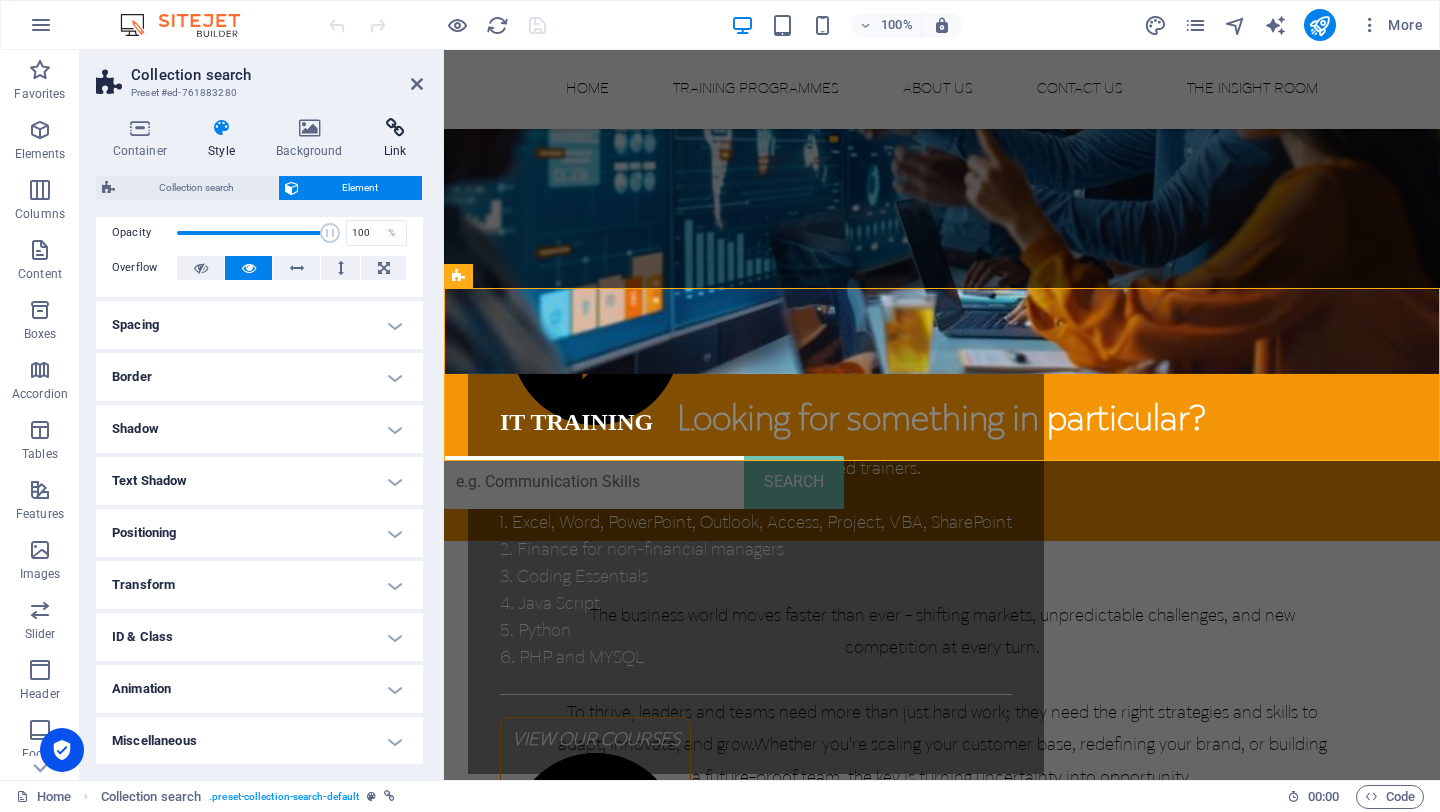 click at bounding box center [395, 128] 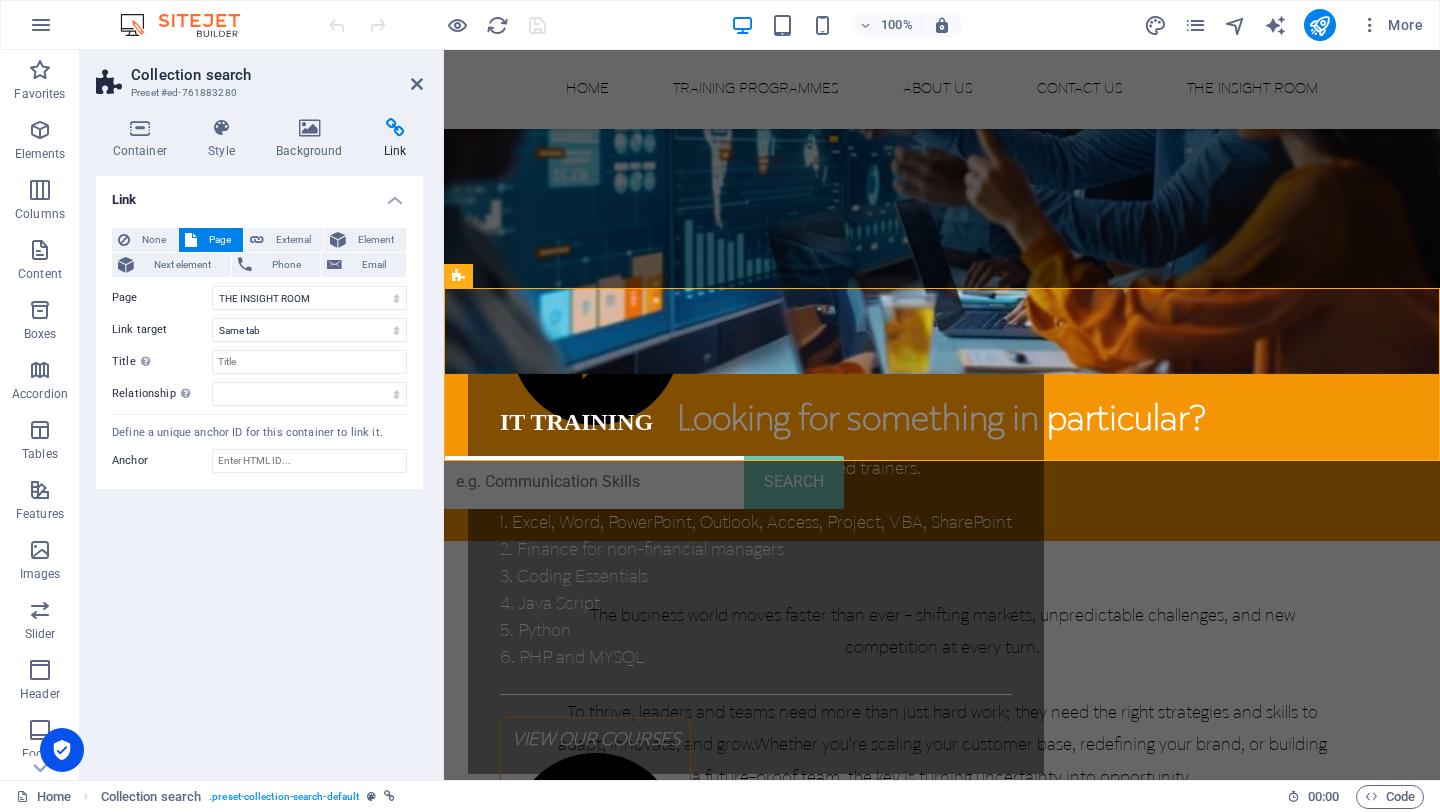 click on "None Page External Element Next element Phone Email Page Home TRAINING PROGRAMMES -- Leadership &amp; Performance Enablement -- Personal Impact &amp; Effectiveness --  Customer Service Training Courses -- IT Training Courses ABOUT US  -- Our Passion -- Our Approach -- Our Reviews CONTACT US THE INSIGHT ROOM Element
URL /14770905 Phone Email Link target New tab Same tab Overlay Title Additional link description, should not be the same as the link text. The title is most often shown as a tooltip text when the mouse moves over the element. Leave empty if uncertain. Relationship Sets the  relationship of this link to the link target . For example, the value "nofollow" instructs search engines not to follow the link. Can be left empty. alternate author bookmark external help license next nofollow noreferrer noopener prev search tag Define a unique anchor ID for this container to link it. Anchor" at bounding box center [259, 351] 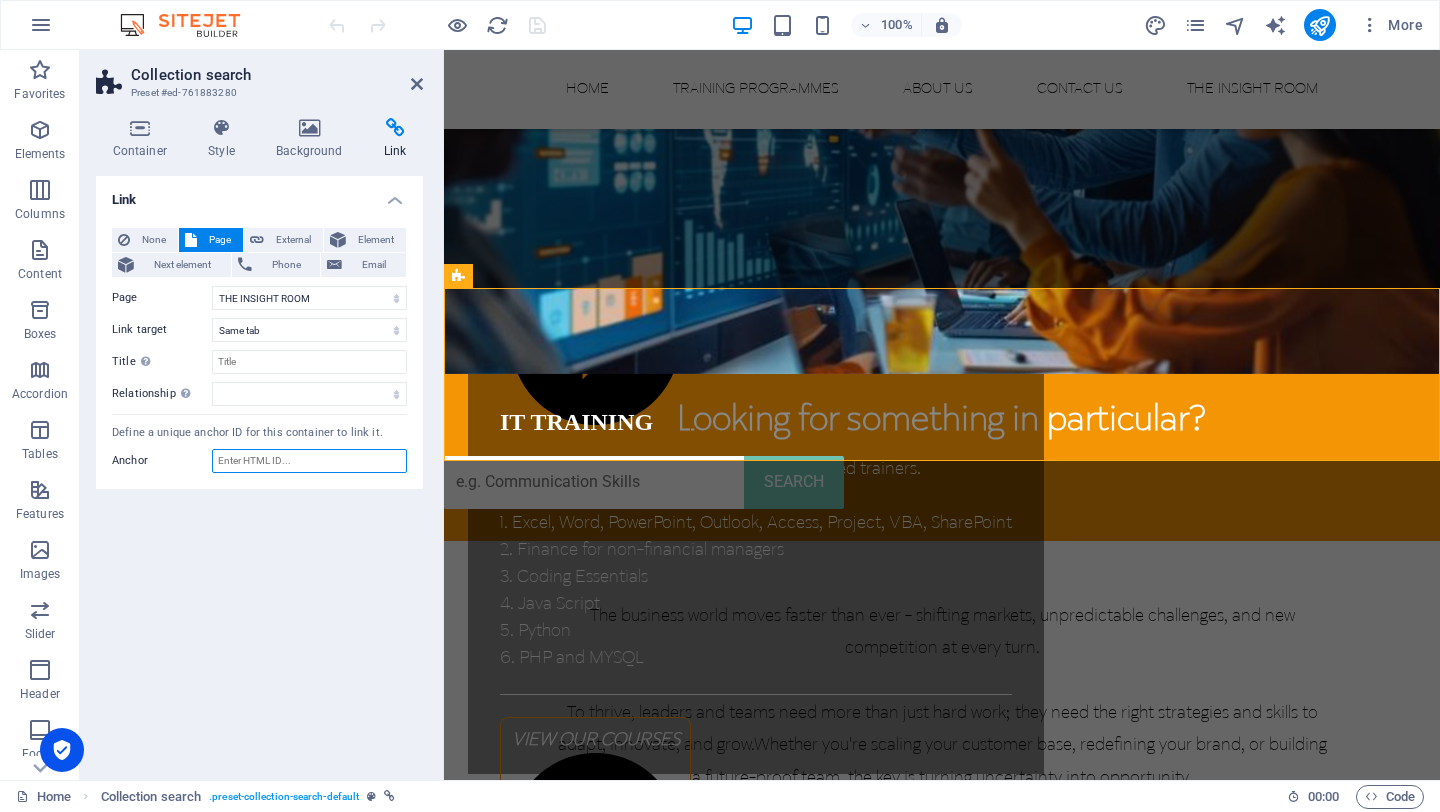 click on "Anchor" at bounding box center (309, 461) 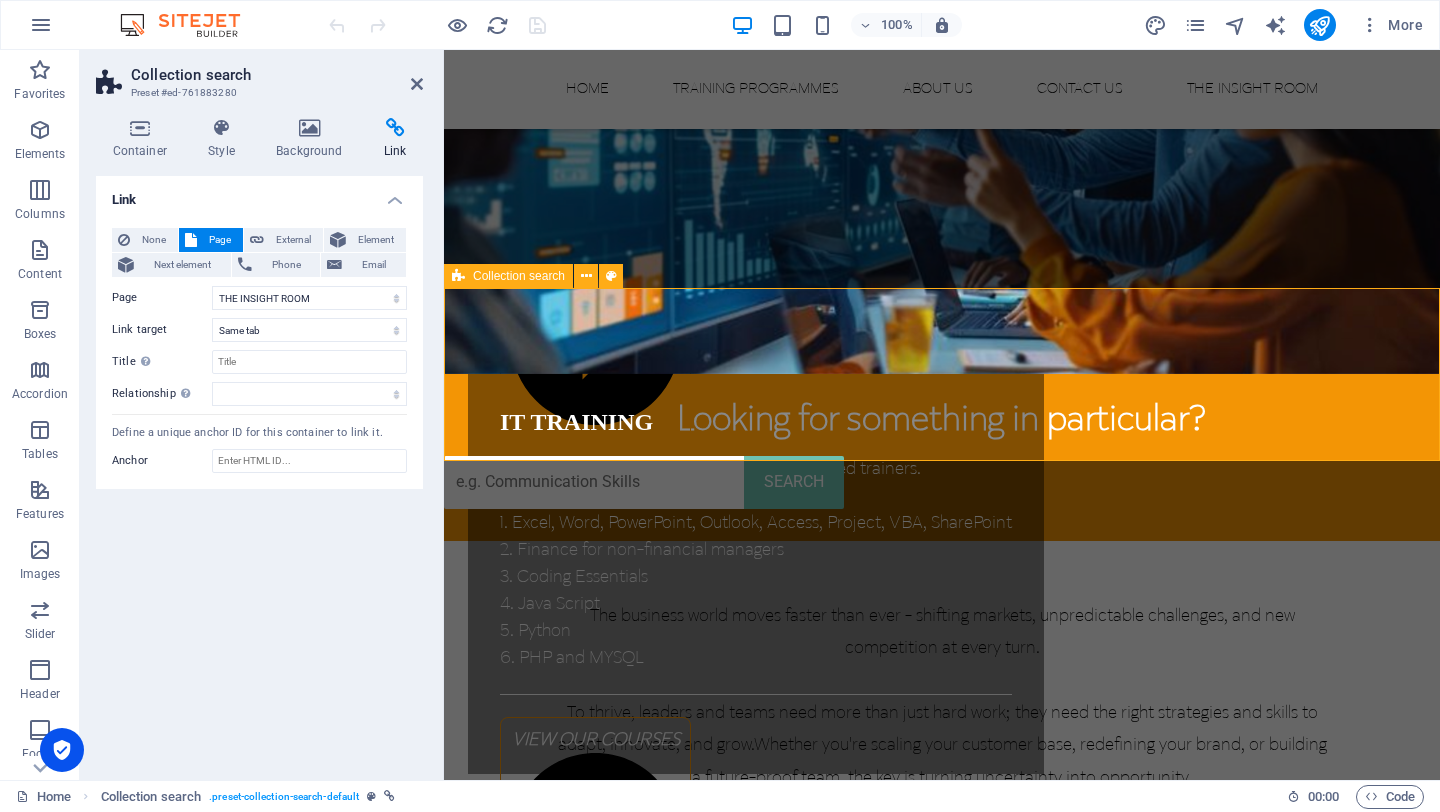 click on "Looking for something in particular?
SEARCH" at bounding box center (942, 457) 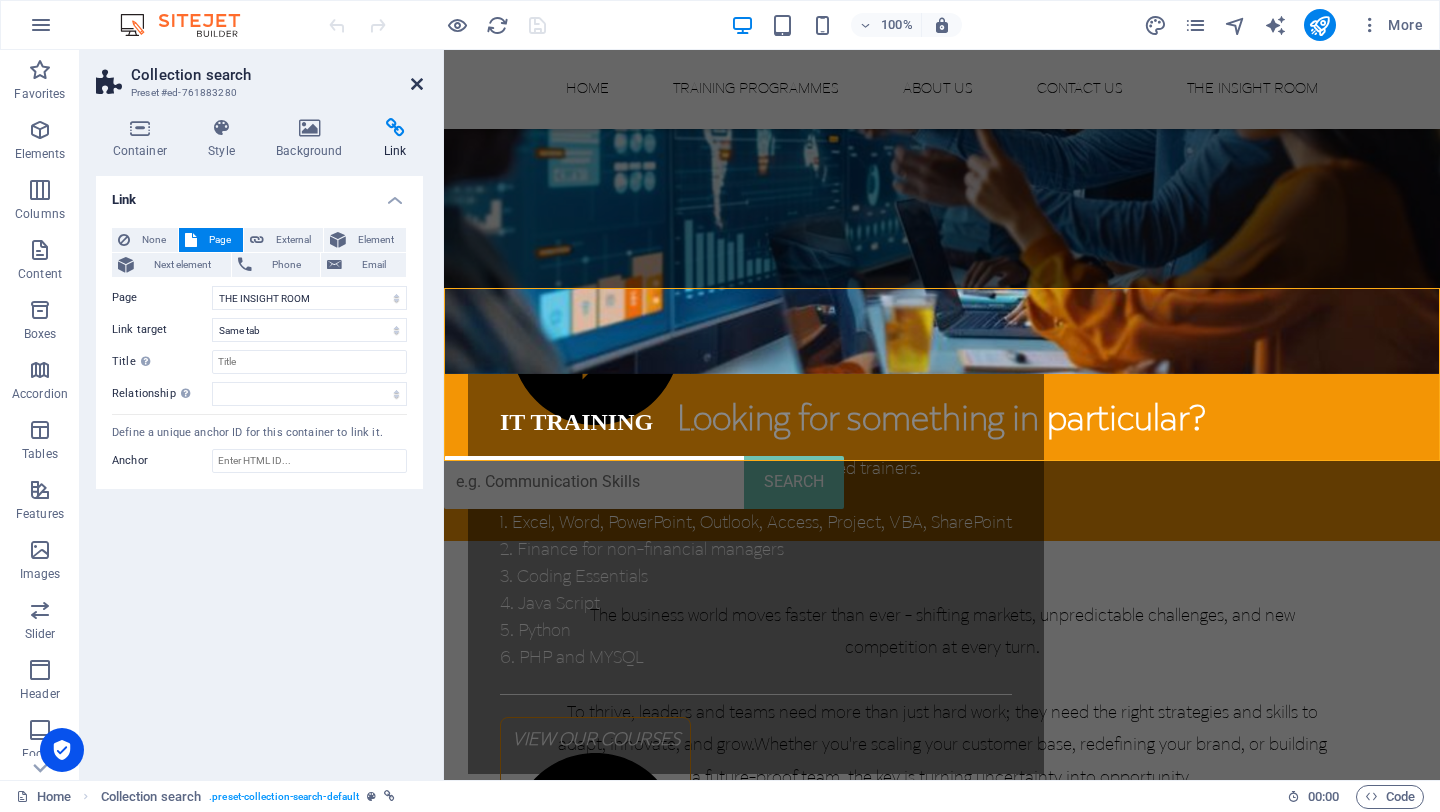 click at bounding box center [417, 84] 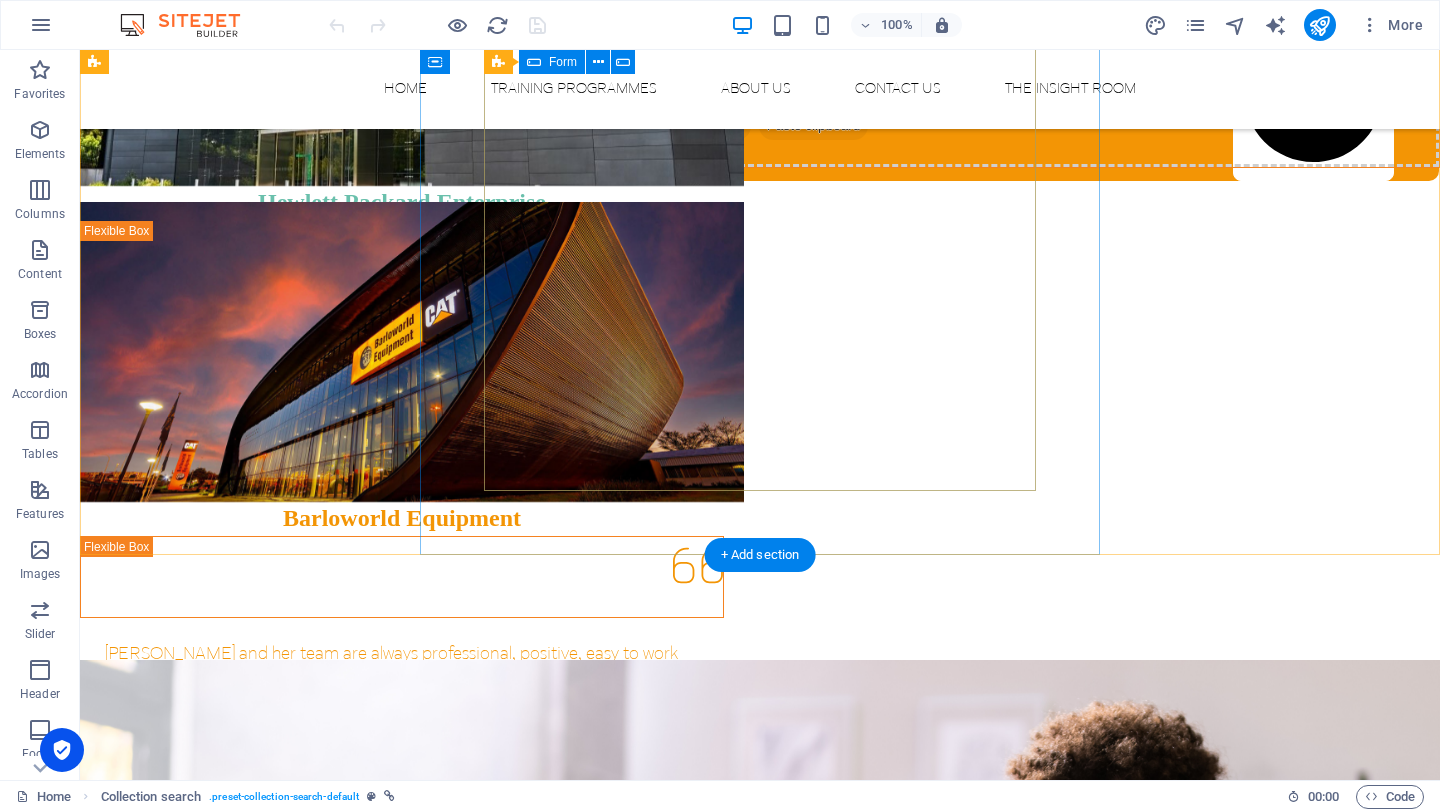scroll, scrollTop: 4007, scrollLeft: 0, axis: vertical 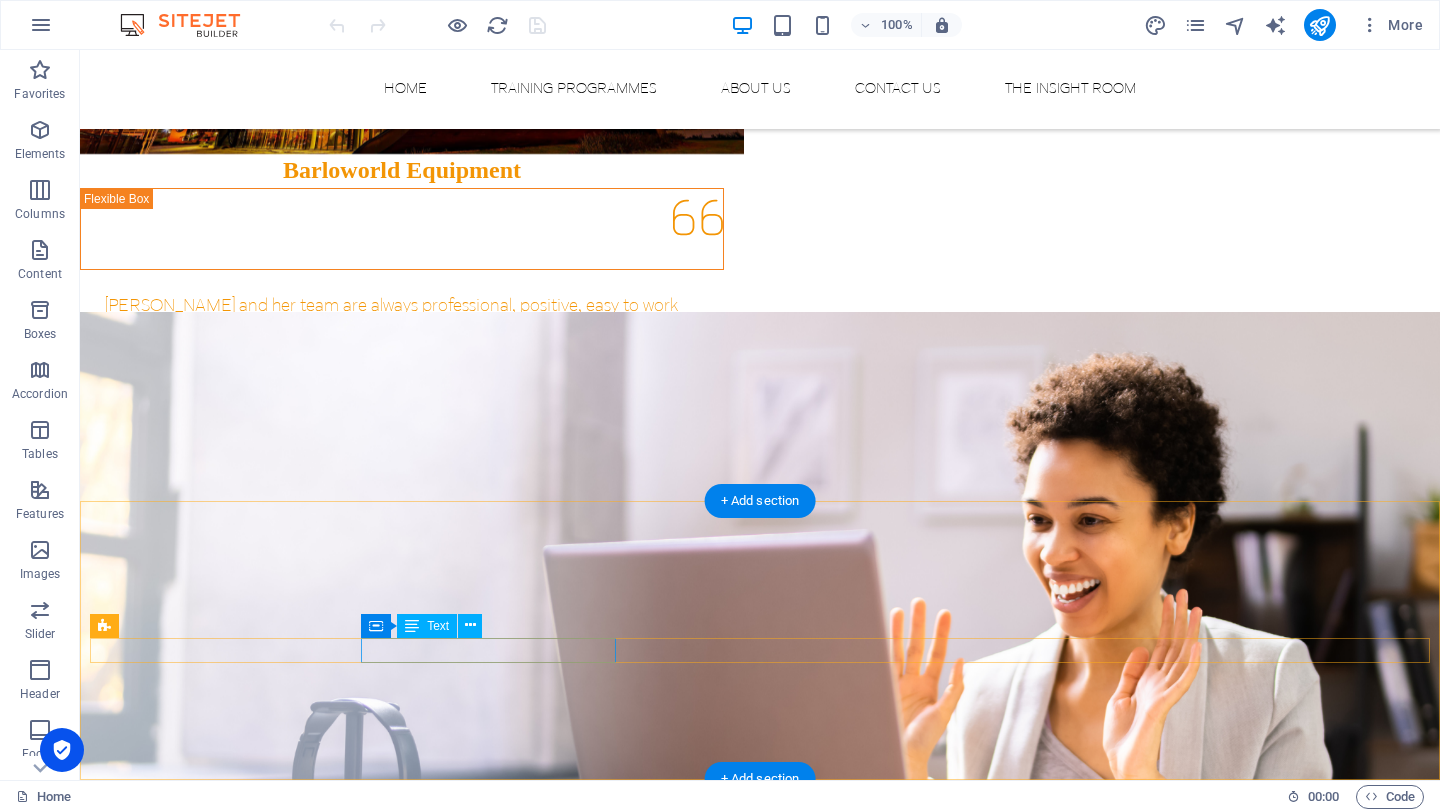 click on "TRAINING PROGRAMMES" at bounding box center [217, 1810] 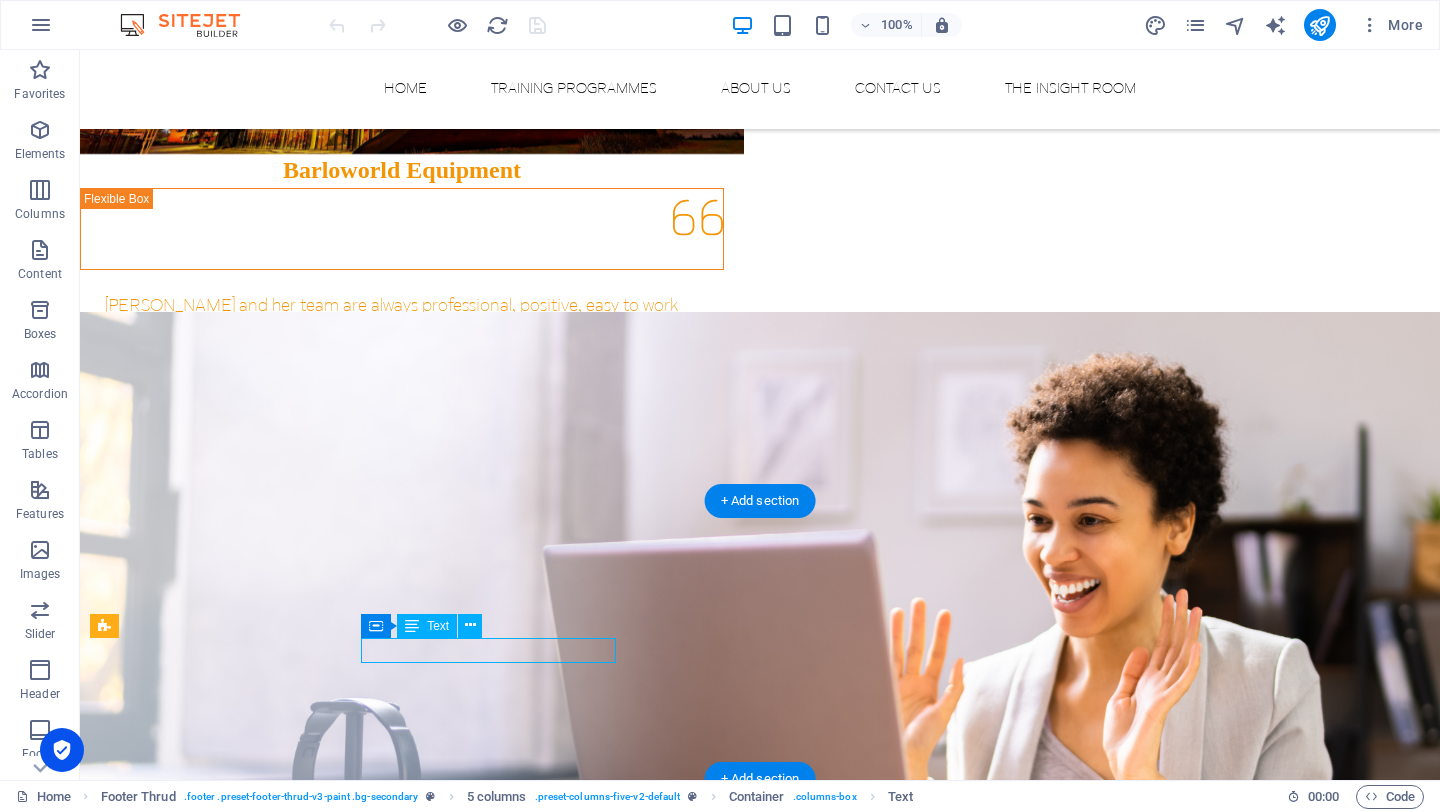 click on "TRAINING PROGRAMMES" at bounding box center (217, 1810) 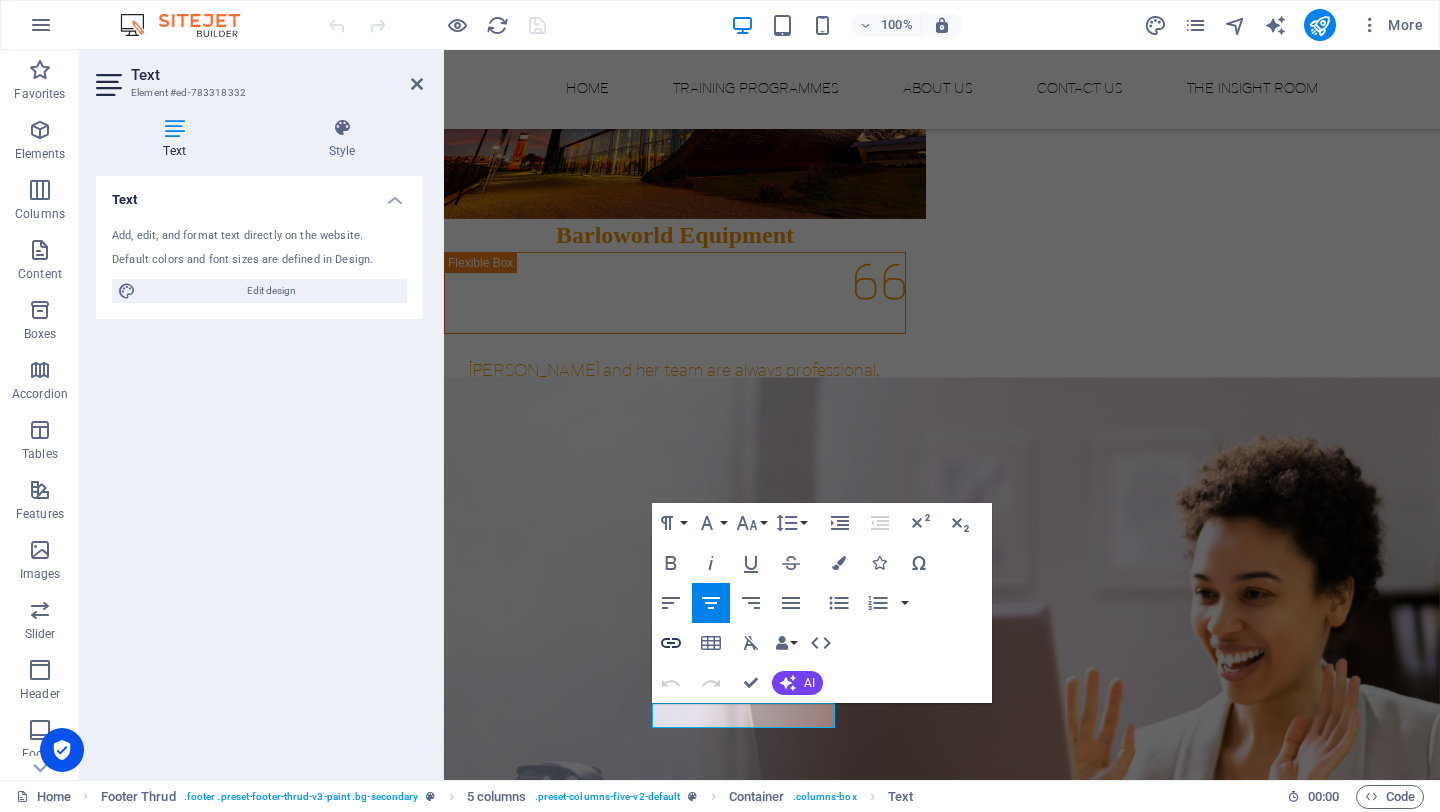 click on "Insert Link" at bounding box center (671, 643) 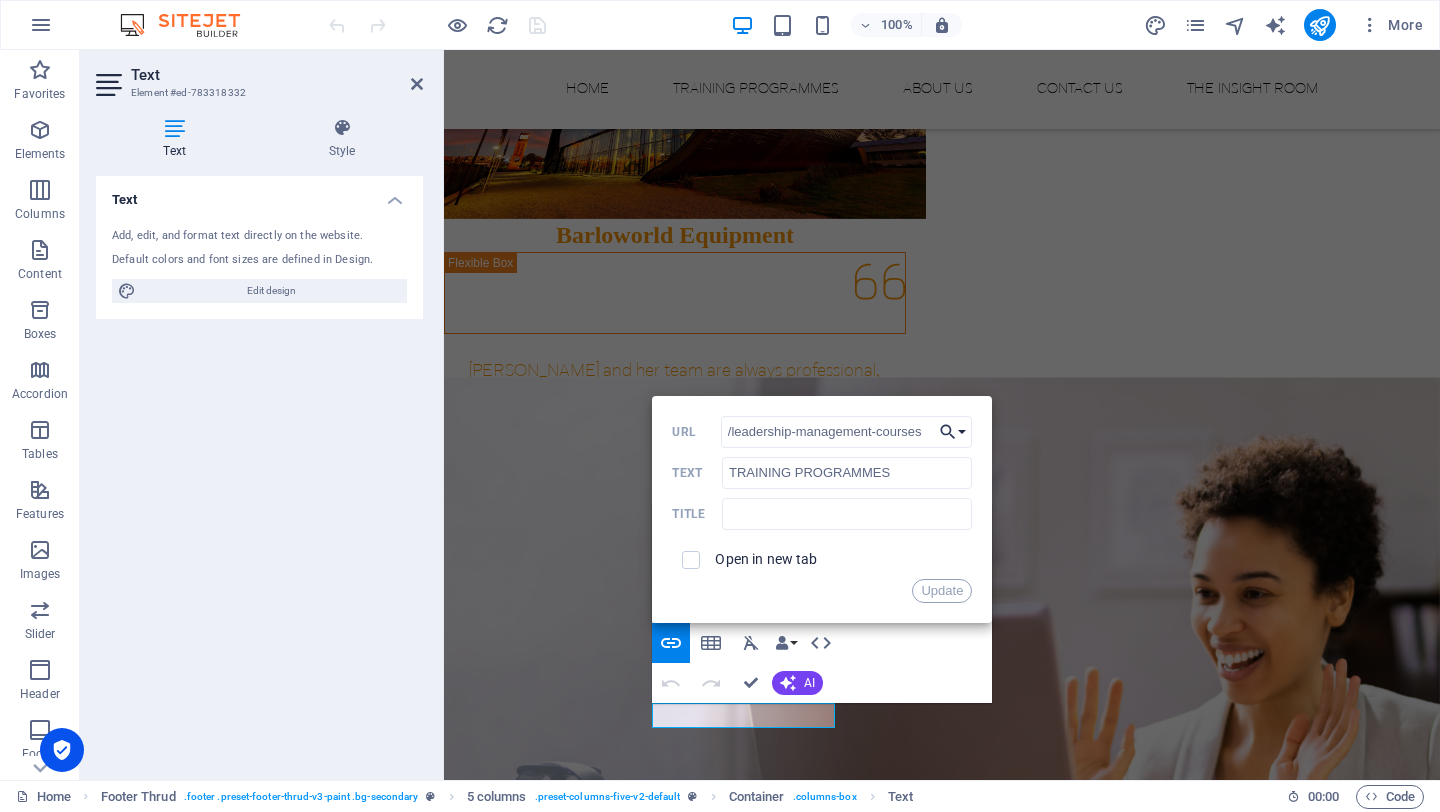 click on "Choose Link" at bounding box center (953, 432) 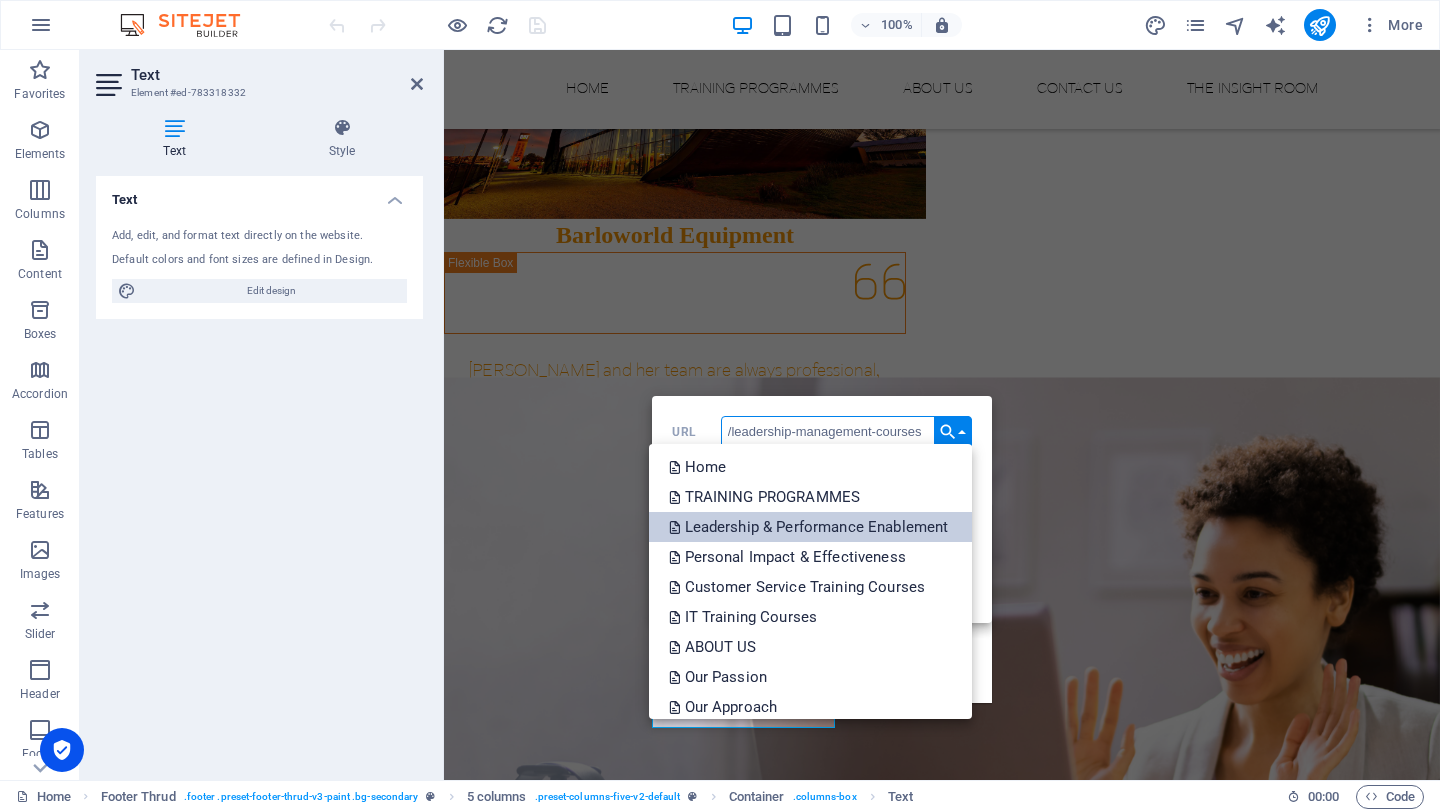 click on "Leadership & Performance Enablement" at bounding box center (811, 527) 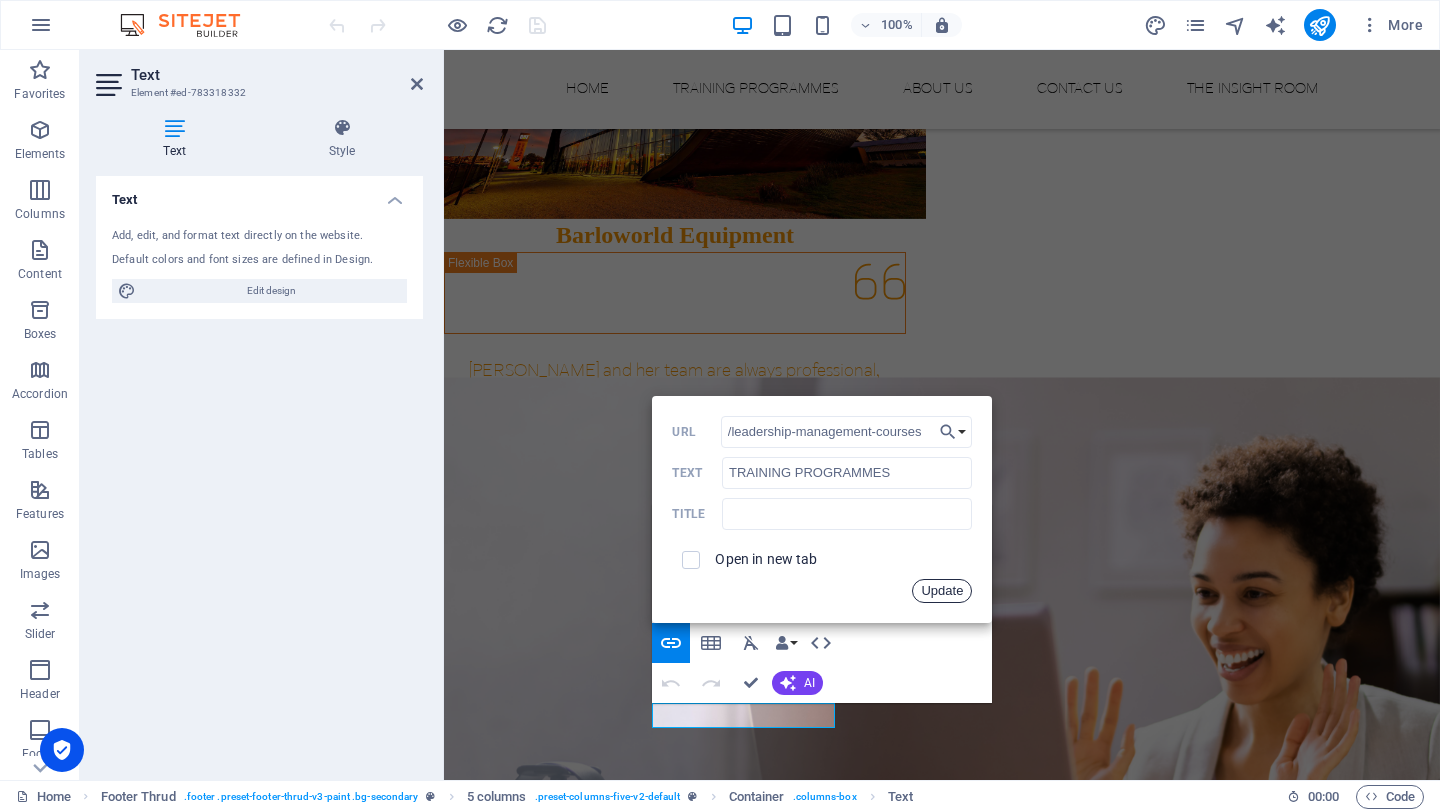 click on "Update" at bounding box center [942, 591] 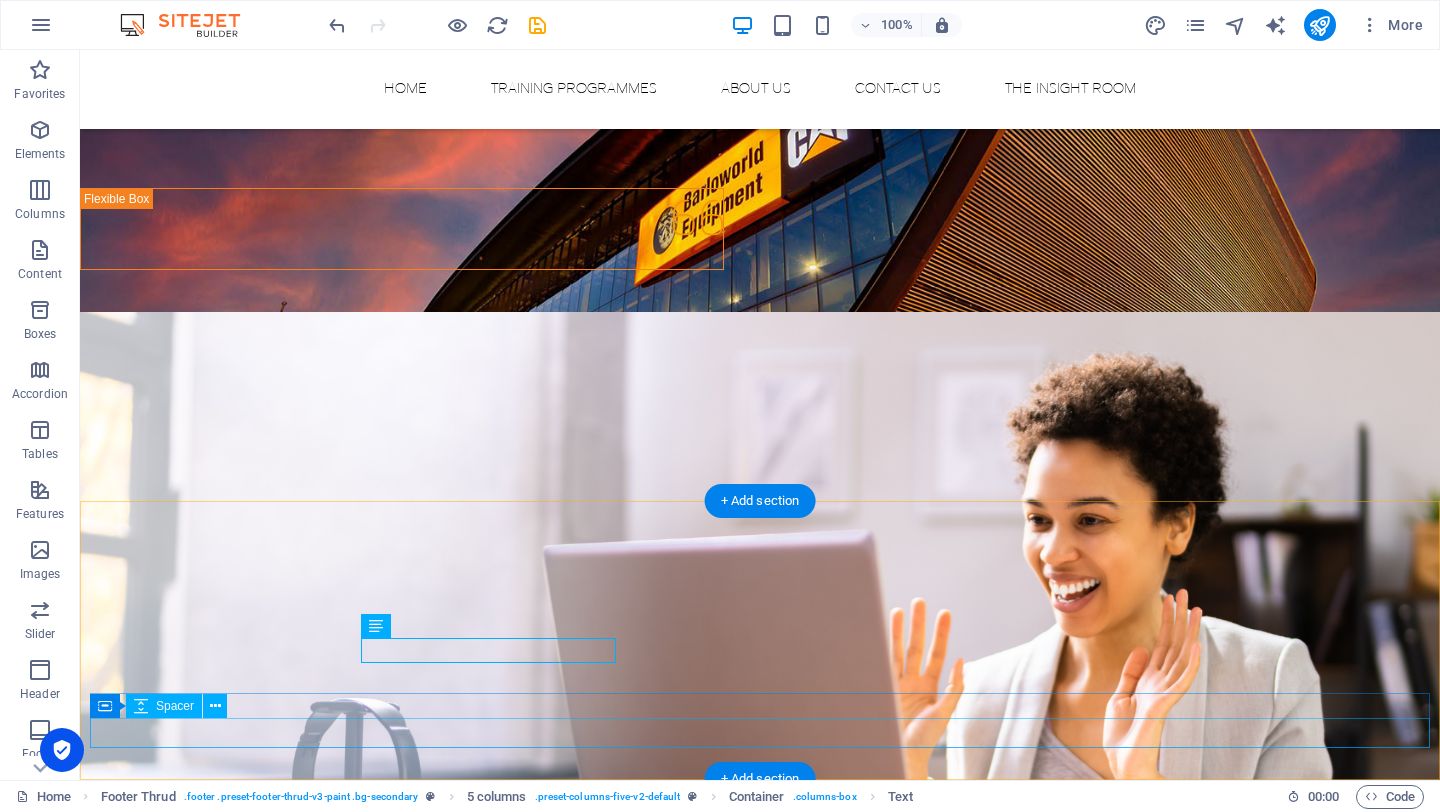 click at bounding box center [760, 1993] 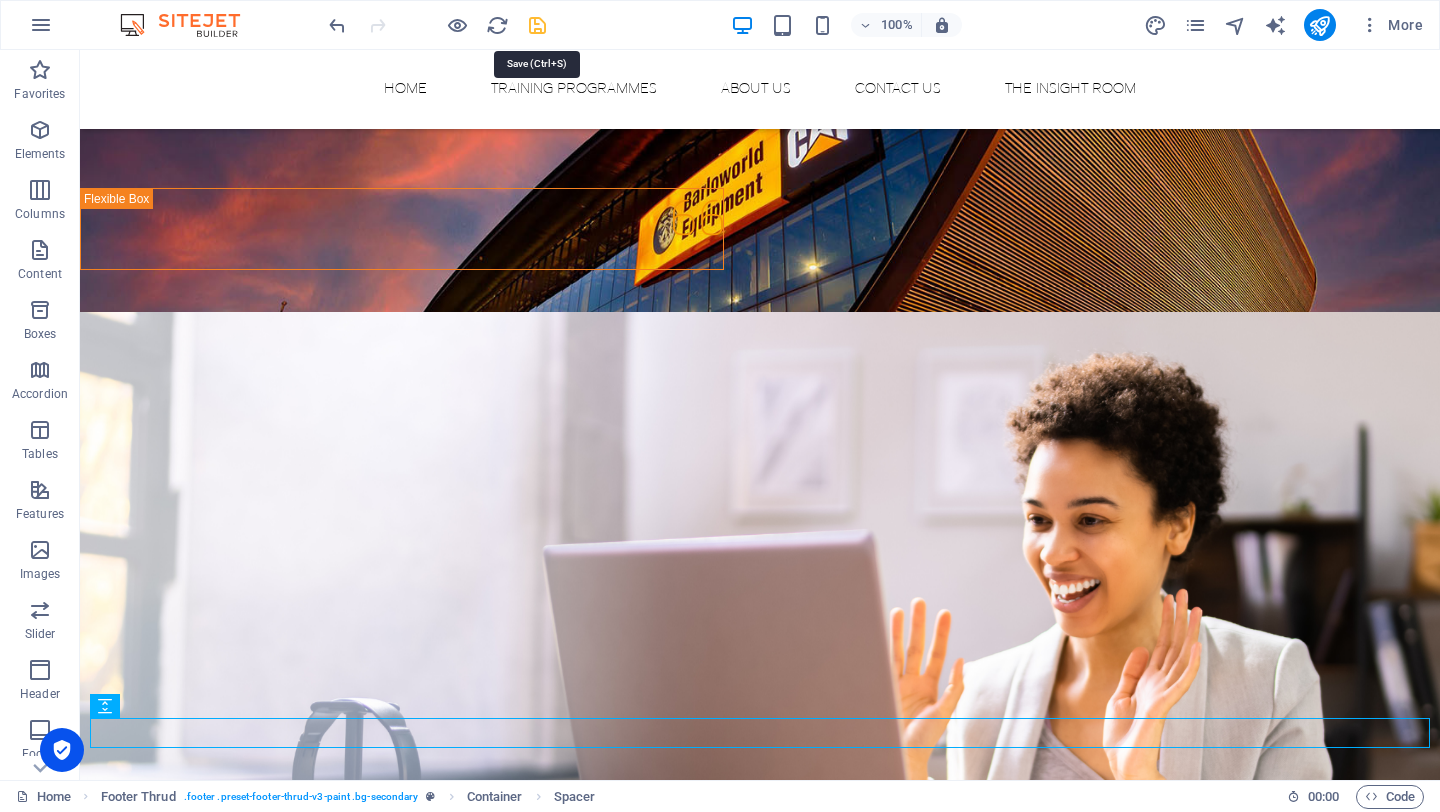click at bounding box center (537, 25) 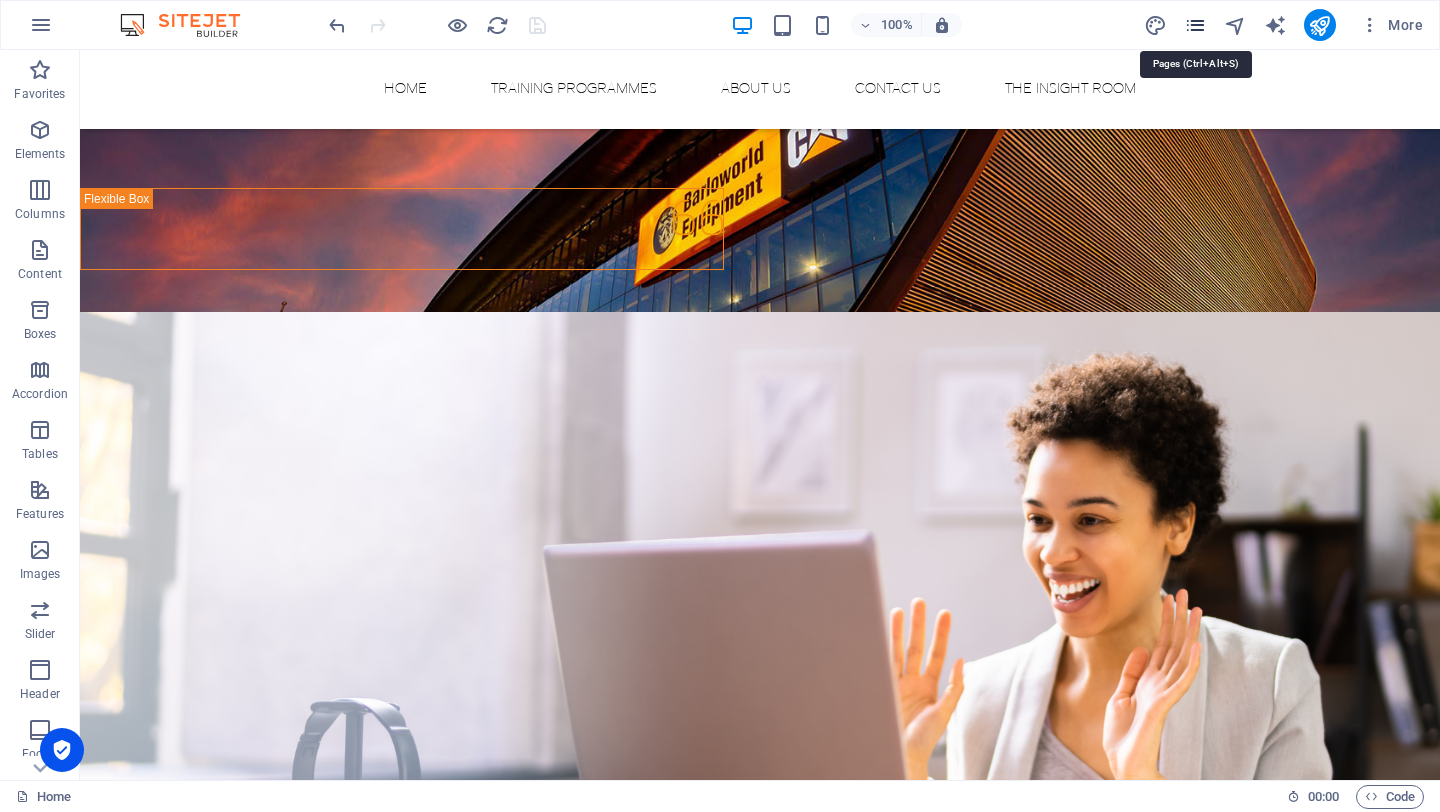 click at bounding box center (1195, 25) 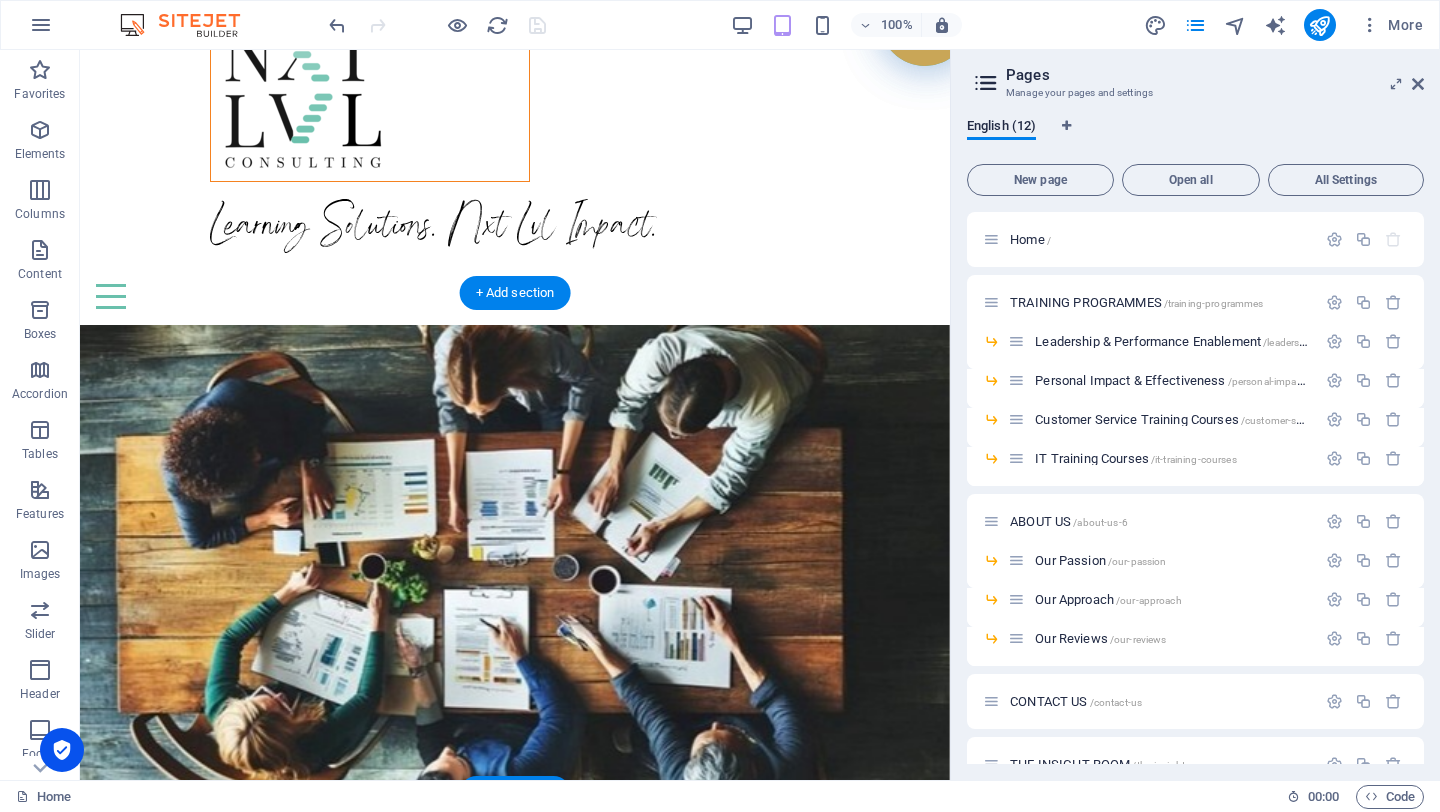 scroll, scrollTop: 0, scrollLeft: 0, axis: both 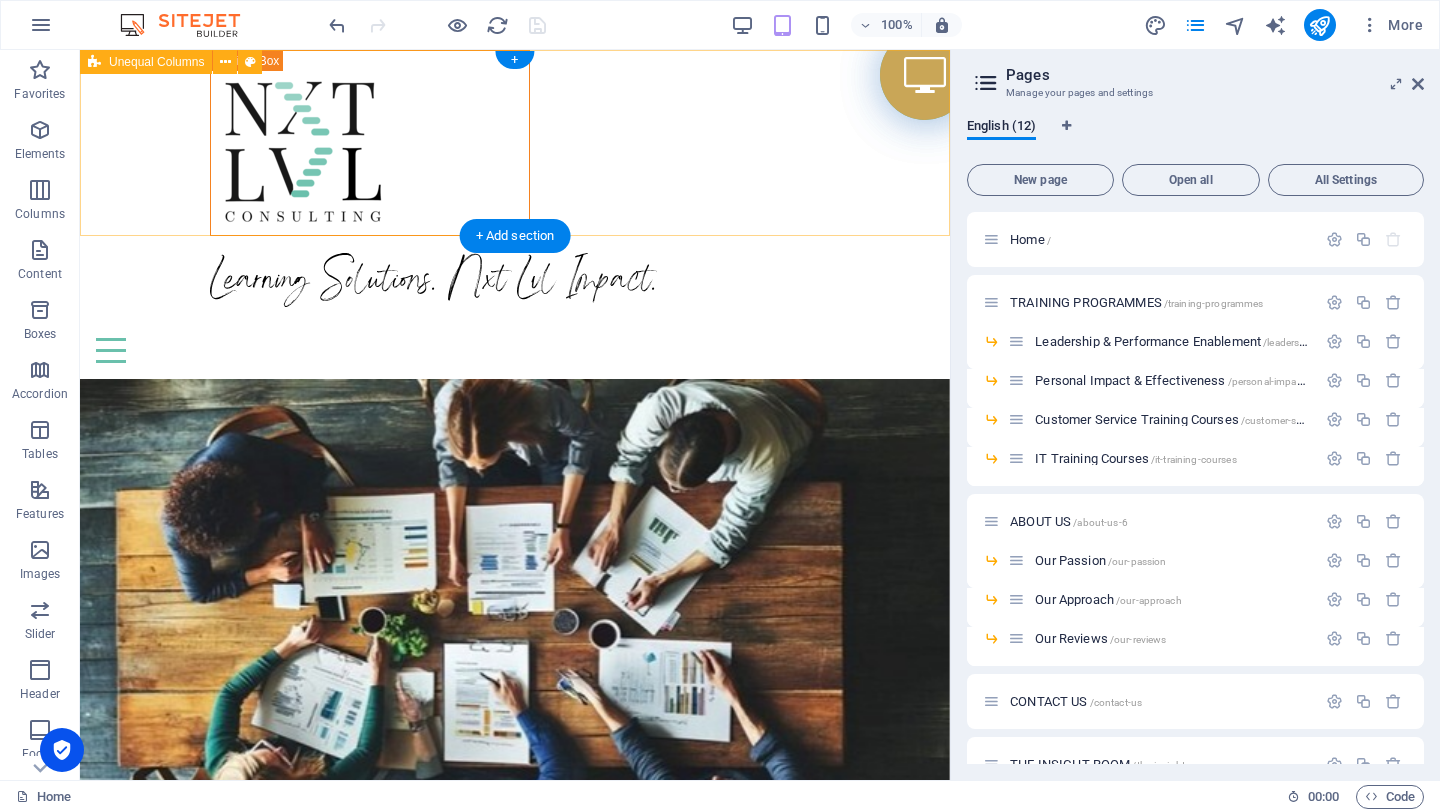 click on "Learning Solutions. Nxt Lvl Impact." at bounding box center [515, 186] 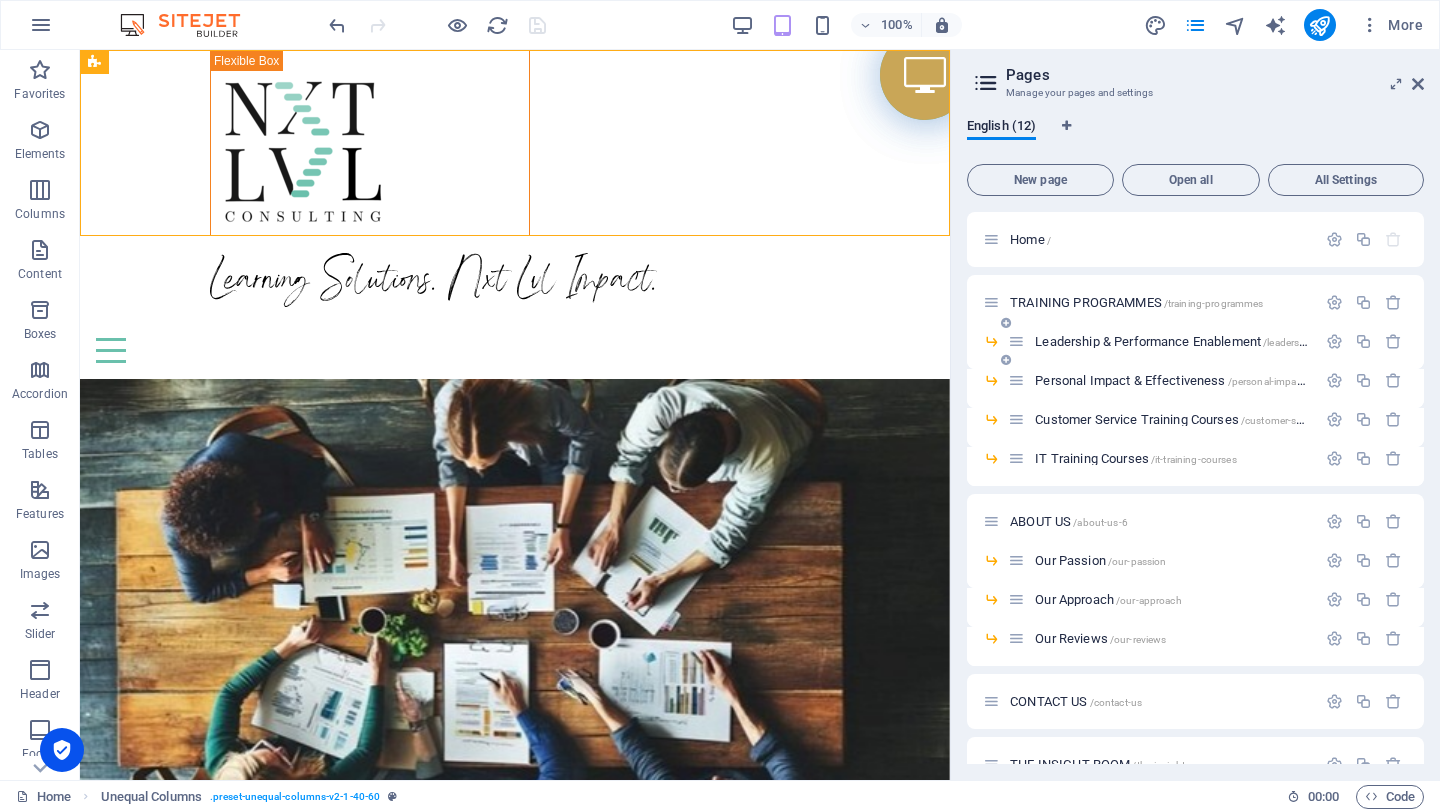 click on "Leadership & Performance Enablement /leadership-performance-enablement" at bounding box center (1233, 341) 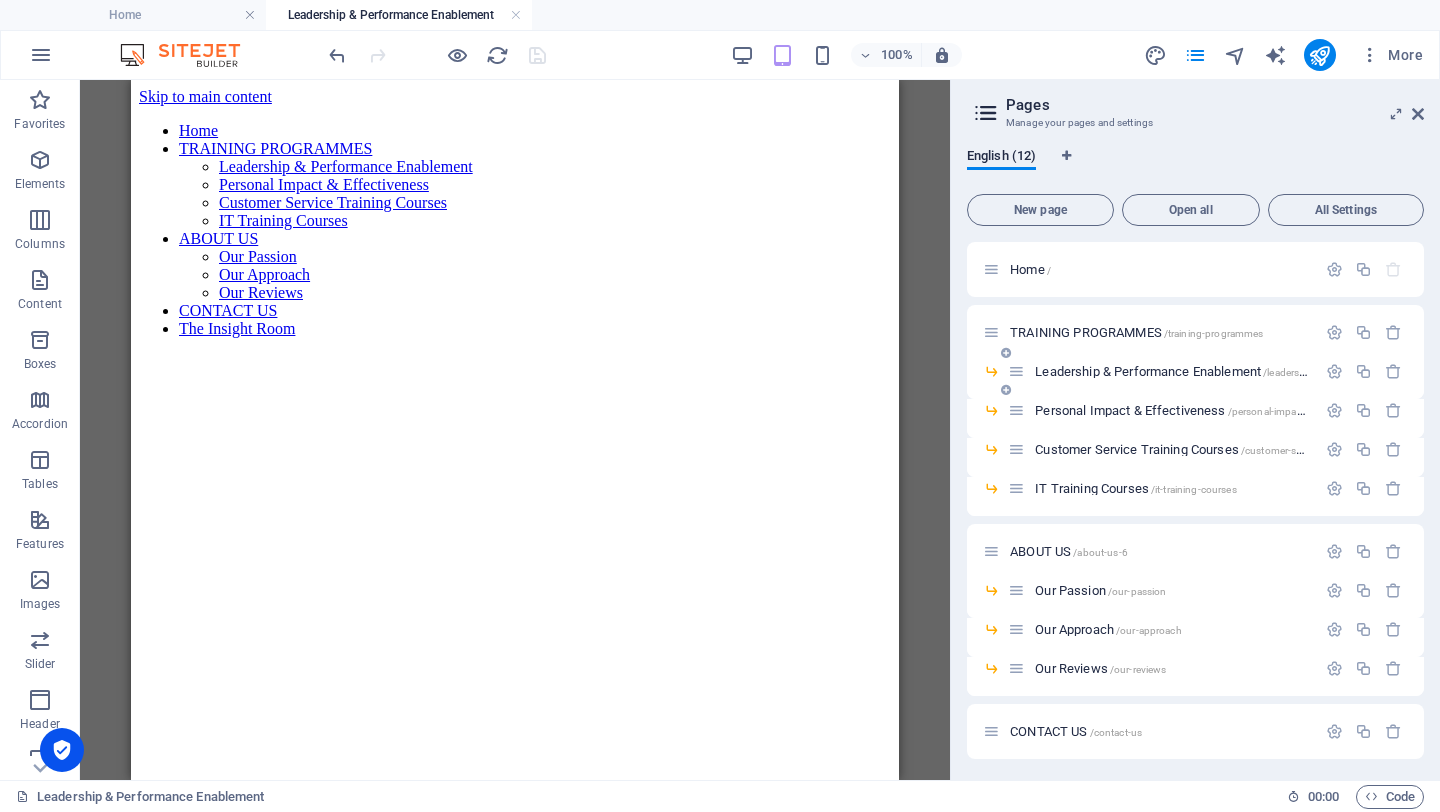 scroll, scrollTop: 0, scrollLeft: 0, axis: both 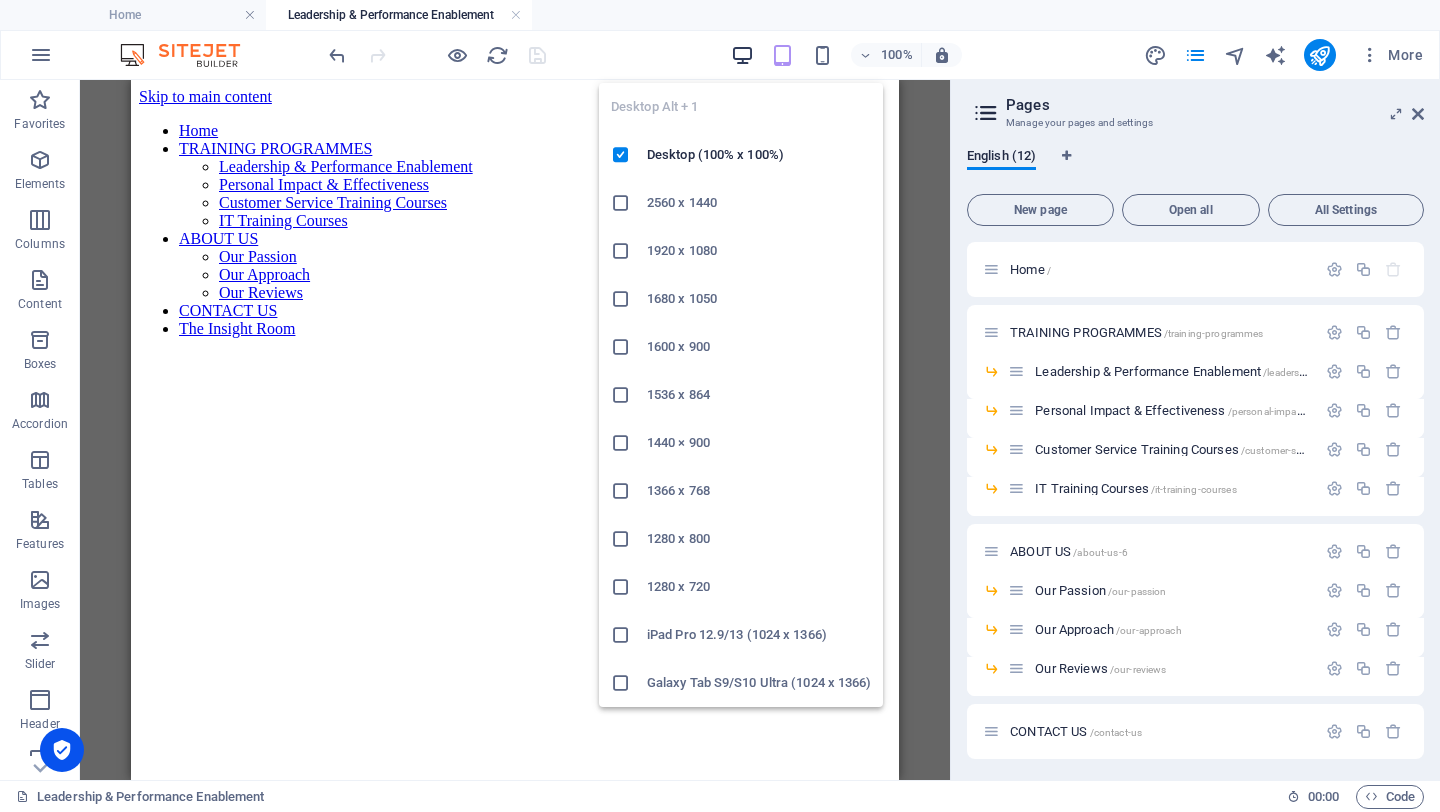 click at bounding box center [742, 55] 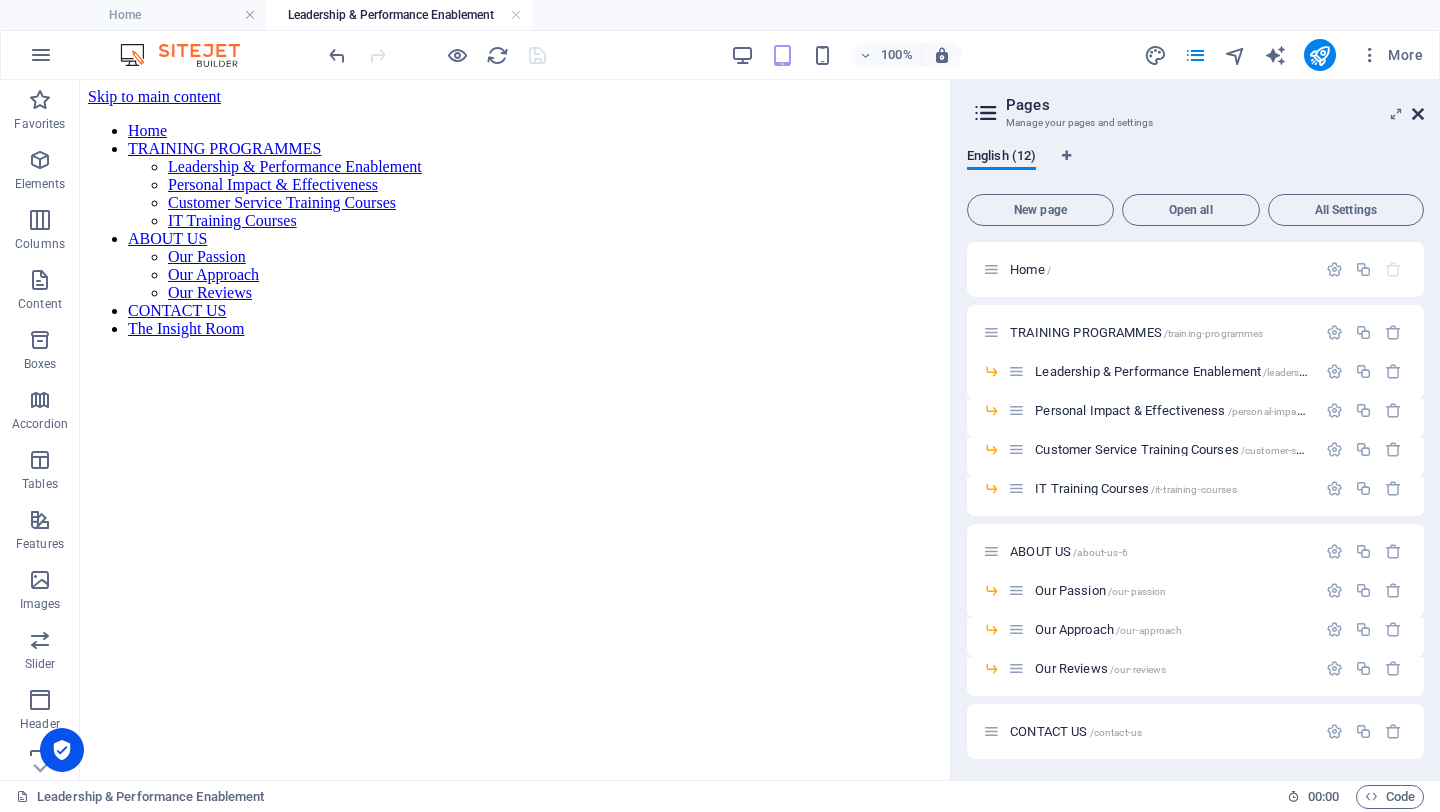 click at bounding box center (1418, 114) 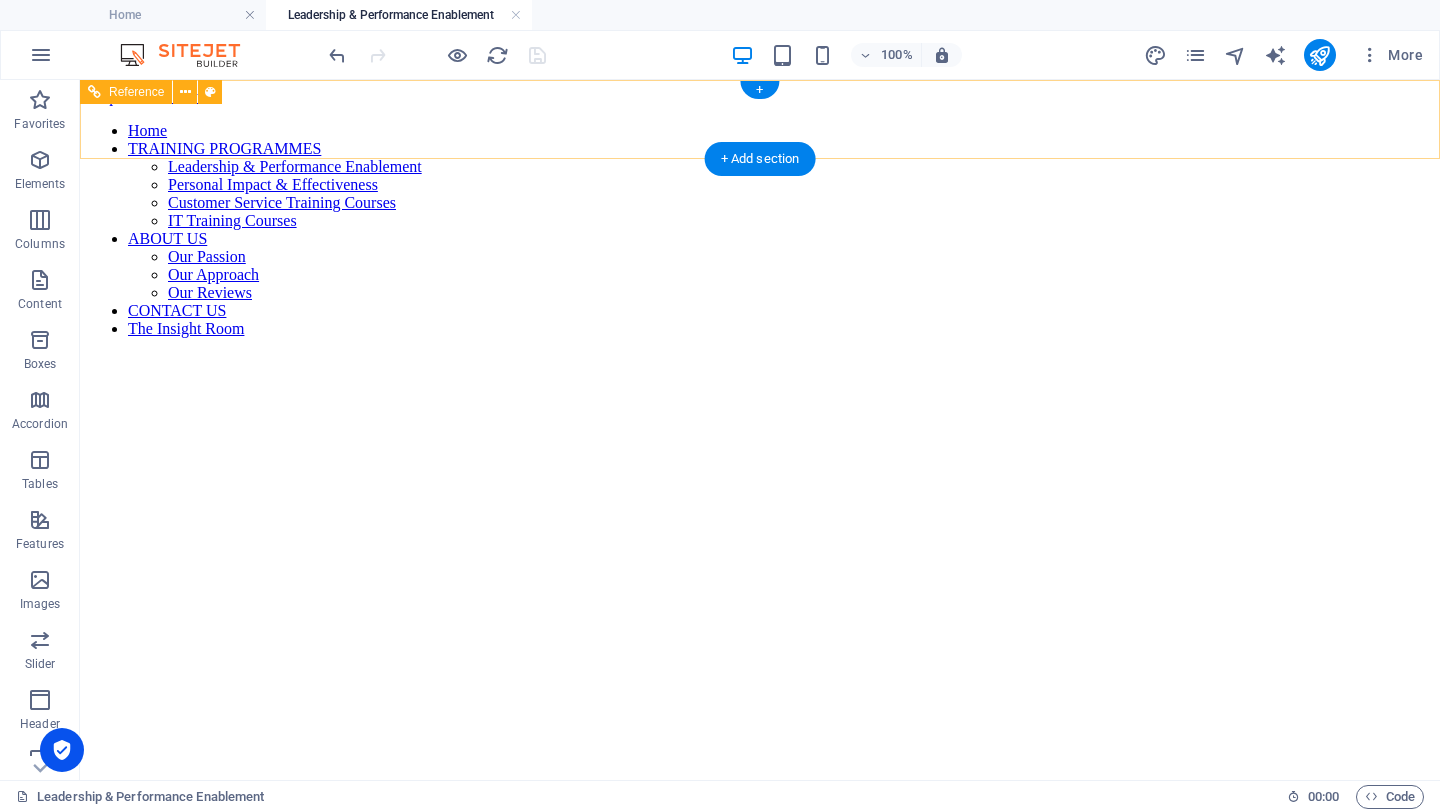 click on "Home TRAINING PROGRAMMES Leadership & Performance Enablement Personal Impact & Effectiveness Customer Service Training Courses IT Training Courses ABOUT US Our Passion Our Approach Our Reviews CONTACT US The Insight Room" at bounding box center [760, 230] 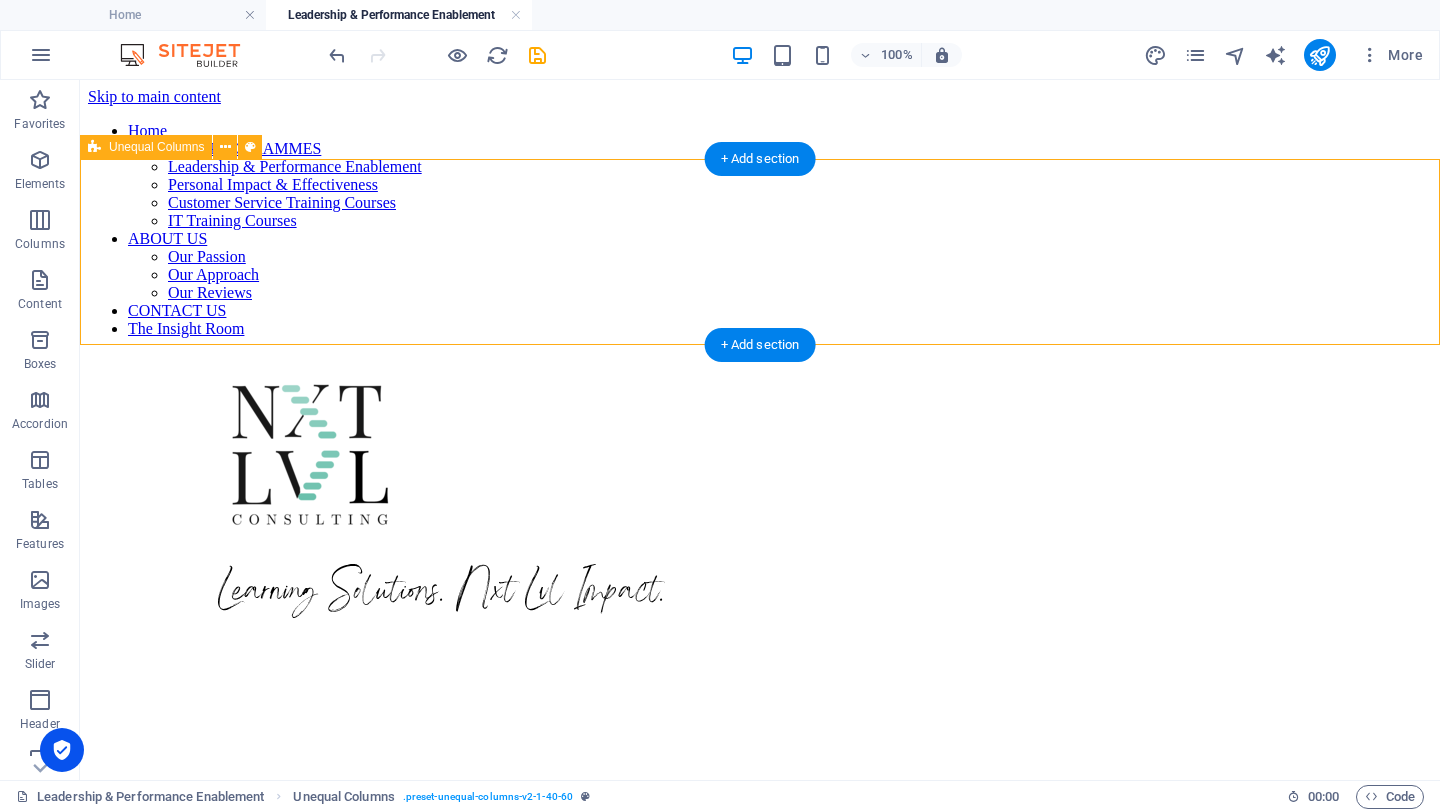 click on "Learning Solutions. Nxt Lvl Impact." at bounding box center [760, 496] 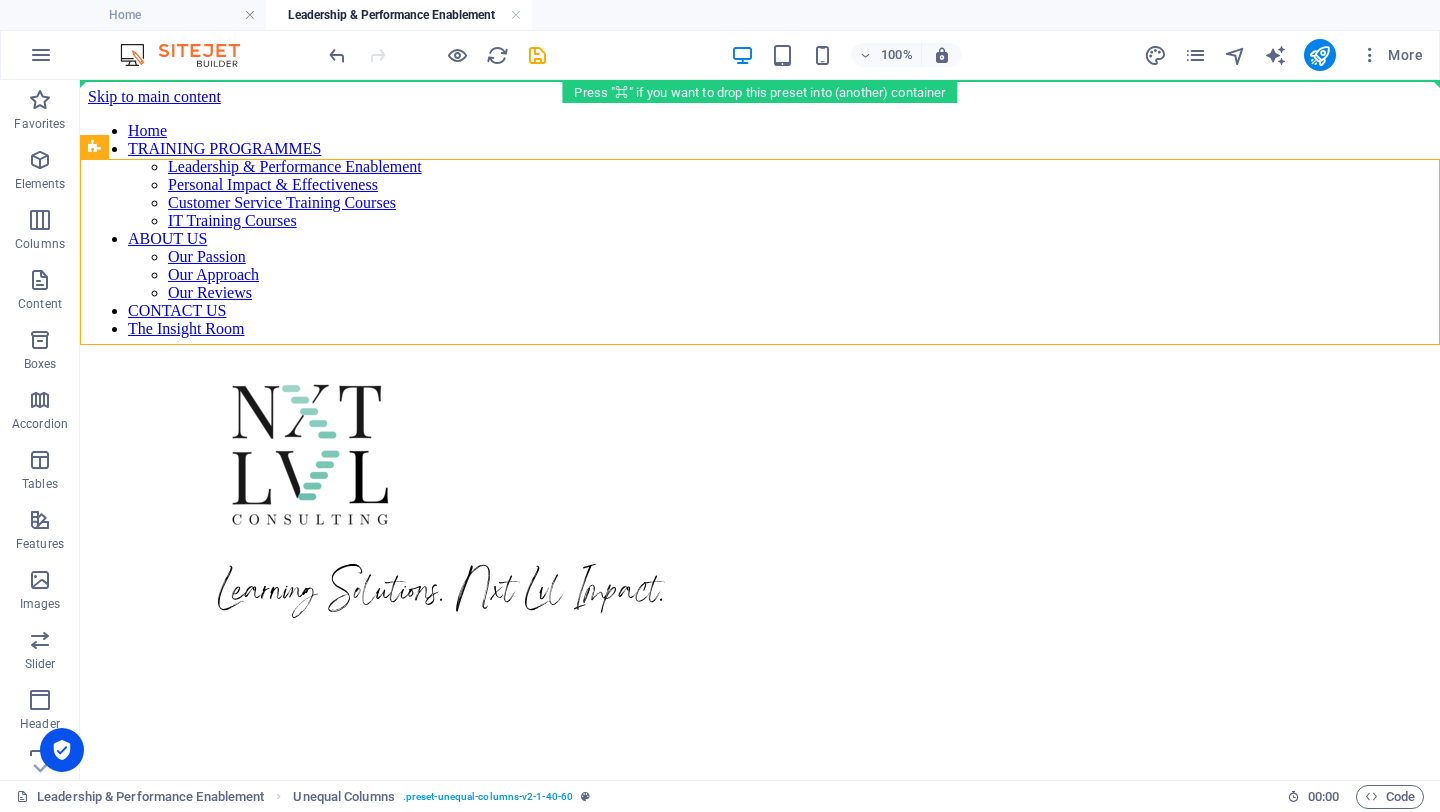 drag, startPoint x: 151, startPoint y: 203, endPoint x: 155, endPoint y: 58, distance: 145.05516 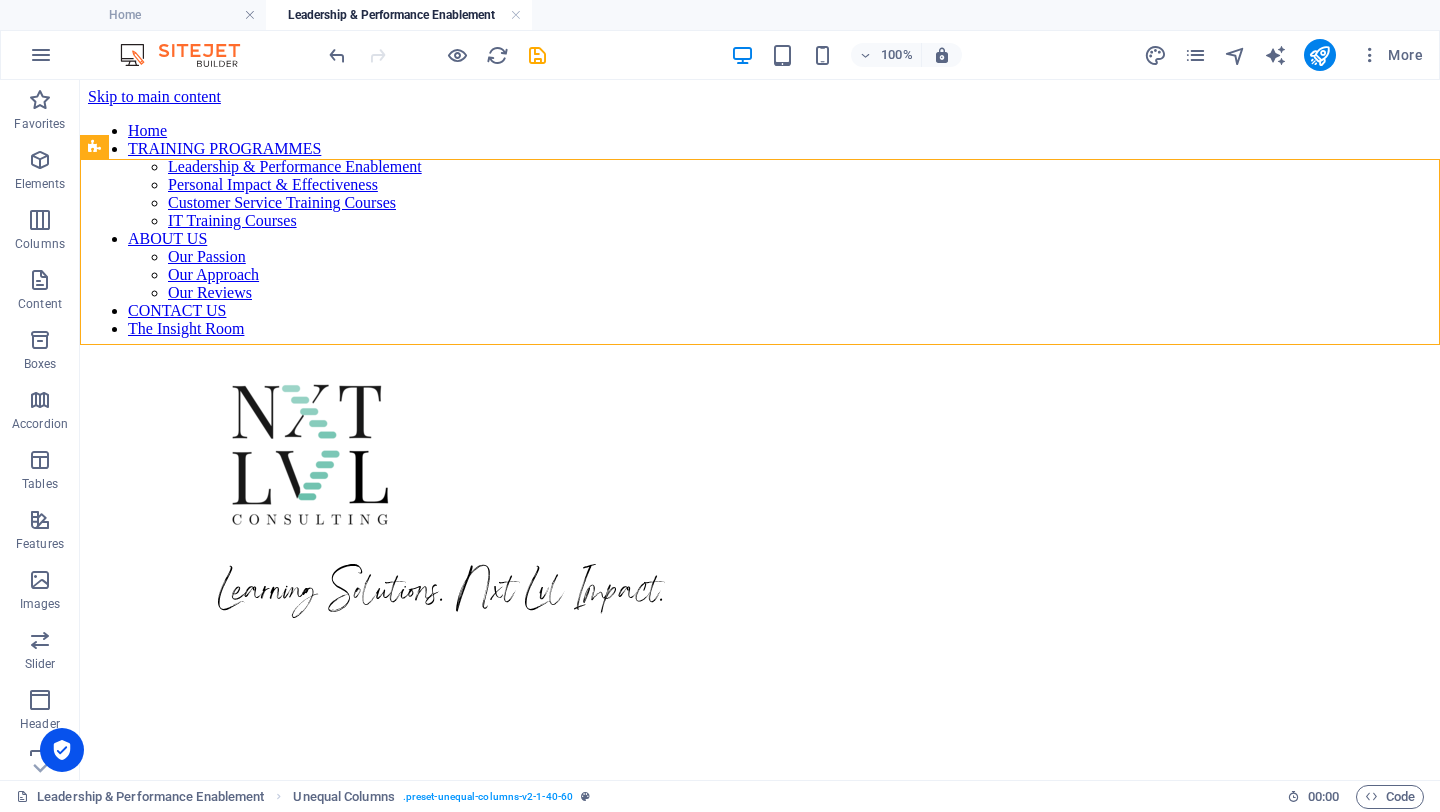 drag, startPoint x: 114, startPoint y: 194, endPoint x: 204, endPoint y: 69, distance: 154.02922 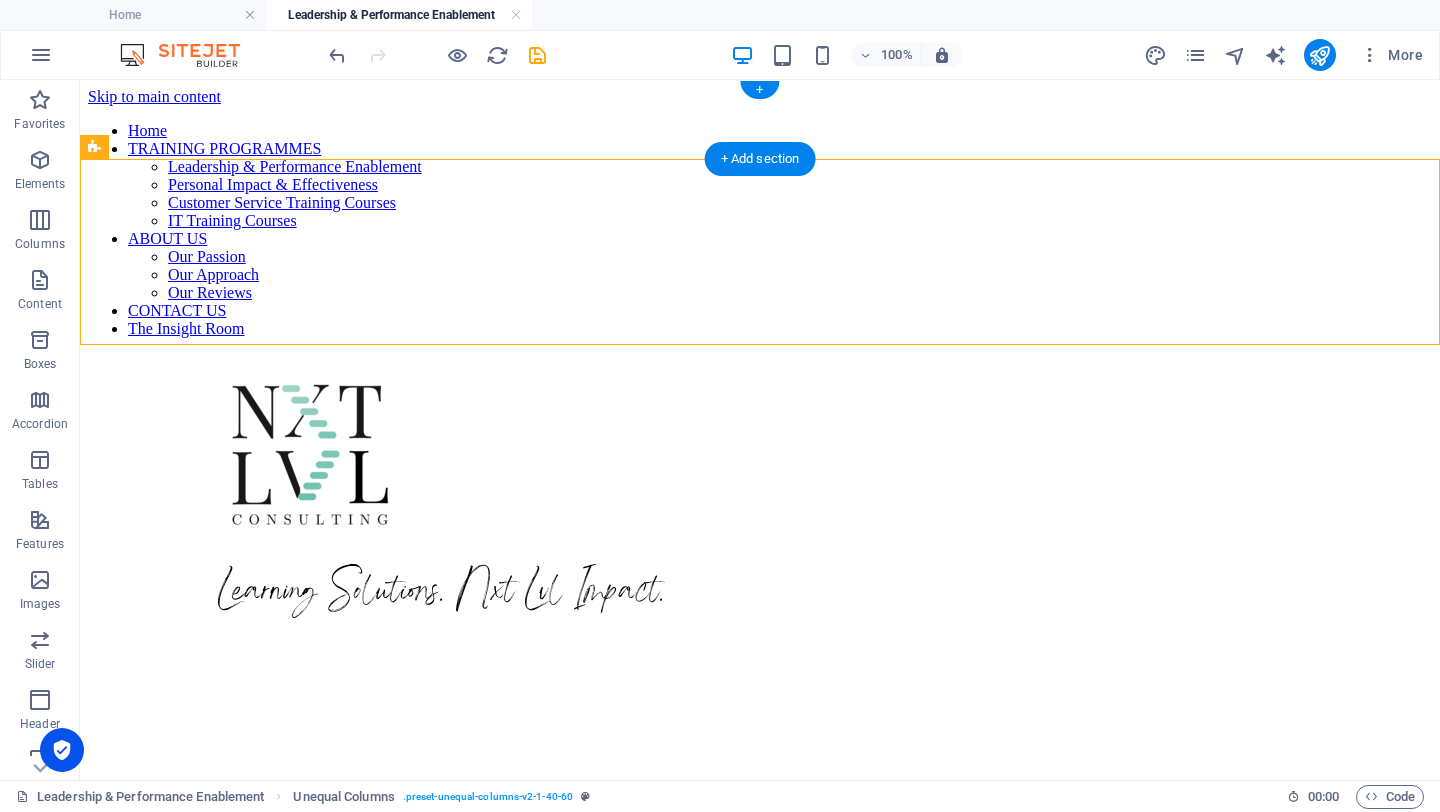 drag, startPoint x: 114, startPoint y: 248, endPoint x: 115, endPoint y: 97, distance: 151.00331 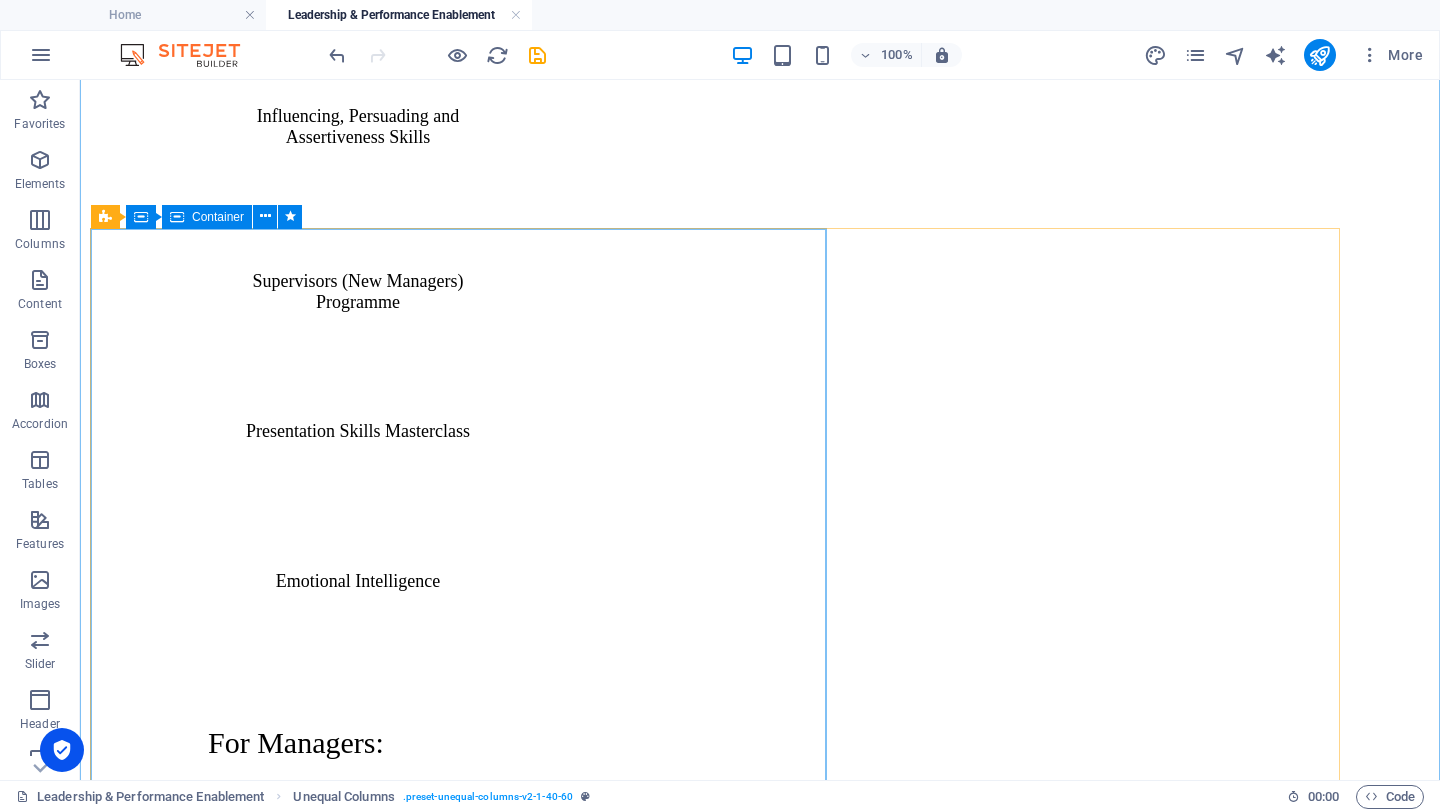 scroll, scrollTop: 3300, scrollLeft: 0, axis: vertical 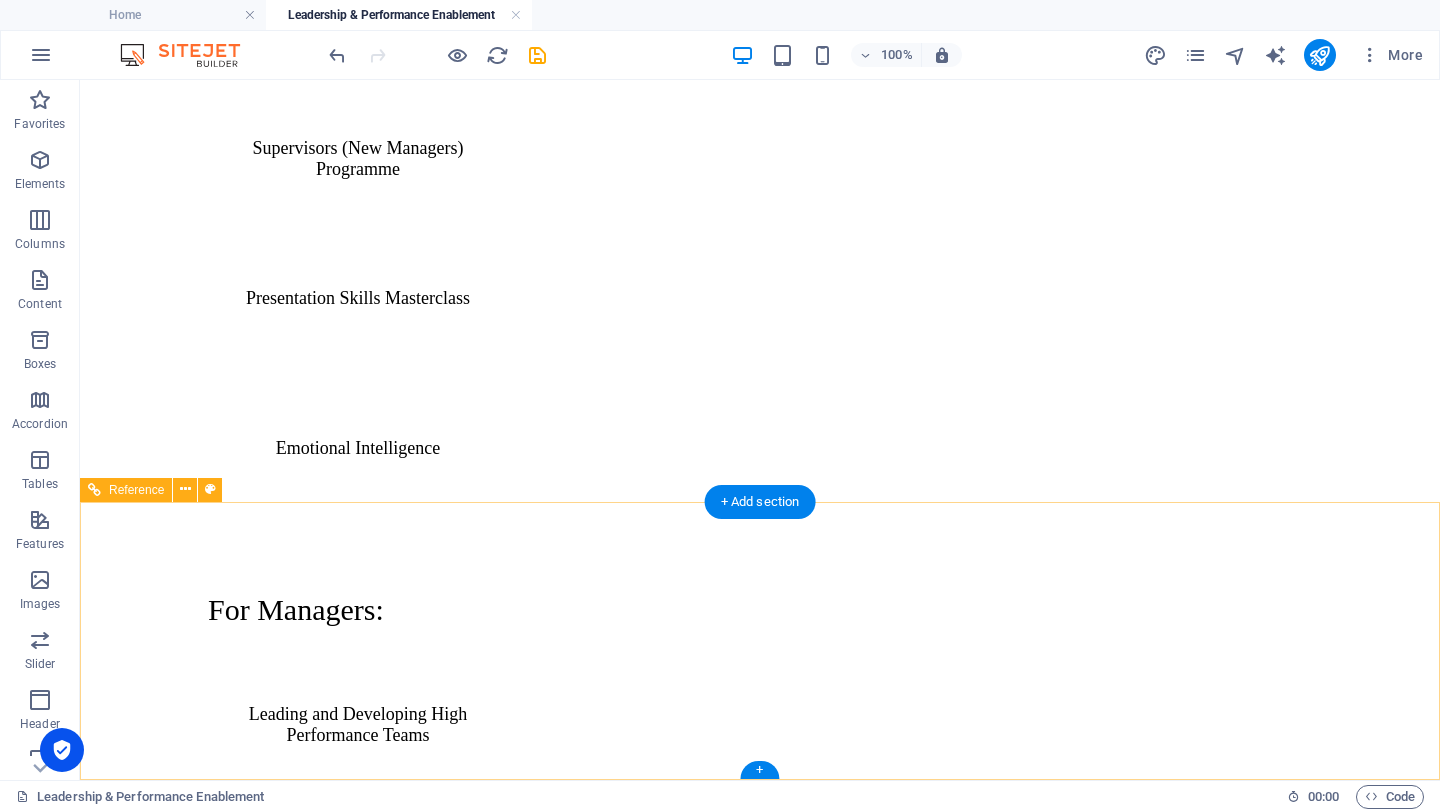 click on "TRAINING PROGRAMMES" at bounding box center (760, 3083) 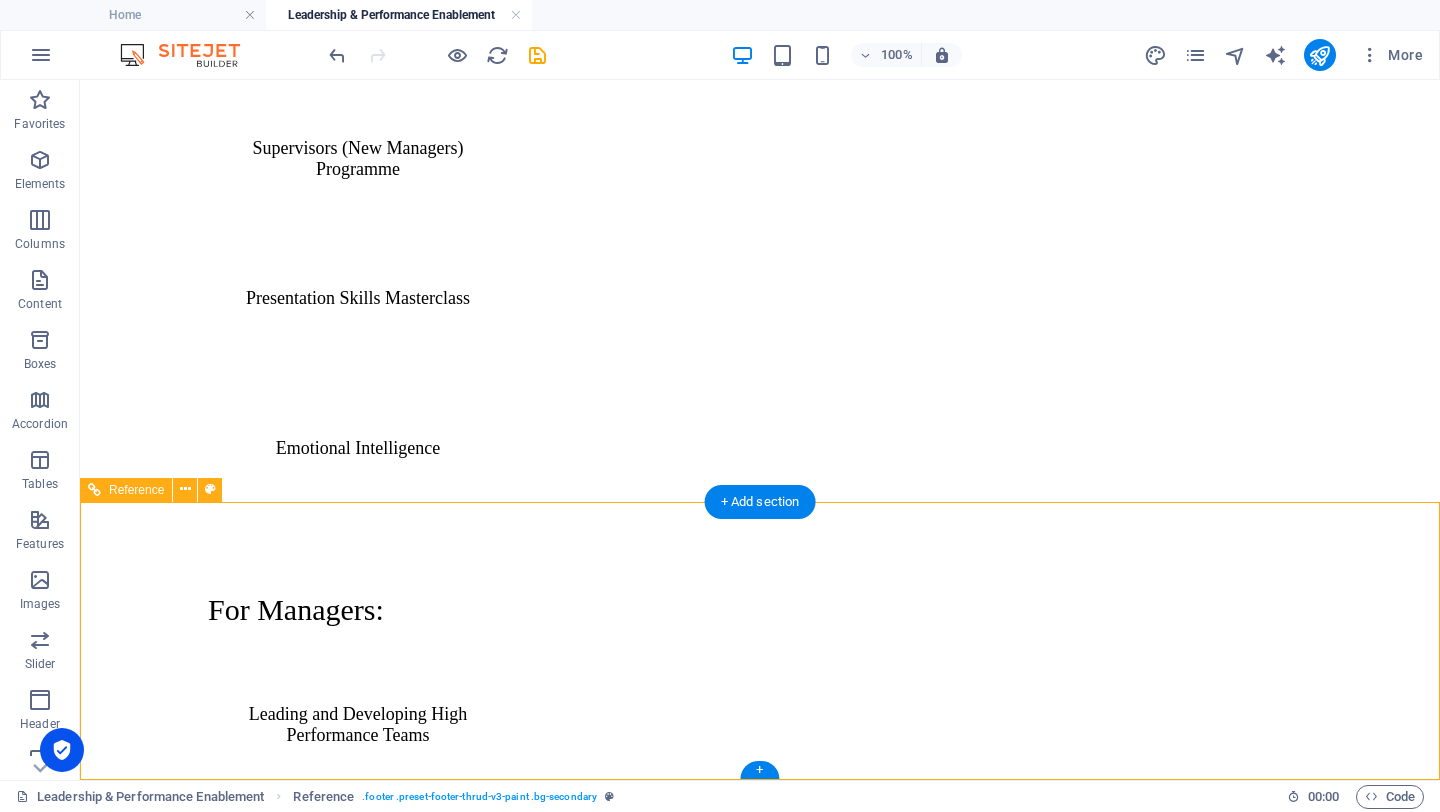 click on "TRAINING PROGRAMMES" at bounding box center [760, 3083] 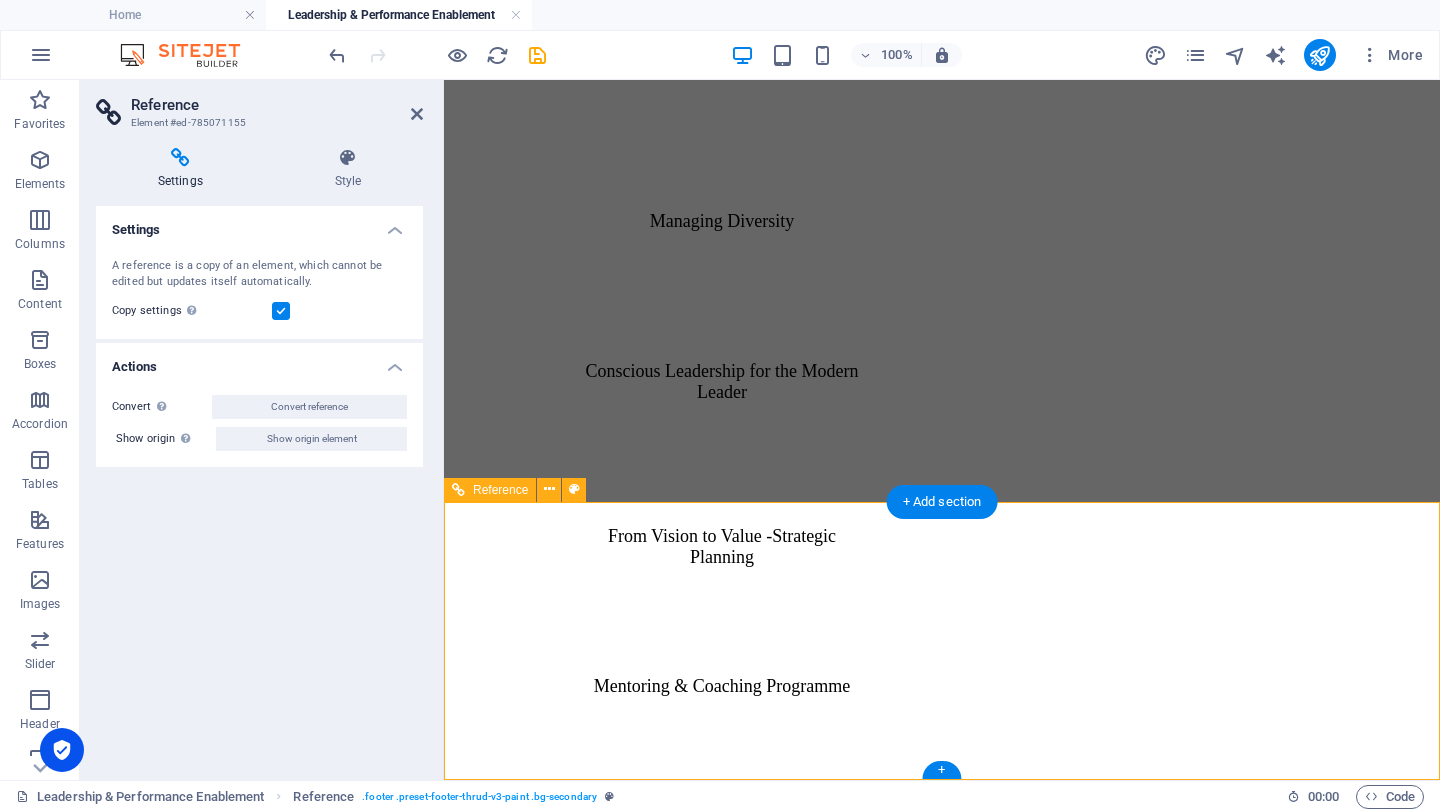 click on "TRAINING PROGRAMMES" at bounding box center [942, 2038] 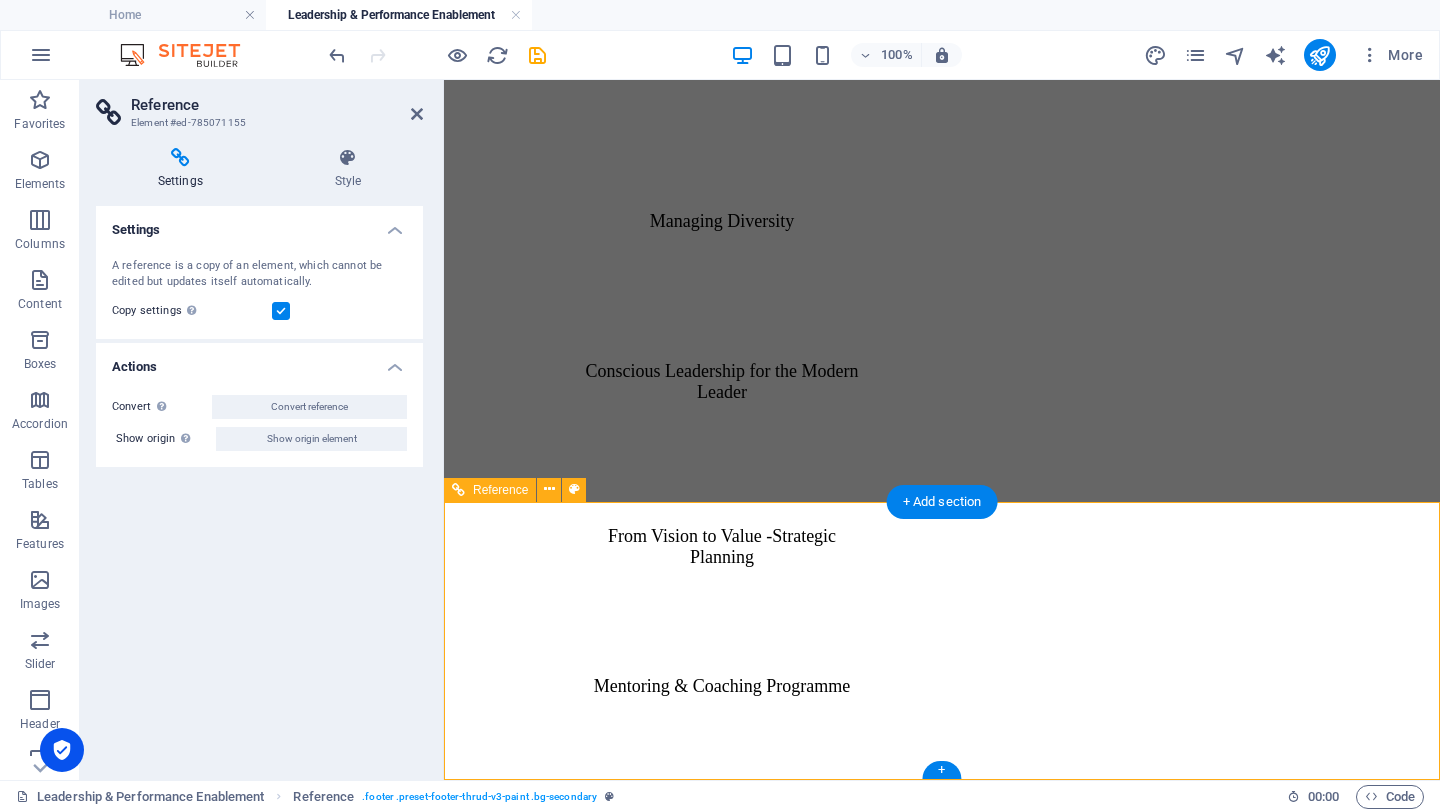 click on "TRAINING PROGRAMMES" at bounding box center [942, 2038] 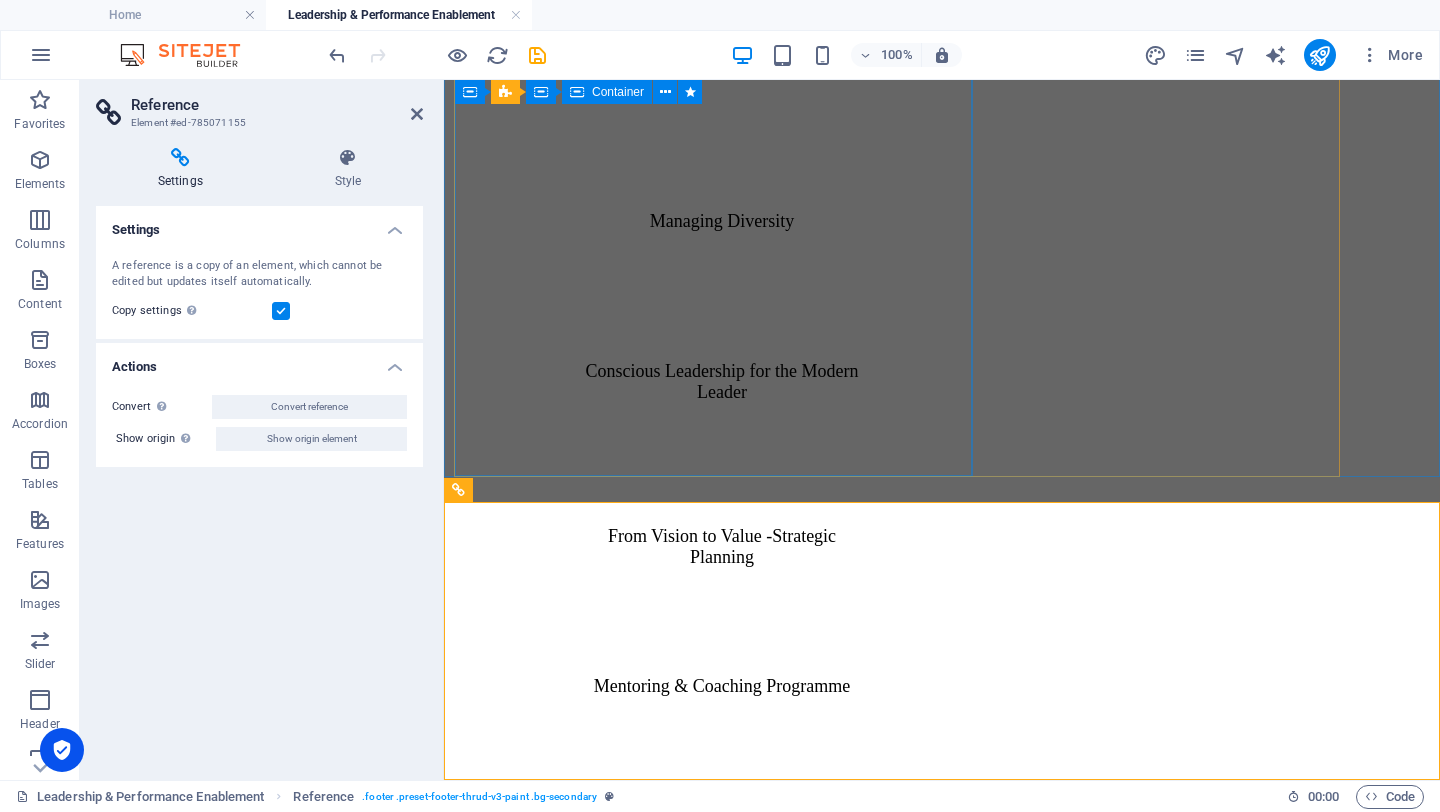 click on "POPI Consent. Unreadable? Regenerate SEND Drop content here or  Add elements  Paste clipboard" at bounding box center [897, 1527] 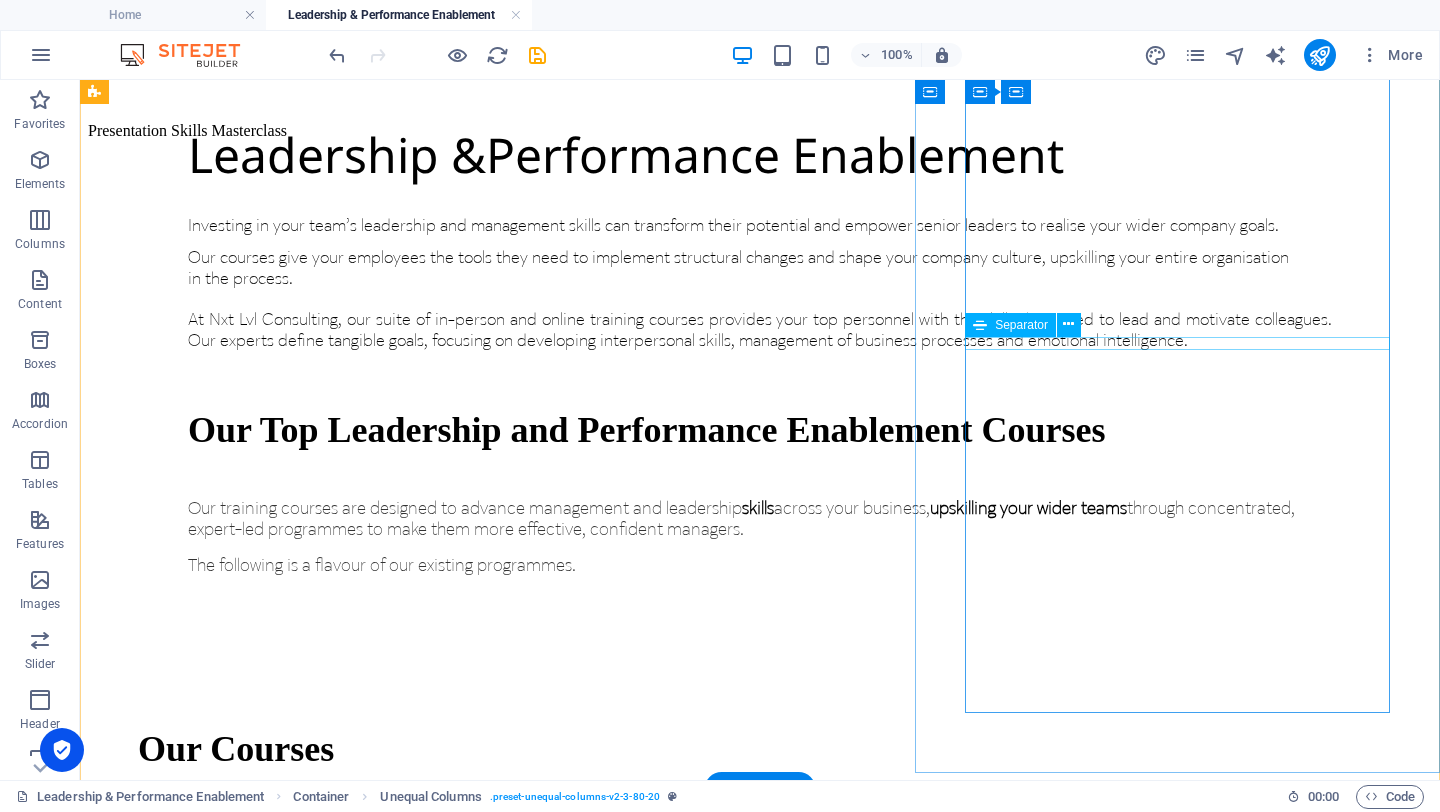 scroll, scrollTop: 1105, scrollLeft: 0, axis: vertical 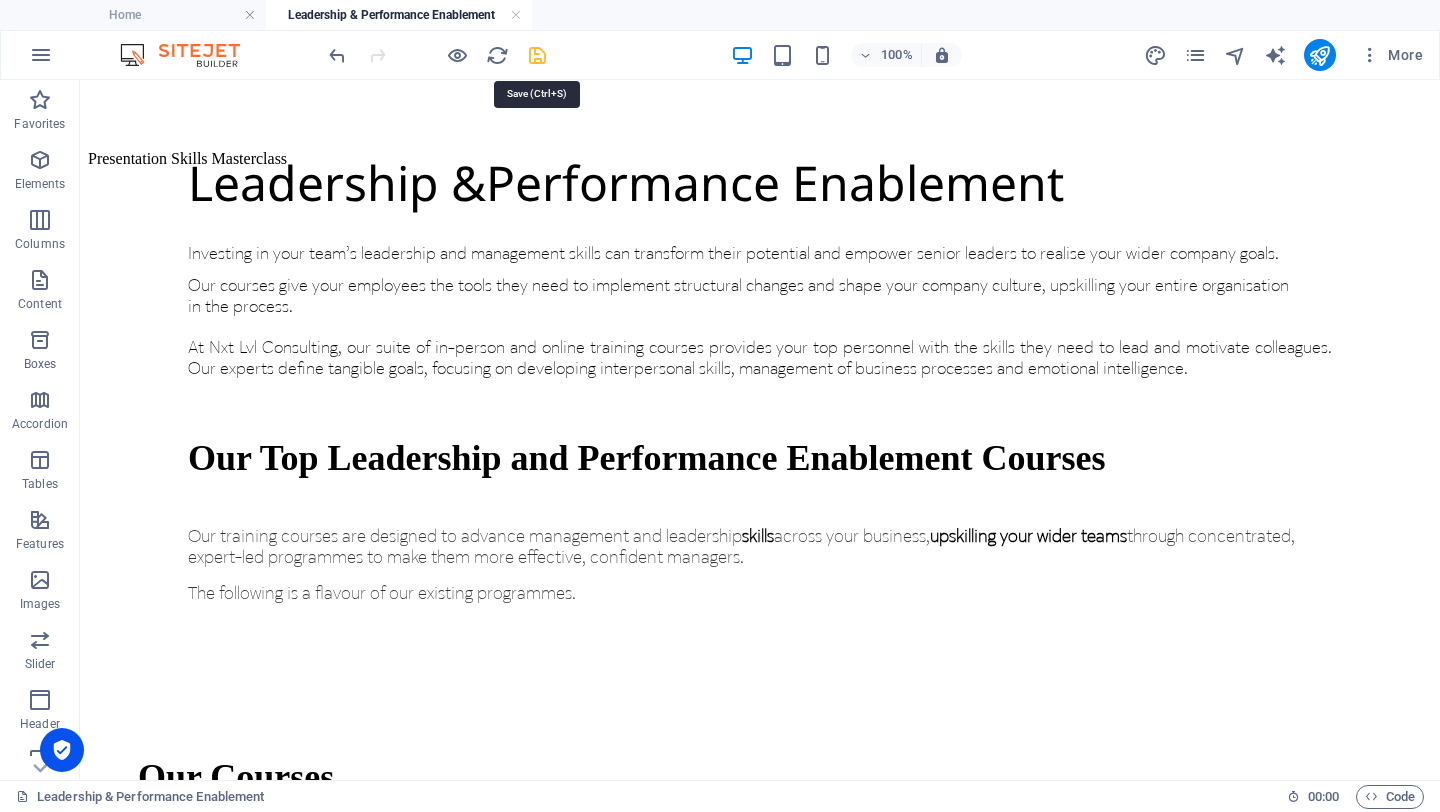 click at bounding box center [537, 55] 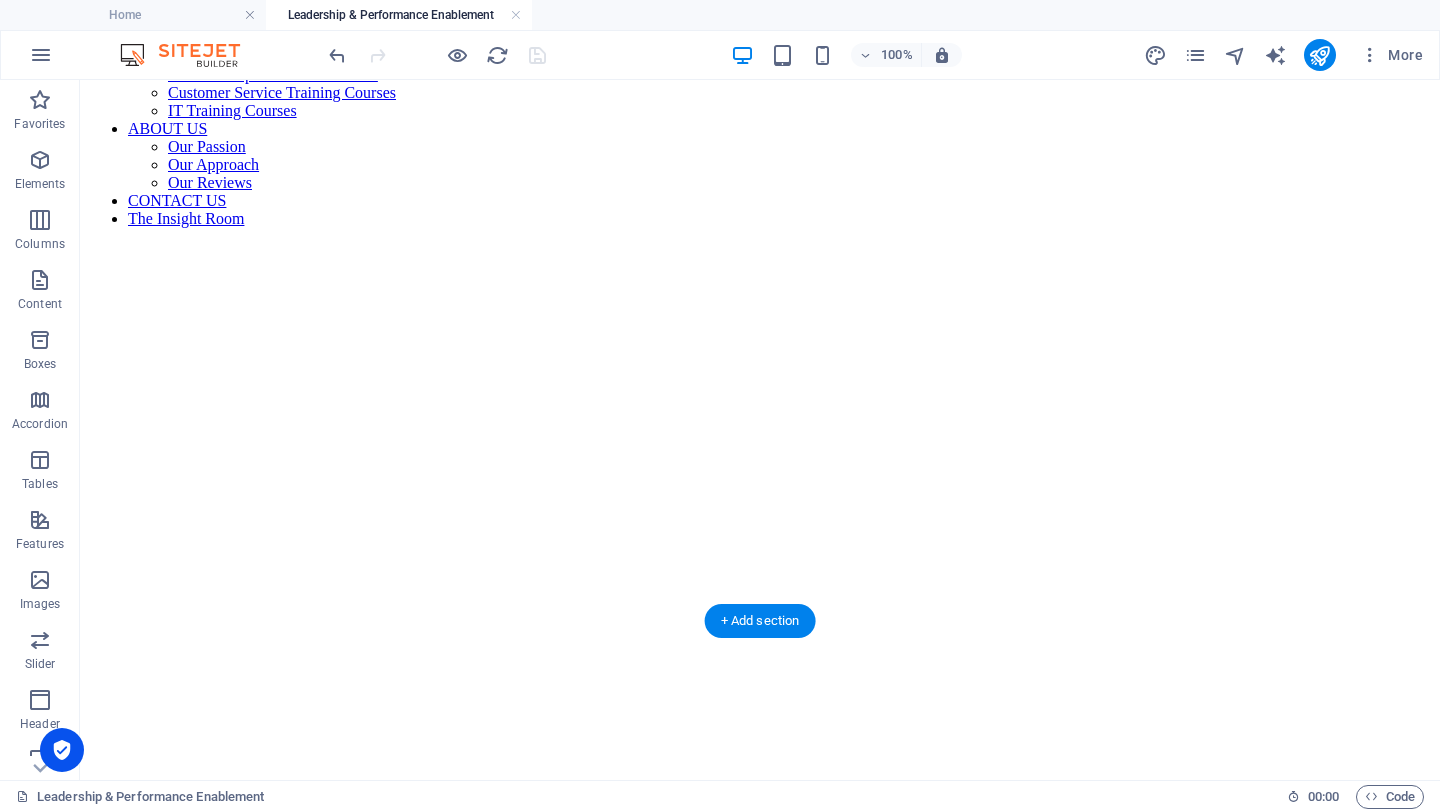 scroll, scrollTop: 0, scrollLeft: 0, axis: both 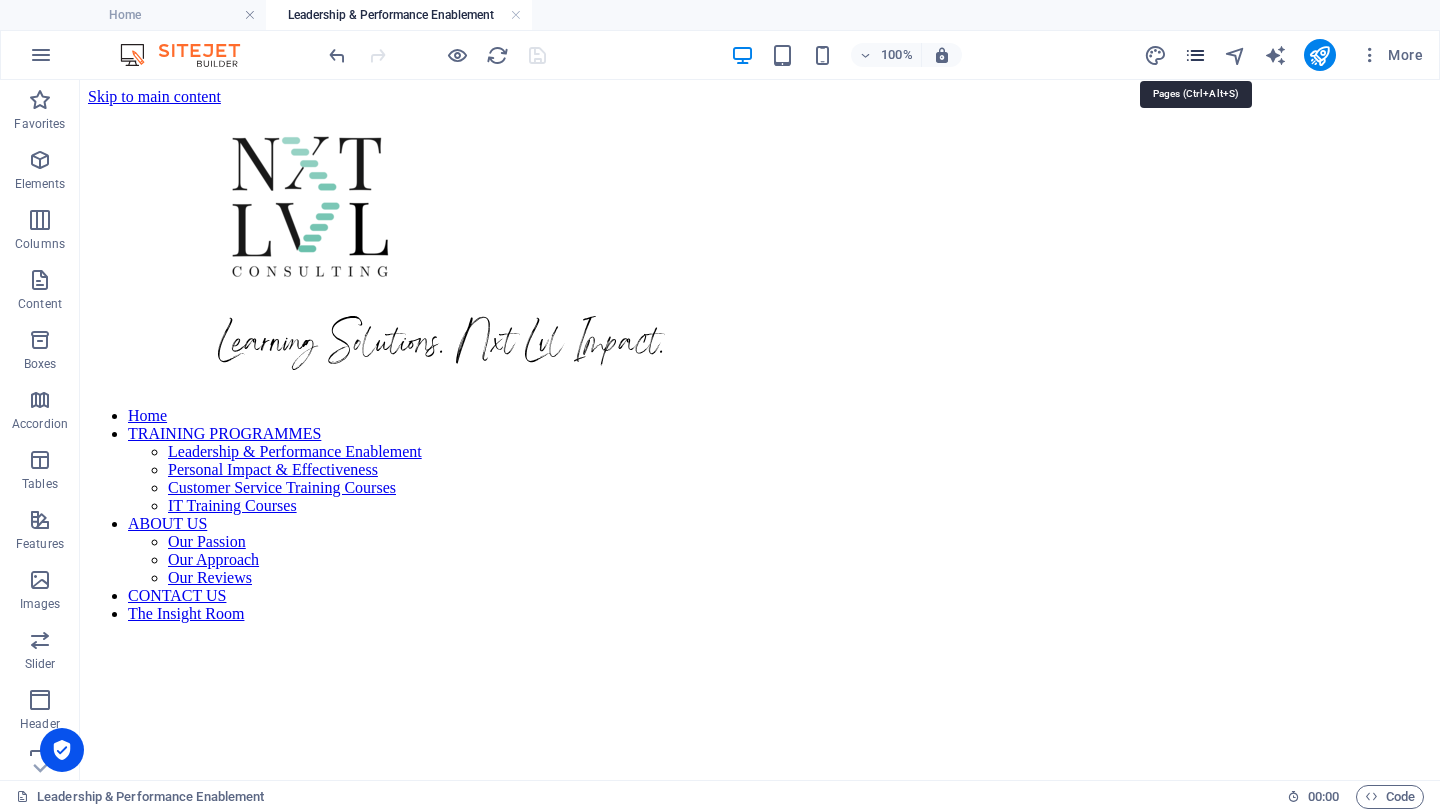 click at bounding box center [1195, 55] 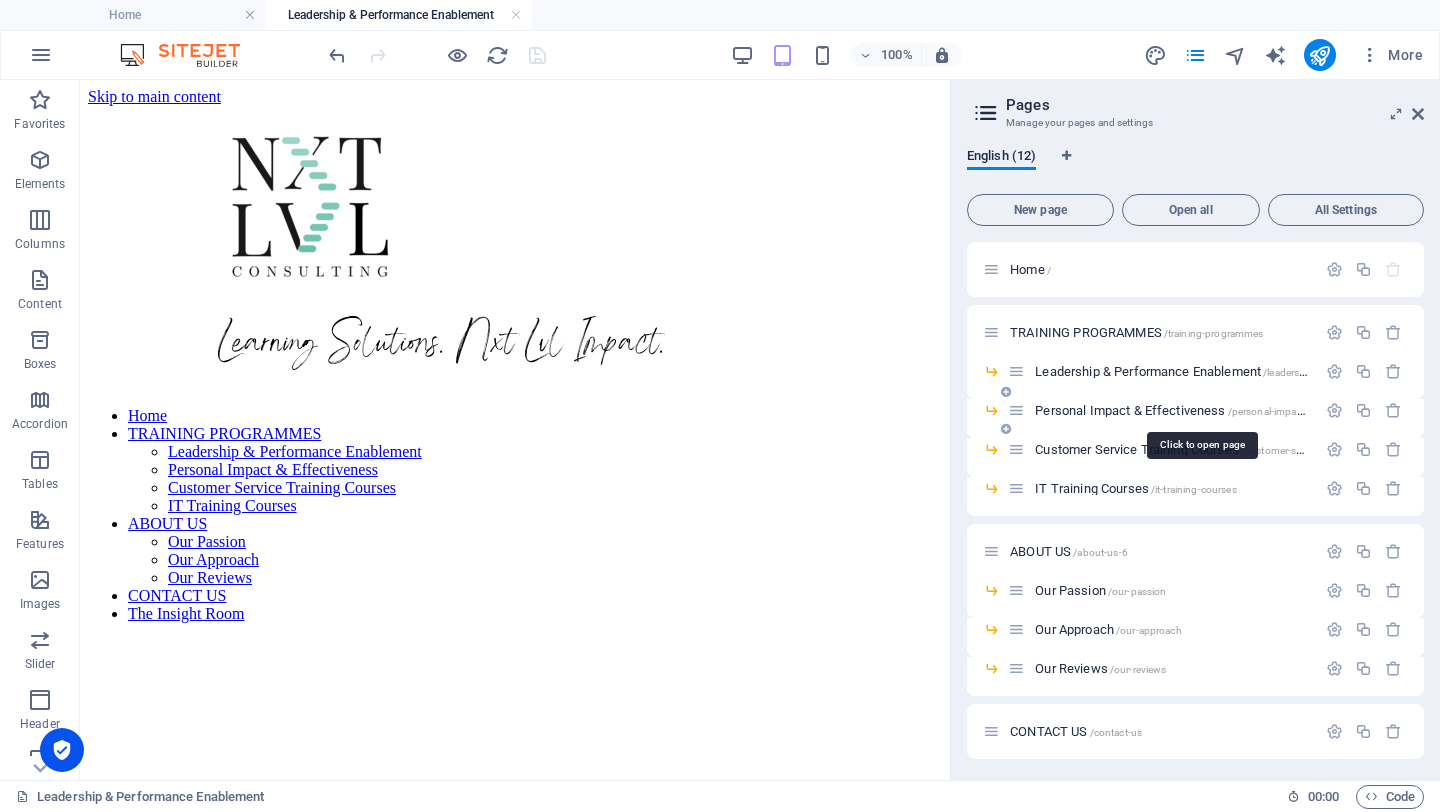 click on "Personal Impact & Effectiveness /personal-impact-effectiveness" at bounding box center [1201, 410] 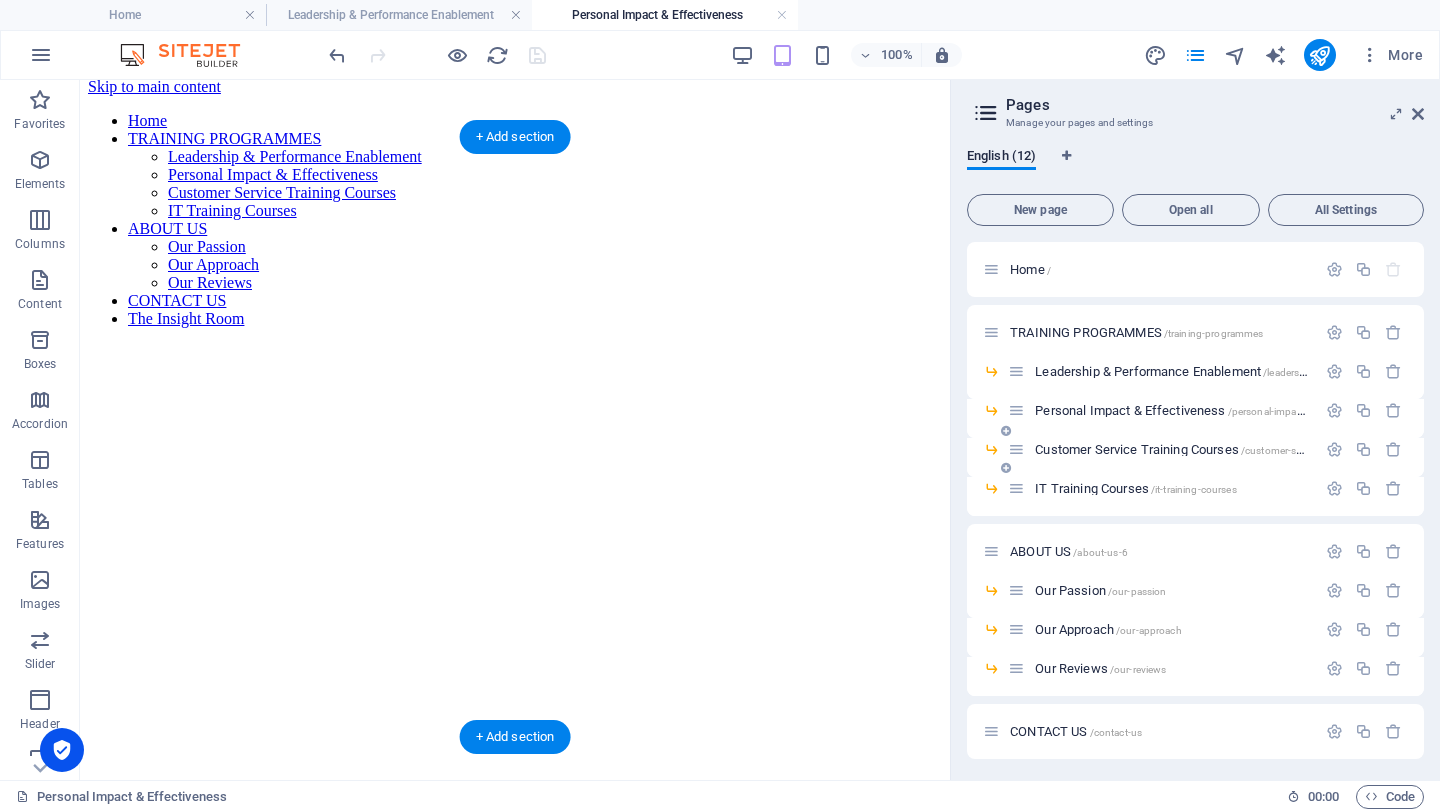 scroll, scrollTop: 0, scrollLeft: 0, axis: both 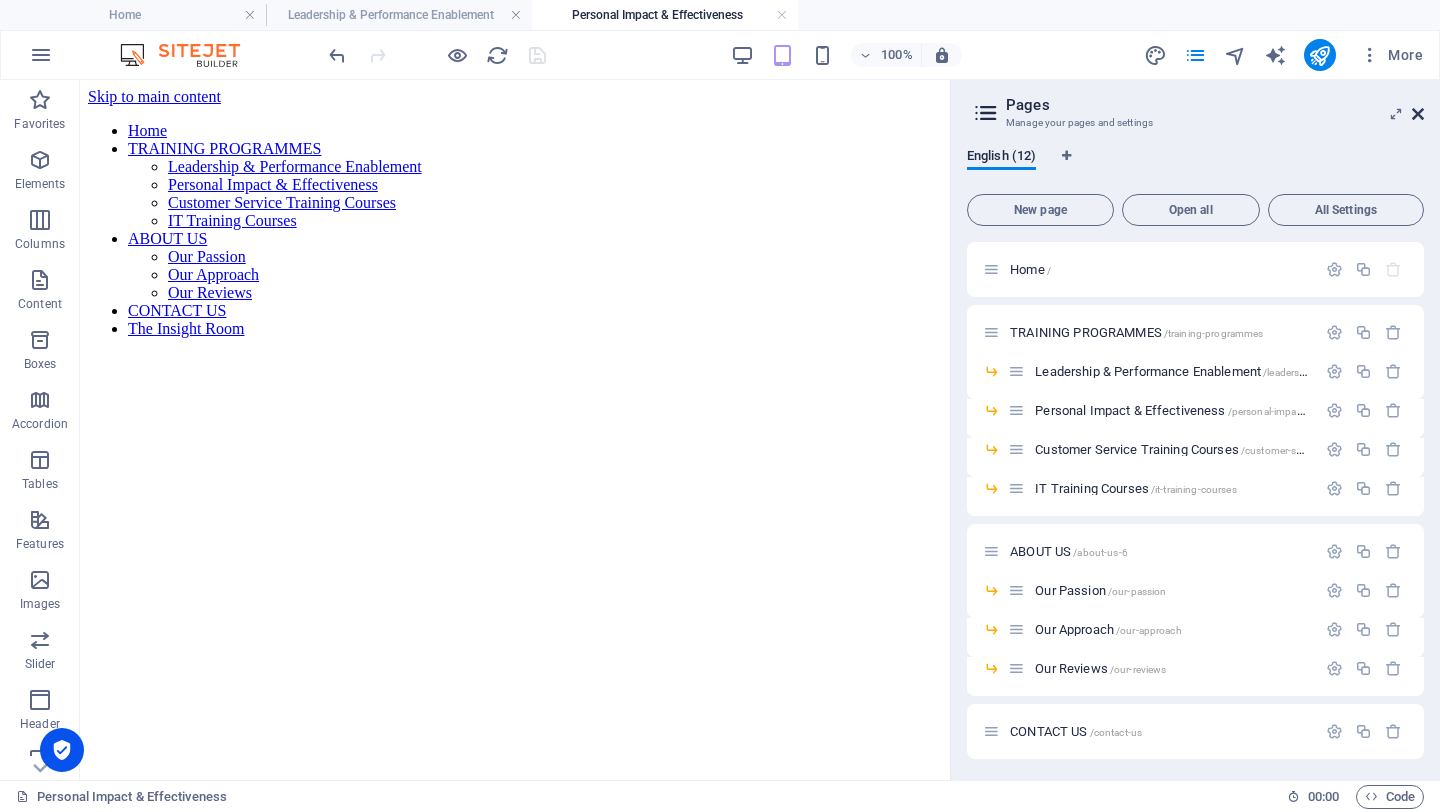 click at bounding box center (1418, 114) 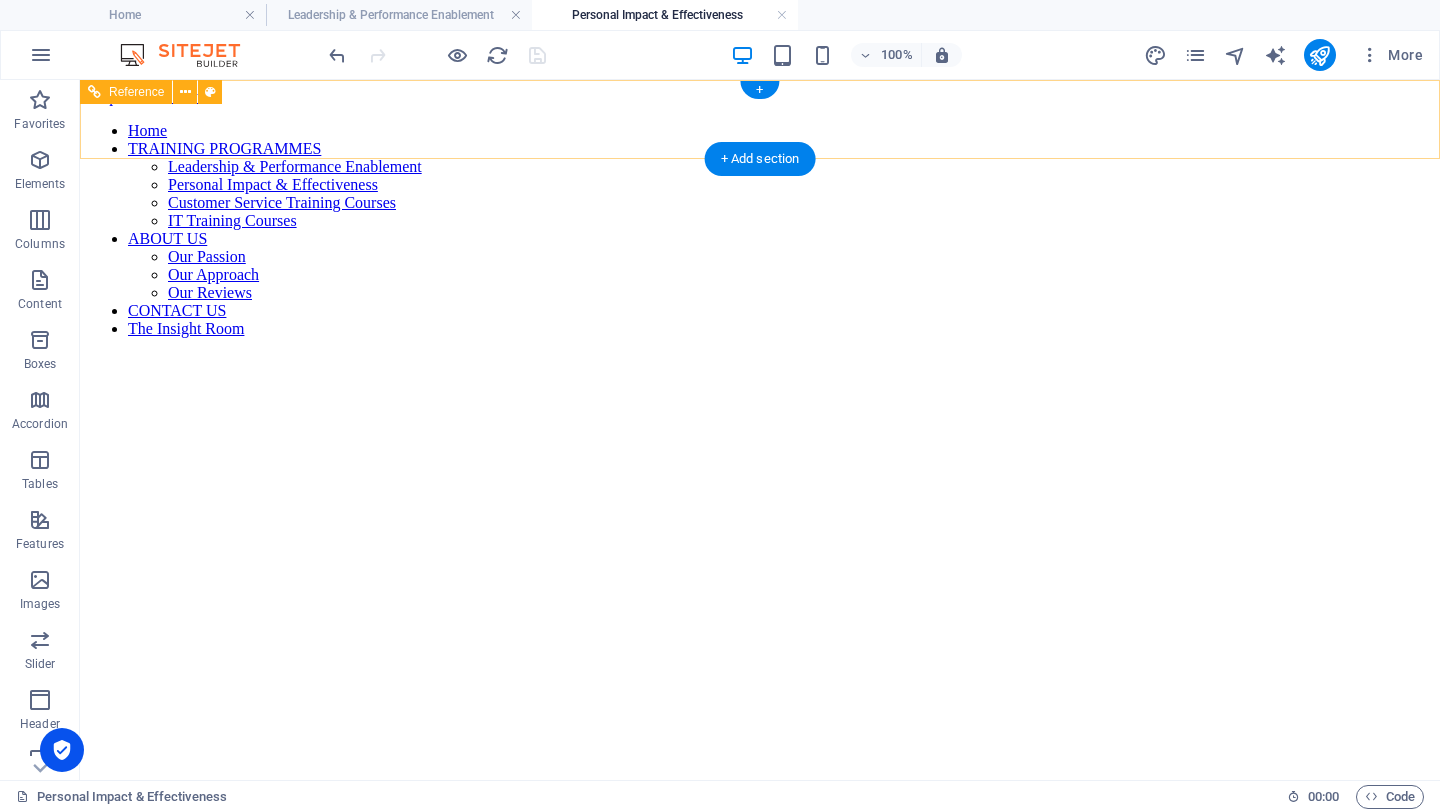 click on "Home TRAINING PROGRAMMES Leadership & Performance Enablement Personal Impact & Effectiveness Customer Service Training Courses IT Training Courses ABOUT US Our Passion Our Approach Our Reviews CONTACT US The Insight Room" at bounding box center (760, 230) 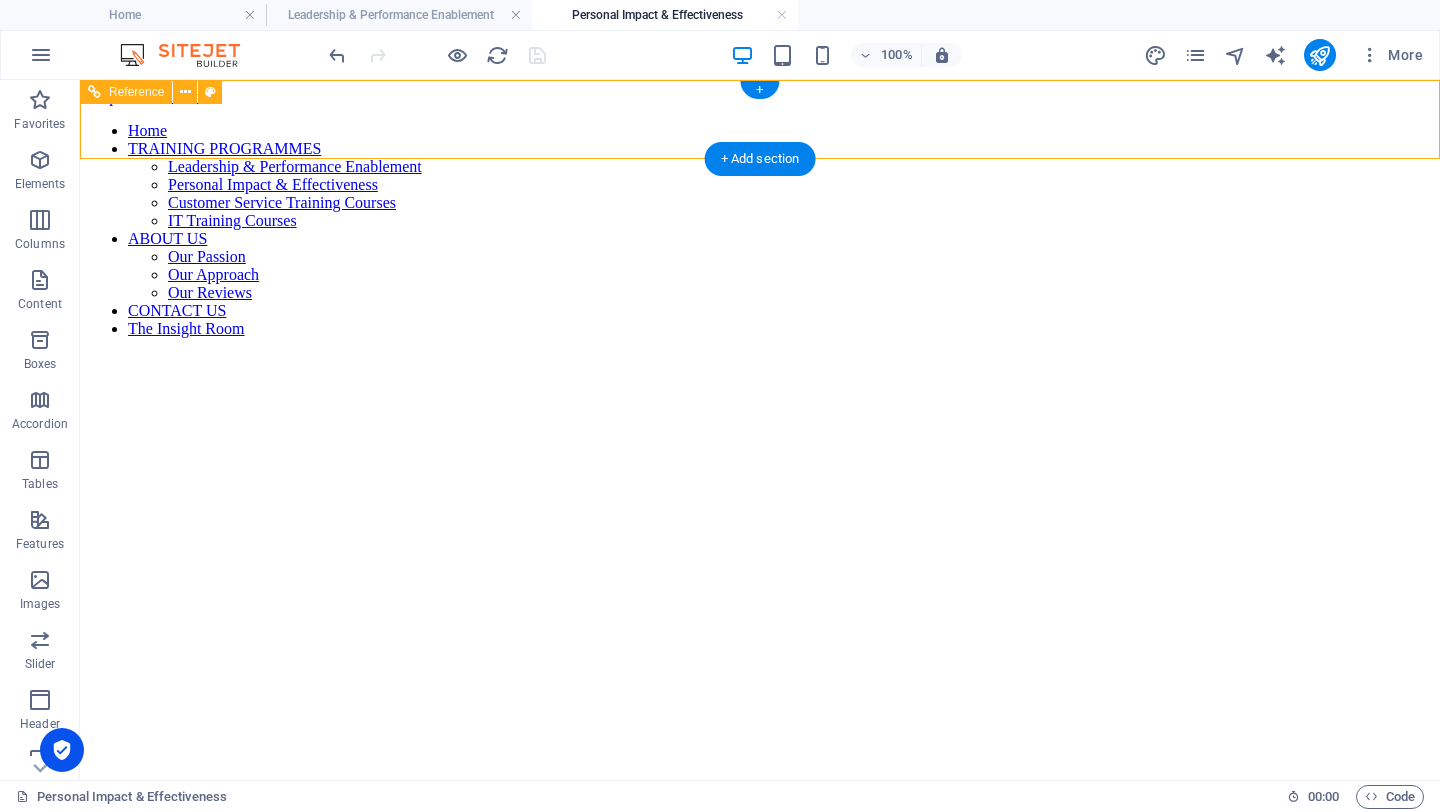 click on "Home TRAINING PROGRAMMES Leadership & Performance Enablement Personal Impact & Effectiveness Customer Service Training Courses IT Training Courses ABOUT US Our Passion Our Approach Our Reviews CONTACT US The Insight Room" at bounding box center (760, 230) 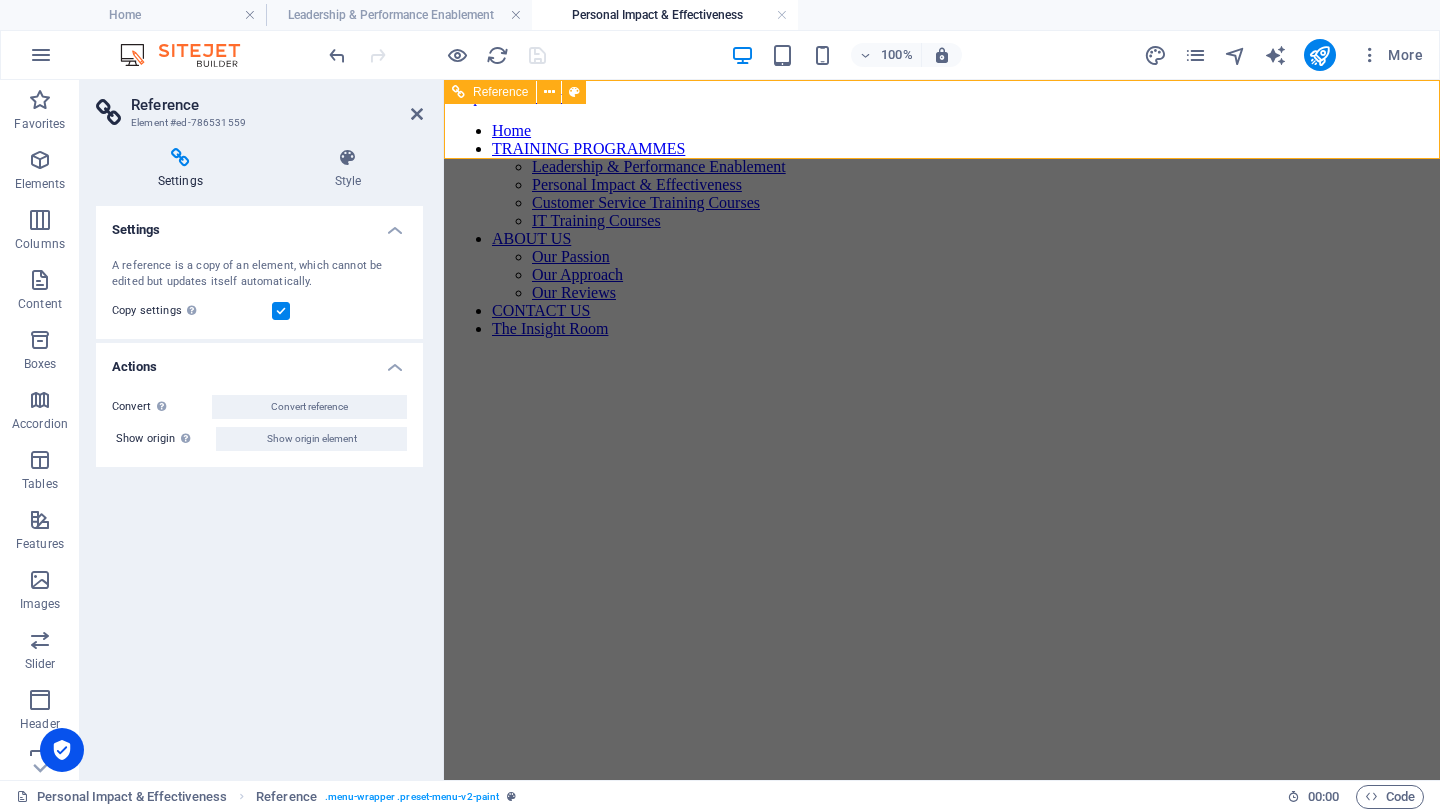 click on "Reference" at bounding box center (490, 92) 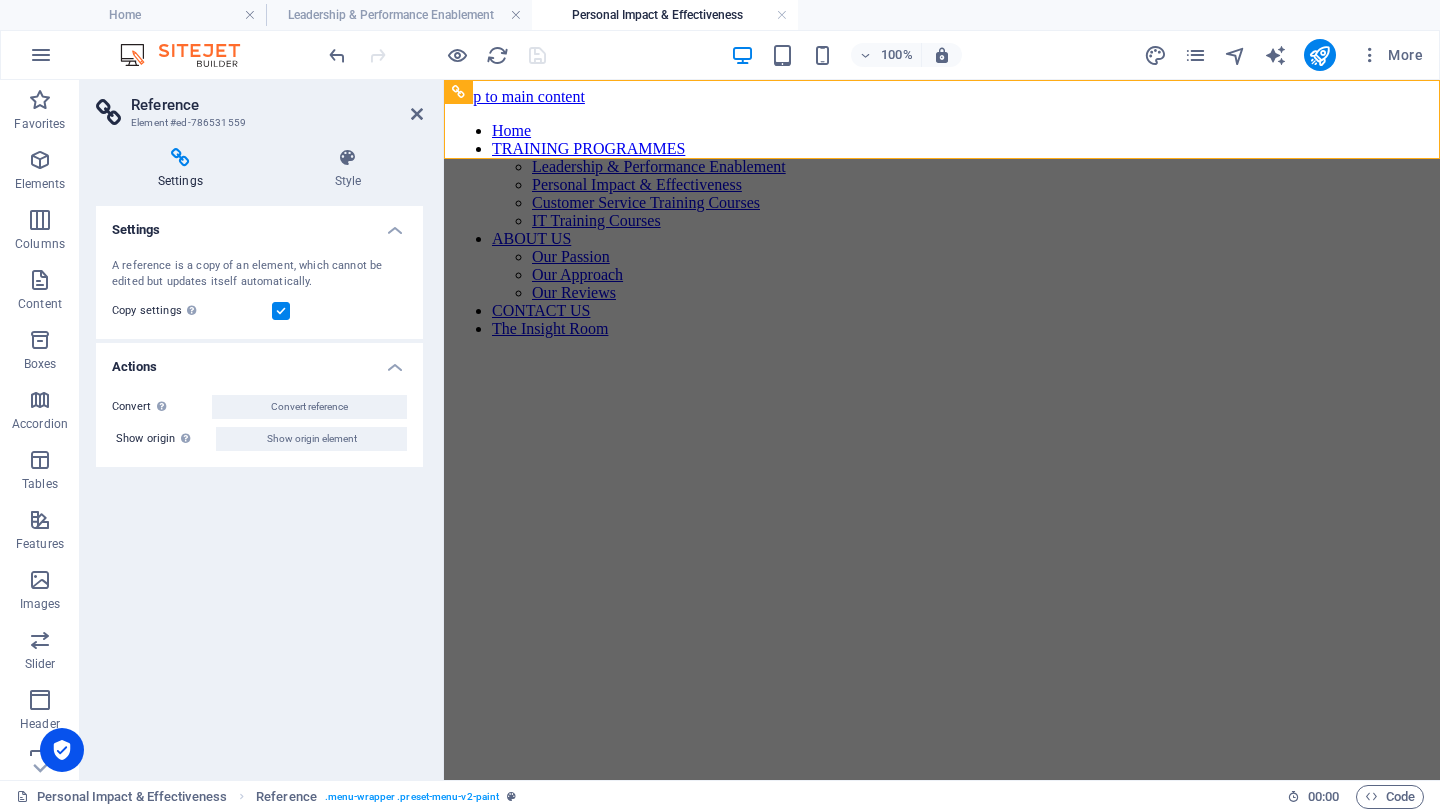 click at bounding box center (942, 354) 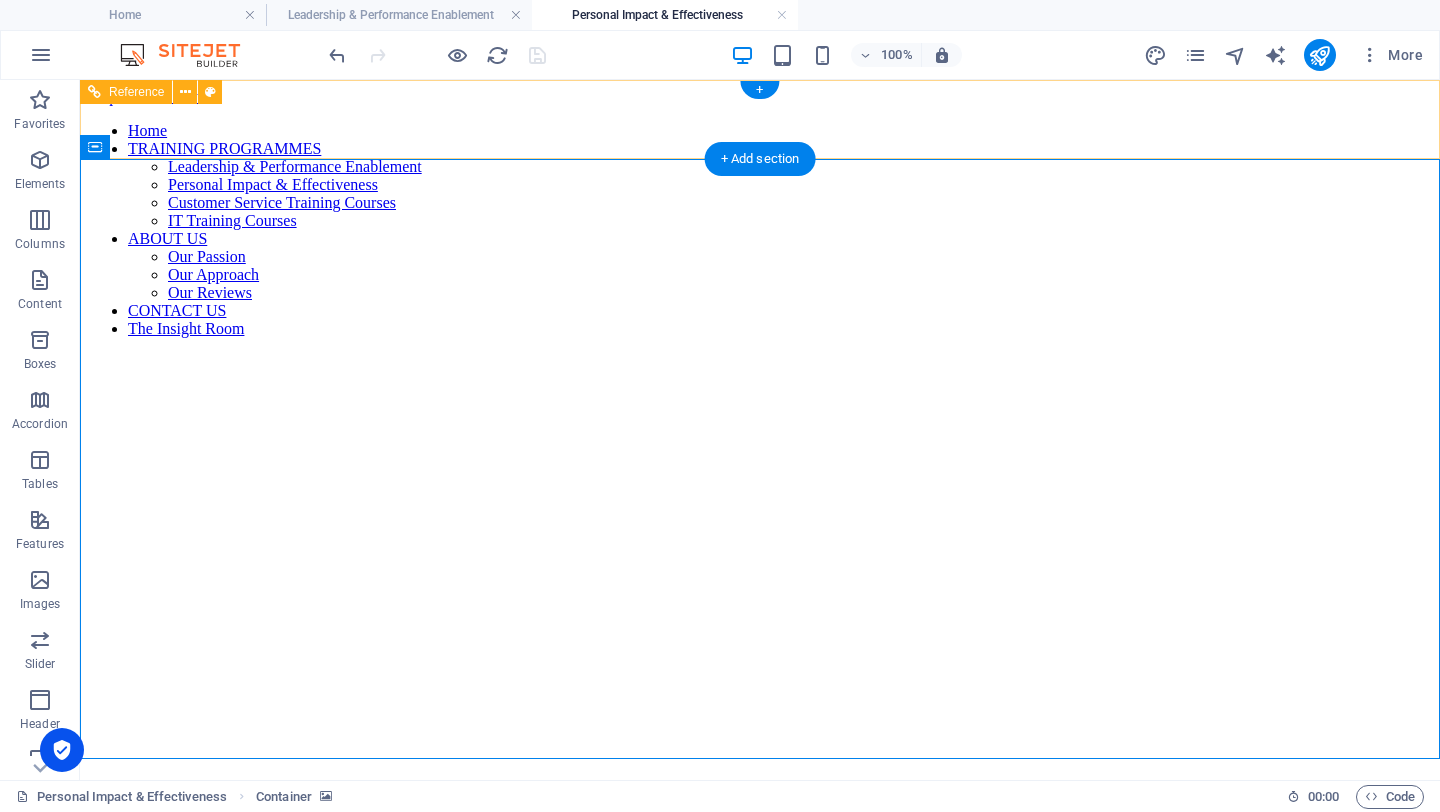 click on "Home TRAINING PROGRAMMES Leadership & Performance Enablement Personal Impact & Effectiveness Customer Service Training Courses IT Training Courses ABOUT US Our Passion Our Approach Our Reviews CONTACT US The Insight Room" at bounding box center (760, 222) 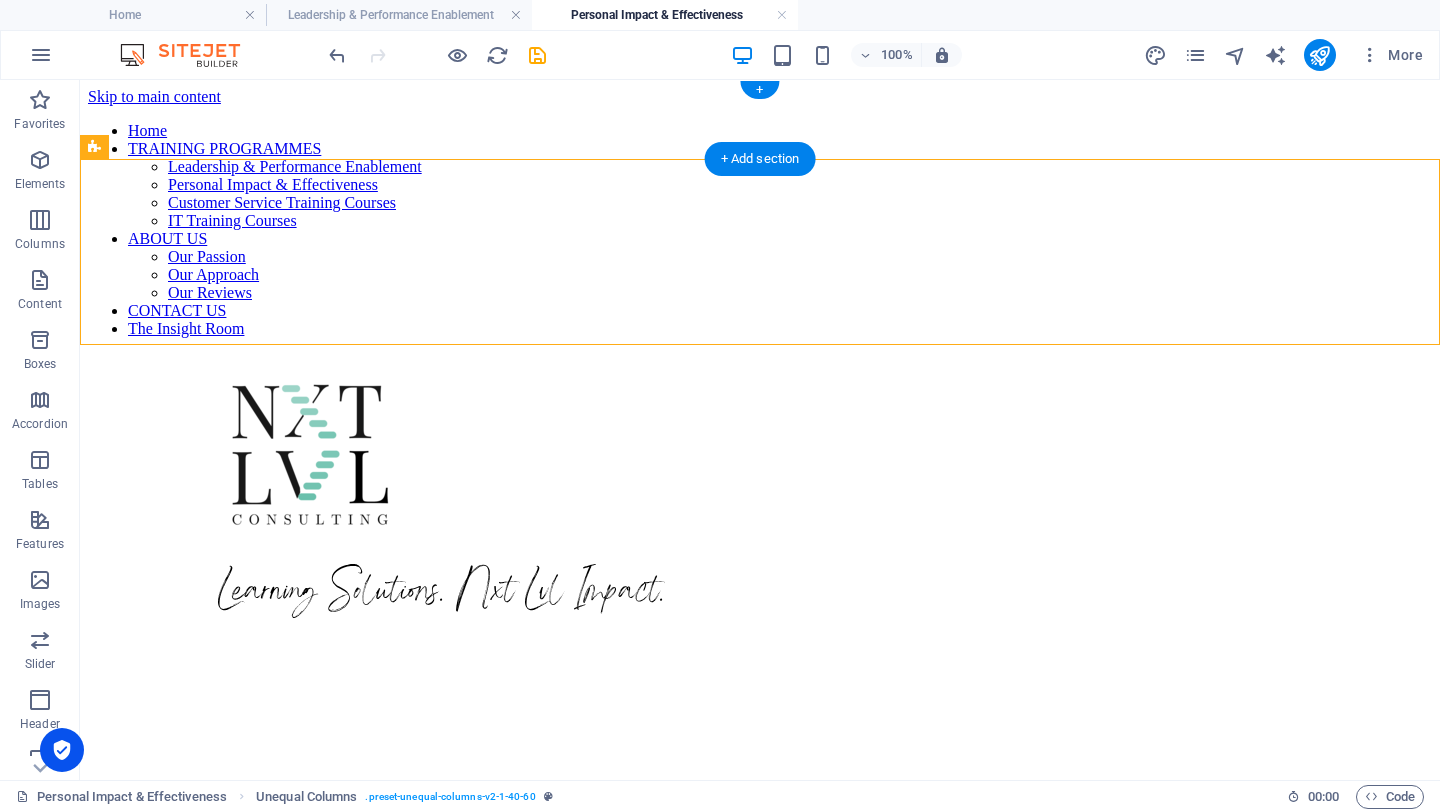 drag, startPoint x: 159, startPoint y: 261, endPoint x: 161, endPoint y: 78, distance: 183.01093 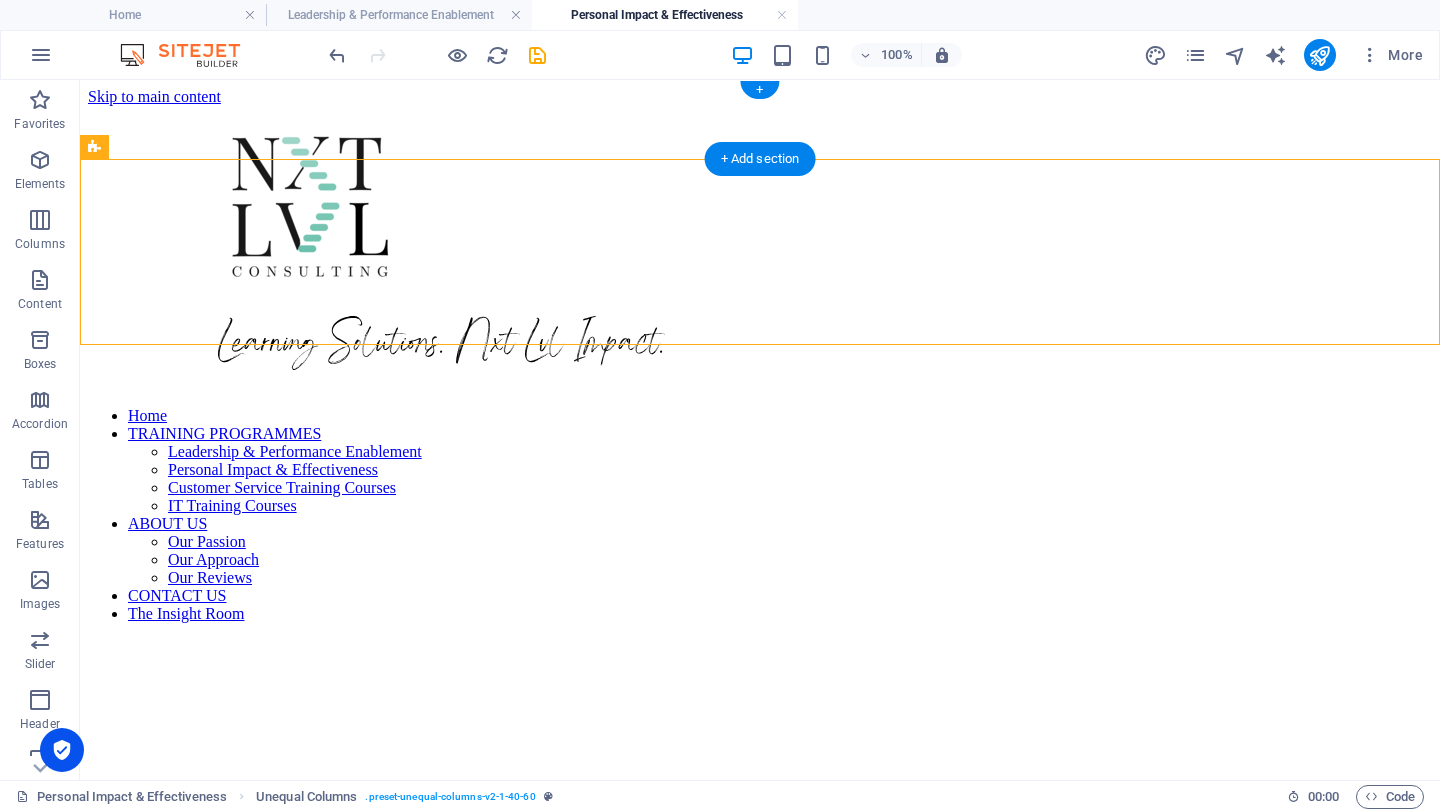 click on "Learning Solutions. Nxt Lvl Impact. Home TRAINING PROGRAMMES Leadership & Performance Enablement Personal Impact & Effectiveness Customer Service Training Courses IT Training Courses ABOUT US Our Passion Our Approach Our Reviews CONTACT US The Insight Room Personal Impact & Effectiveness We believe in career-defining training. Learning that makes the leap from theory to practice, builds confidence, and drives business performance. With bespoke business training programmes, designed by experts and delivered with passion, we nurture skills for the future and support an appetite for lifelong learning. Our approach is simple: we listen. Then we build the programme you need, giving your business and your people tailored support for the scenarios you face every day.  Our programmes can be a one-off session on  'Working Smarter, Not Harder'  or we can design a host of business skills courses that can really focus on a huge range of topics. Our Courses Assertiveness Skills Modern Business Writing Skills Managers" at bounding box center [760, 3051] 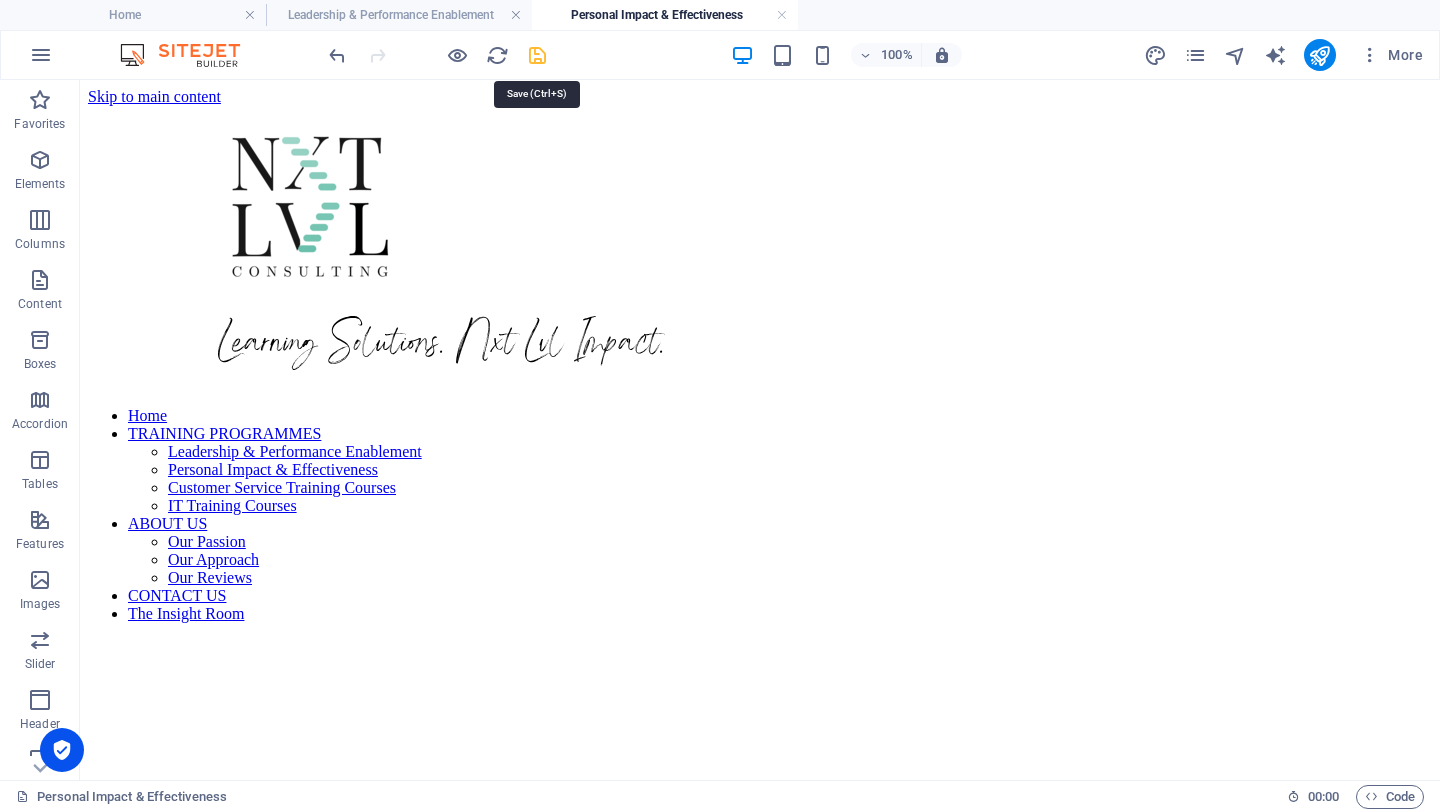 click at bounding box center [537, 55] 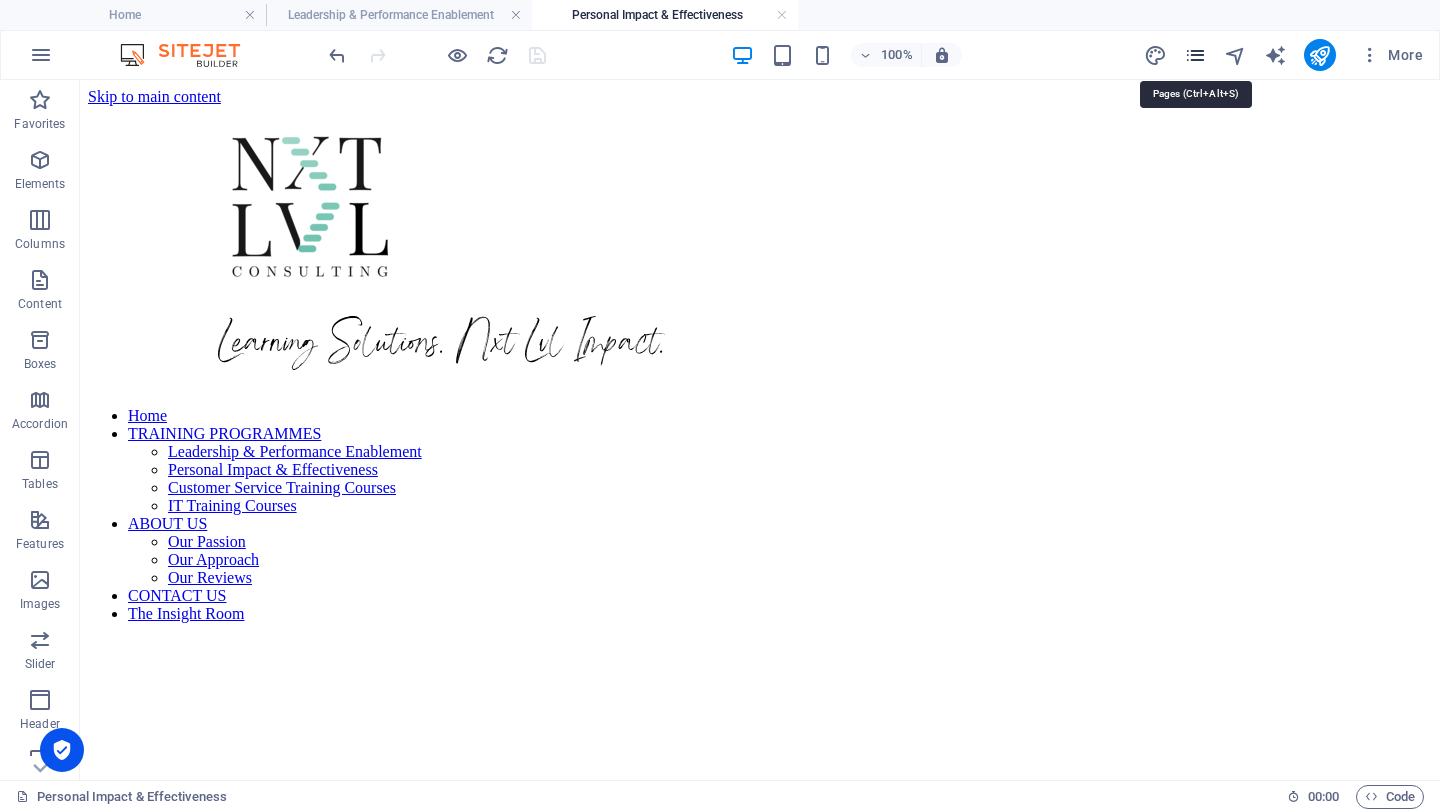 click at bounding box center (1195, 55) 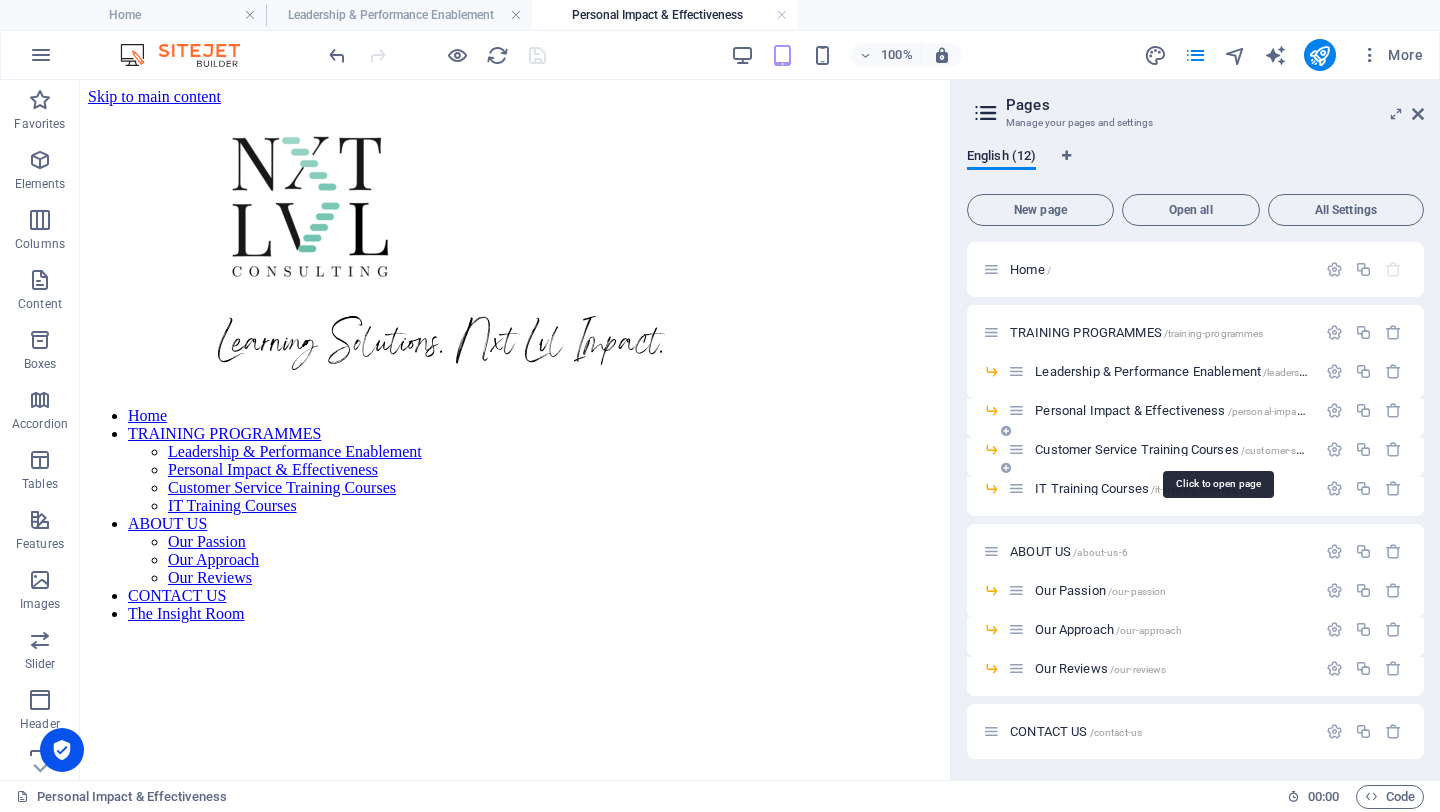 click on "Customer Service Training Courses /customer-service-training-courses" at bounding box center [1216, 449] 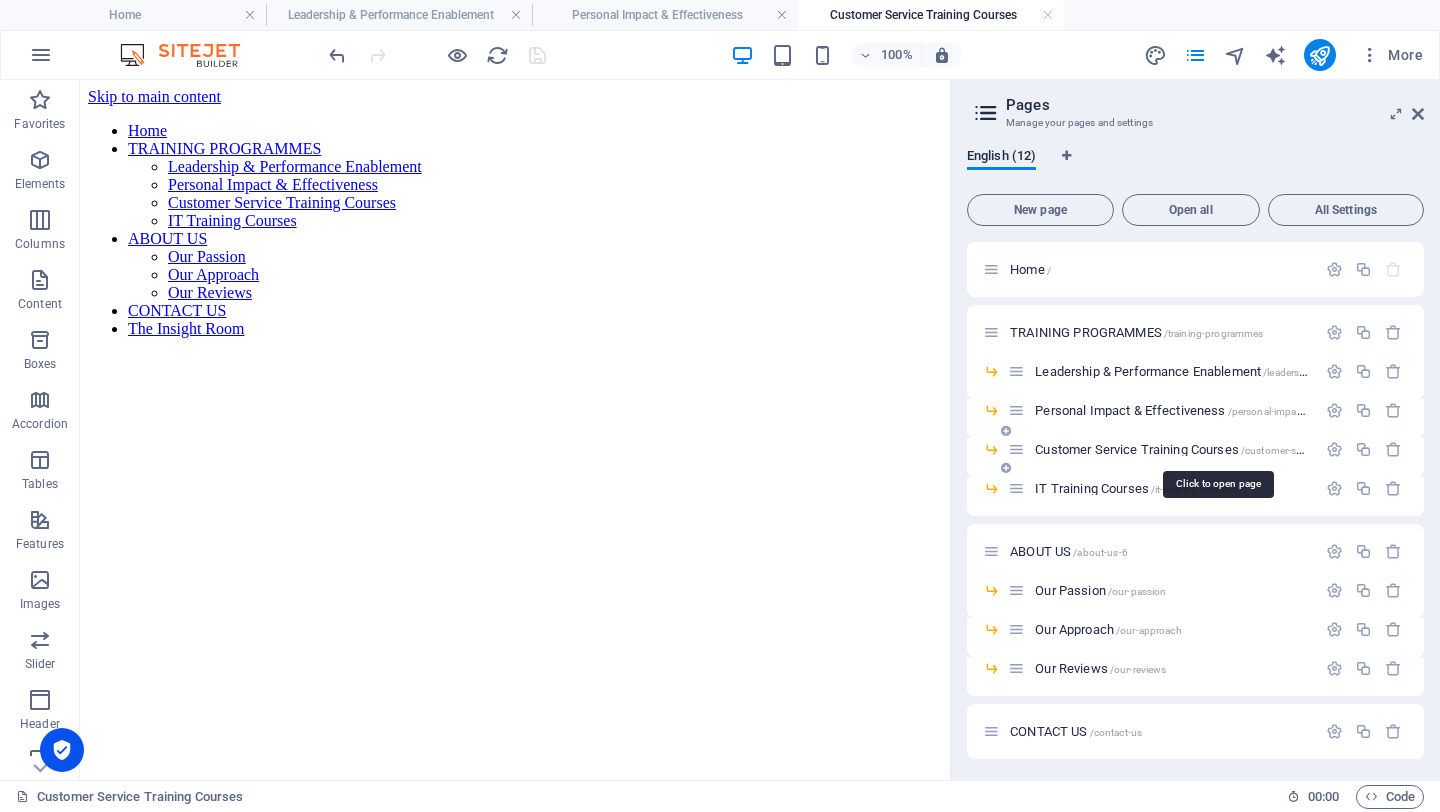 scroll, scrollTop: 0, scrollLeft: 0, axis: both 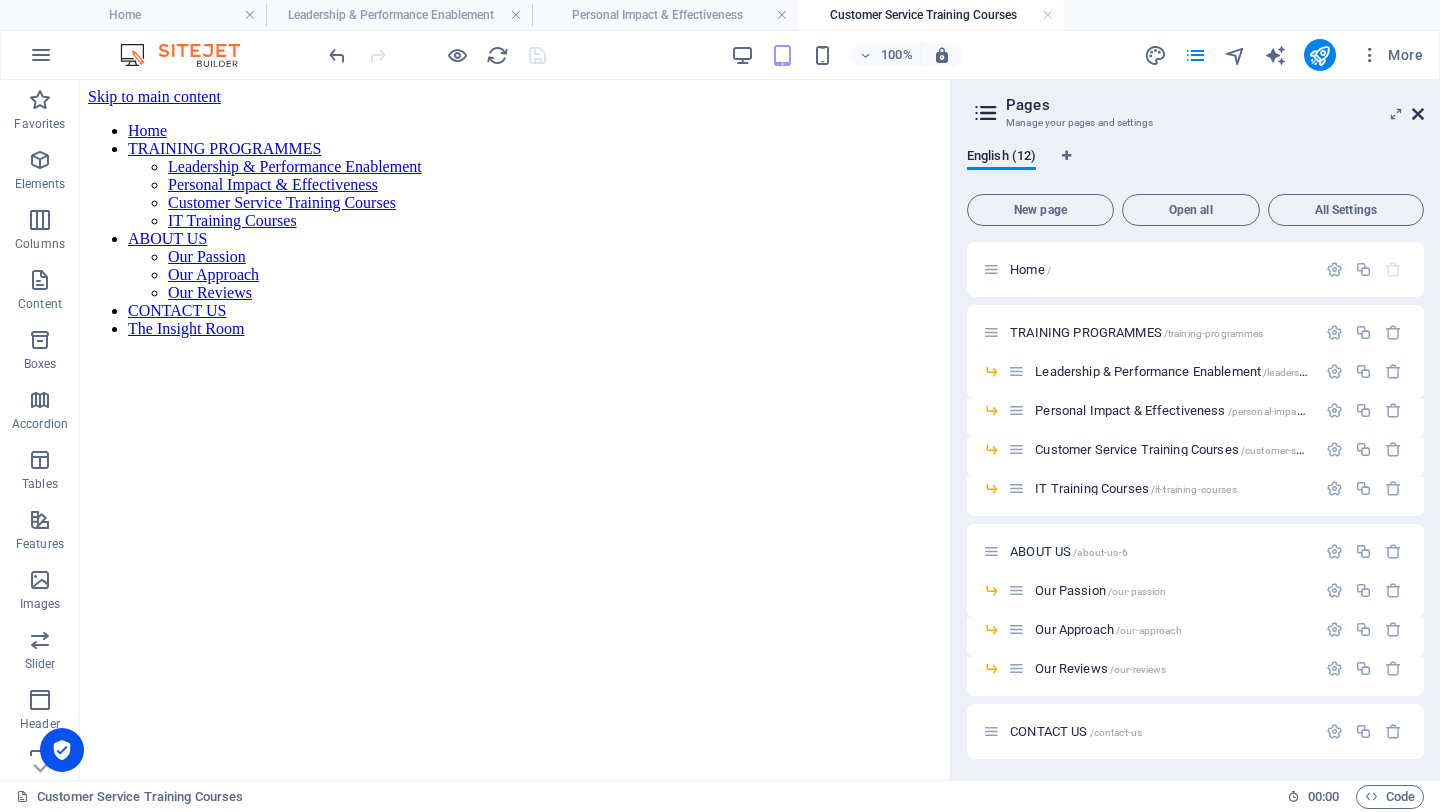 click at bounding box center [1418, 114] 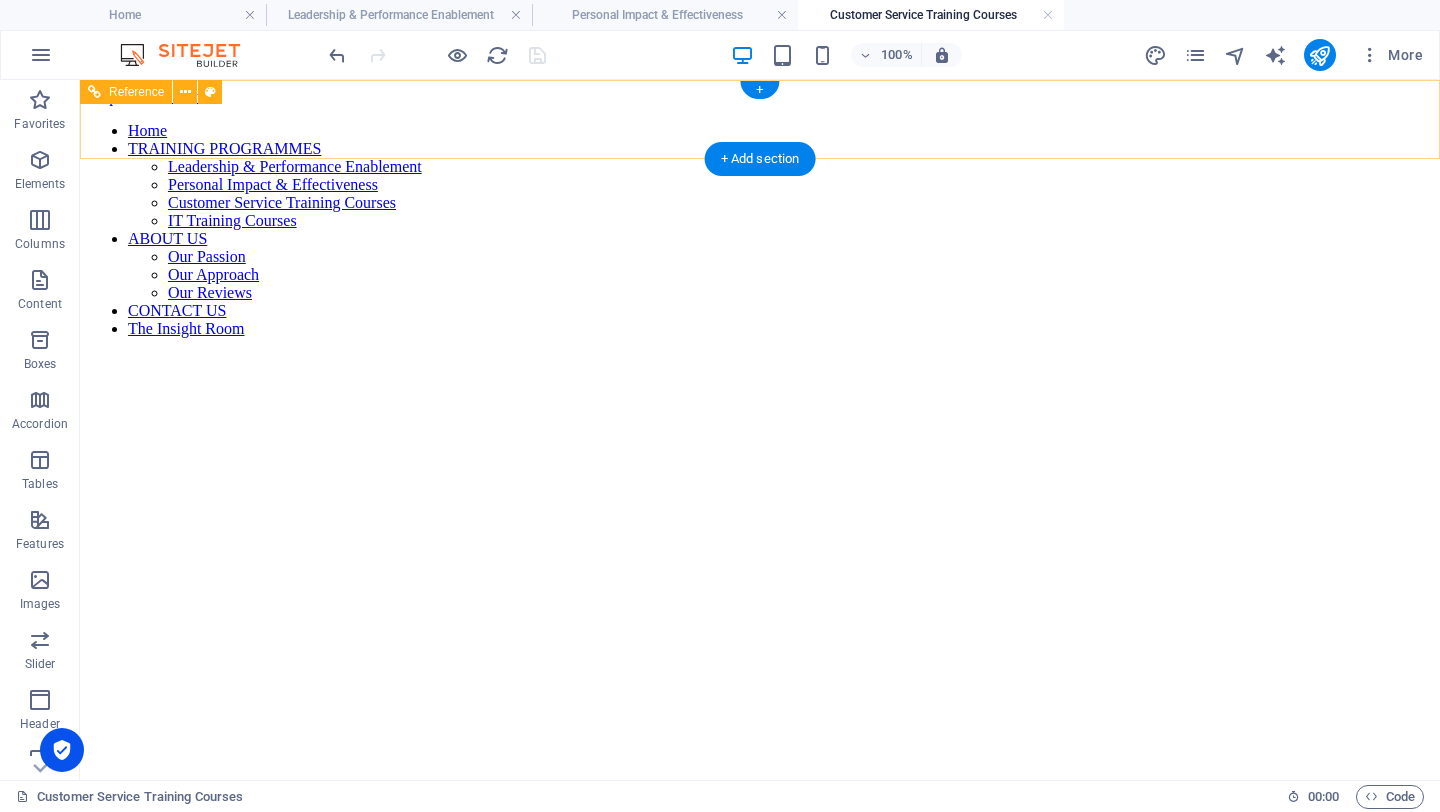 click on "Home TRAINING PROGRAMMES Leadership & Performance Enablement Personal Impact & Effectiveness Customer Service Training Courses IT Training Courses ABOUT US Our Passion Our Approach Our Reviews CONTACT US The Insight Room" at bounding box center [760, 230] 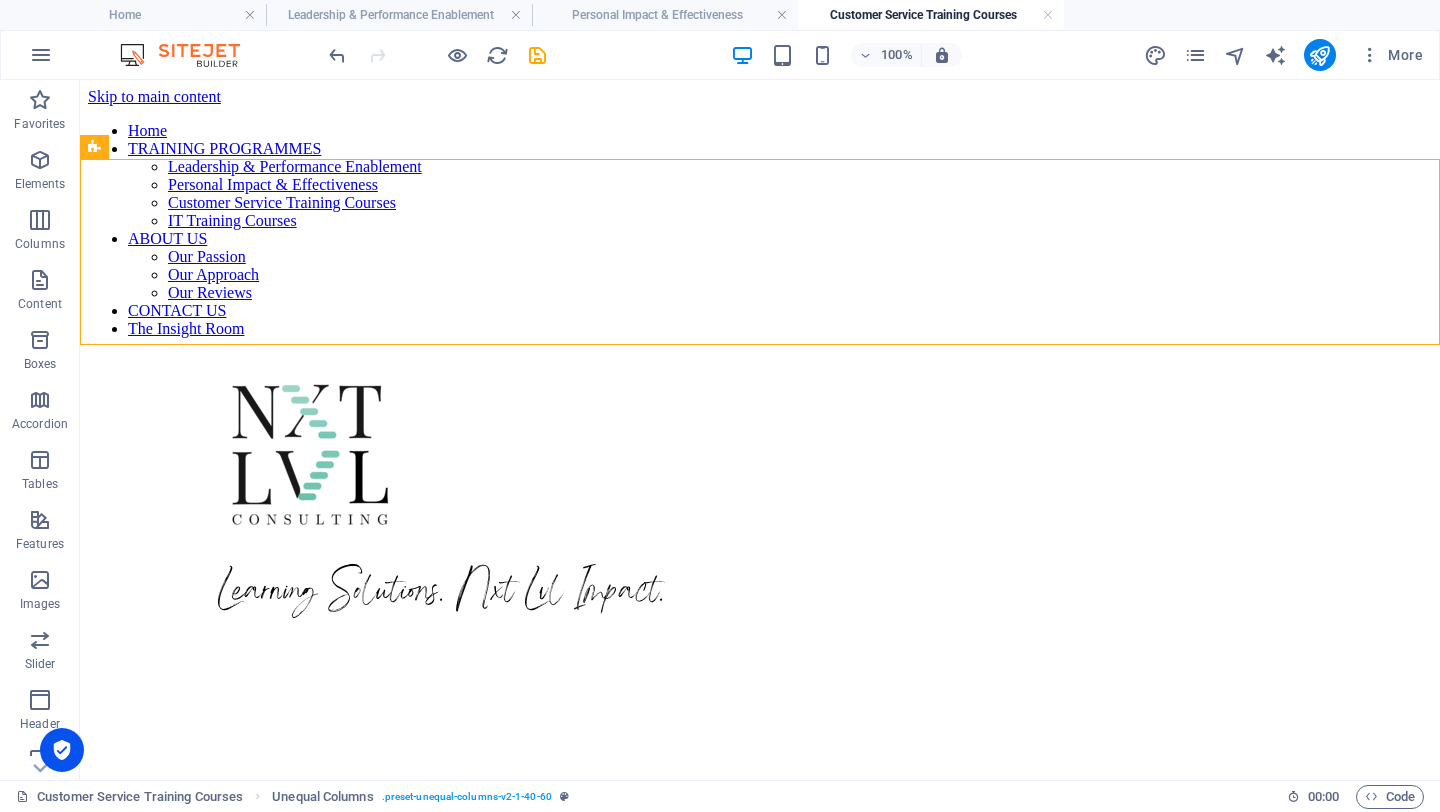 drag, startPoint x: 123, startPoint y: 251, endPoint x: 156, endPoint y: 76, distance: 178.08424 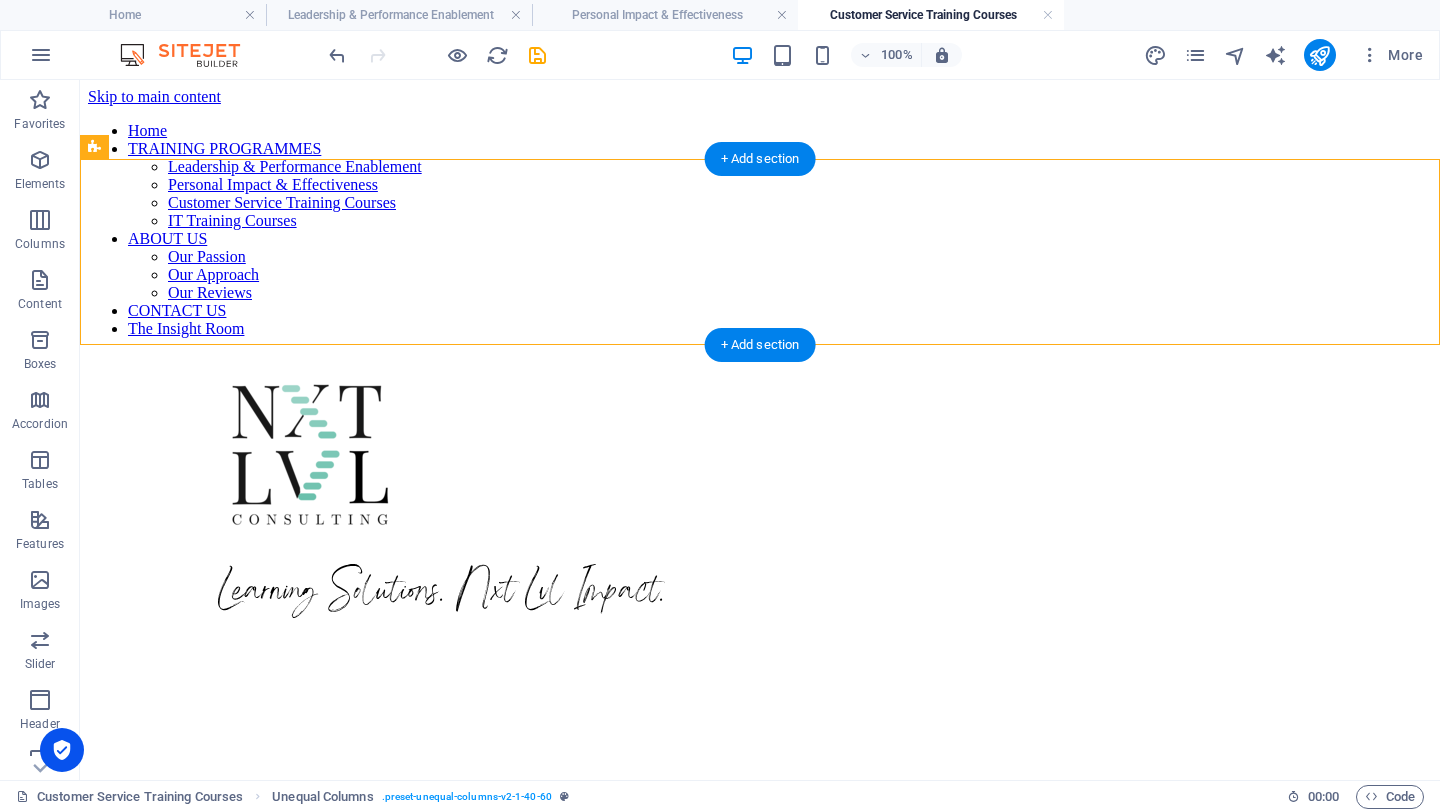 click on "Learning Solutions. Nxt Lvl Impact." at bounding box center (760, 496) 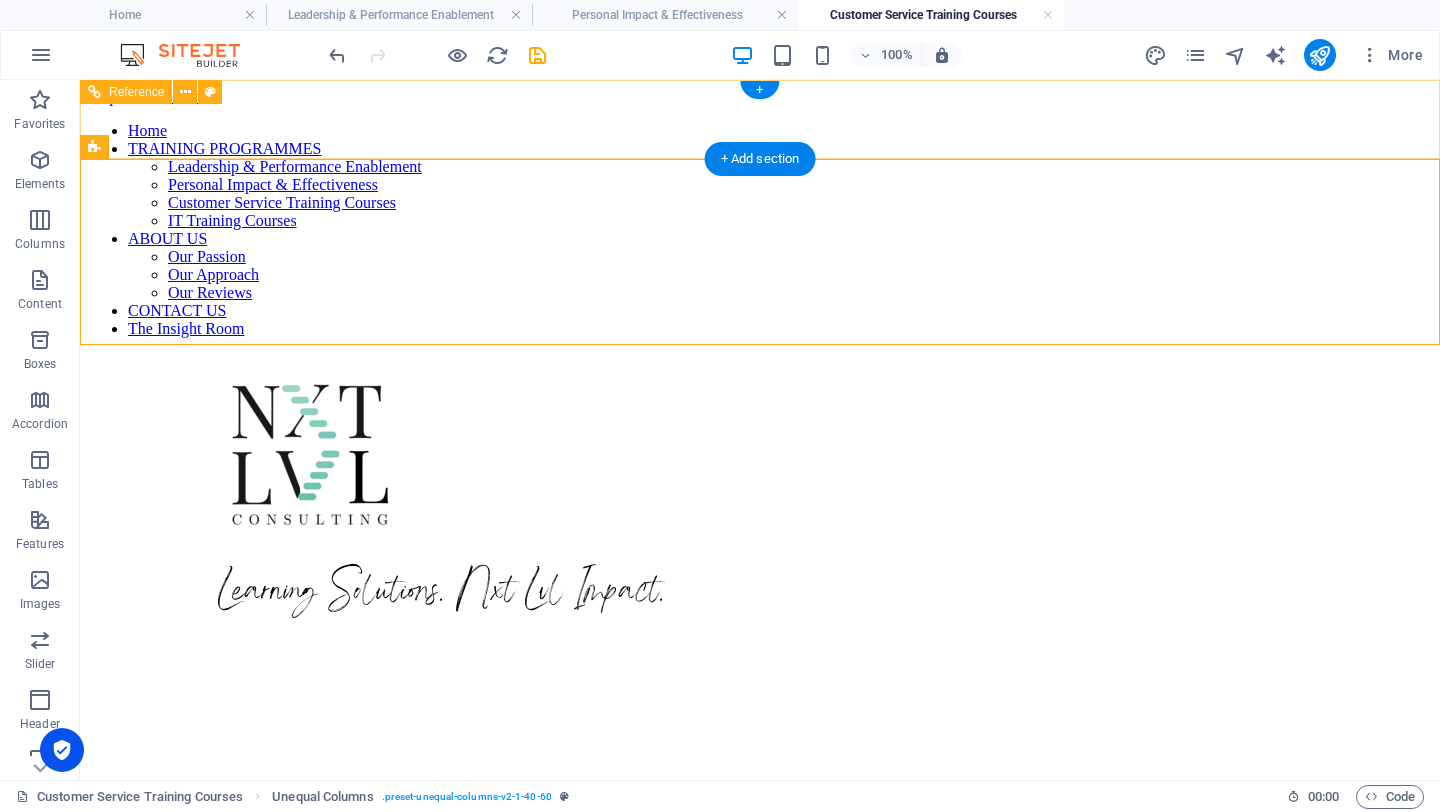 click on "Home TRAINING PROGRAMMES Leadership & Performance Enablement Personal Impact & Effectiveness Customer Service Training Courses IT Training Courses ABOUT US Our Passion Our Approach Our Reviews CONTACT US The Insight Room" at bounding box center (760, 230) 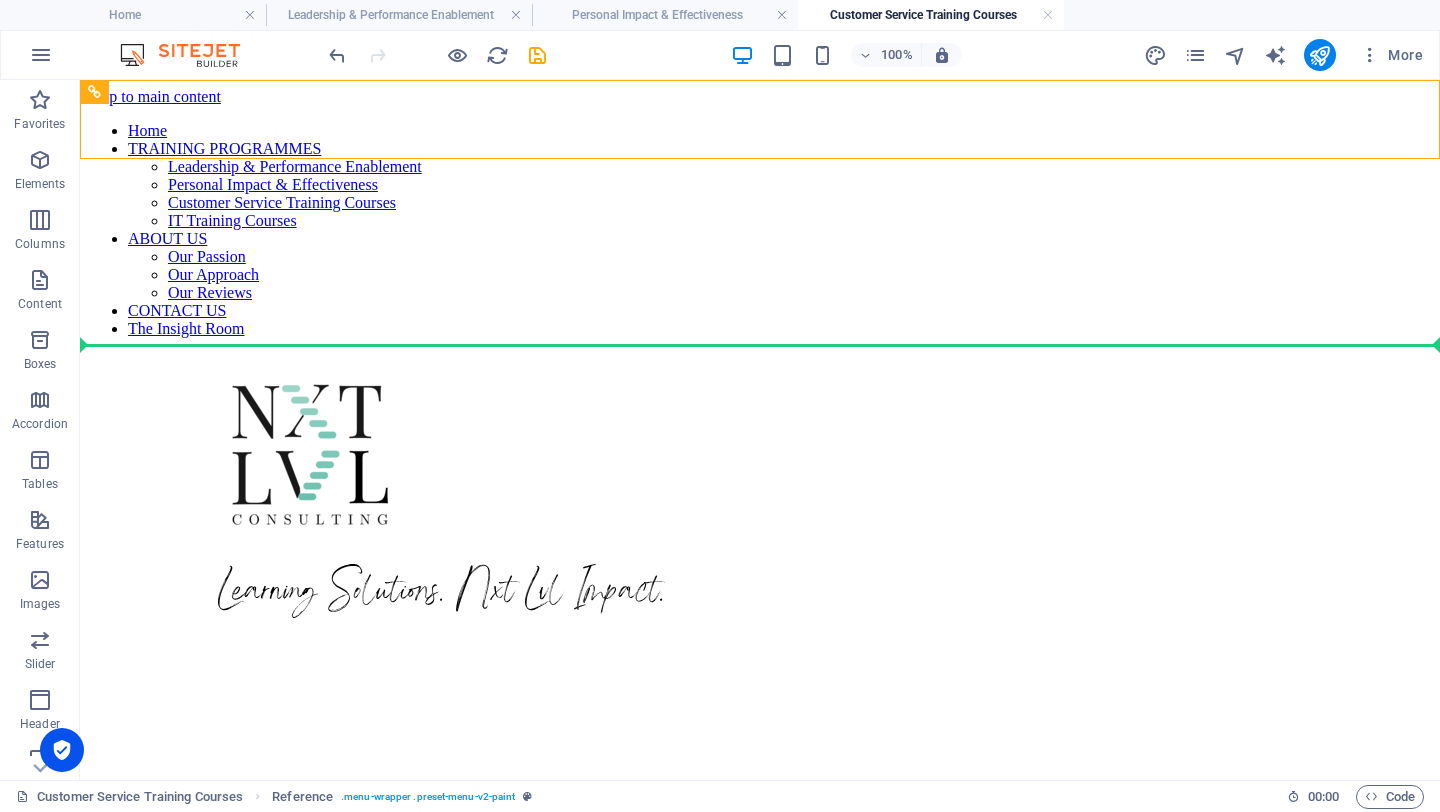 drag, startPoint x: 170, startPoint y: 106, endPoint x: 156, endPoint y: 388, distance: 282.3473 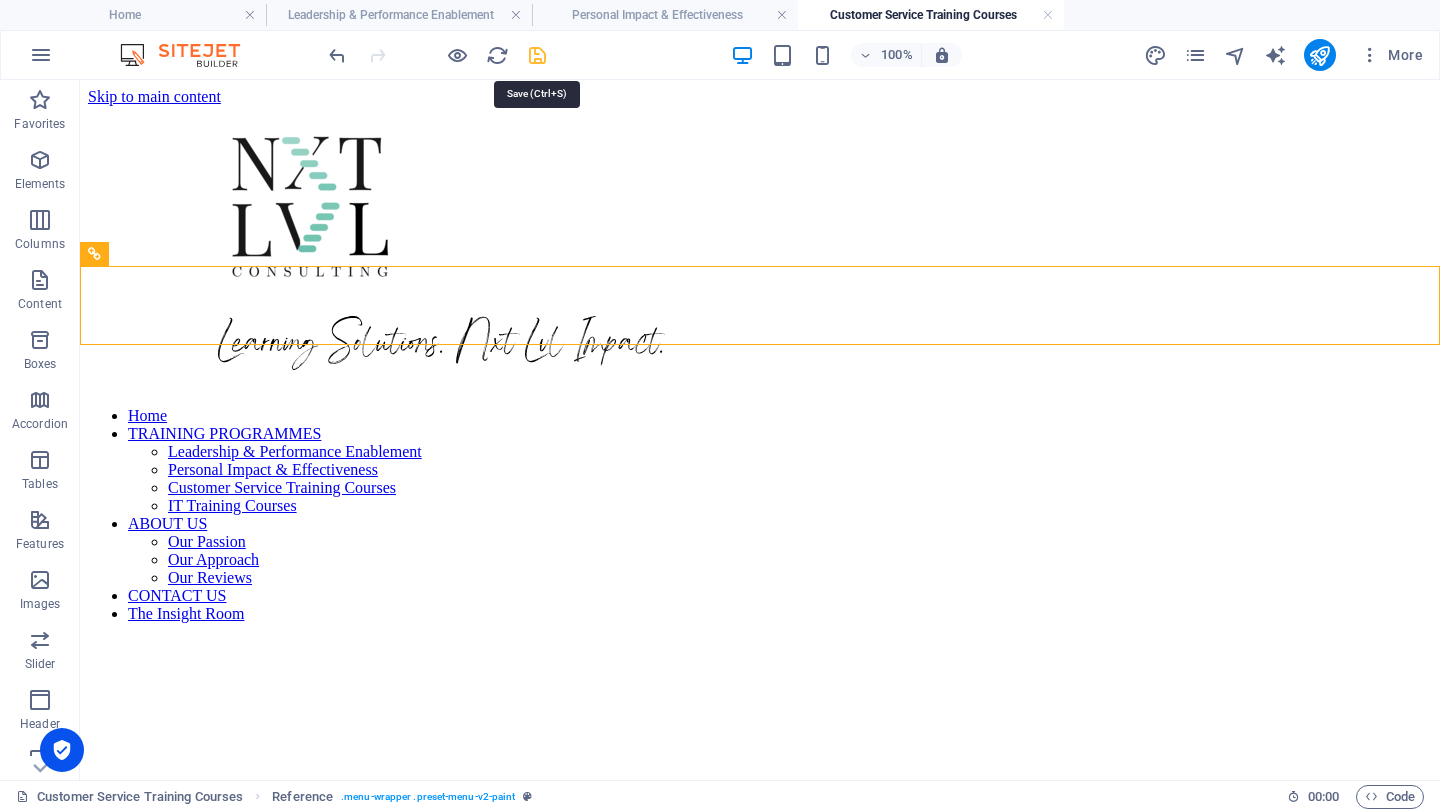 click at bounding box center (537, 55) 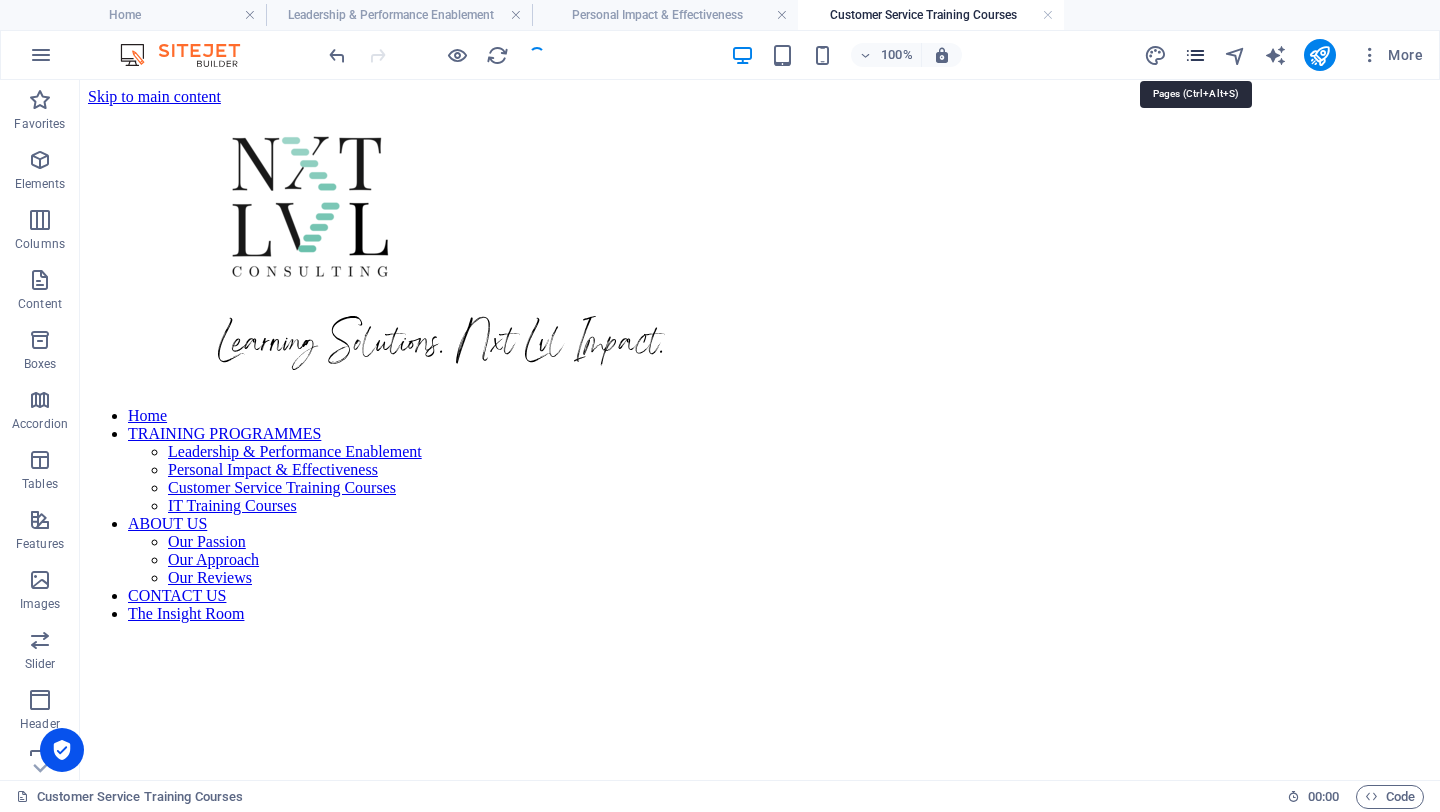 click at bounding box center (1195, 55) 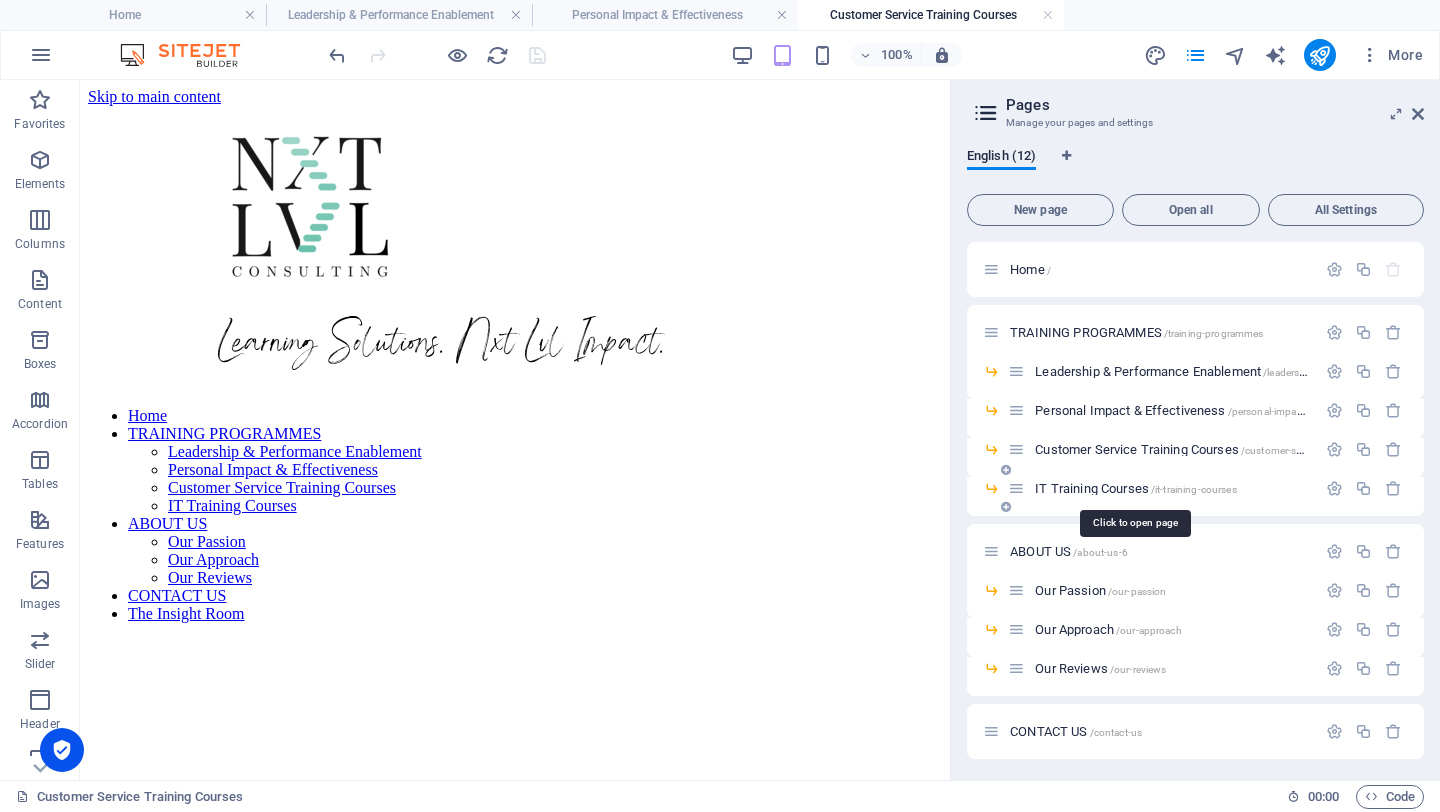 click on "IT Training Courses /it-training-courses" at bounding box center (1135, 488) 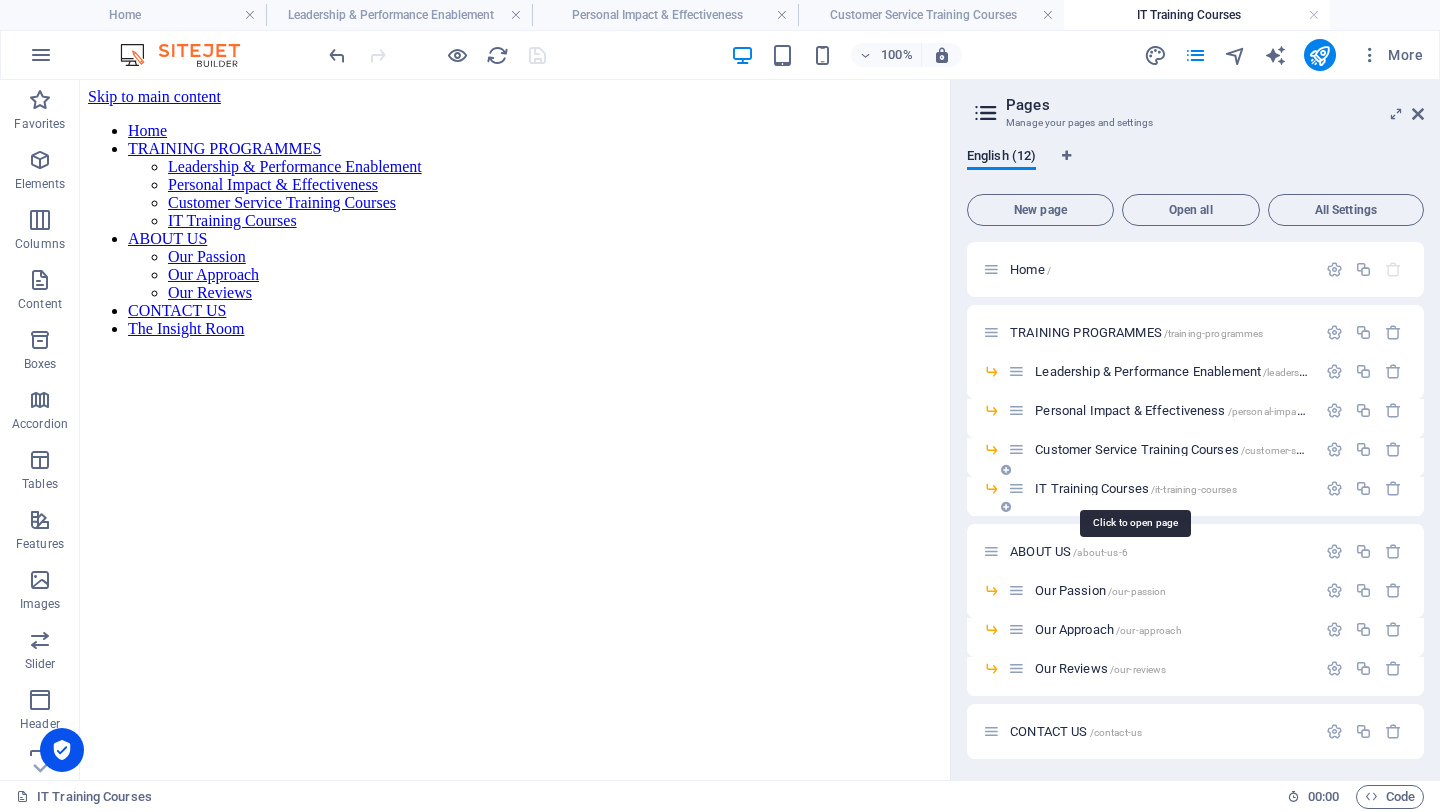 scroll, scrollTop: 0, scrollLeft: 0, axis: both 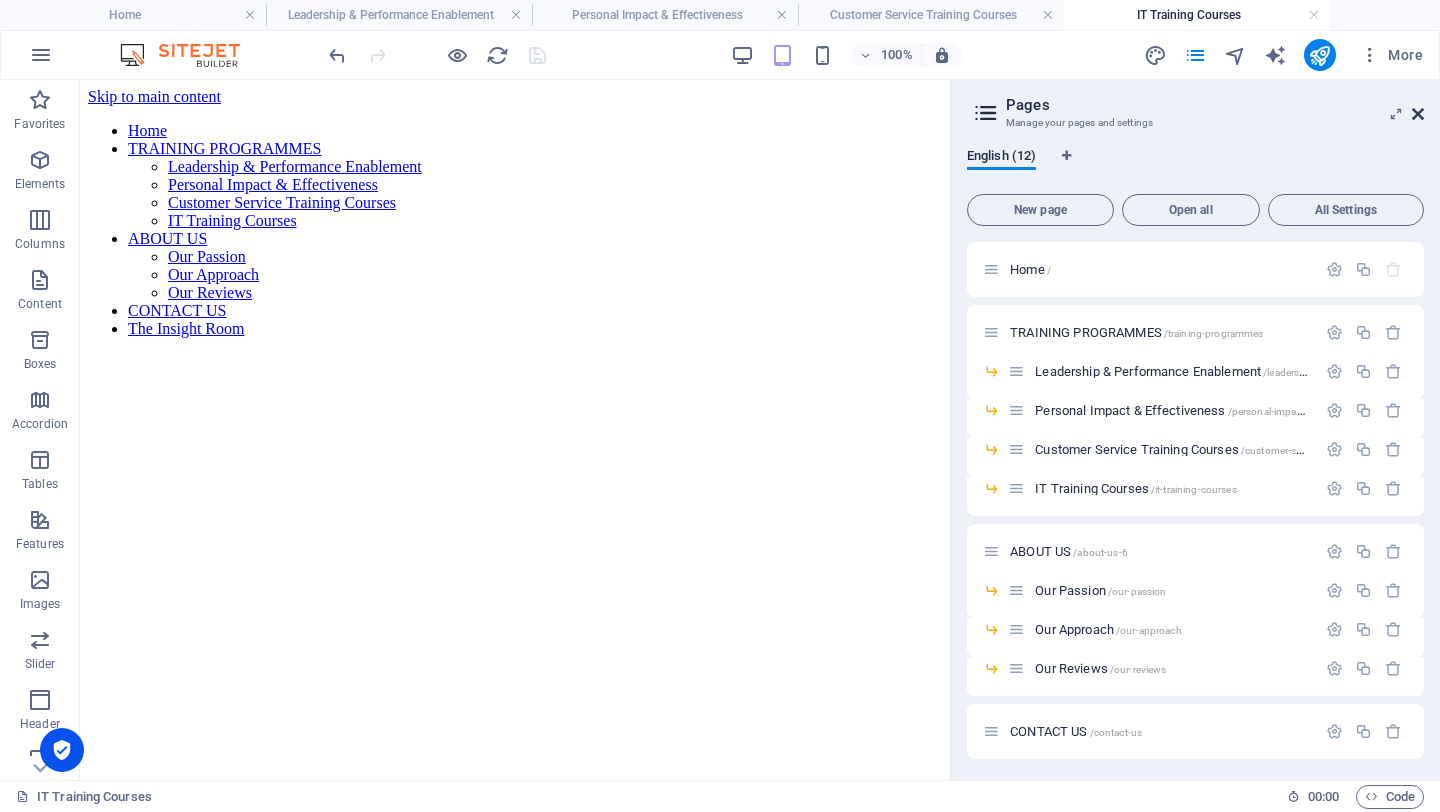 click at bounding box center (1418, 114) 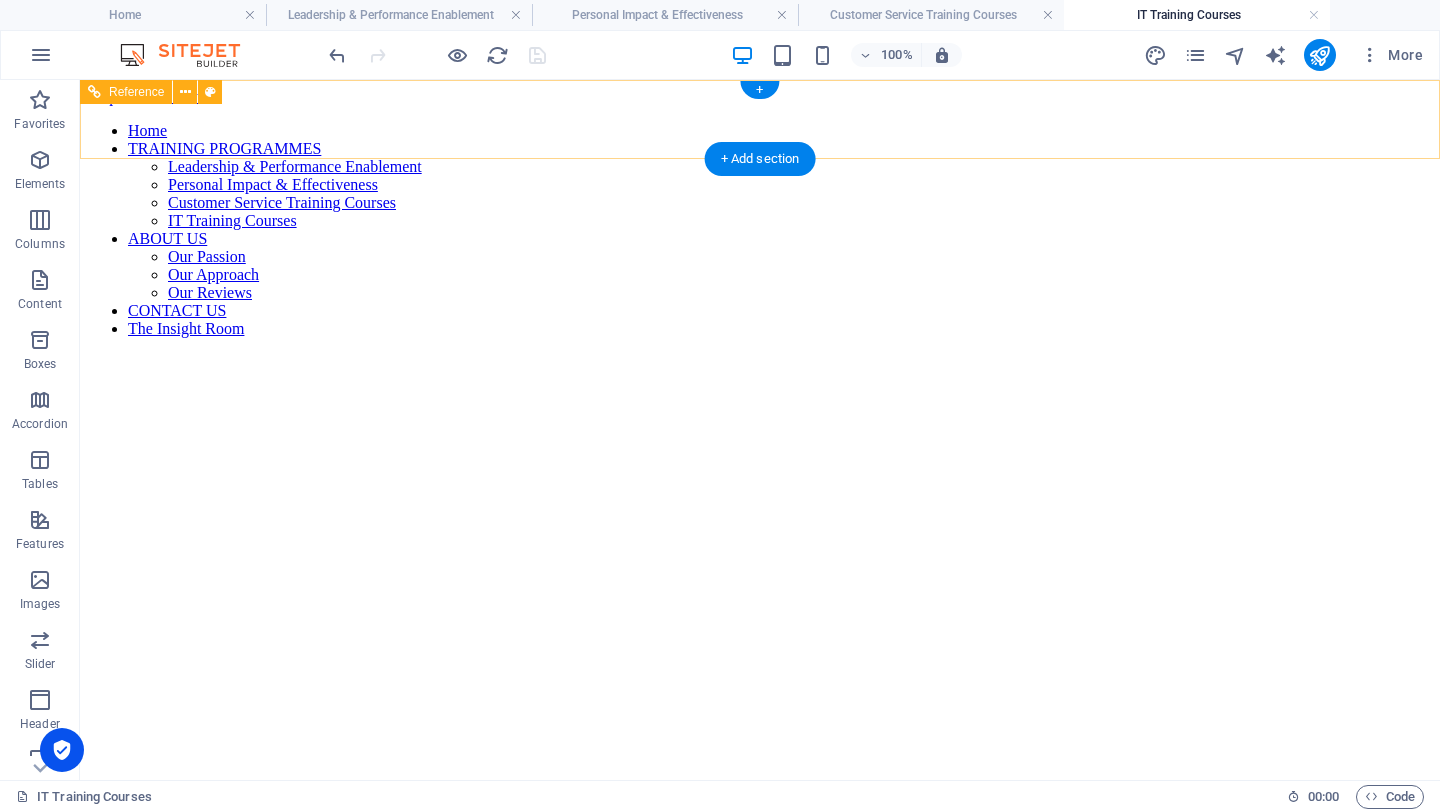 click on "Home TRAINING PROGRAMMES Leadership & Performance Enablement Personal Impact & Effectiveness Customer Service Training Courses IT Training Courses ABOUT US Our Passion Our Approach Our Reviews CONTACT US The Insight Room" at bounding box center [760, 230] 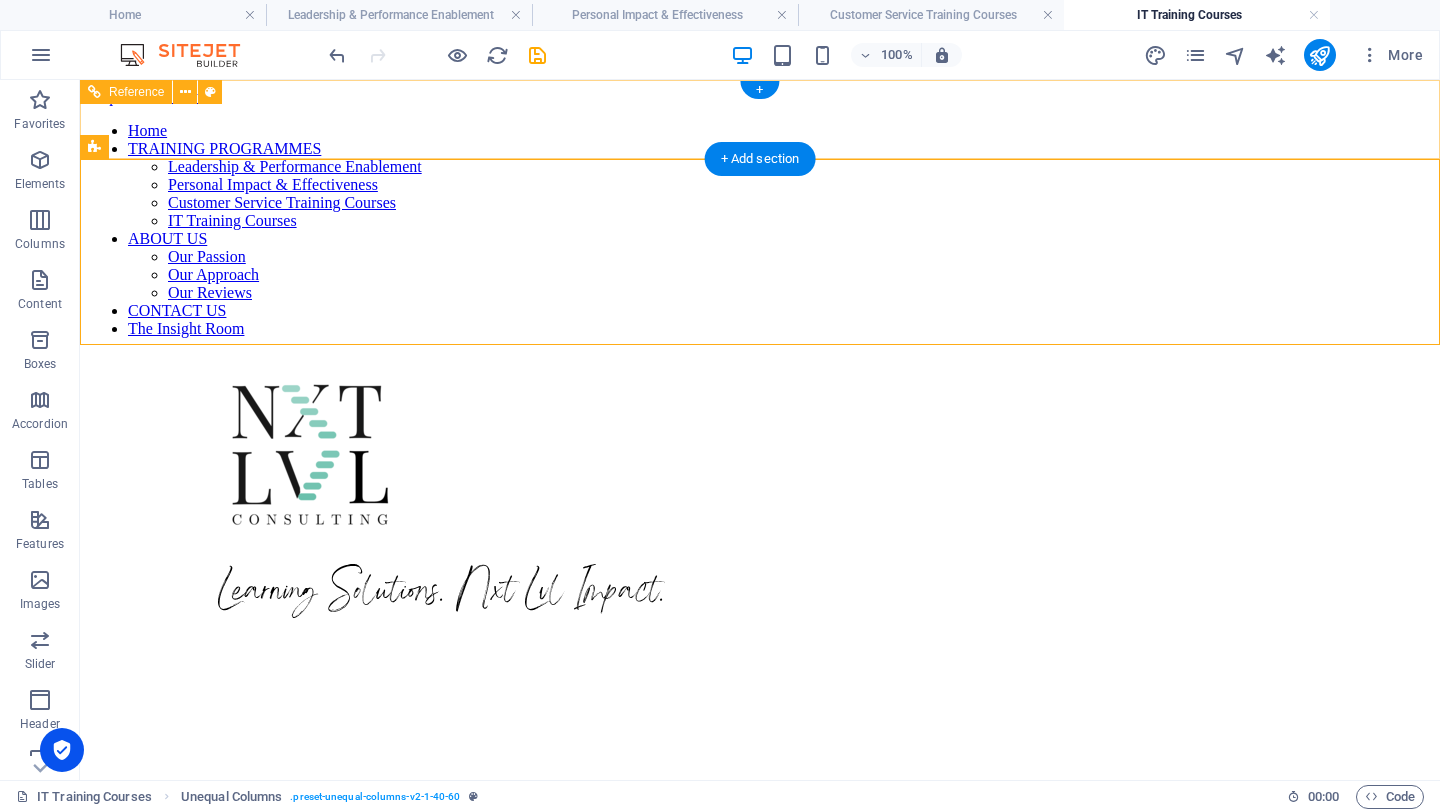 click on "Home TRAINING PROGRAMMES Leadership & Performance Enablement Personal Impact & Effectiveness Customer Service Training Courses IT Training Courses ABOUT US Our Passion Our Approach Our Reviews CONTACT US The Insight Room" at bounding box center [760, 230] 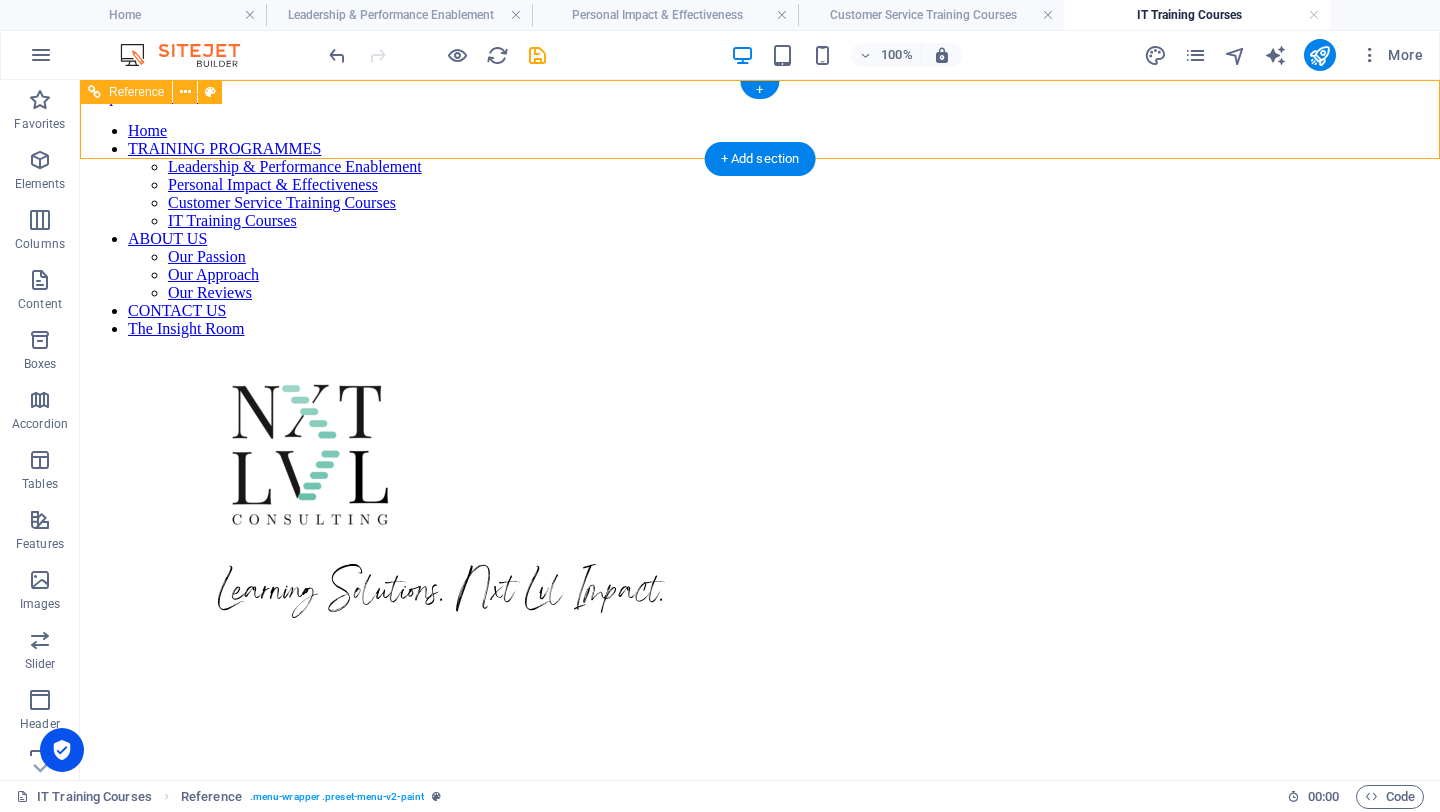 click on "Home TRAINING PROGRAMMES Leadership & Performance Enablement Personal Impact & Effectiveness Customer Service Training Courses IT Training Courses ABOUT US Our Passion Our Approach Our Reviews CONTACT US The Insight Room" at bounding box center [760, 230] 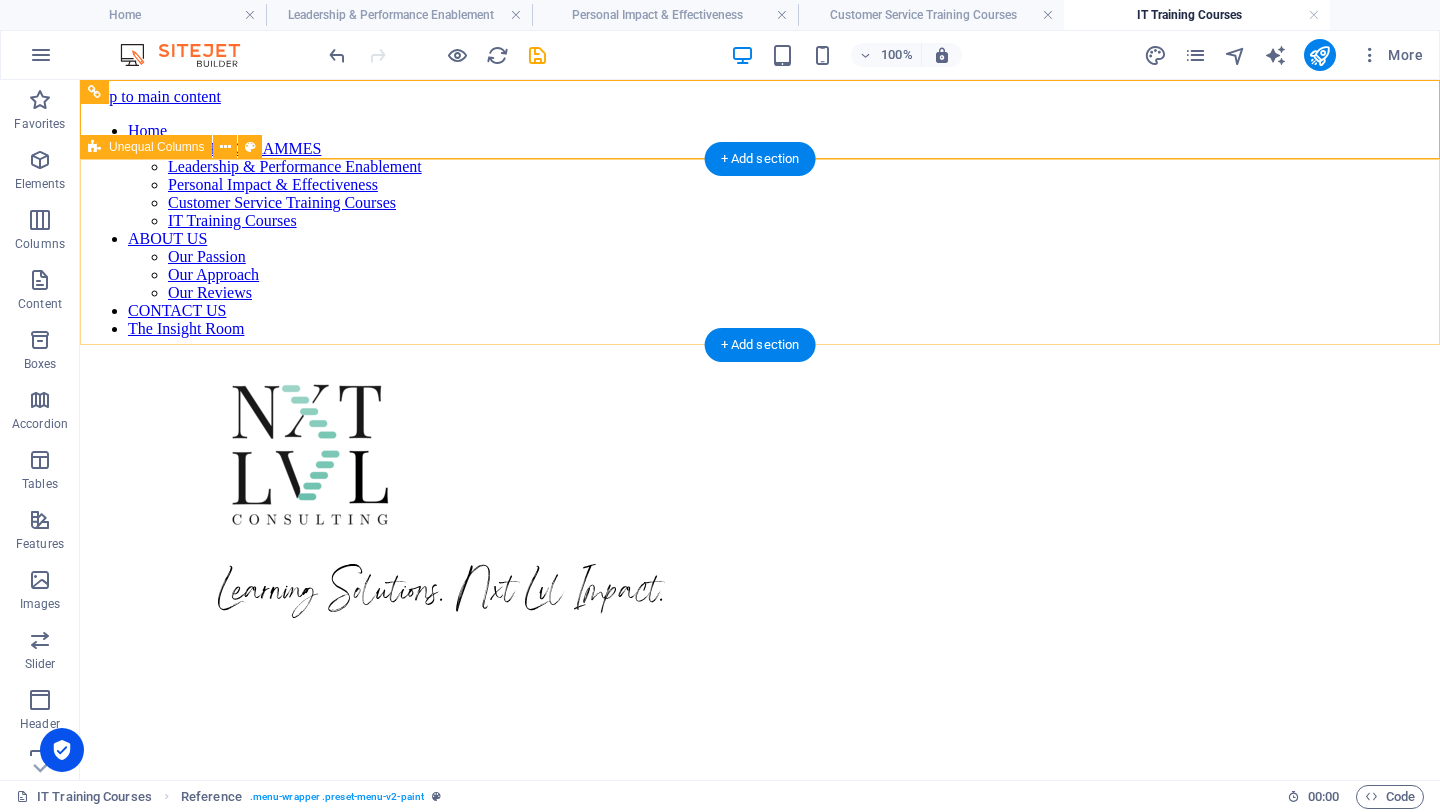 click on "Learning Solutions. Nxt Lvl Impact." at bounding box center [760, 496] 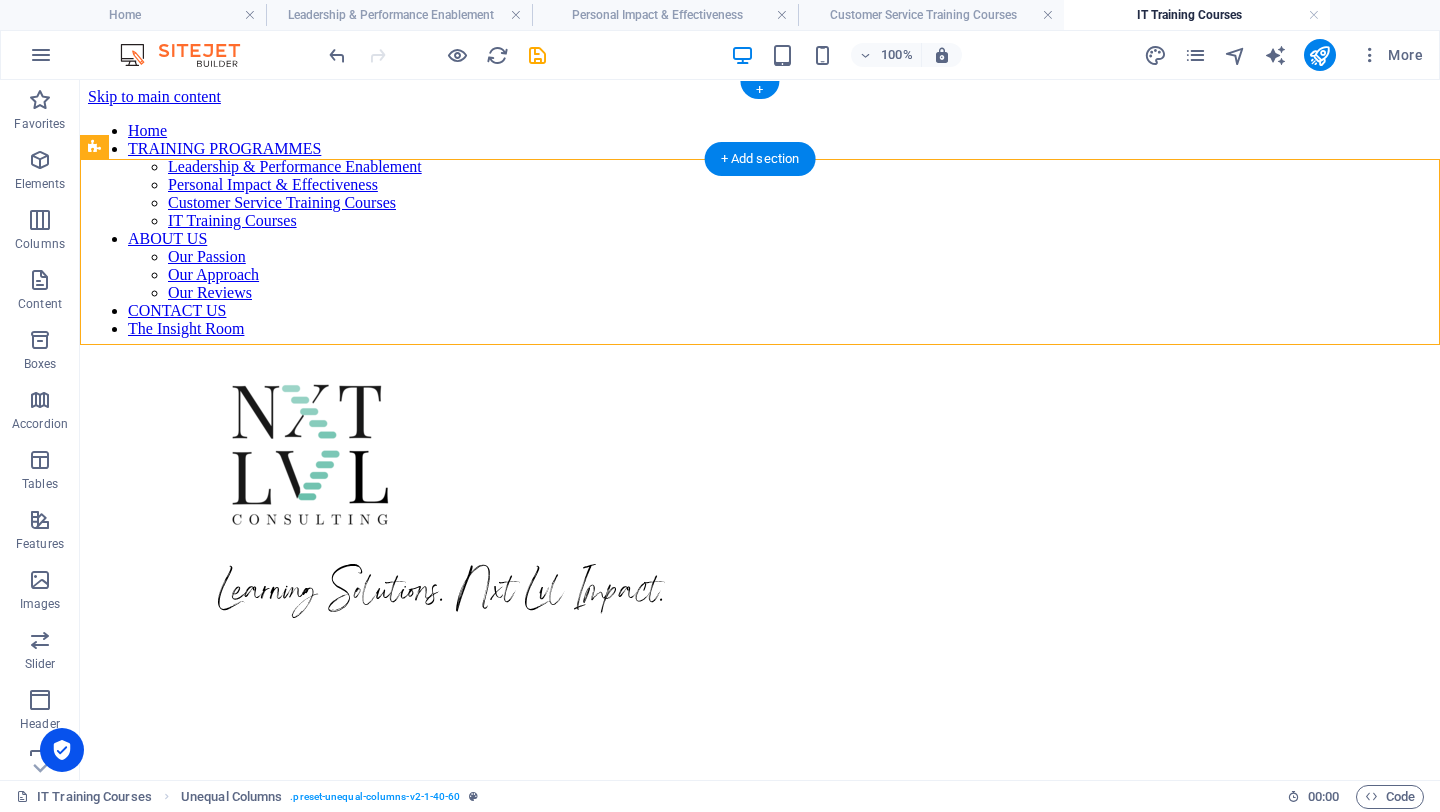 drag, startPoint x: 120, startPoint y: 226, endPoint x: 116, endPoint y: 93, distance: 133.06013 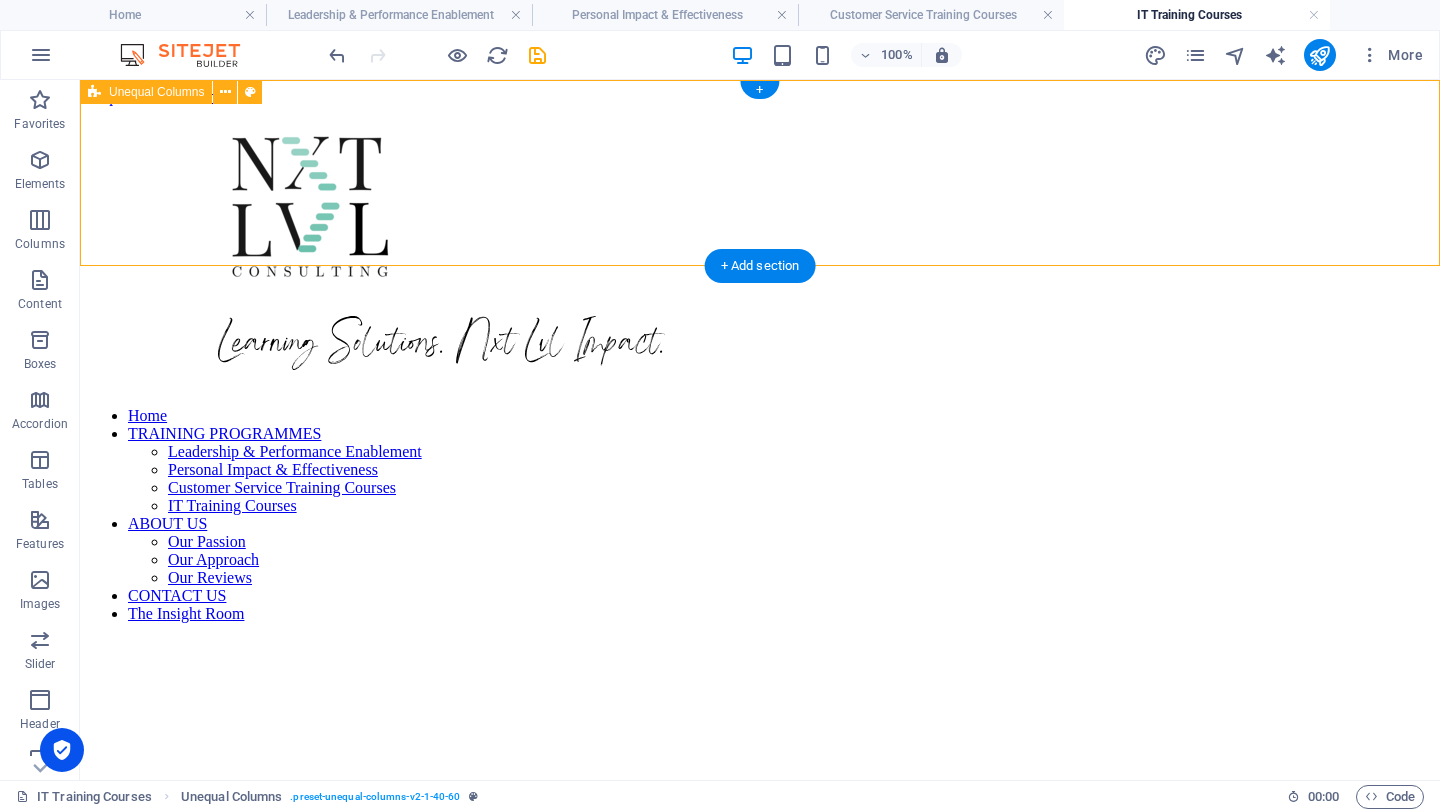 click on "Learning Solutions. Nxt Lvl Impact." at bounding box center [760, 248] 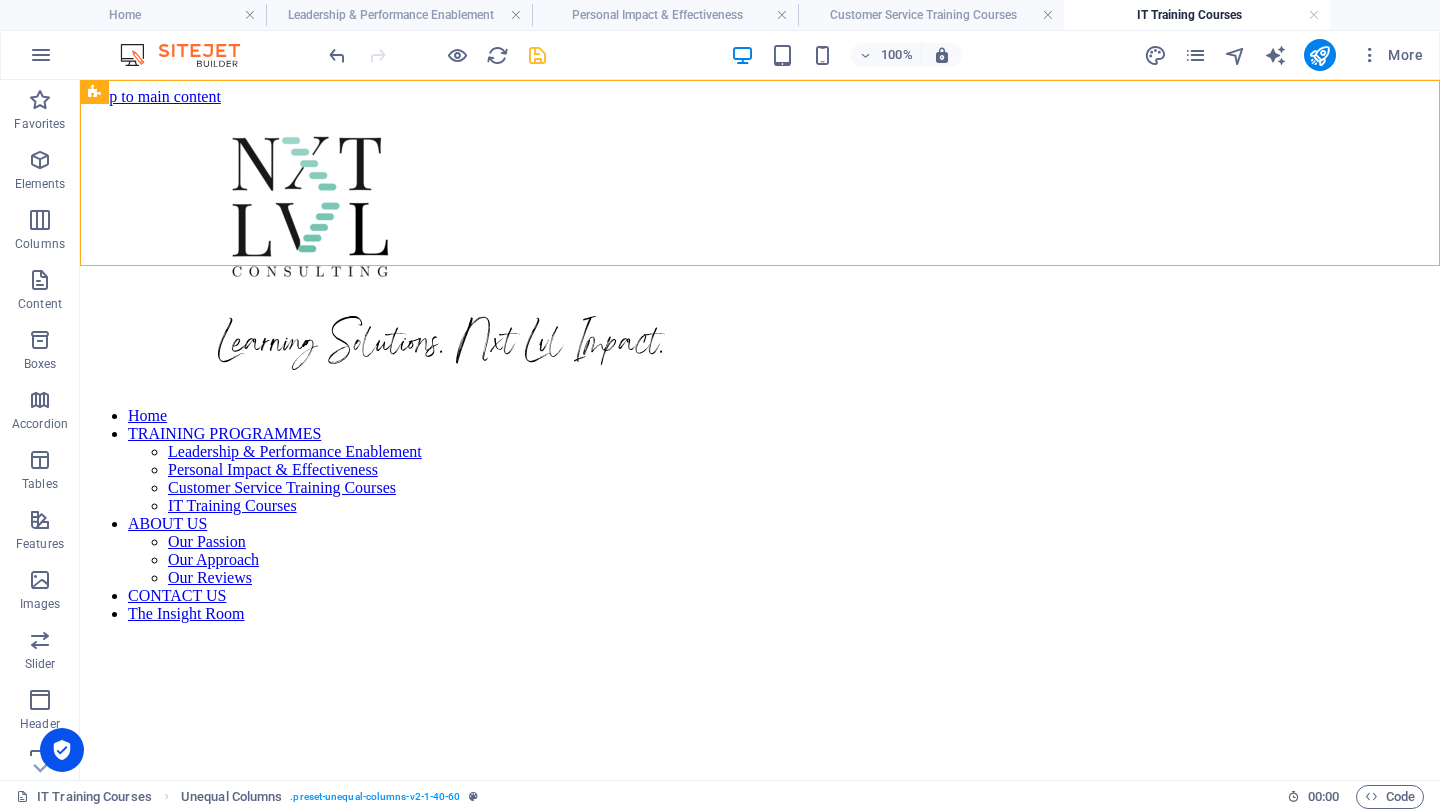 click at bounding box center (537, 55) 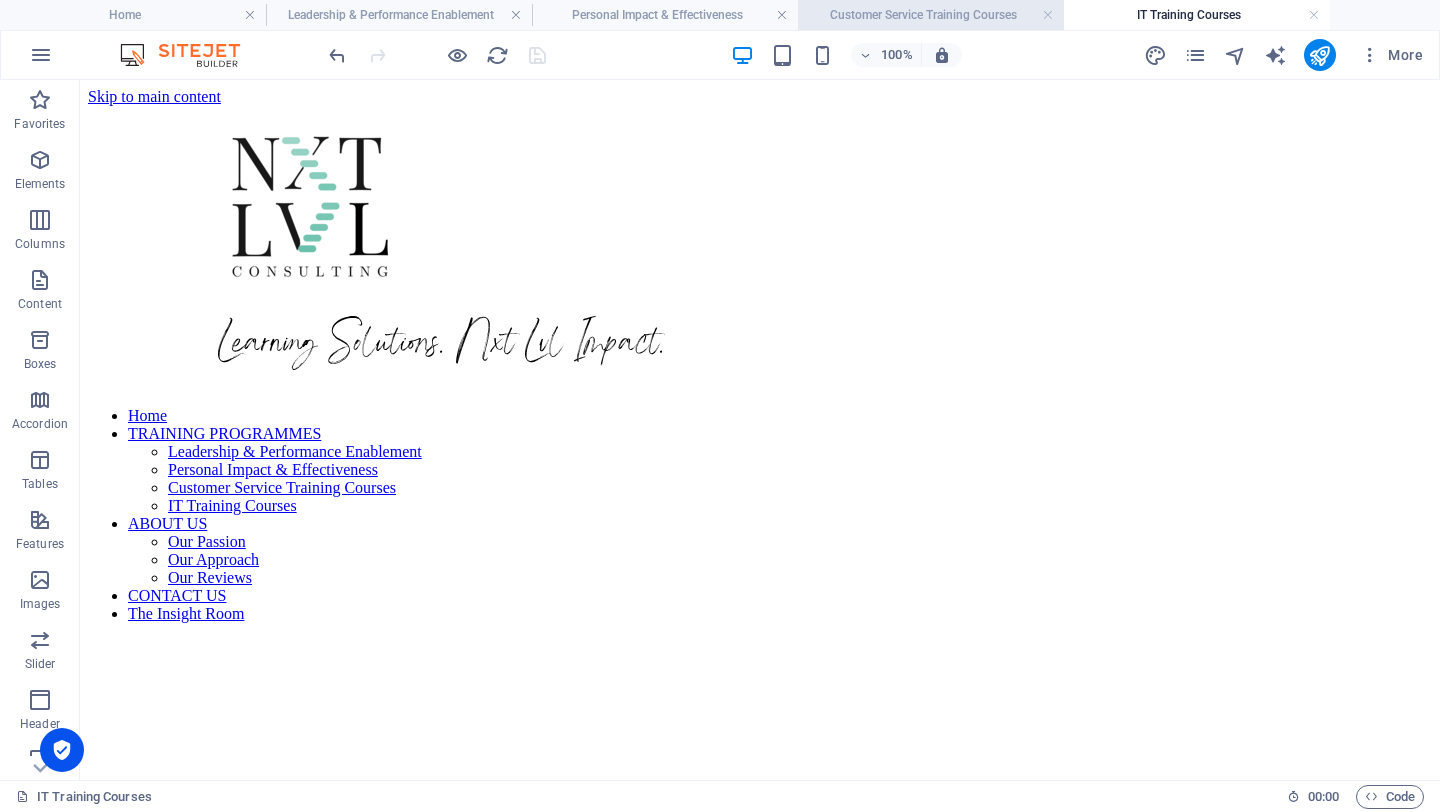 click on "Customer Service Training Courses" at bounding box center (931, 15) 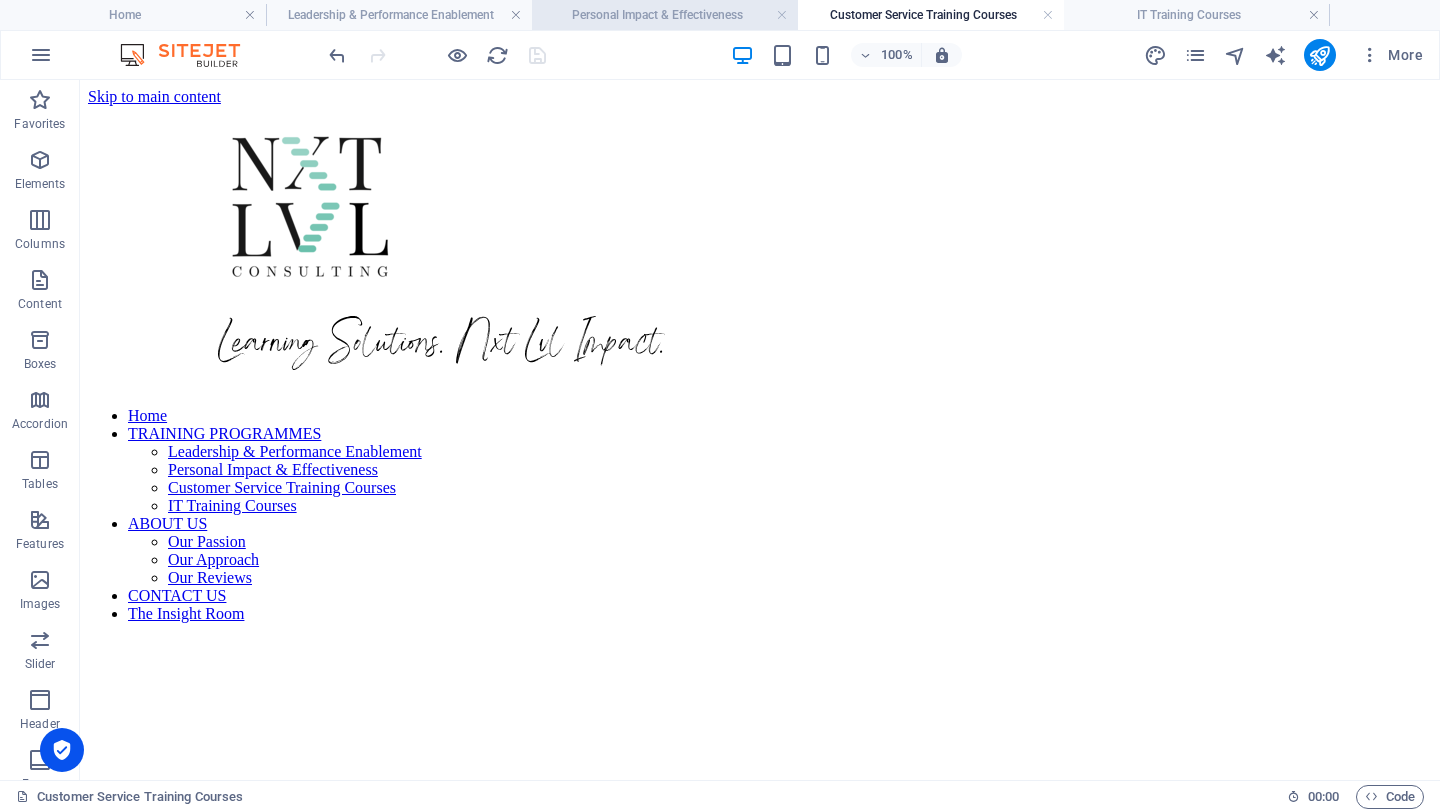 click on "Personal Impact & Effectiveness" at bounding box center [665, 15] 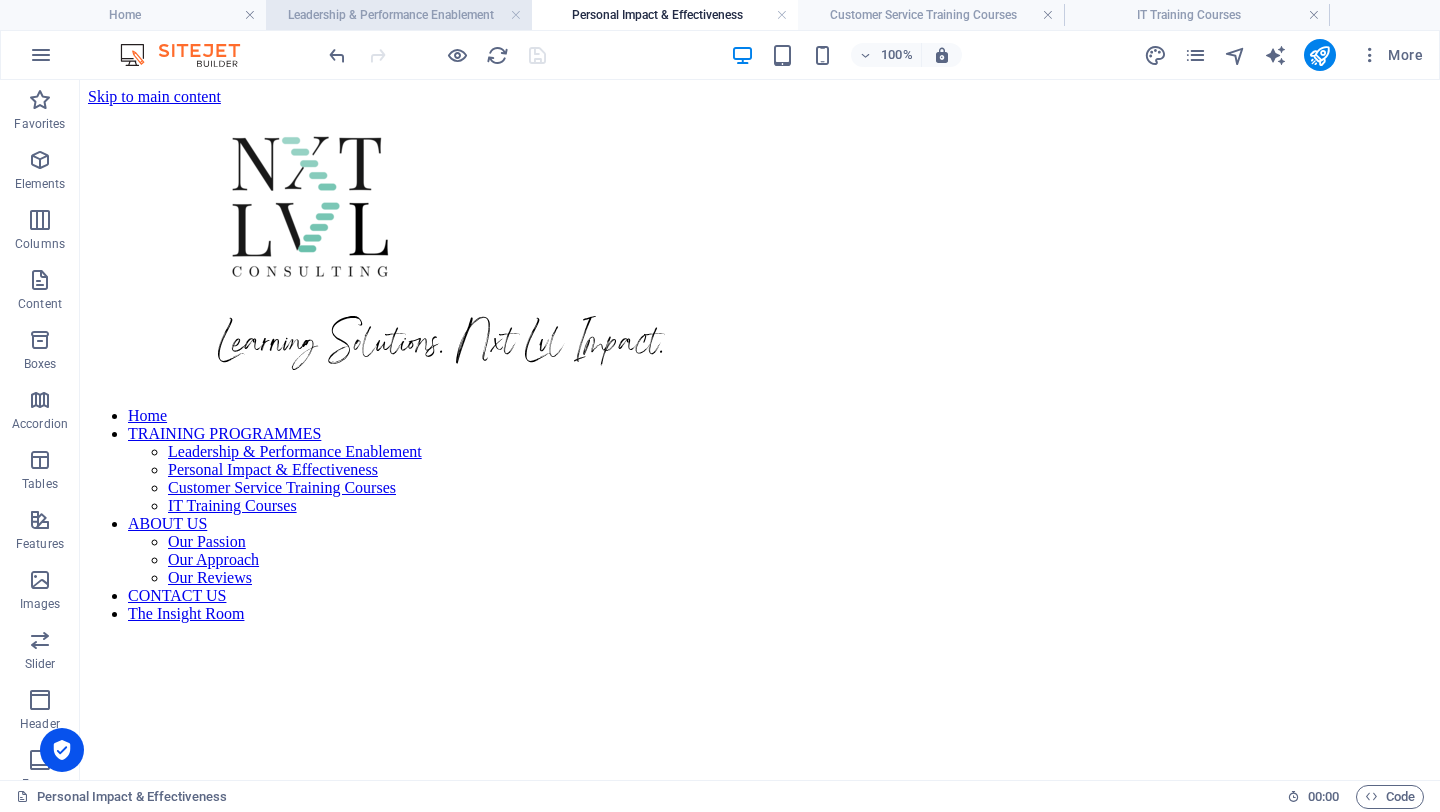 click on "Leadership & Performance Enablement" at bounding box center [399, 15] 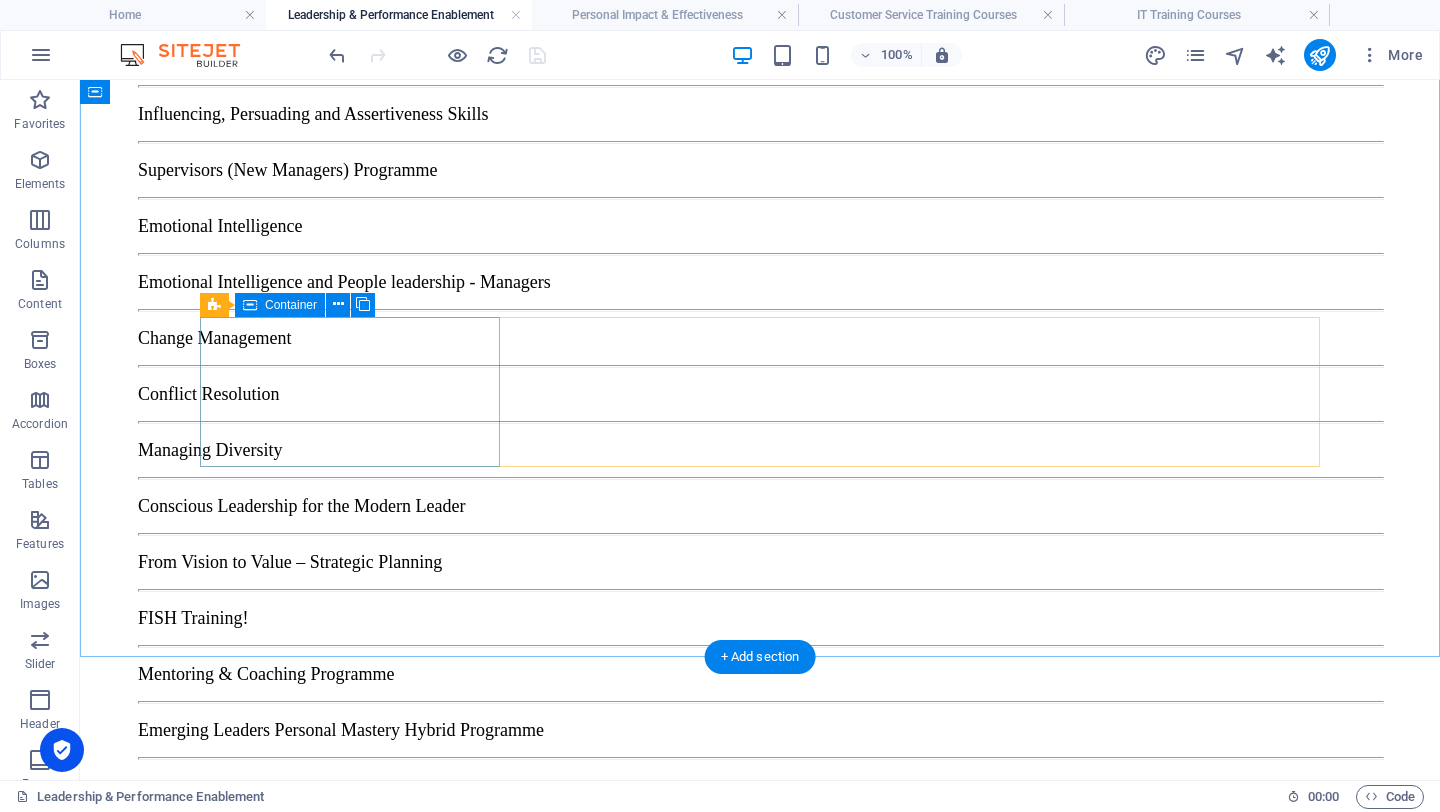 scroll, scrollTop: 3270, scrollLeft: 0, axis: vertical 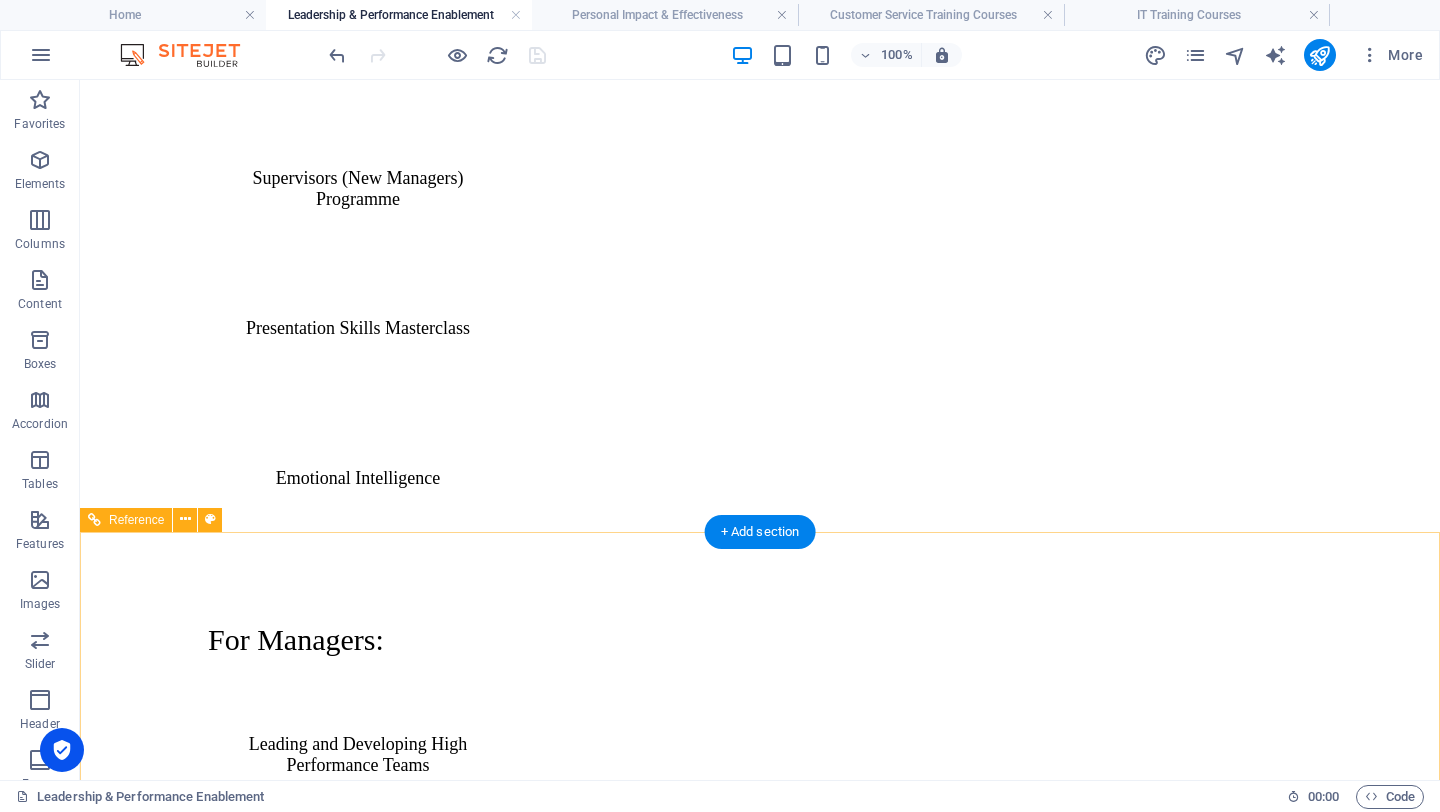 click at bounding box center (760, 3255) 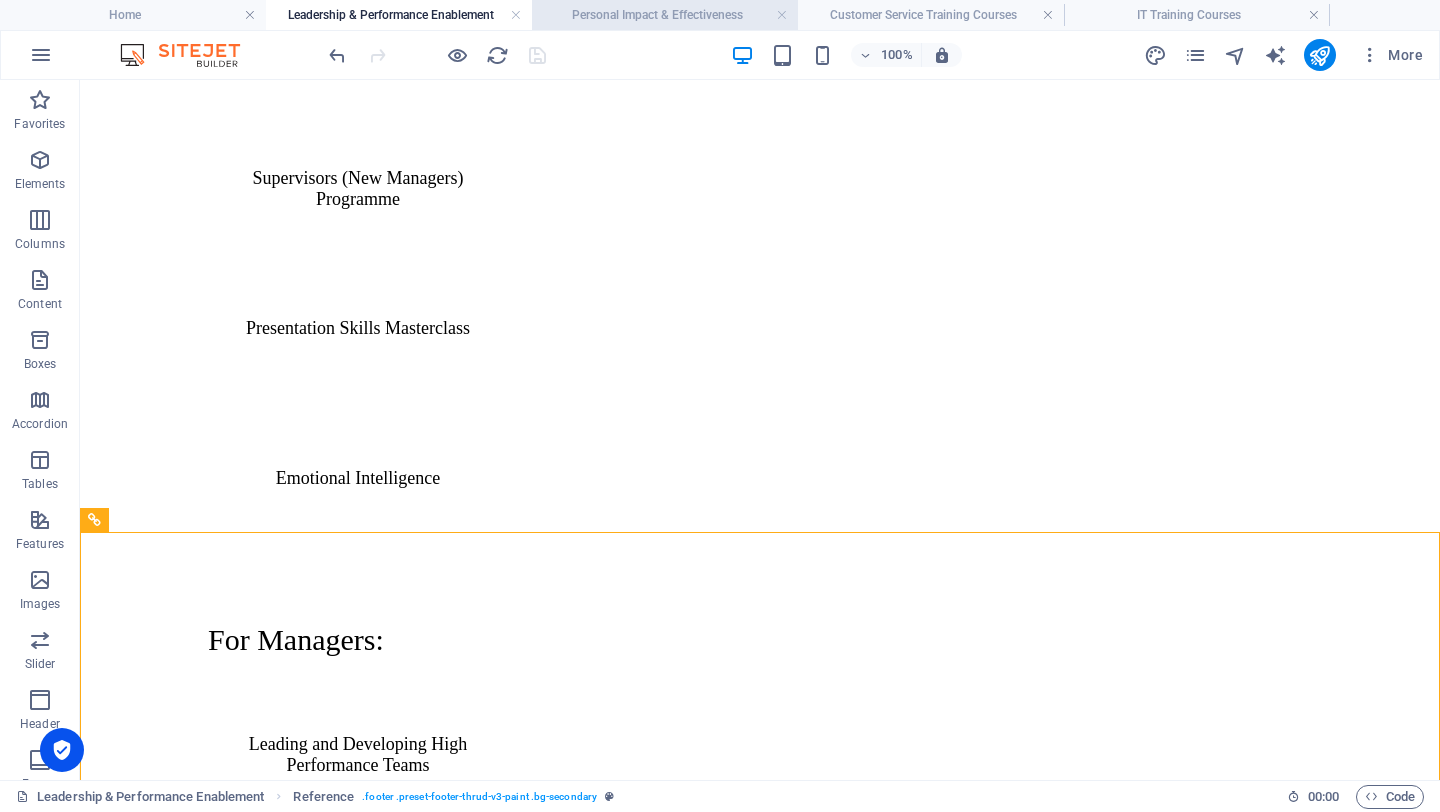 click on "Personal Impact & Effectiveness" at bounding box center [665, 15] 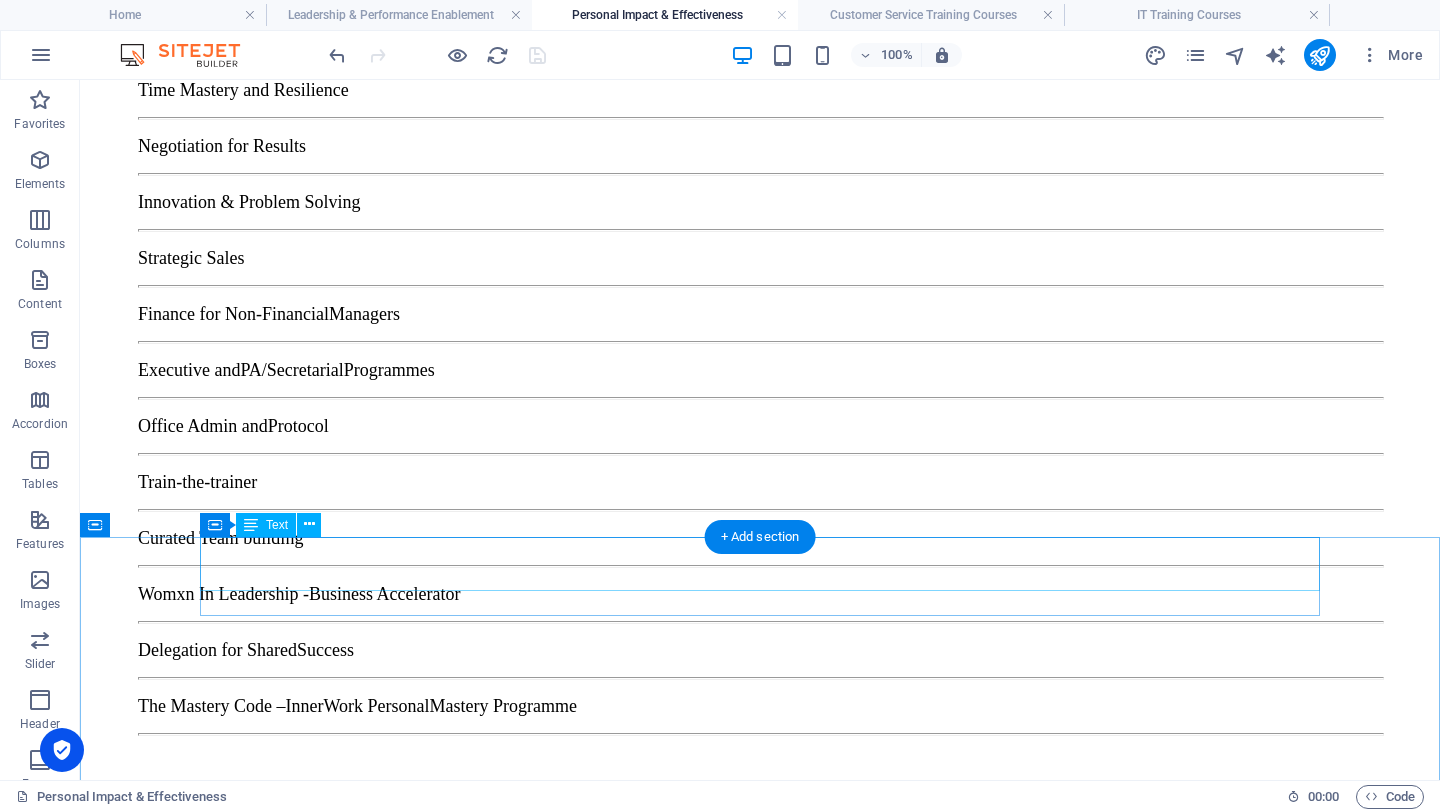 scroll, scrollTop: 2943, scrollLeft: 0, axis: vertical 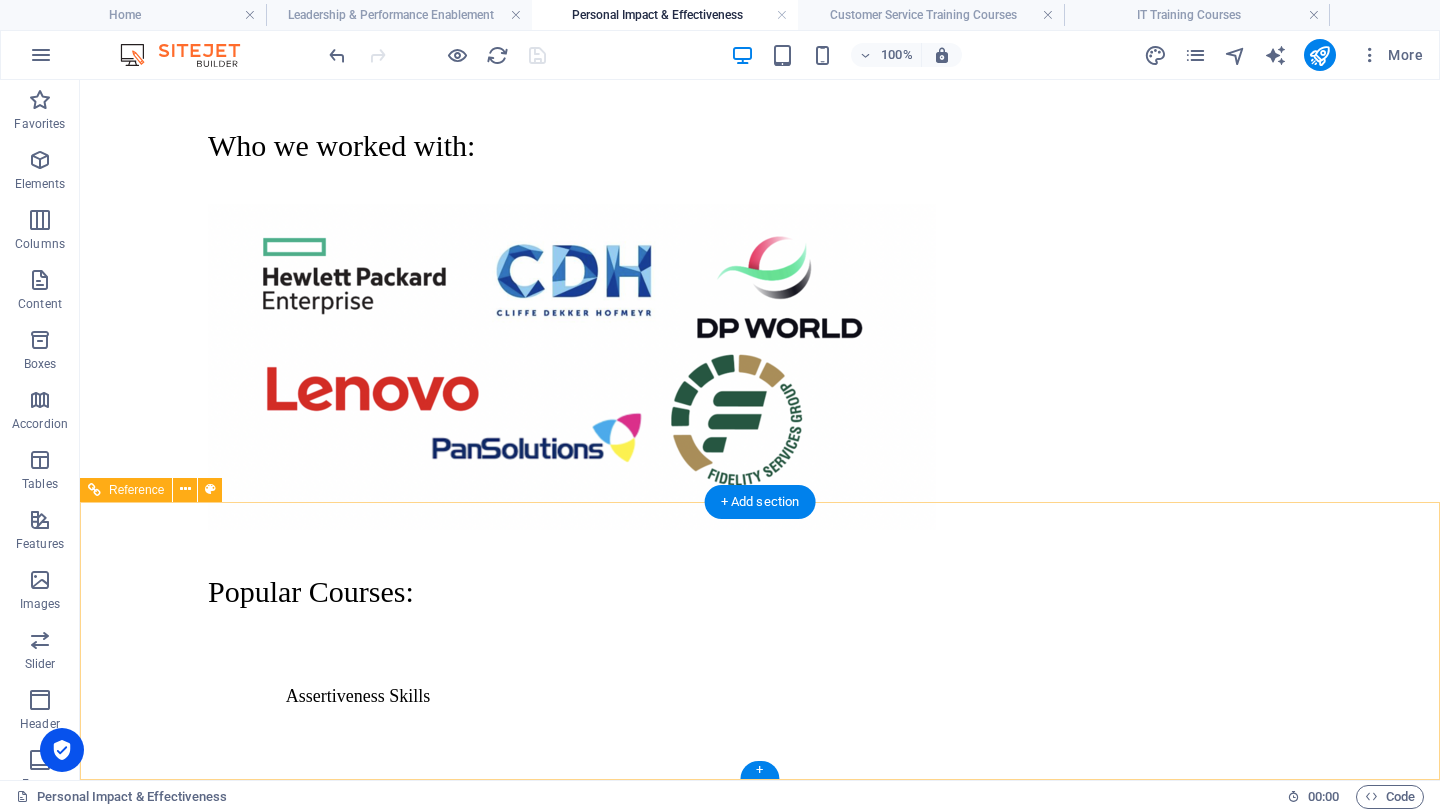 click at bounding box center [760, 2672] 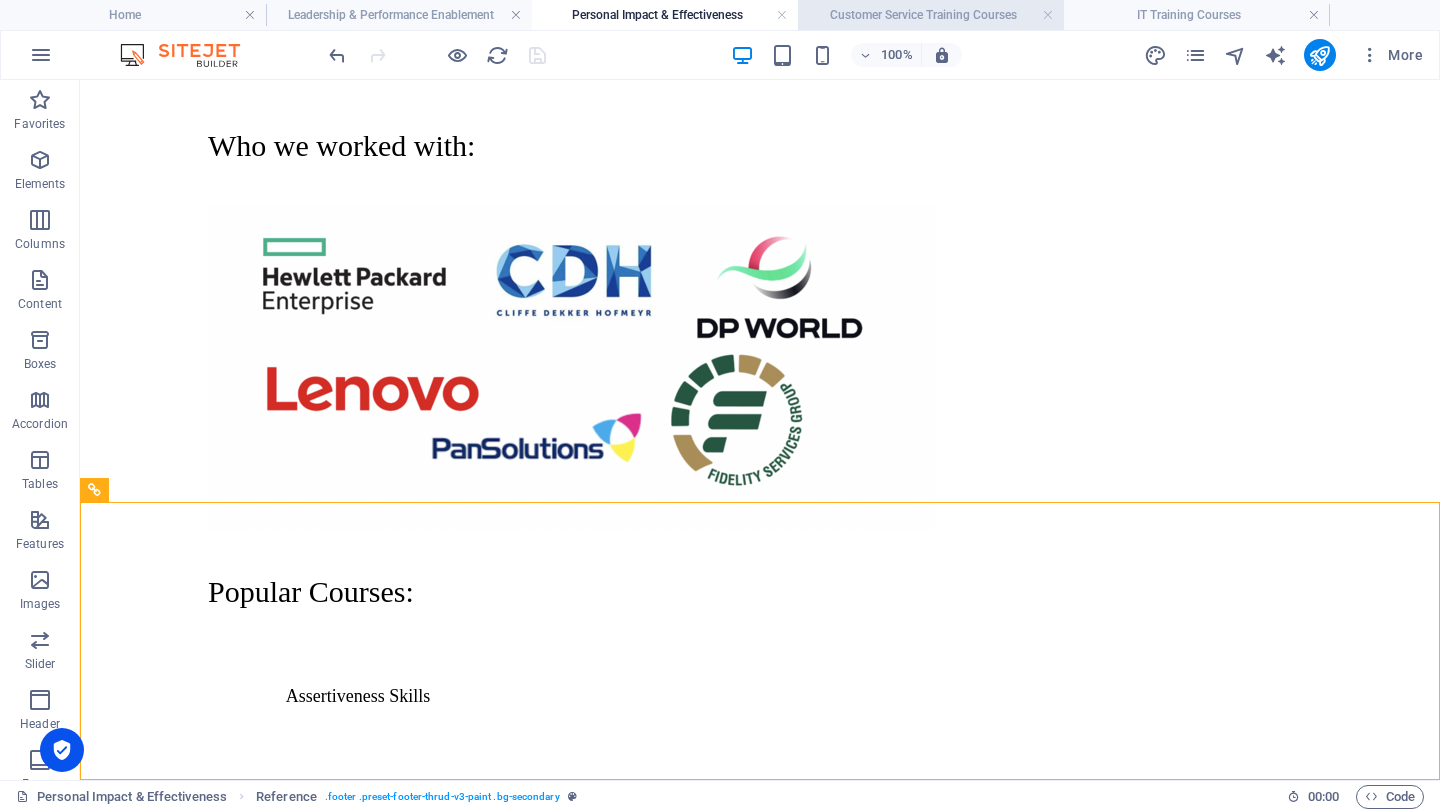 click on "Customer Service Training Courses" at bounding box center [931, 15] 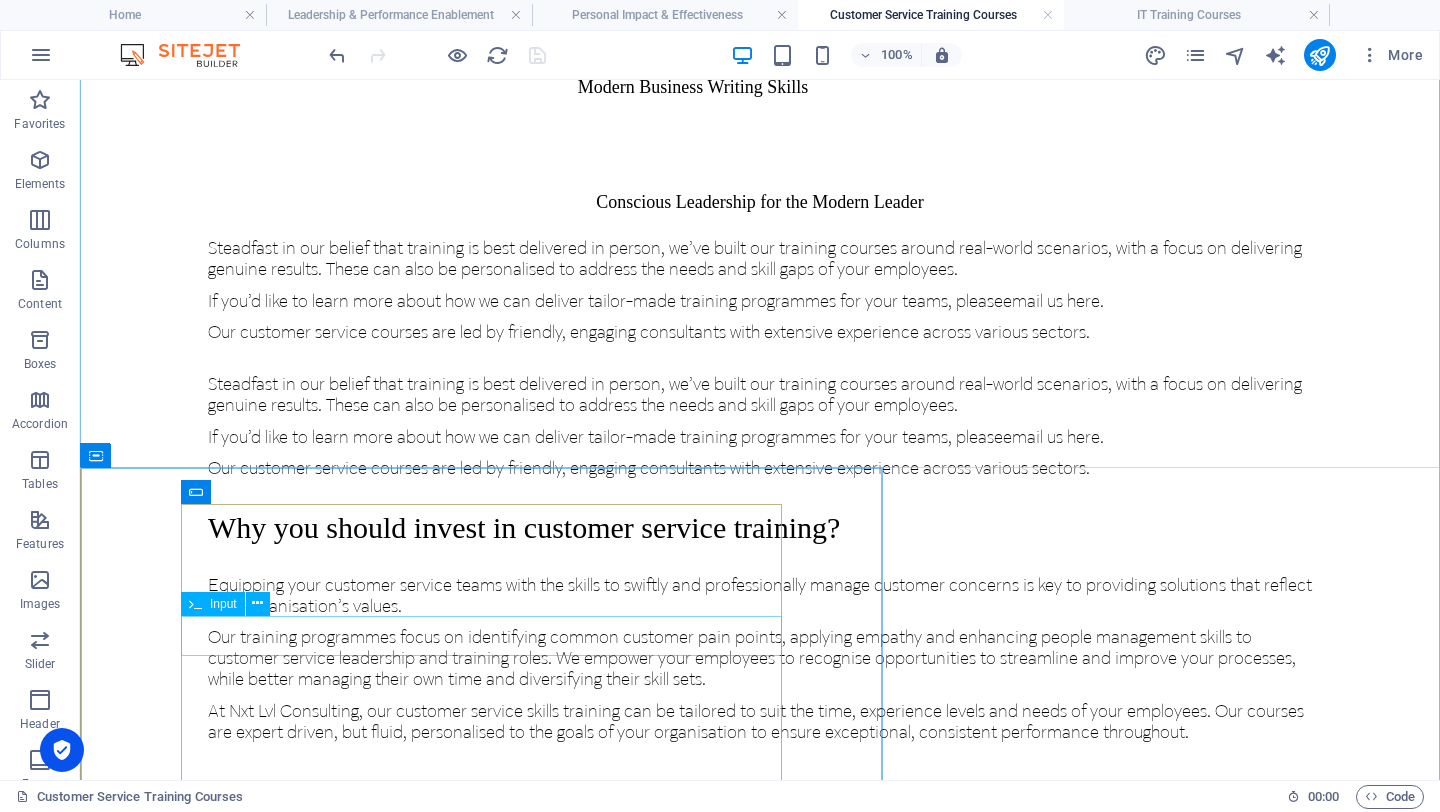scroll, scrollTop: 3597, scrollLeft: 0, axis: vertical 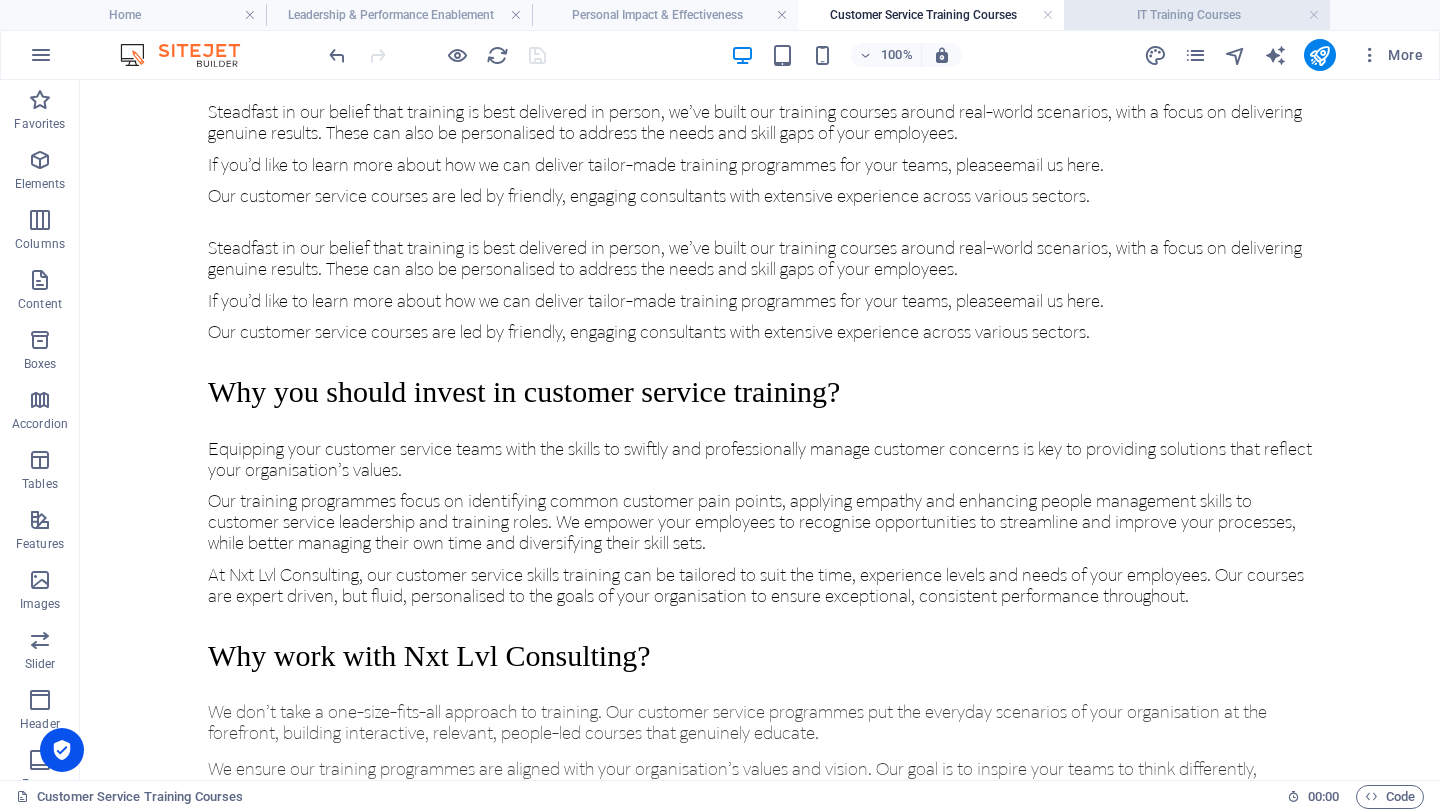 click on "IT Training Courses" at bounding box center [1197, 15] 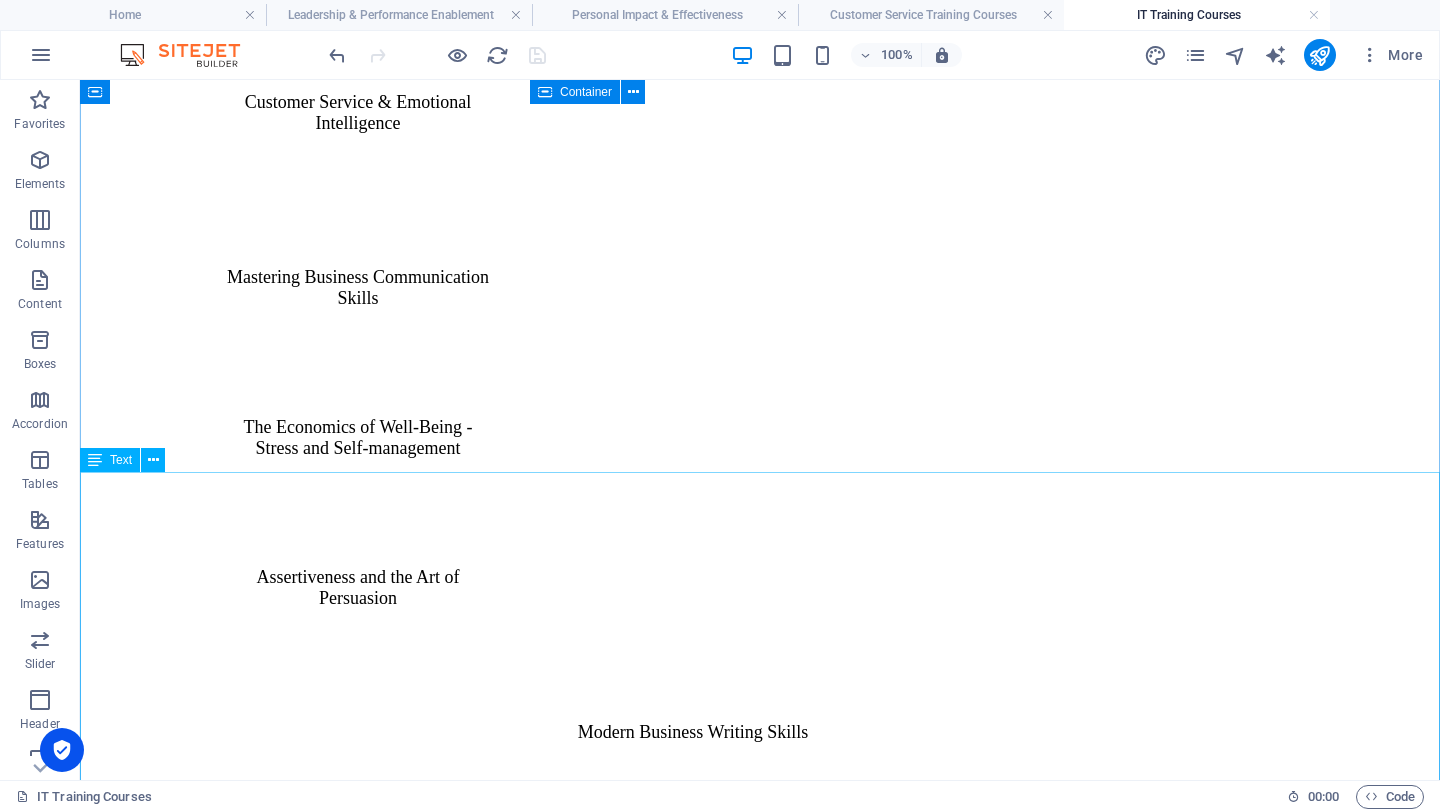 scroll, scrollTop: 3597, scrollLeft: 0, axis: vertical 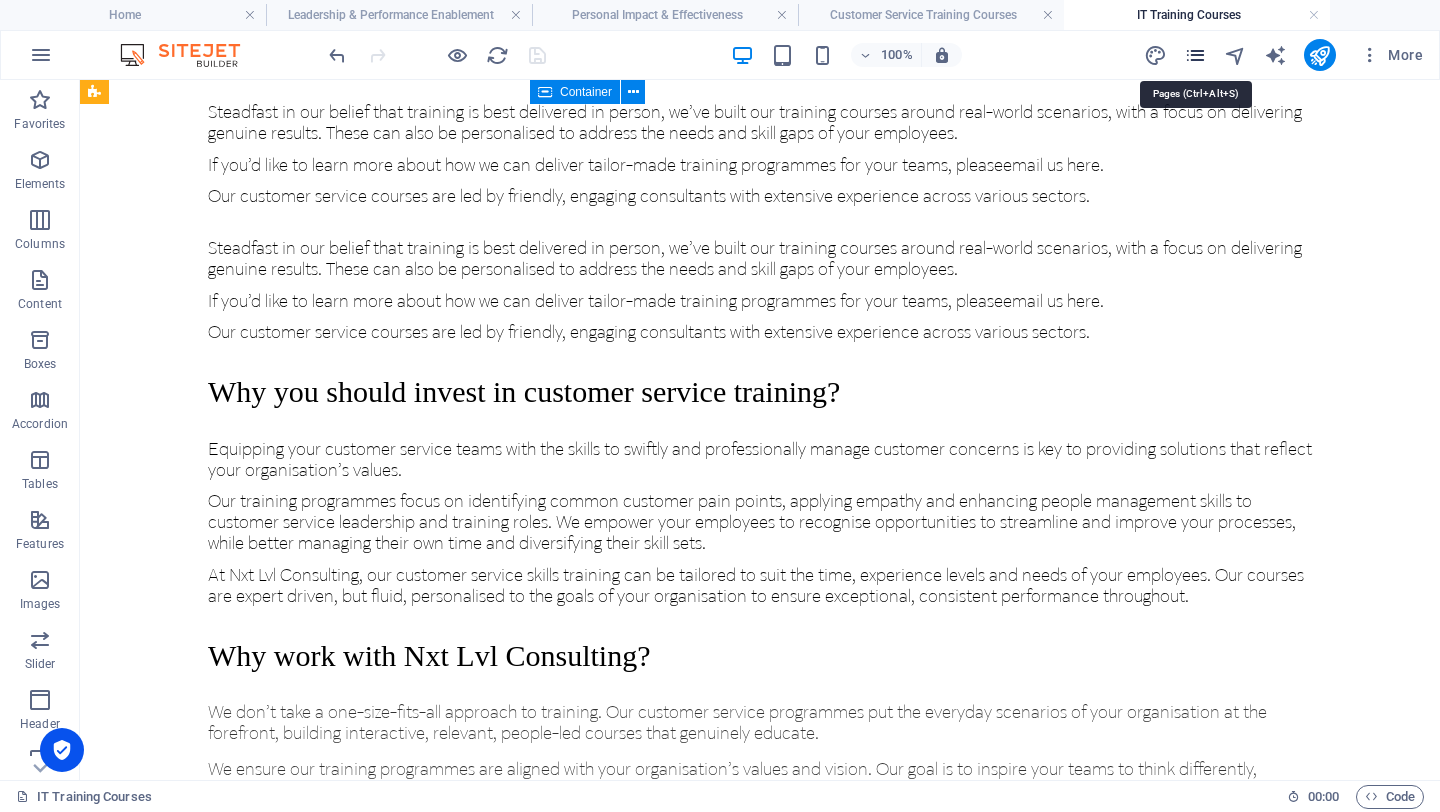 click at bounding box center (1195, 55) 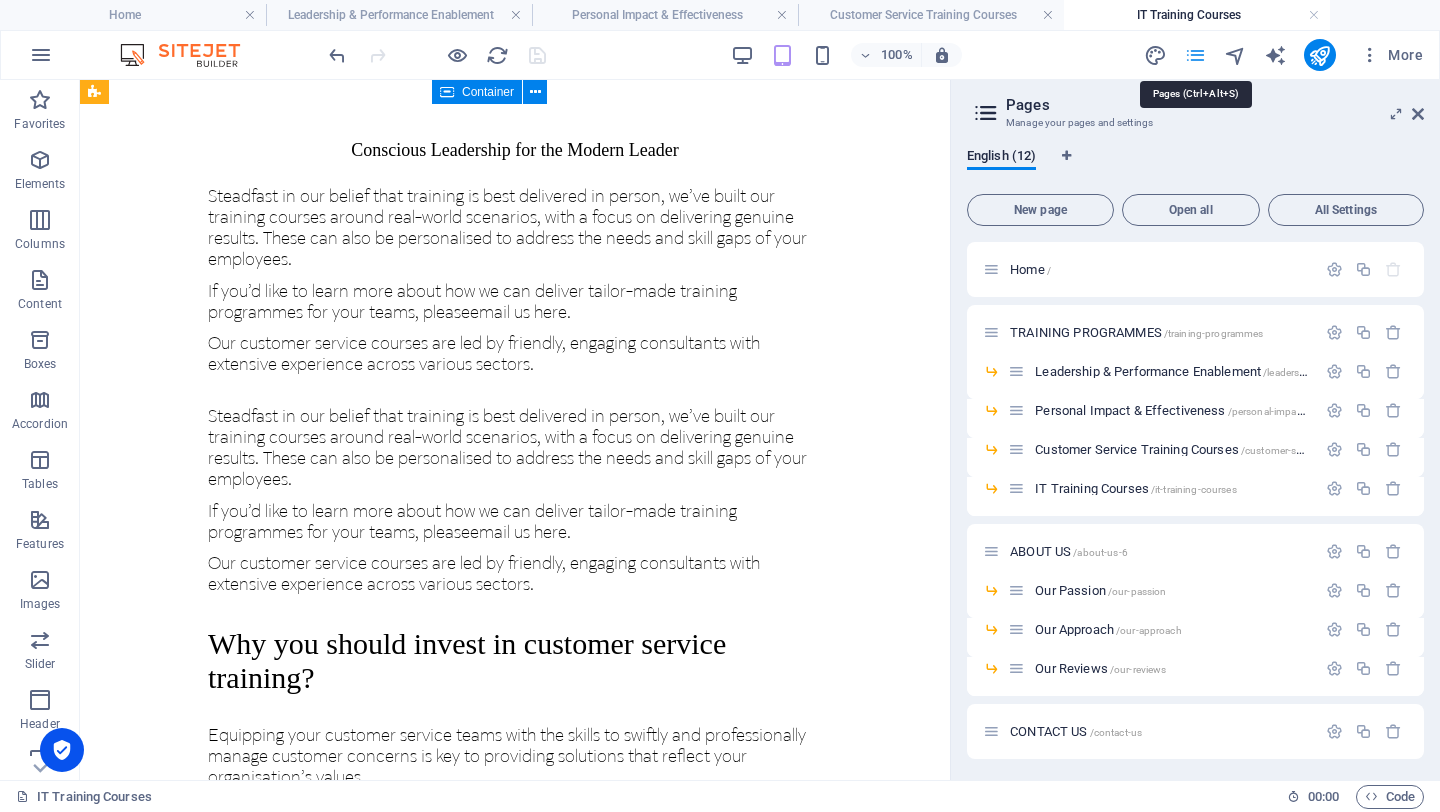 scroll, scrollTop: 5314, scrollLeft: 0, axis: vertical 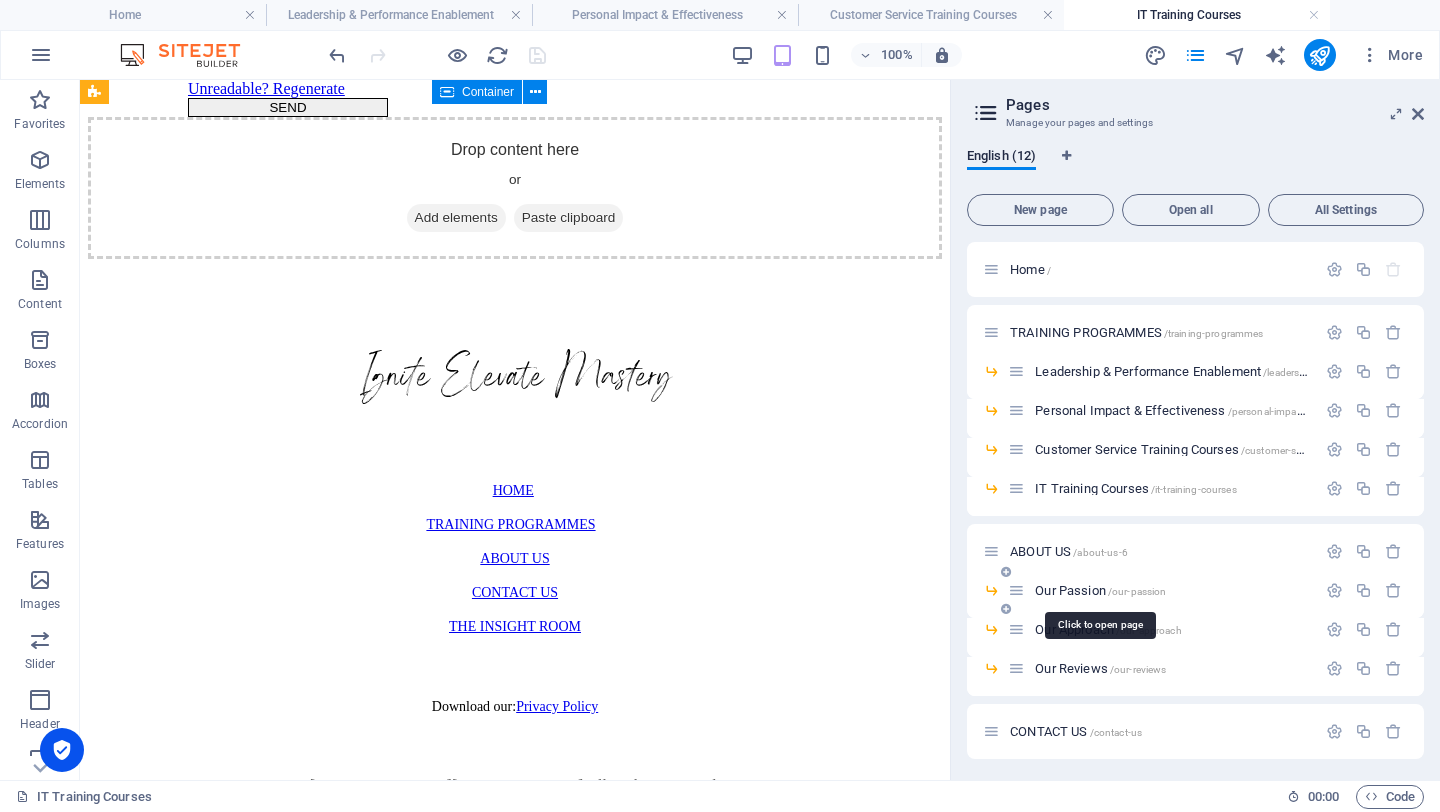 click on "Our Passion /our-passion" at bounding box center (1100, 590) 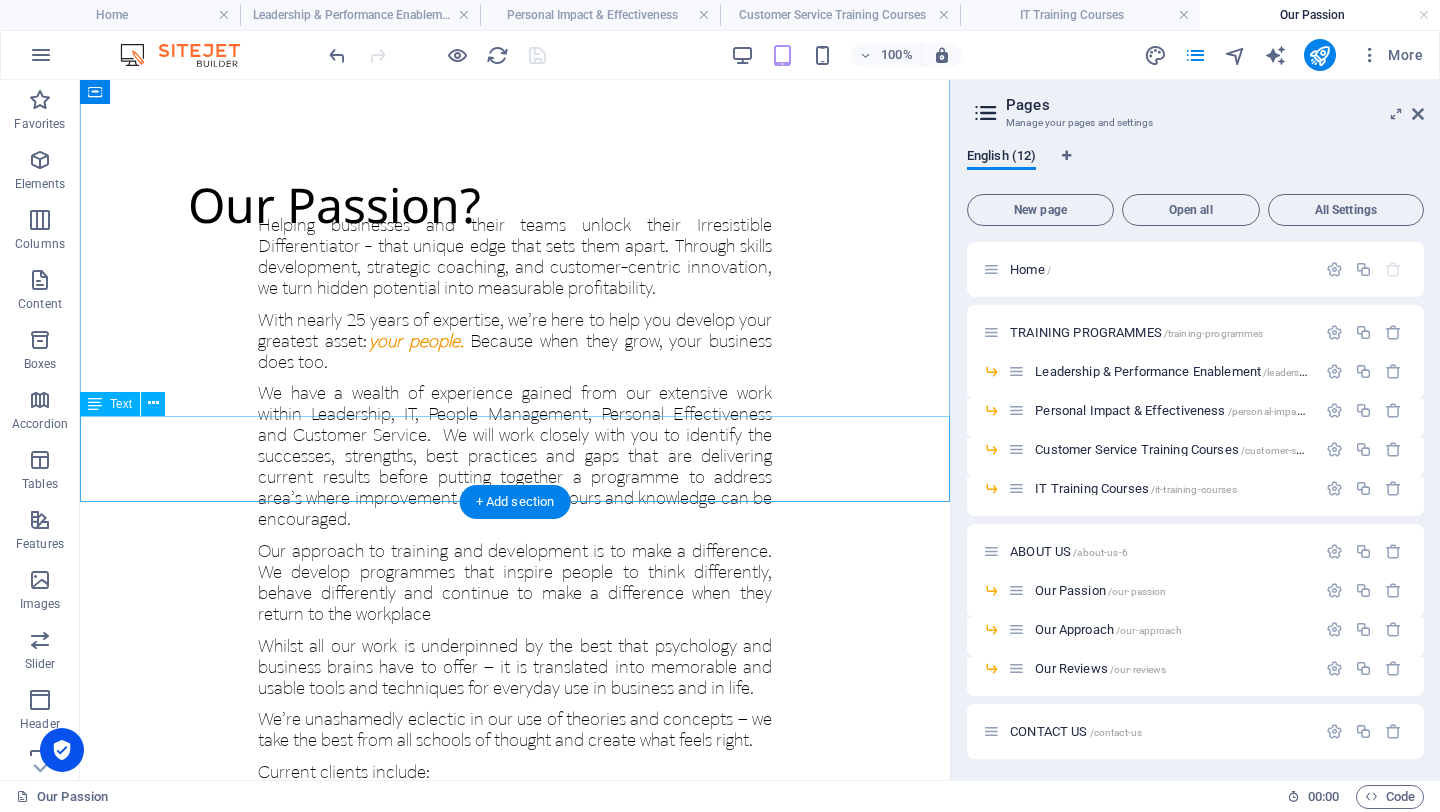 scroll, scrollTop: 1886, scrollLeft: 0, axis: vertical 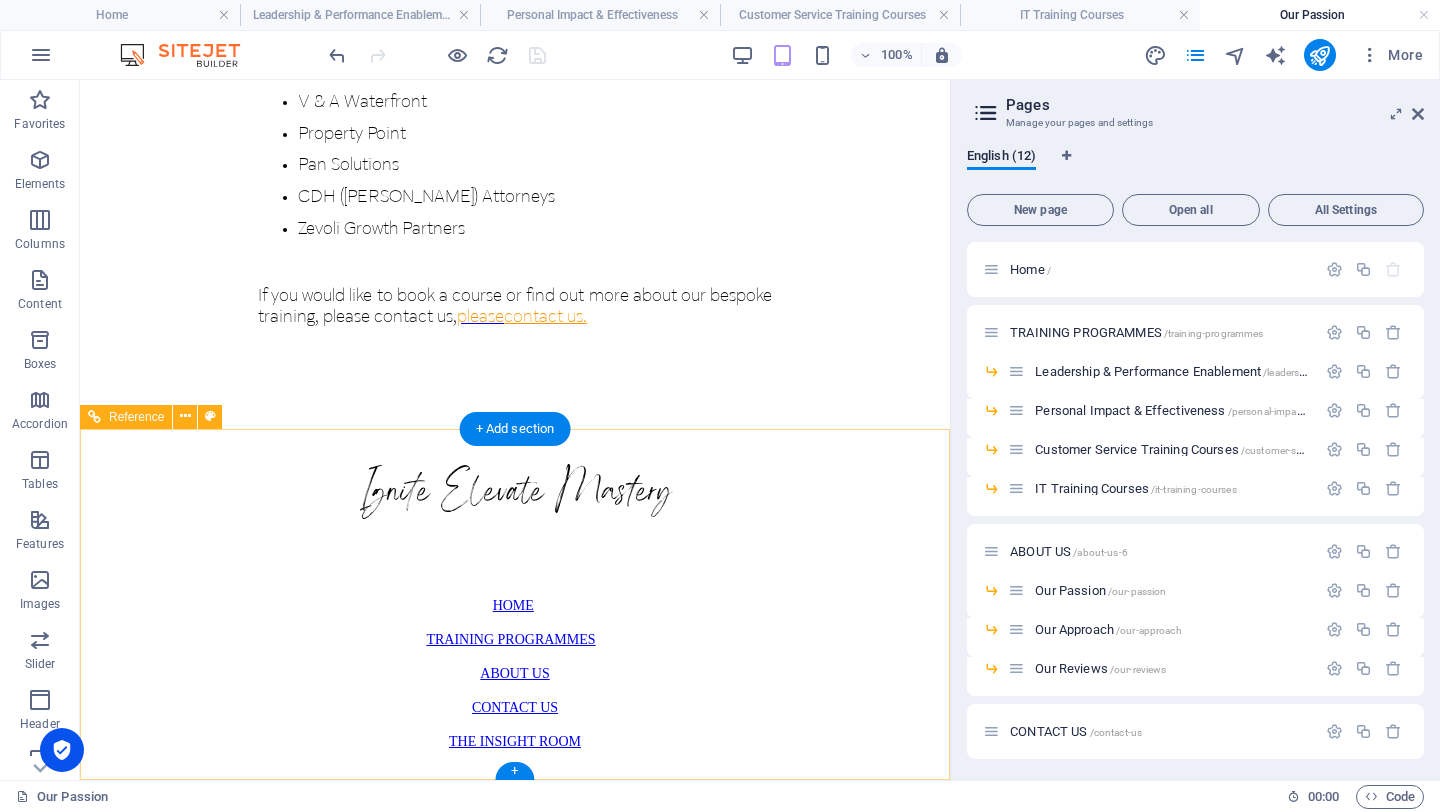 click on "TRAINING PROGRAMMES" at bounding box center (515, 639) 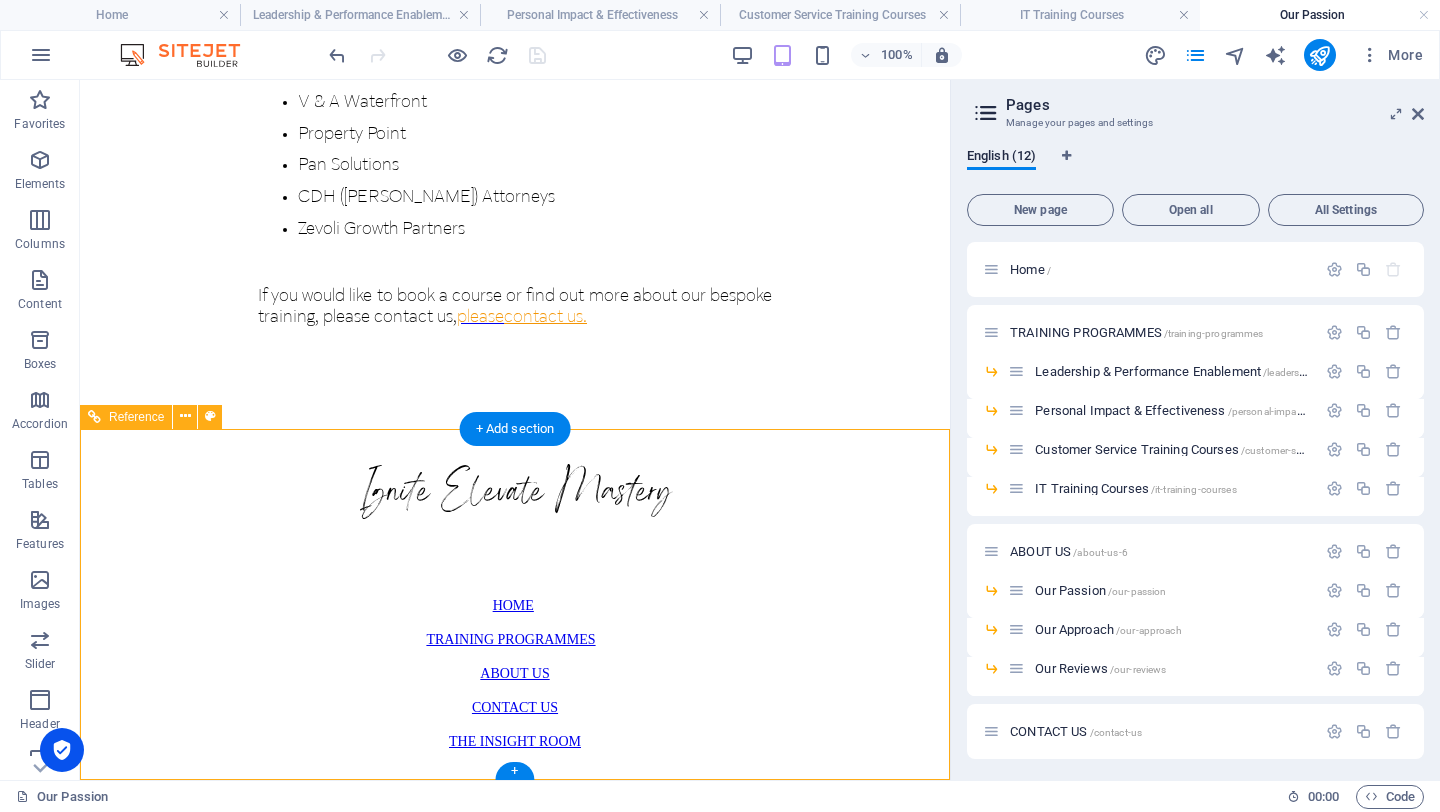 click on "TRAINING PROGRAMMES" at bounding box center (515, 639) 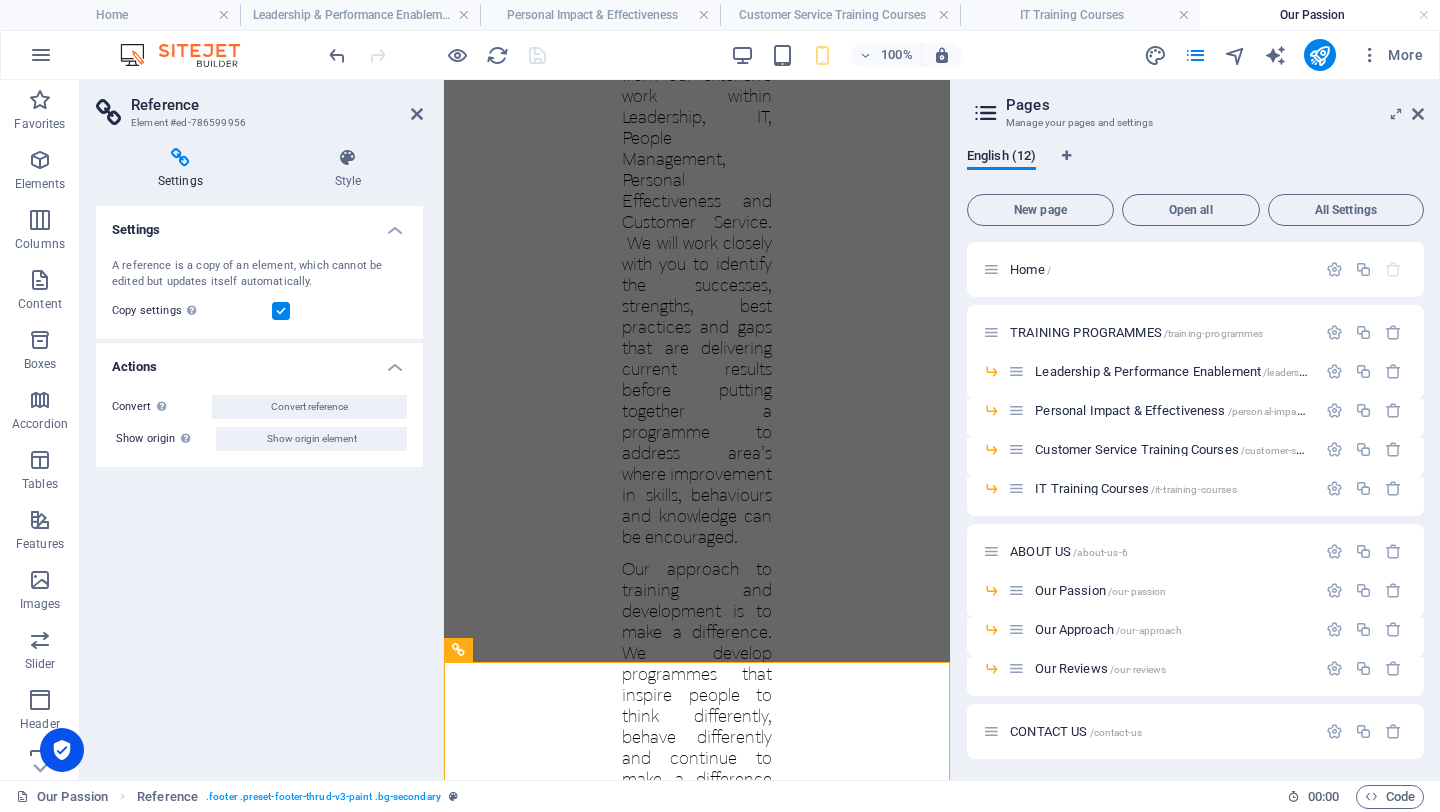 scroll, scrollTop: 3914, scrollLeft: 0, axis: vertical 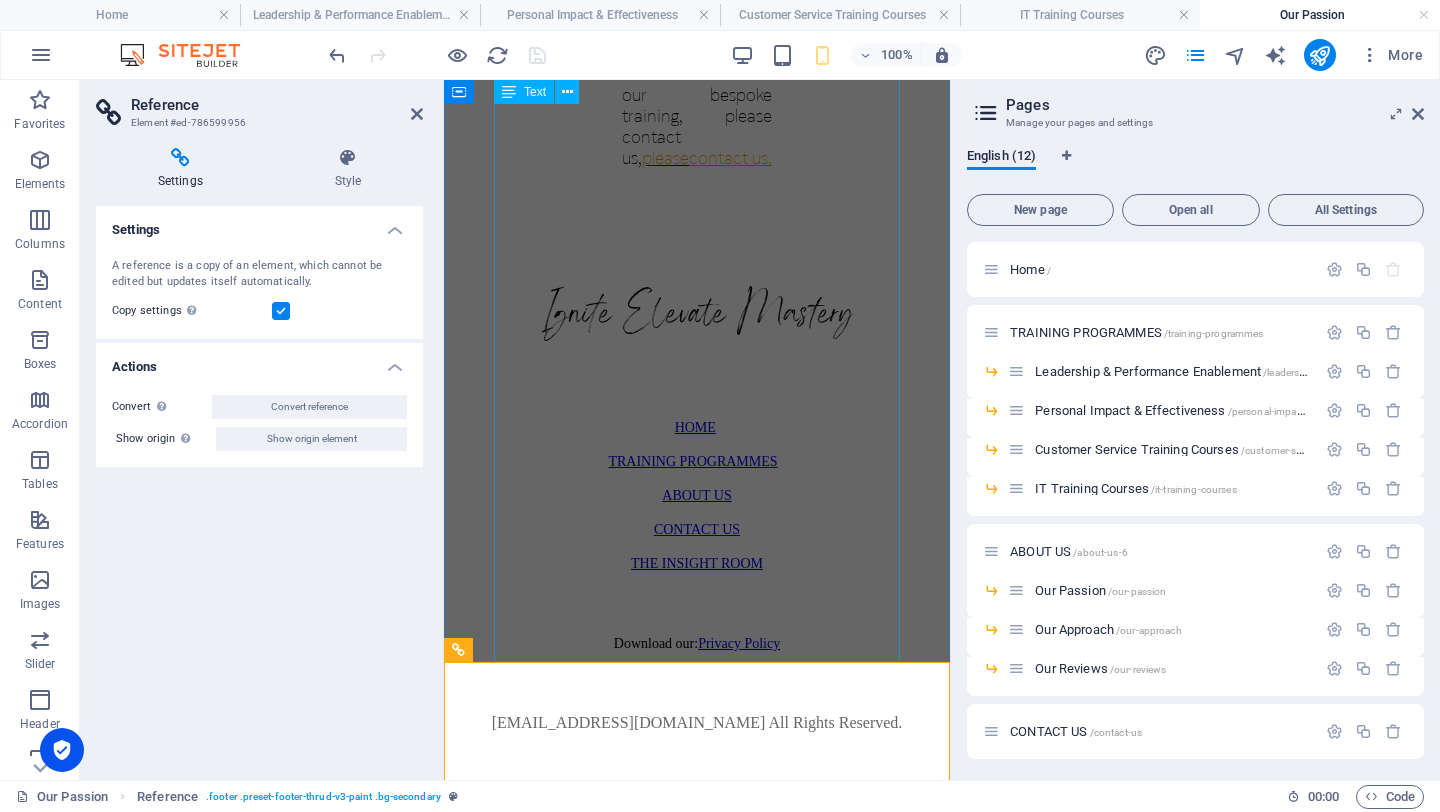 click on "Helping businesses and their teams unlock their Irresistible Differentiator - that unique edge that sets them apart. Through skills development, strategic coaching, and customer-centric innovation, we turn hidden potential into measurable profitability. With nearly 25 years of expertise, we’re here to help you develop your greatest asset:  your people.   Because when they grow, your business does too. We have a wealth of experience gained from our extensive work within Leadership, IT, People Management, Personal Effectiveness and Customer Service.  We will work closely with you to identify the successes, strengths, best practices and gaps that are delivering current results before putting together a programme to address area’s where improvement in skills, behaviours and knowledge can be encouraged.   We’re unashamedly eclectic in our use of theories and concepts – we take the best from all schools of thought and create what feels right. Current clients include: HPE Barloworld Equipment DP World ," at bounding box center (697, -1028) 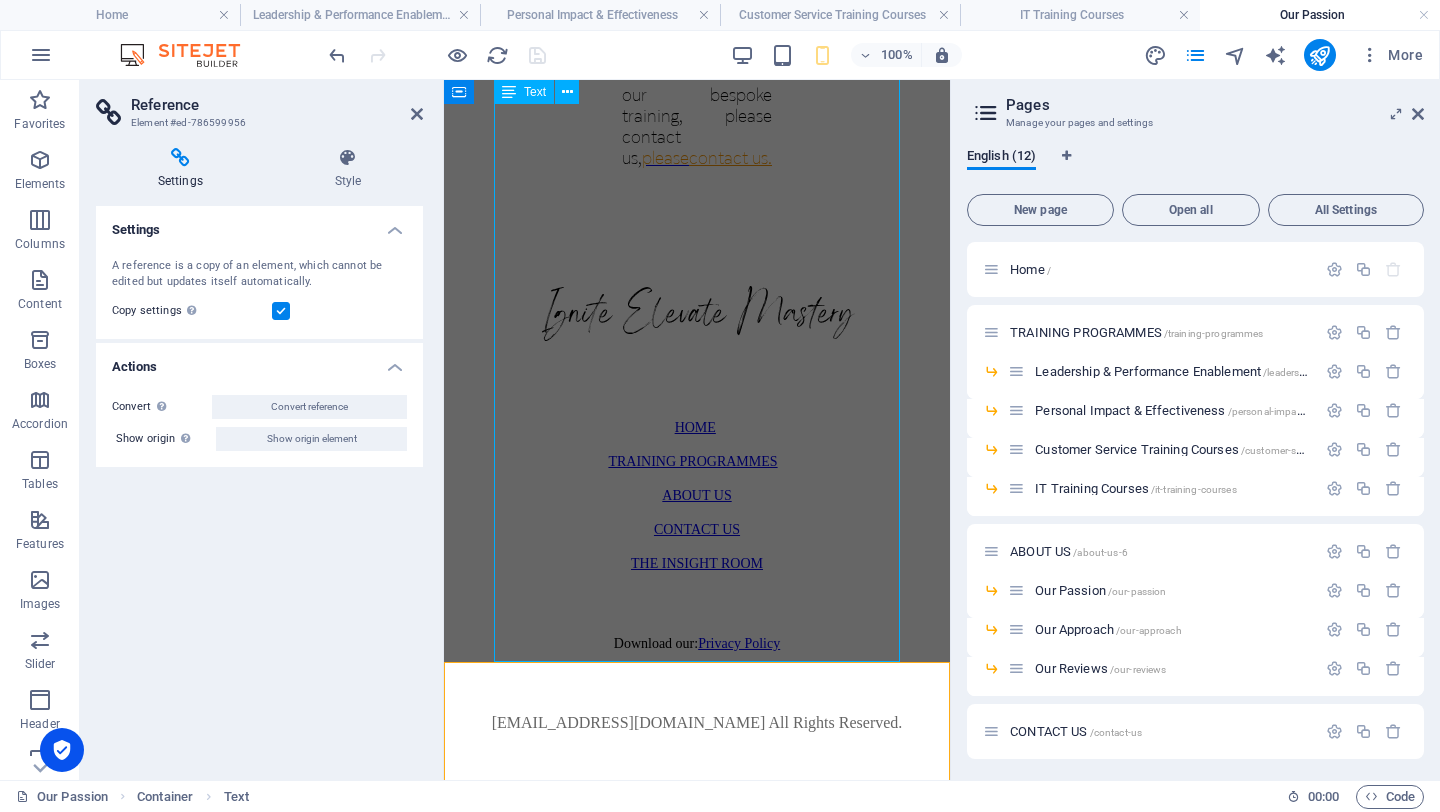 scroll, scrollTop: 1886, scrollLeft: 0, axis: vertical 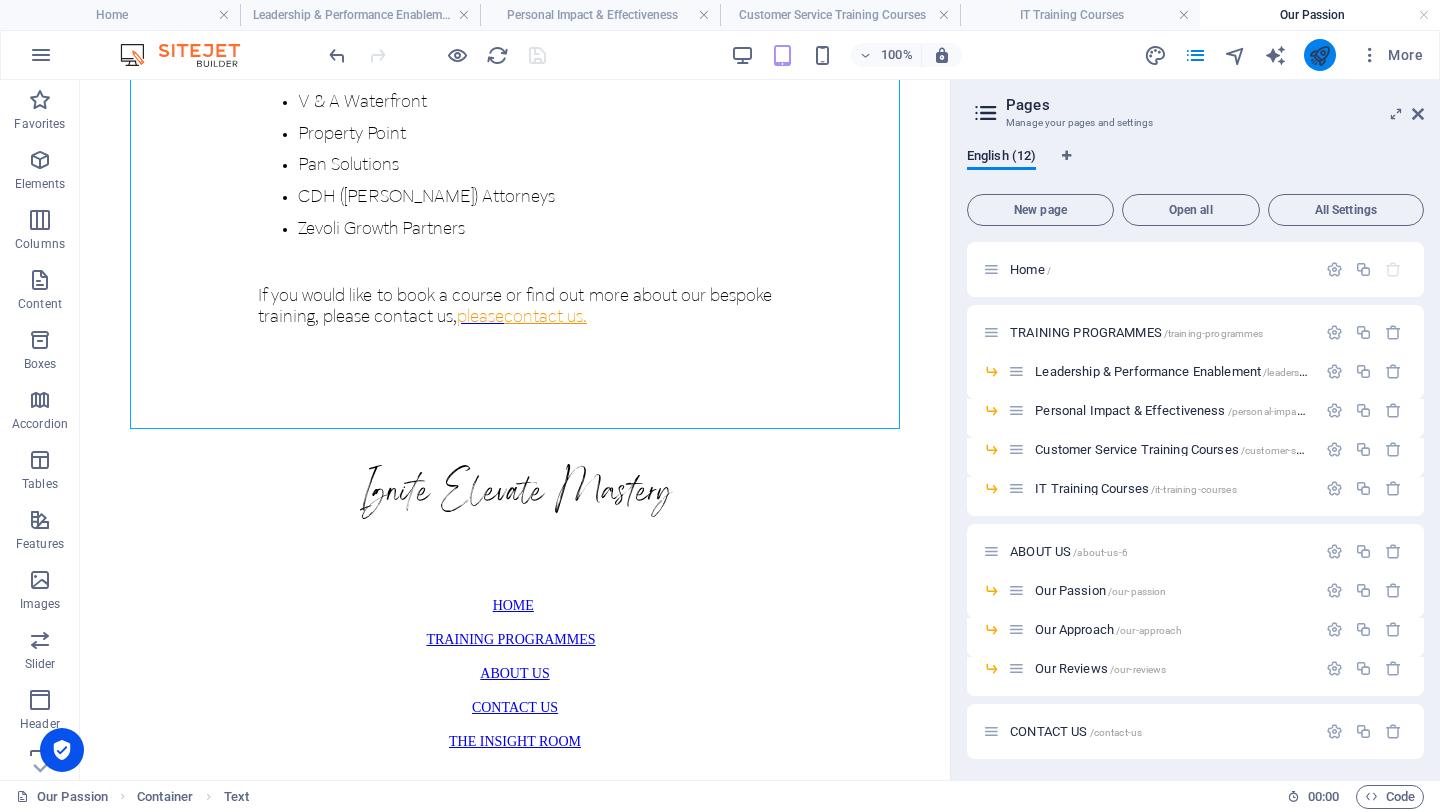 click at bounding box center [1319, 55] 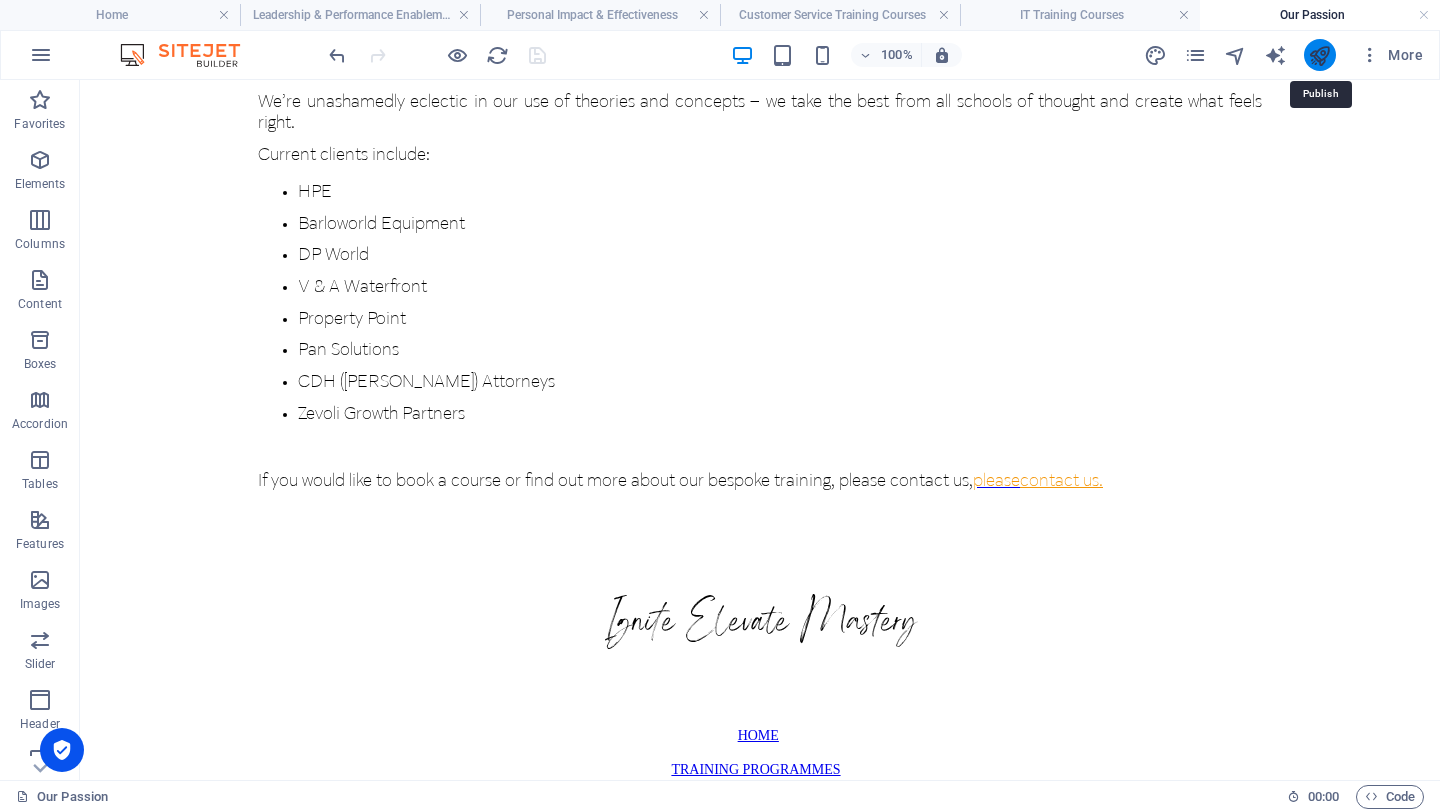 scroll, scrollTop: 1511, scrollLeft: 0, axis: vertical 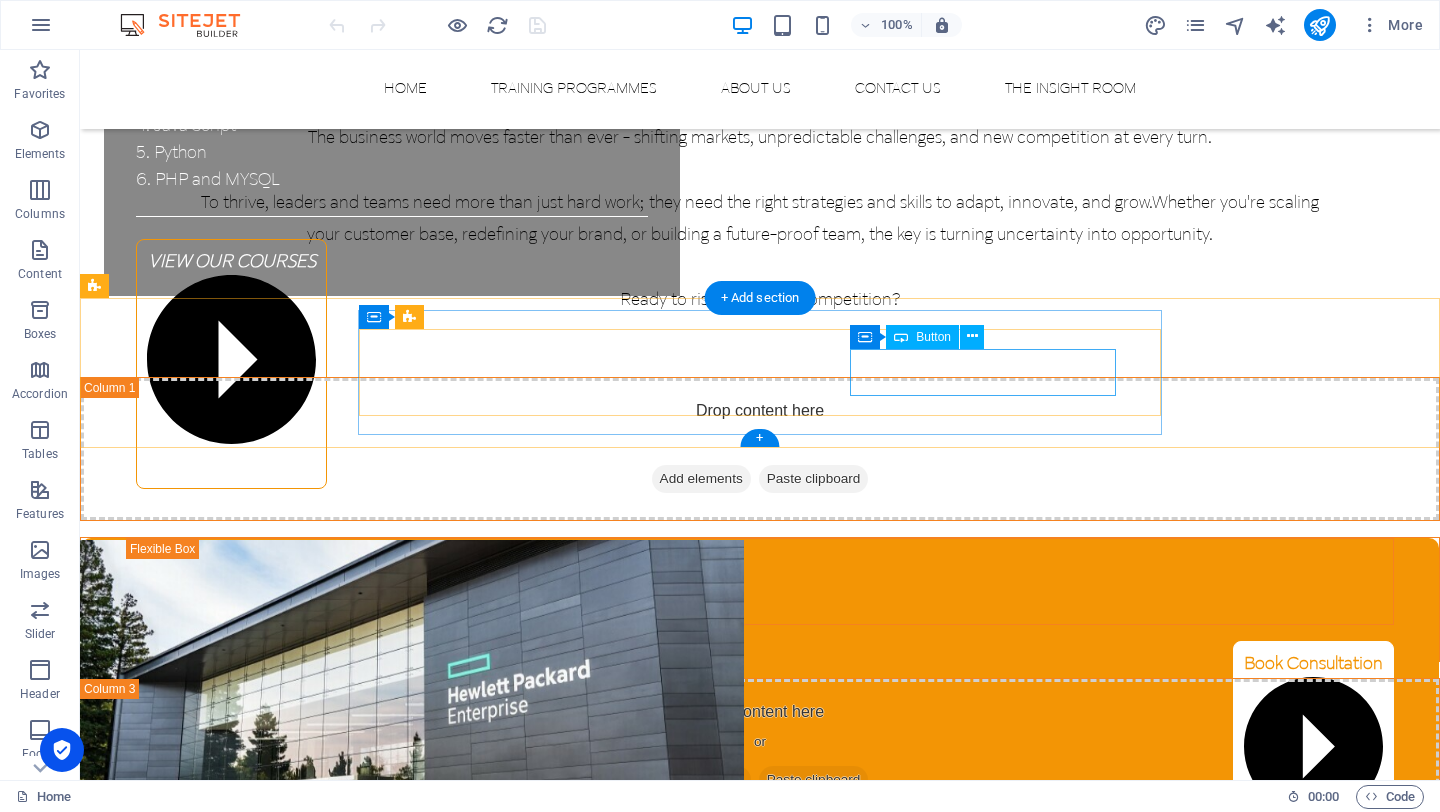 click on "Book Consultation" at bounding box center (760, 738) 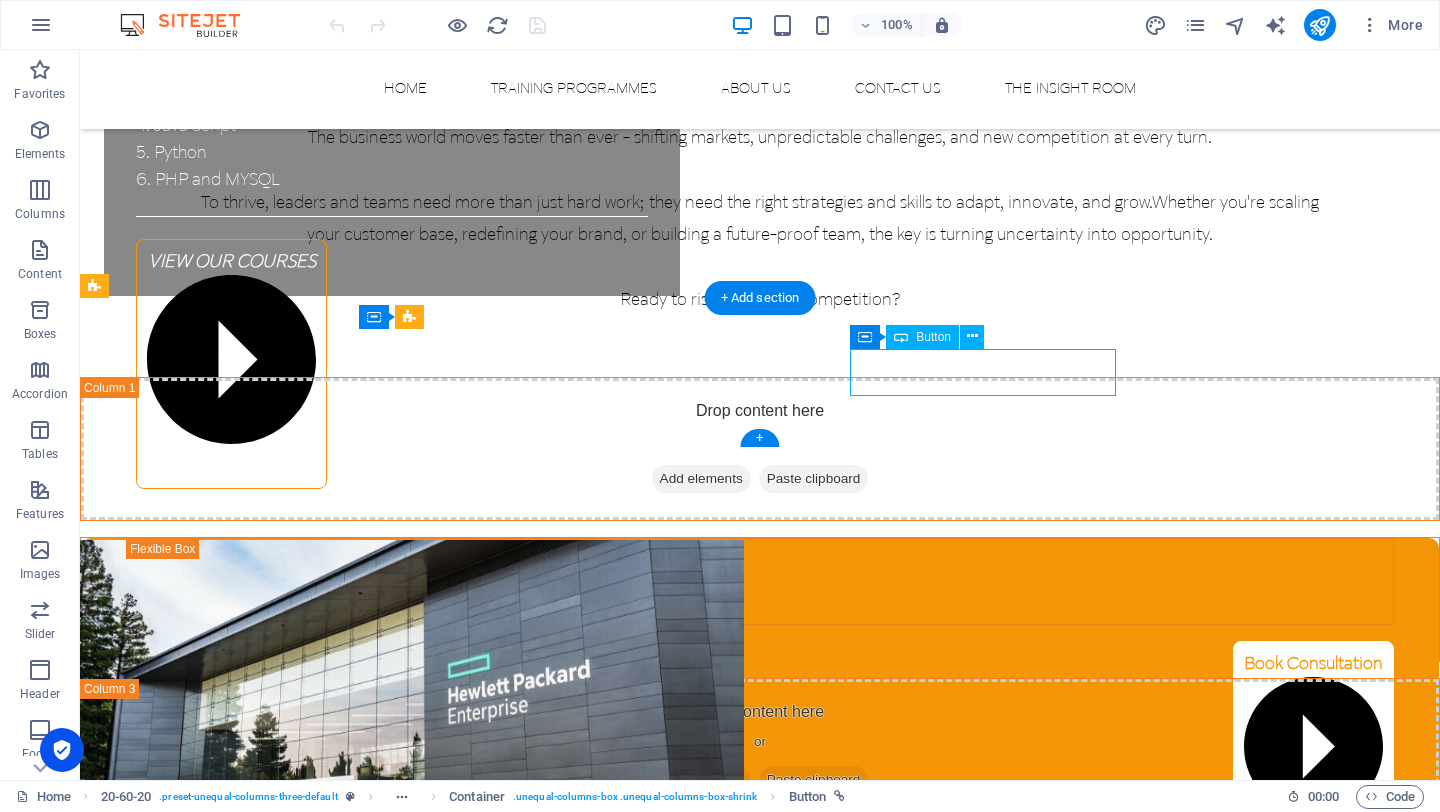 click on "Book Consultation" at bounding box center [760, 738] 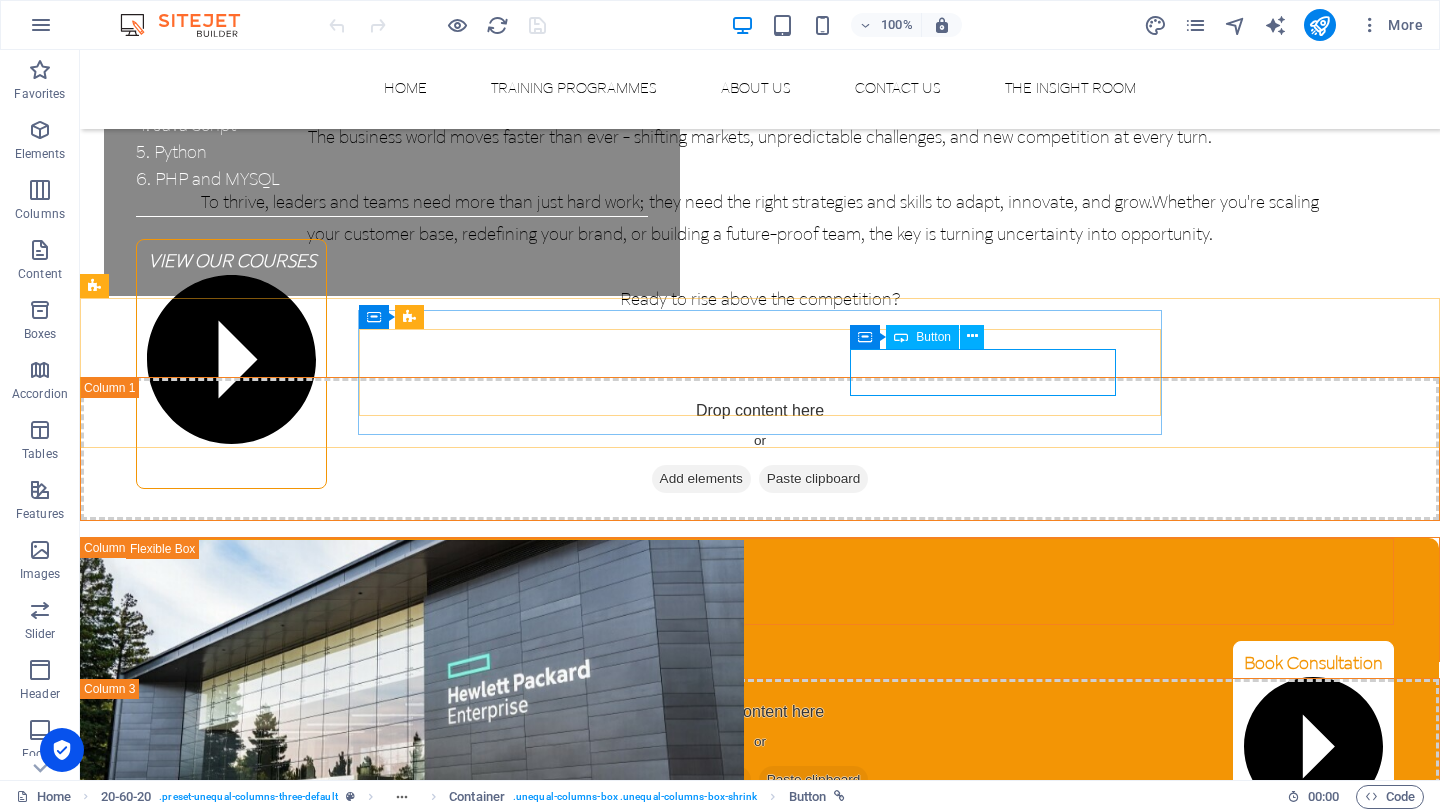 click on "Button" at bounding box center (922, 337) 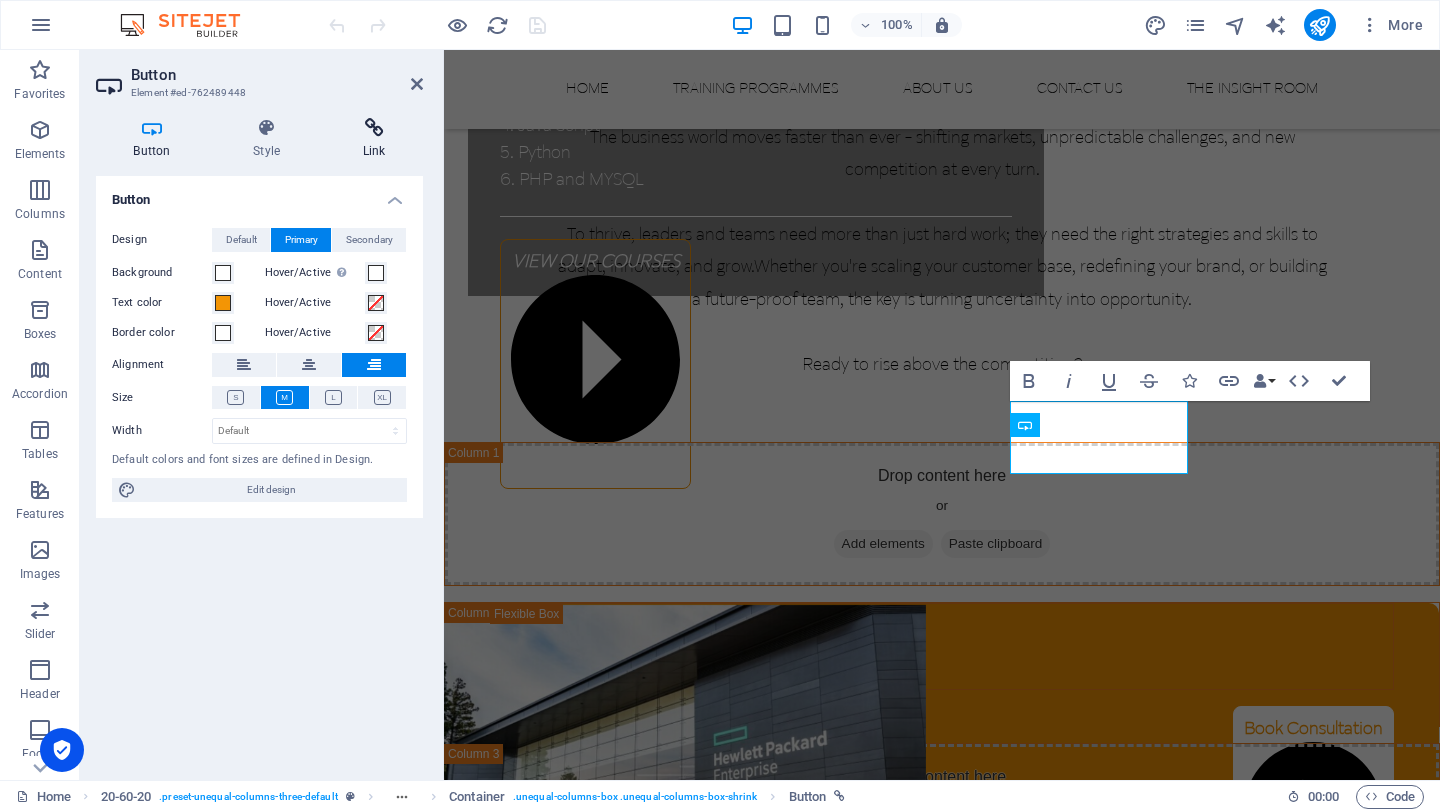 click at bounding box center (374, 128) 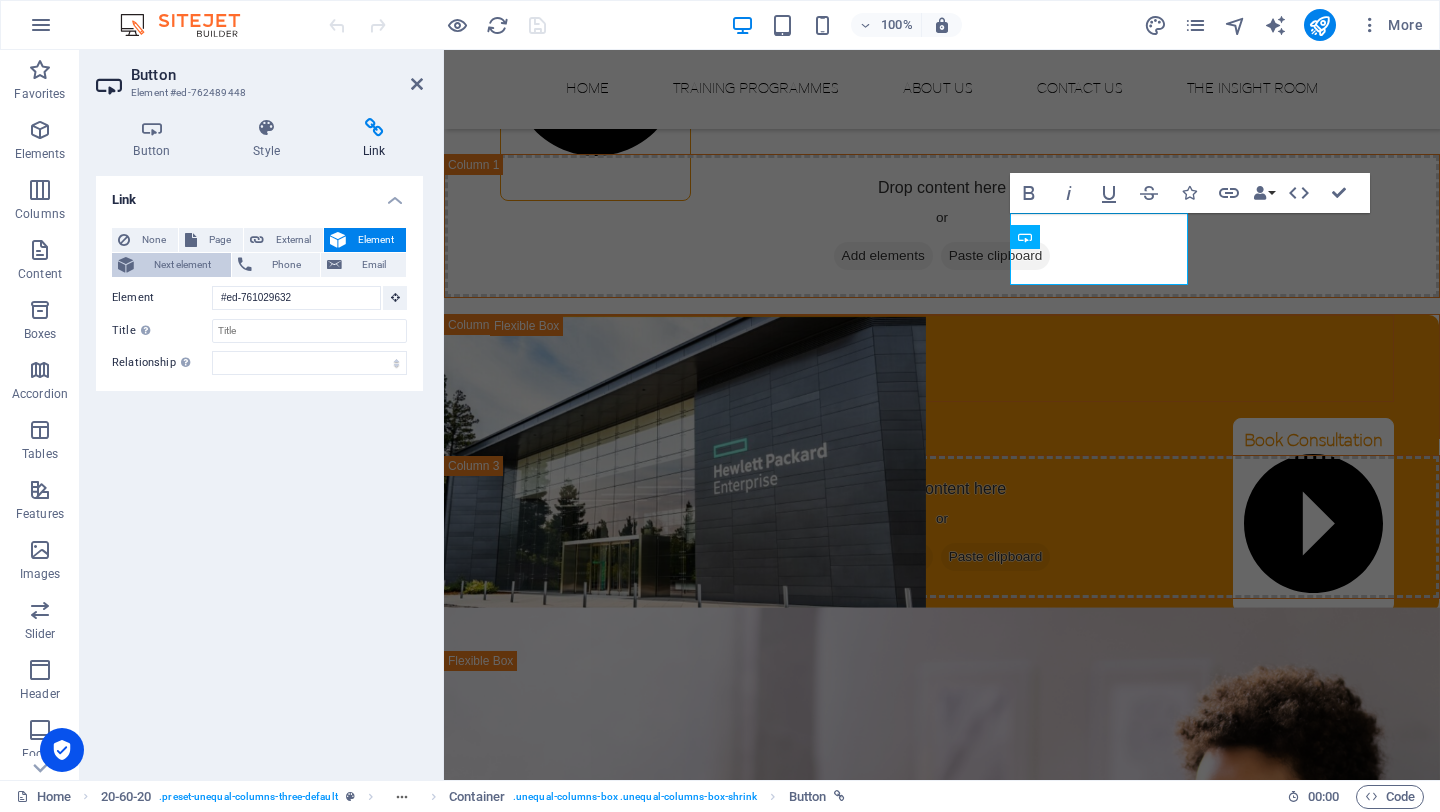 scroll, scrollTop: 2847, scrollLeft: 0, axis: vertical 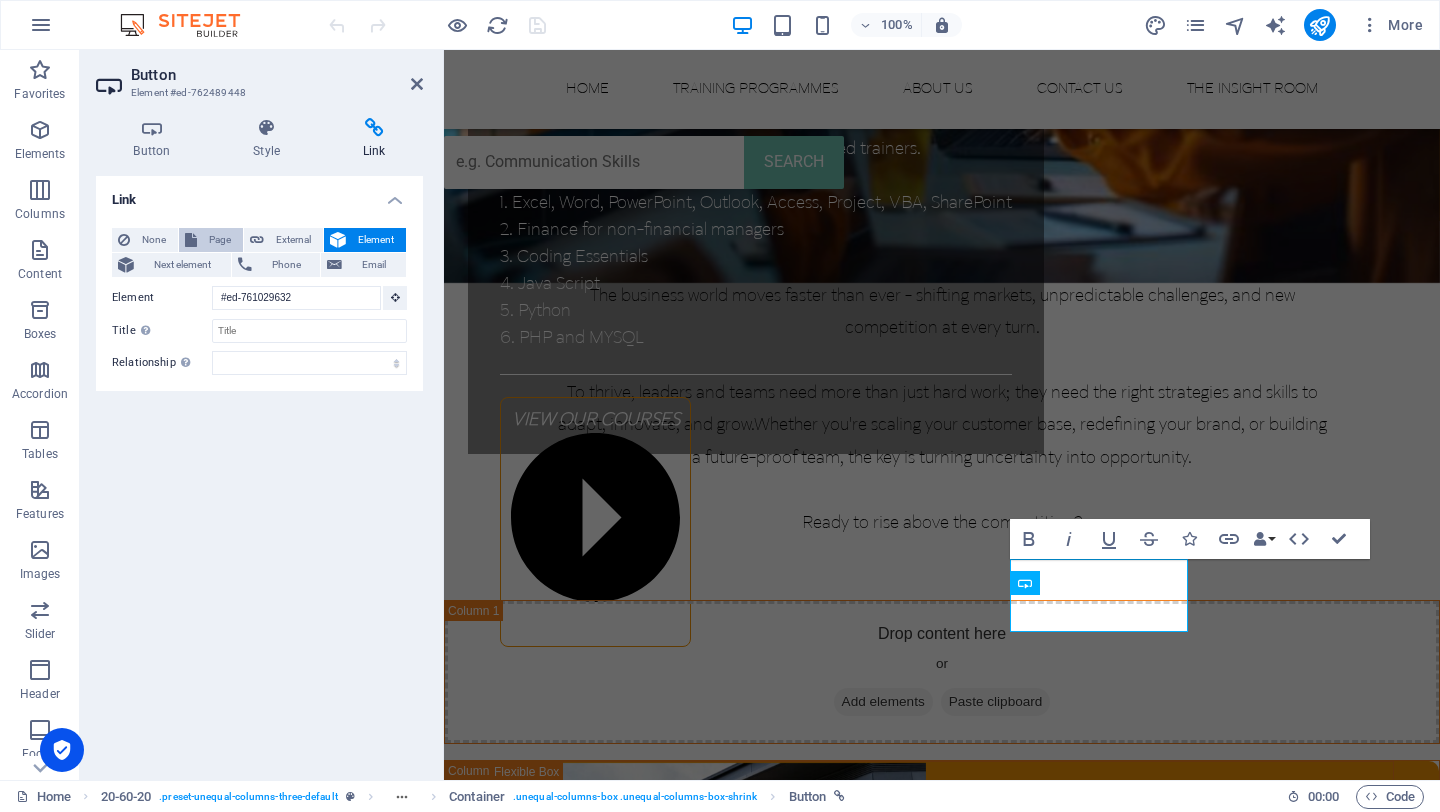 click on "Page" at bounding box center (220, 240) 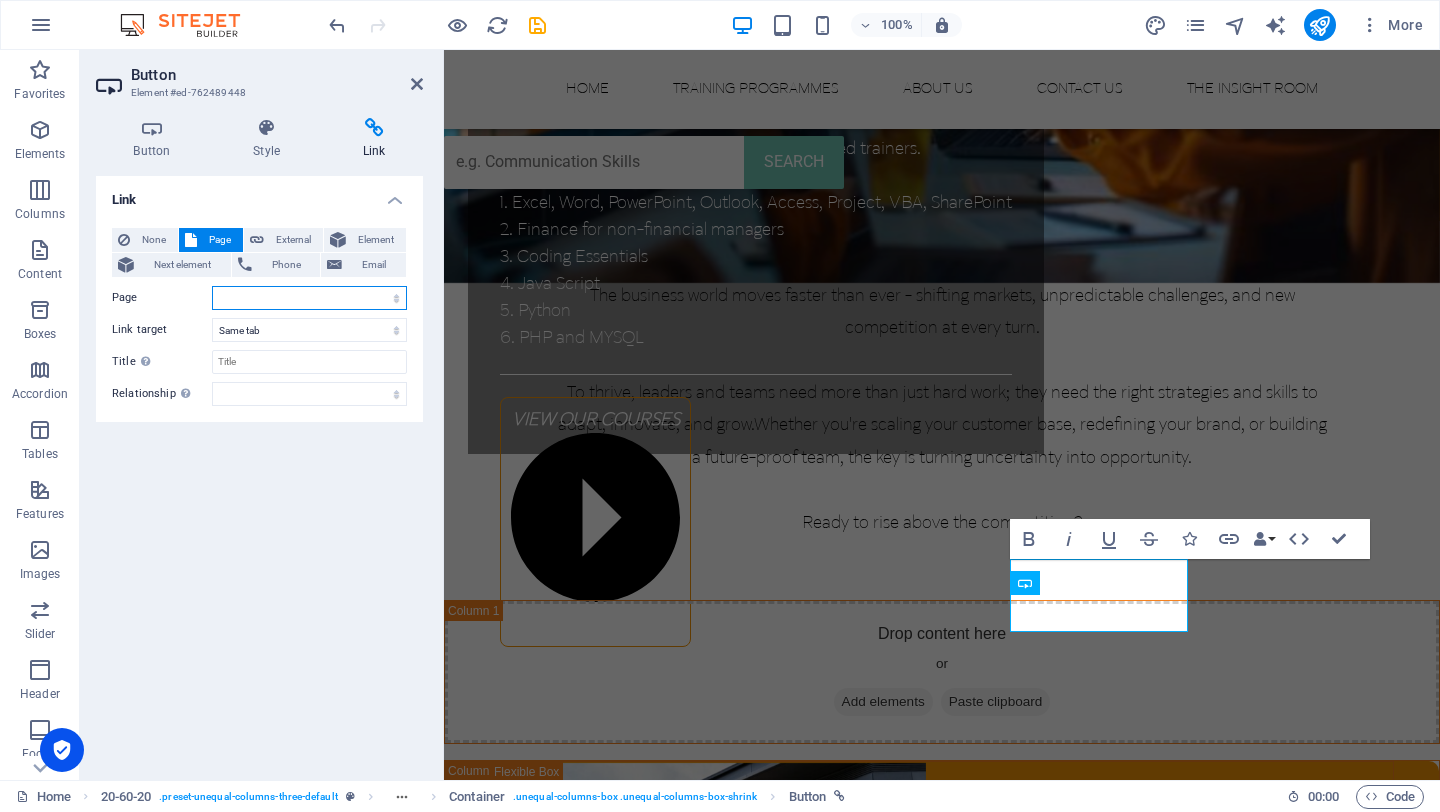 click on "Home TRAINING PROGRAMMES -- Leadership &amp; Performance Enablement -- Personal Impact &amp; Effectiveness --  Customer Service Training Courses -- IT Training Courses ABOUT US  -- Our Passion -- Our Approach -- Our Reviews CONTACT US THE INSIGHT ROOM" at bounding box center [309, 298] 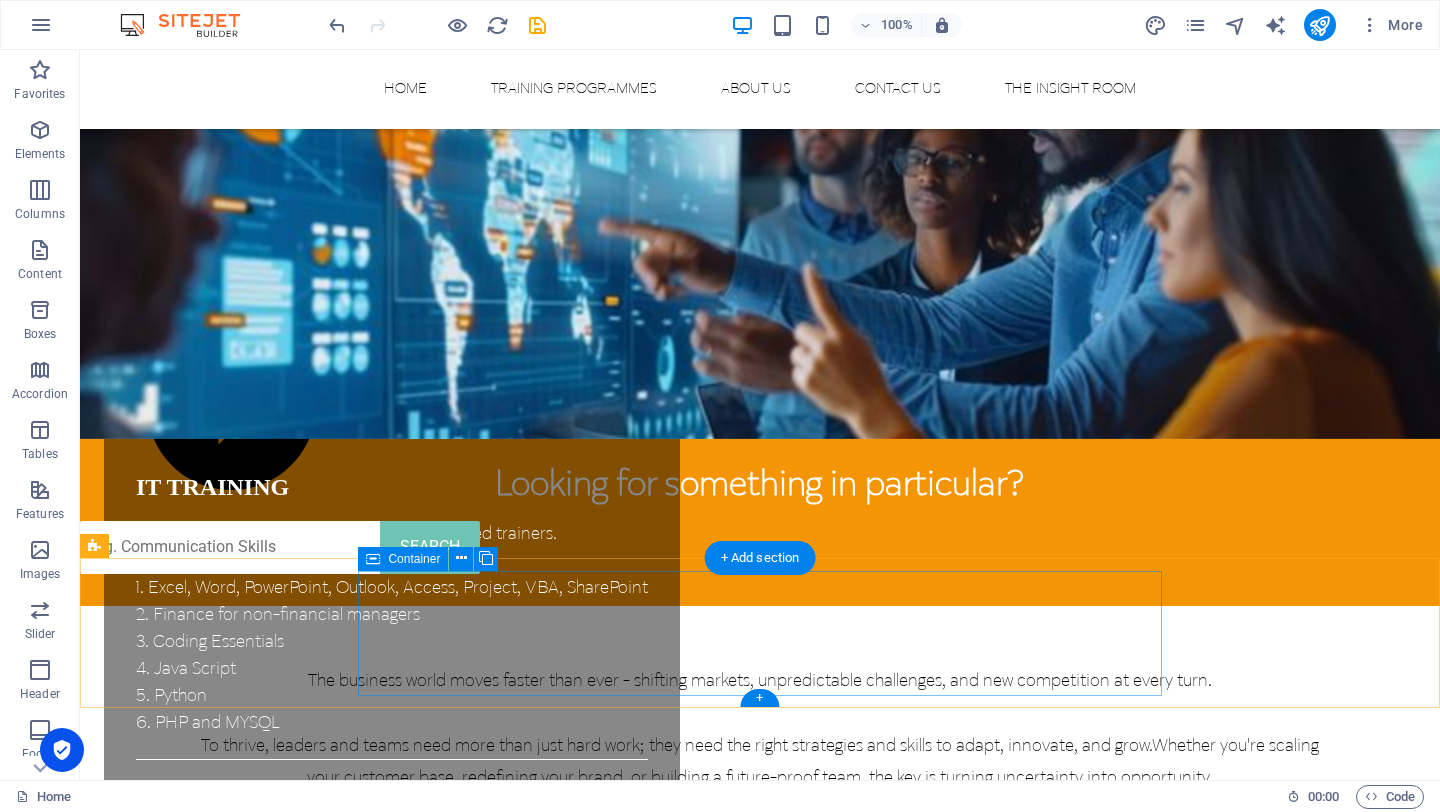 scroll, scrollTop: 2338, scrollLeft: 0, axis: vertical 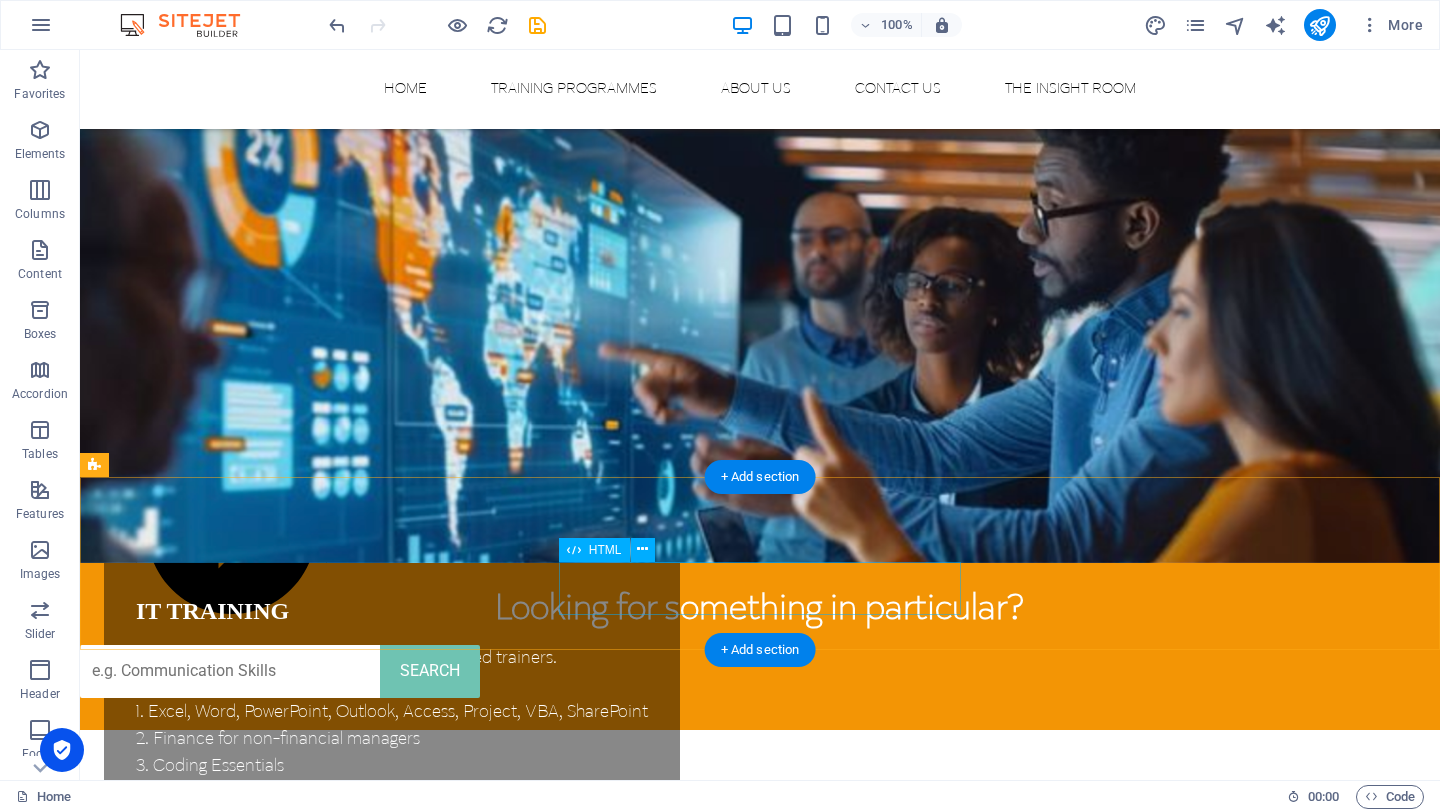 click on "SEARCH" at bounding box center [760, 671] 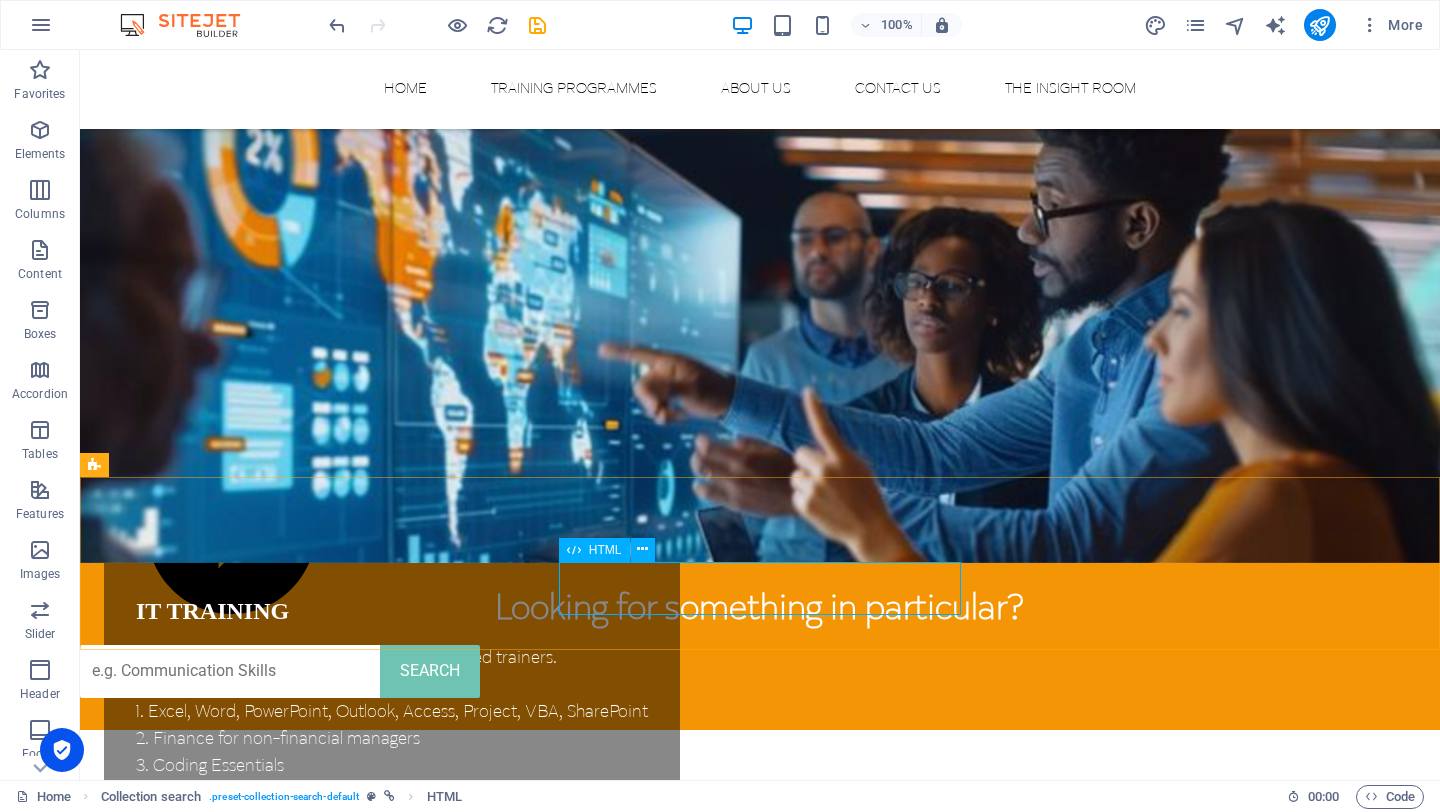 click on "HTML" at bounding box center [605, 550] 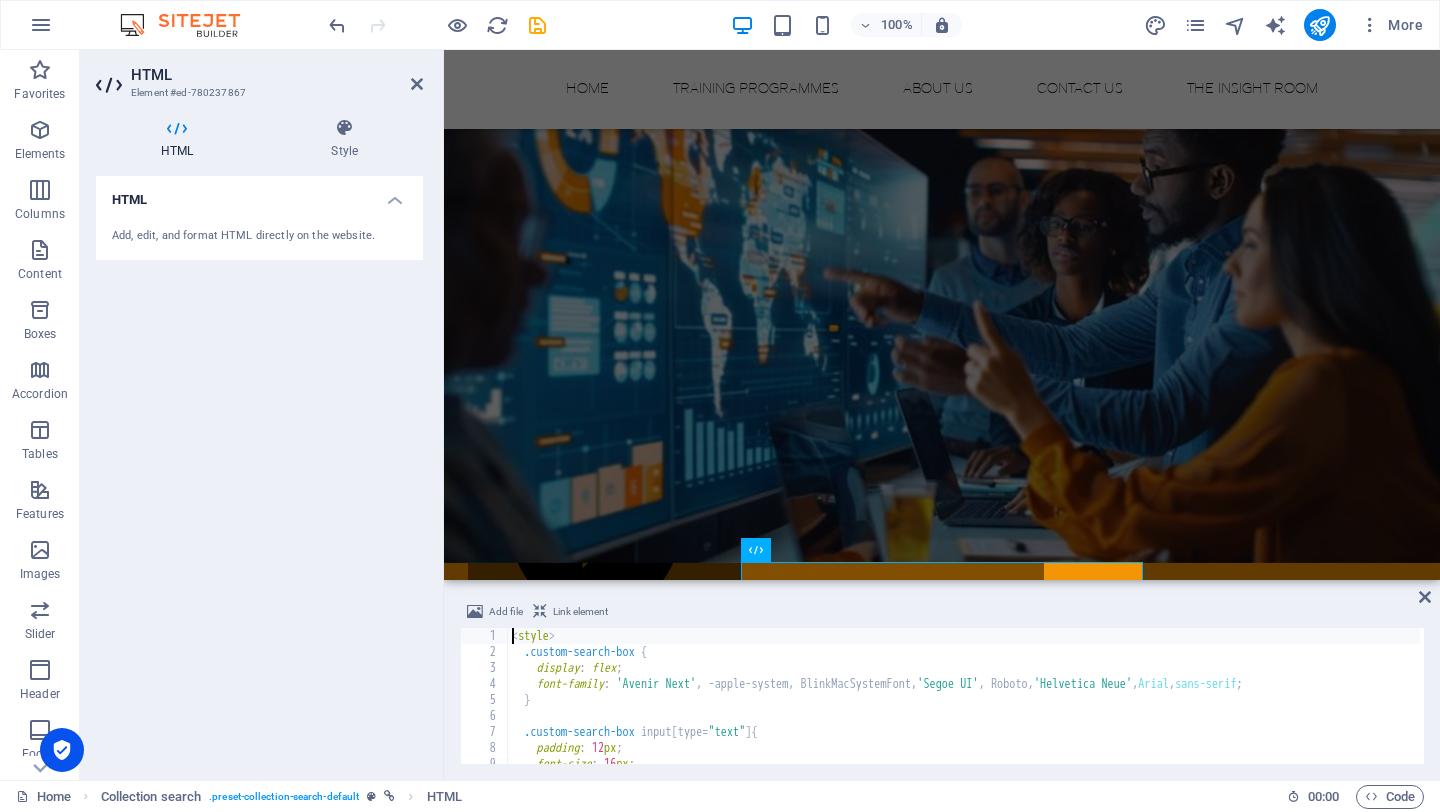 scroll, scrollTop: 440, scrollLeft: 0, axis: vertical 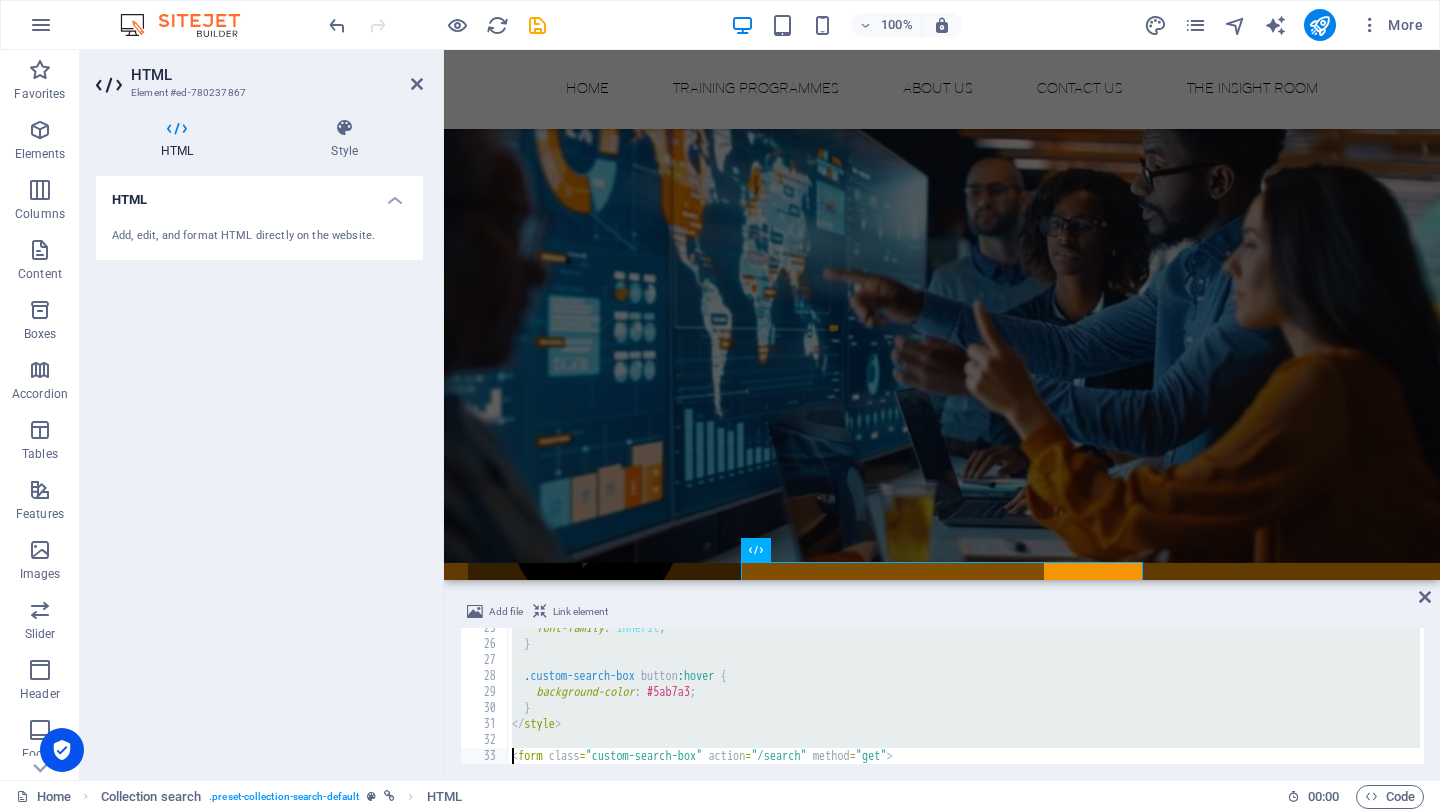 type on "<button type="submit">SEARCH</button>
</form>" 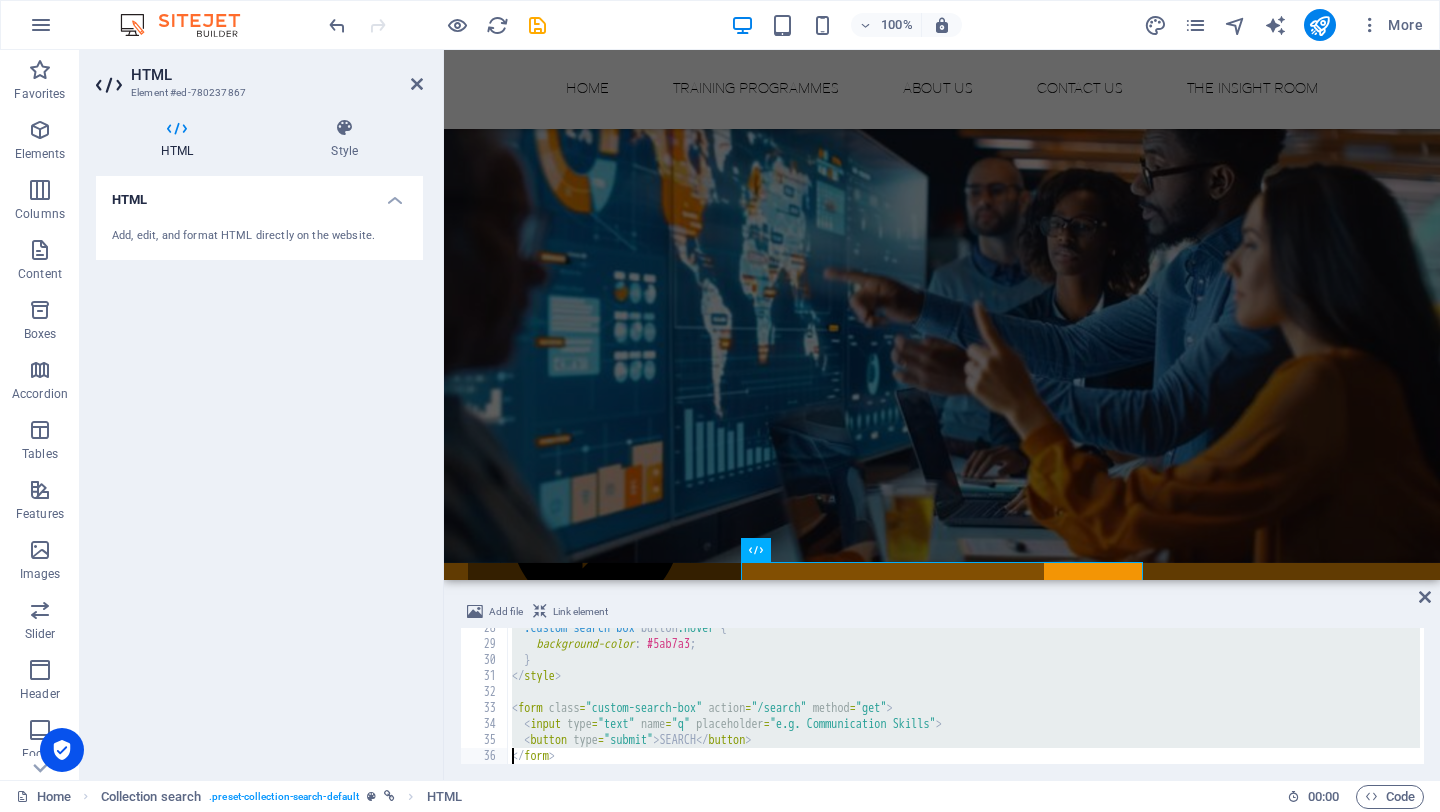 scroll, scrollTop: 440, scrollLeft: 0, axis: vertical 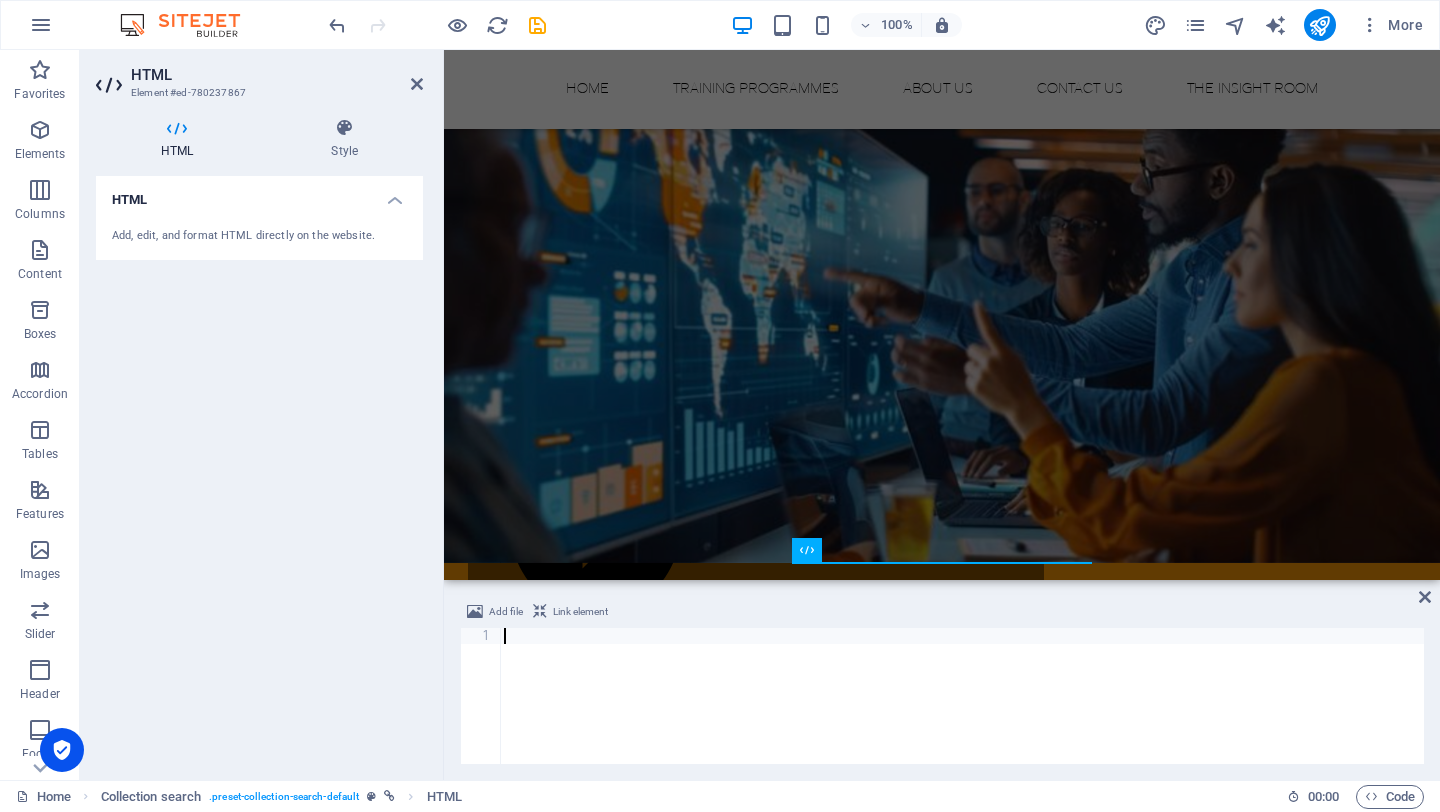 paste on "</div>" 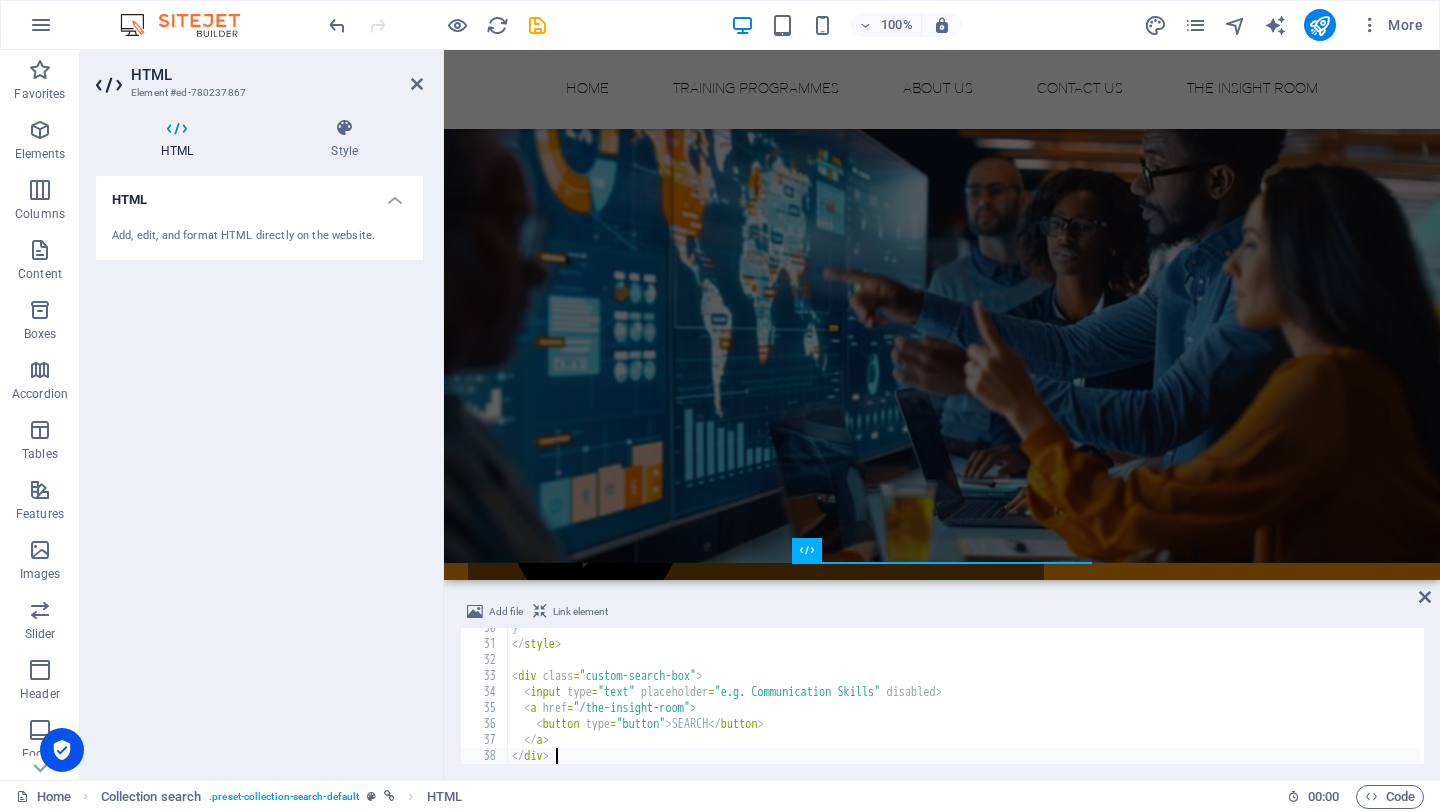 scroll, scrollTop: 472, scrollLeft: 0, axis: vertical 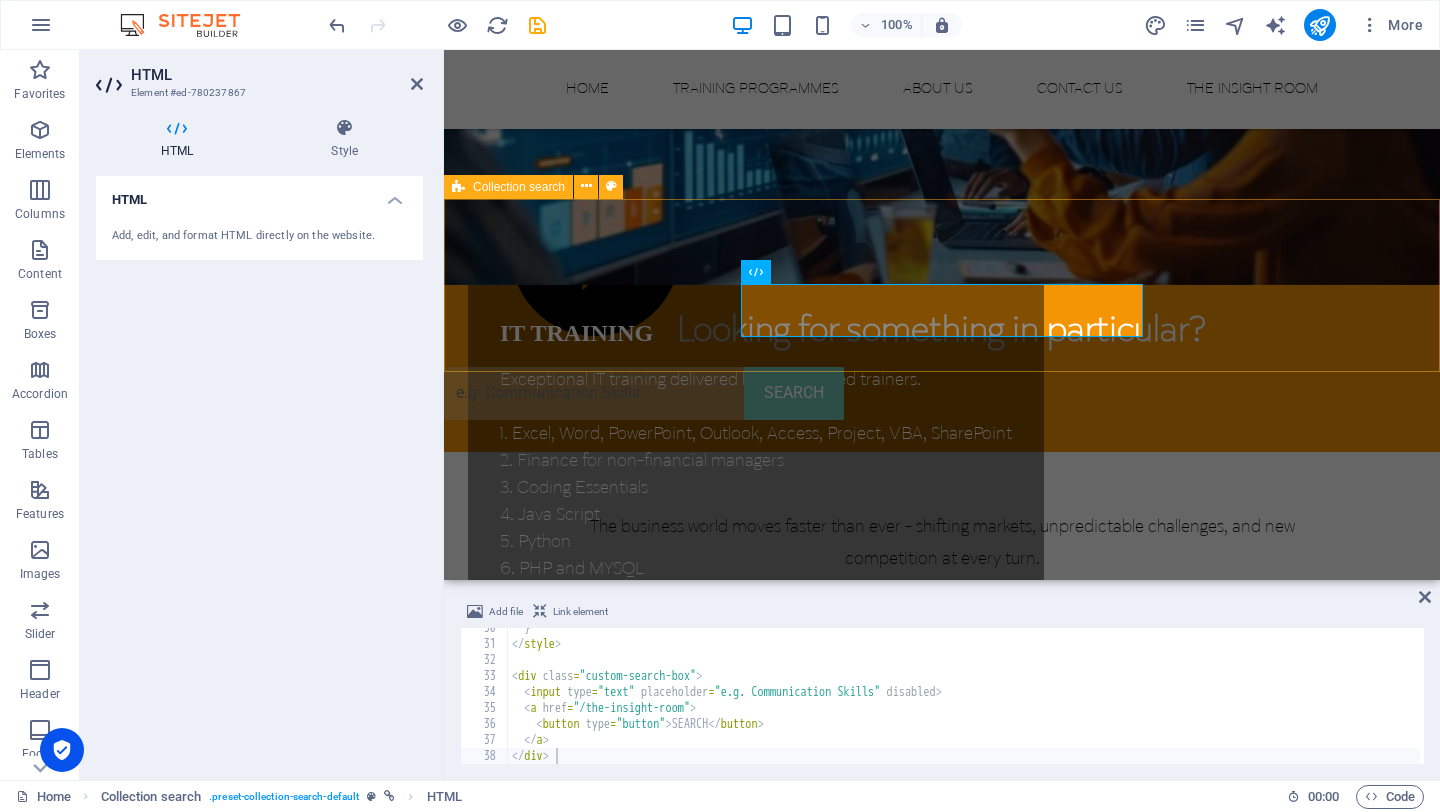 click on "Looking for something in particular?
SEARCH" at bounding box center (942, 368) 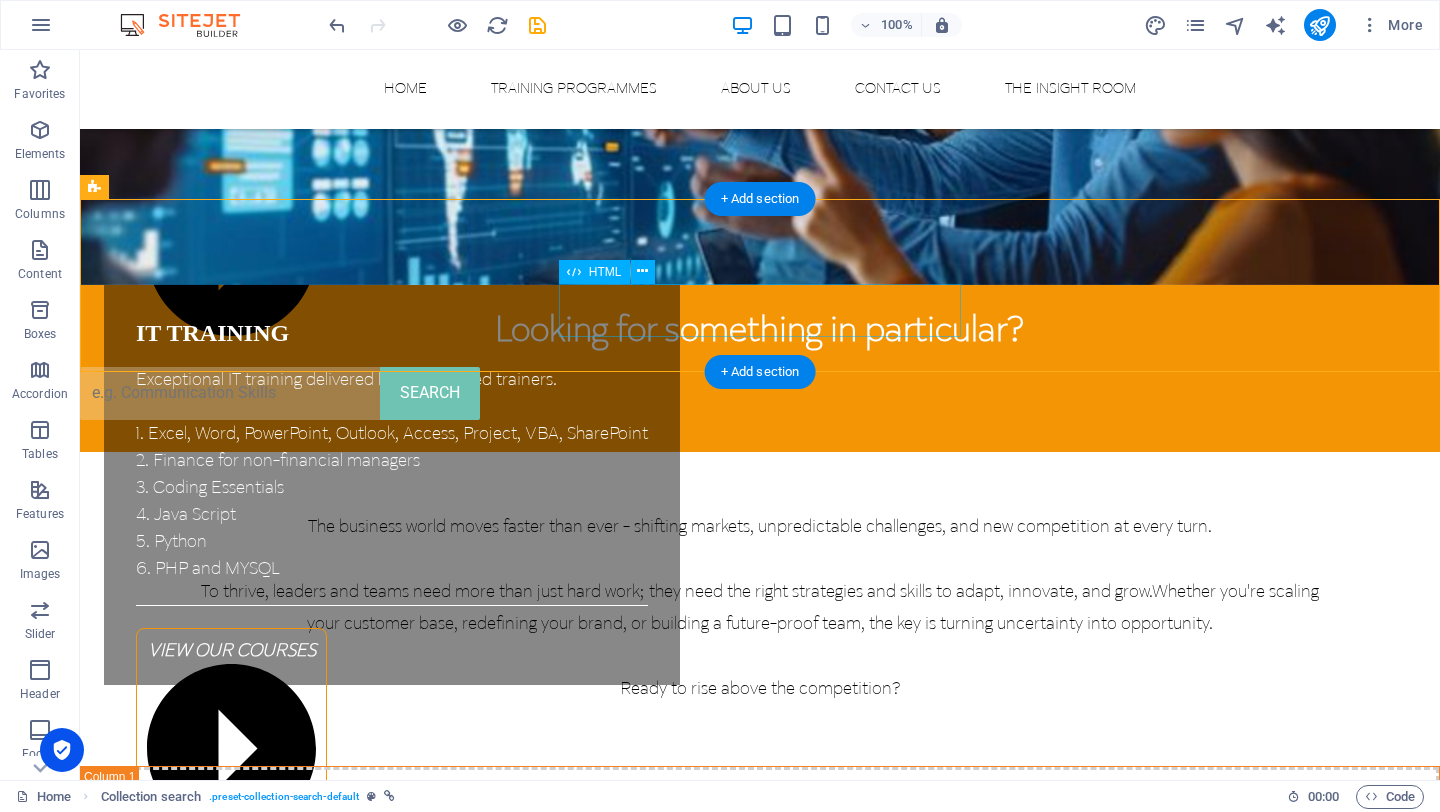 click on "SEARCH" at bounding box center [760, 393] 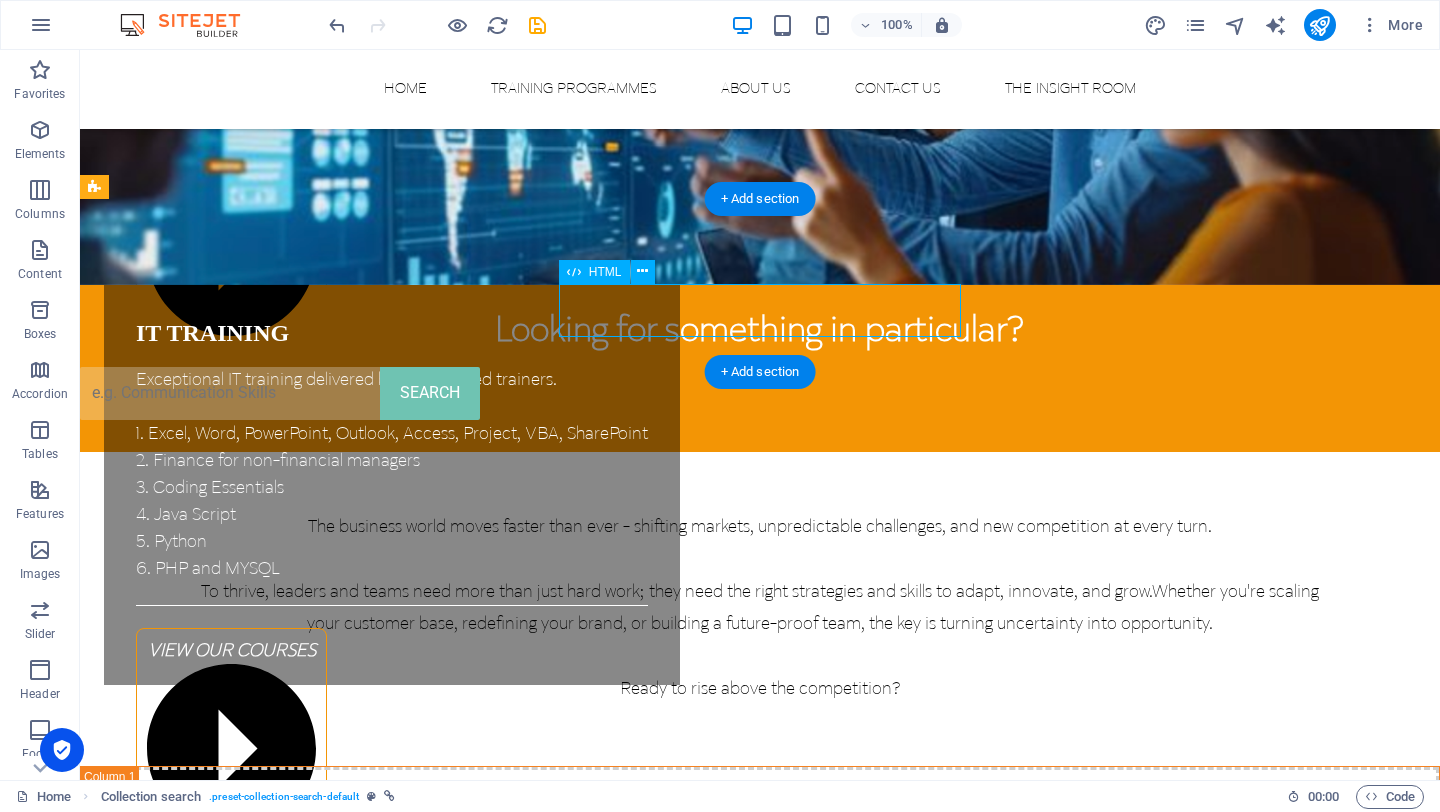 click on "SEARCH" at bounding box center [760, 393] 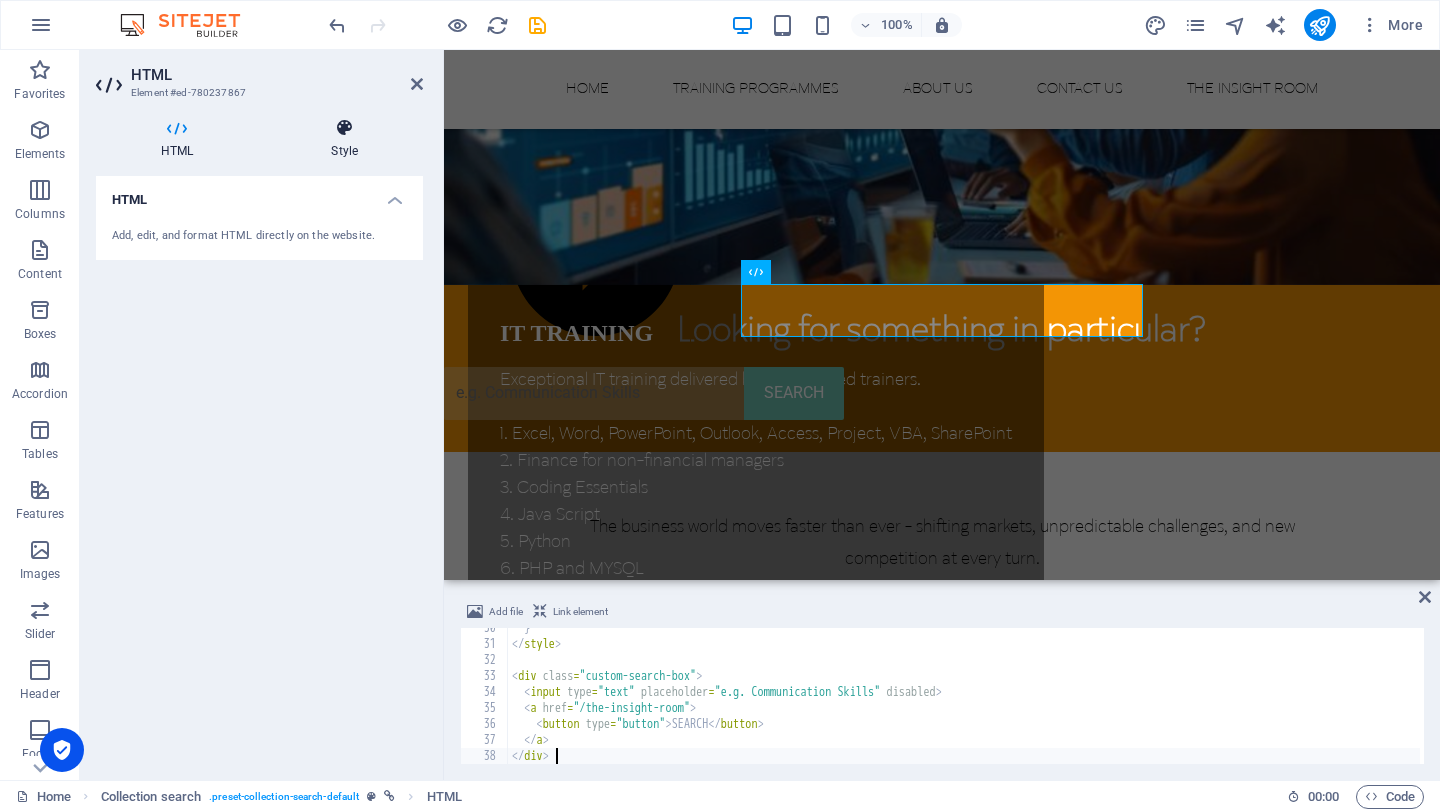 click on "Style" at bounding box center (344, 139) 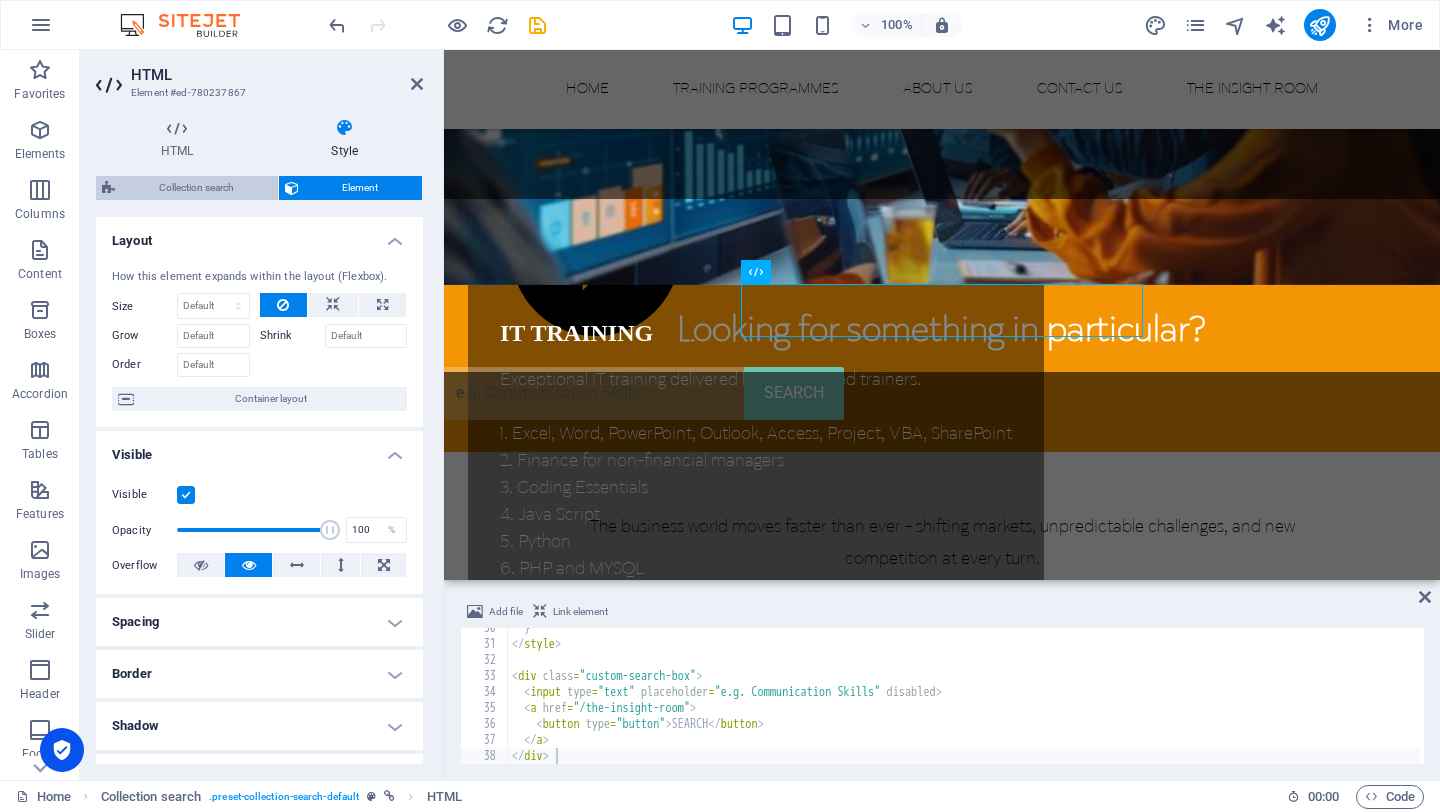 click on "Collection search" at bounding box center (196, 188) 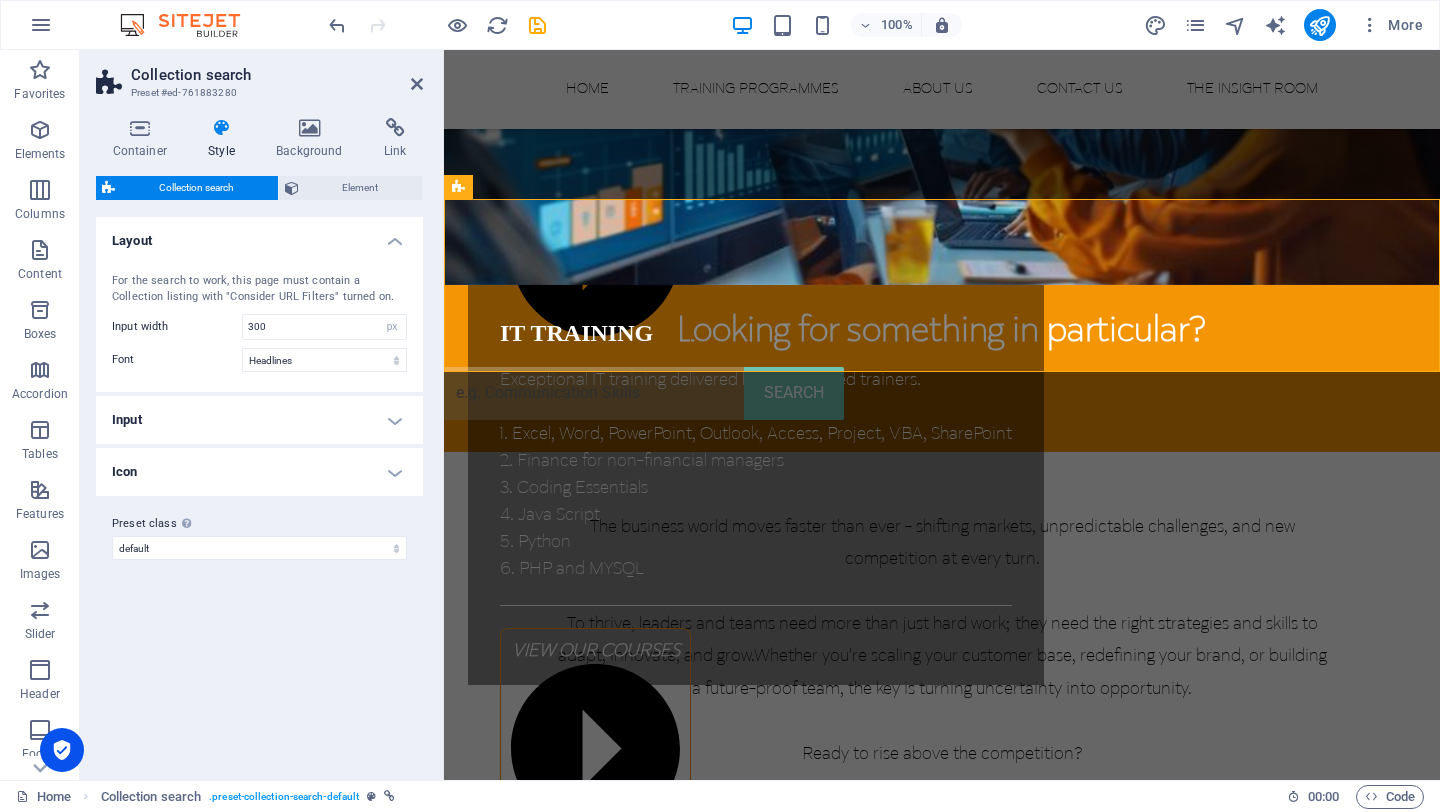 click on "Input" at bounding box center [259, 420] 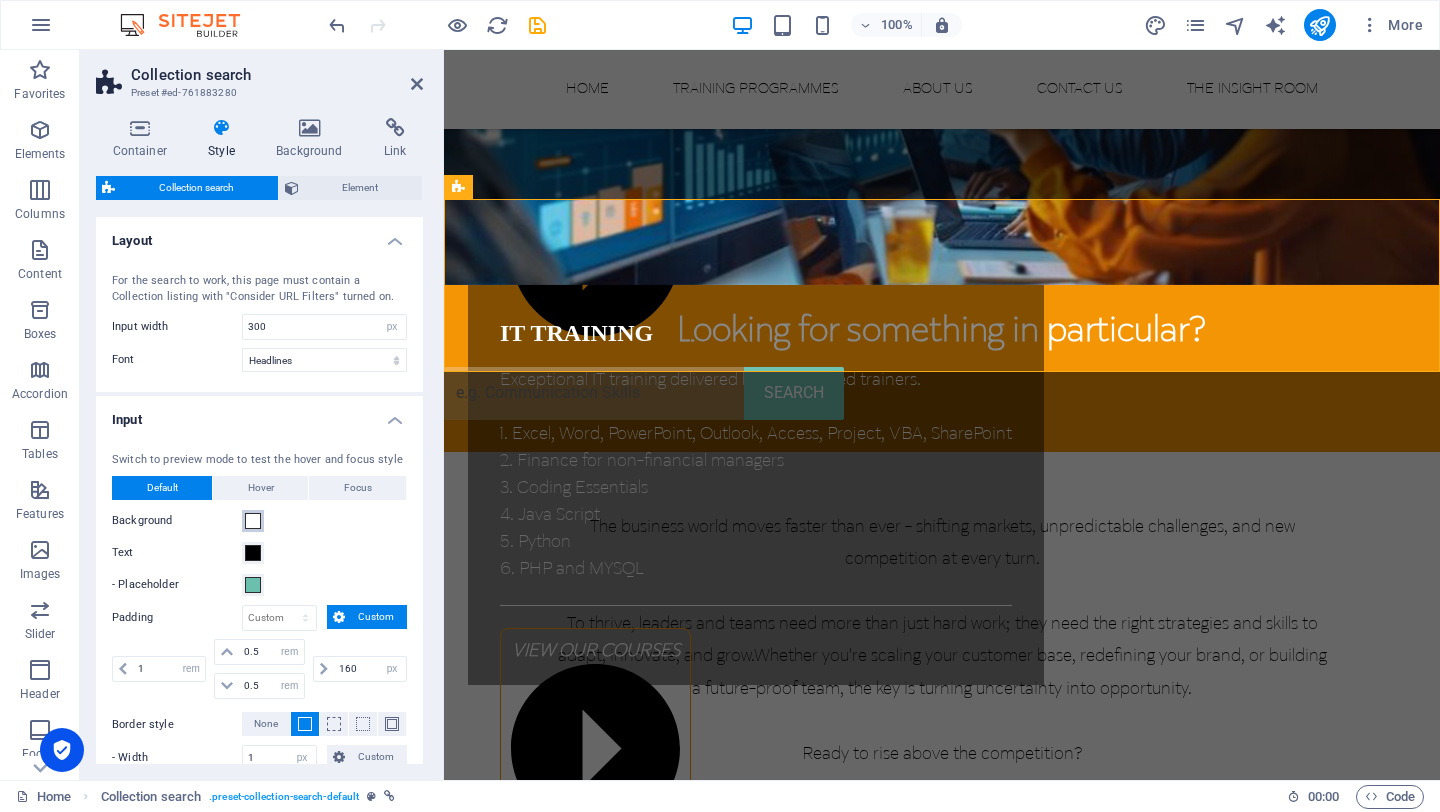 click at bounding box center [253, 521] 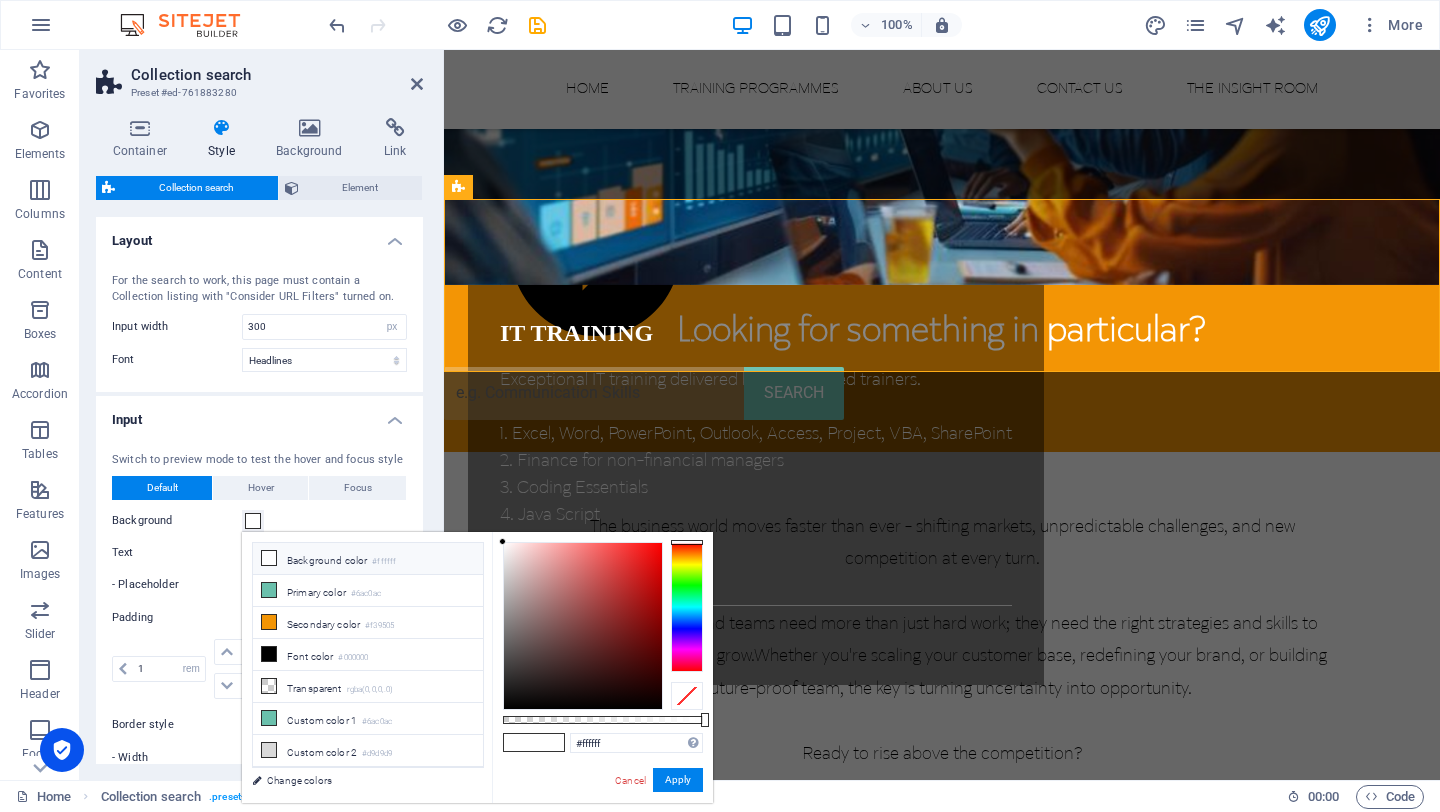 click on "Background color
#ffffff" at bounding box center (368, 559) 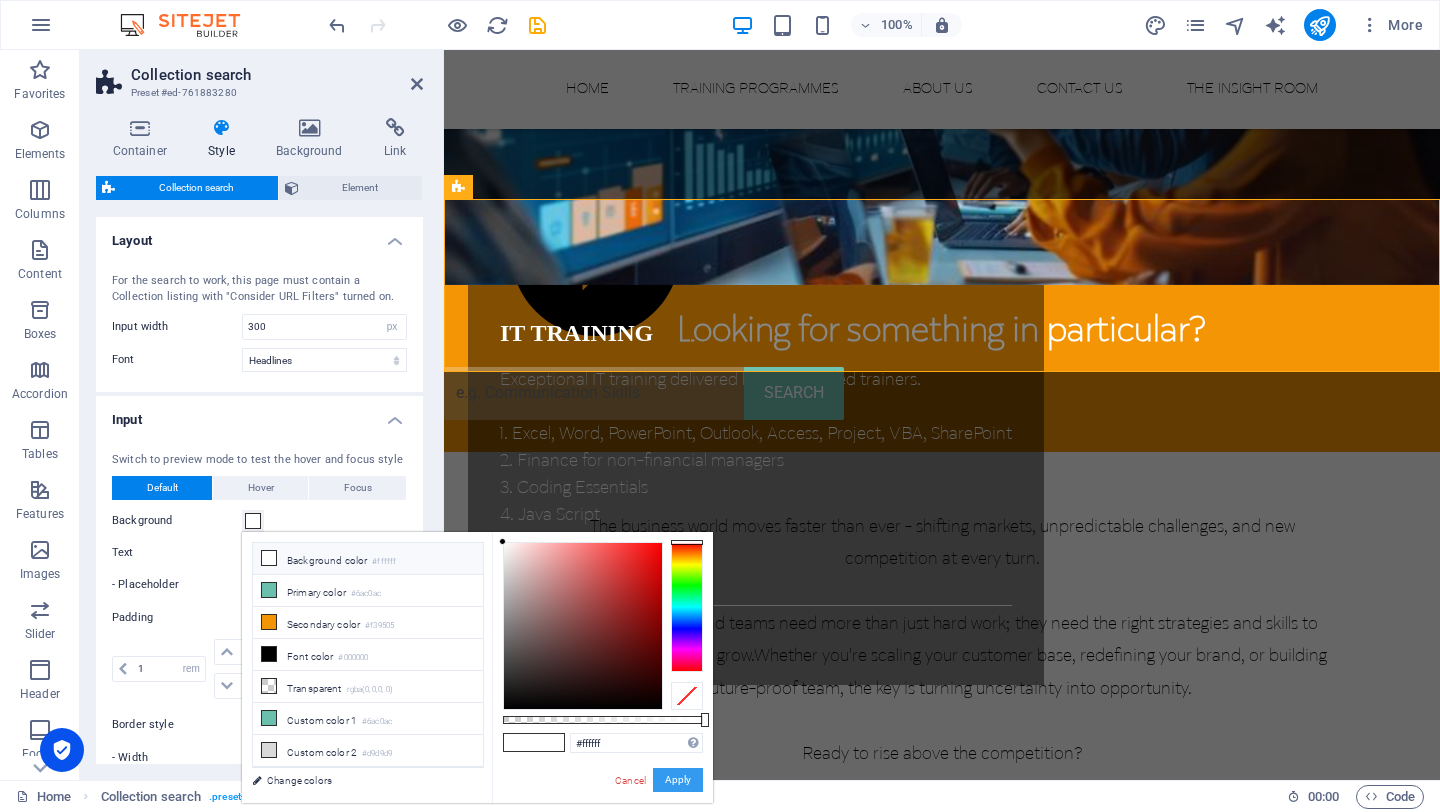 click on "Apply" at bounding box center (678, 780) 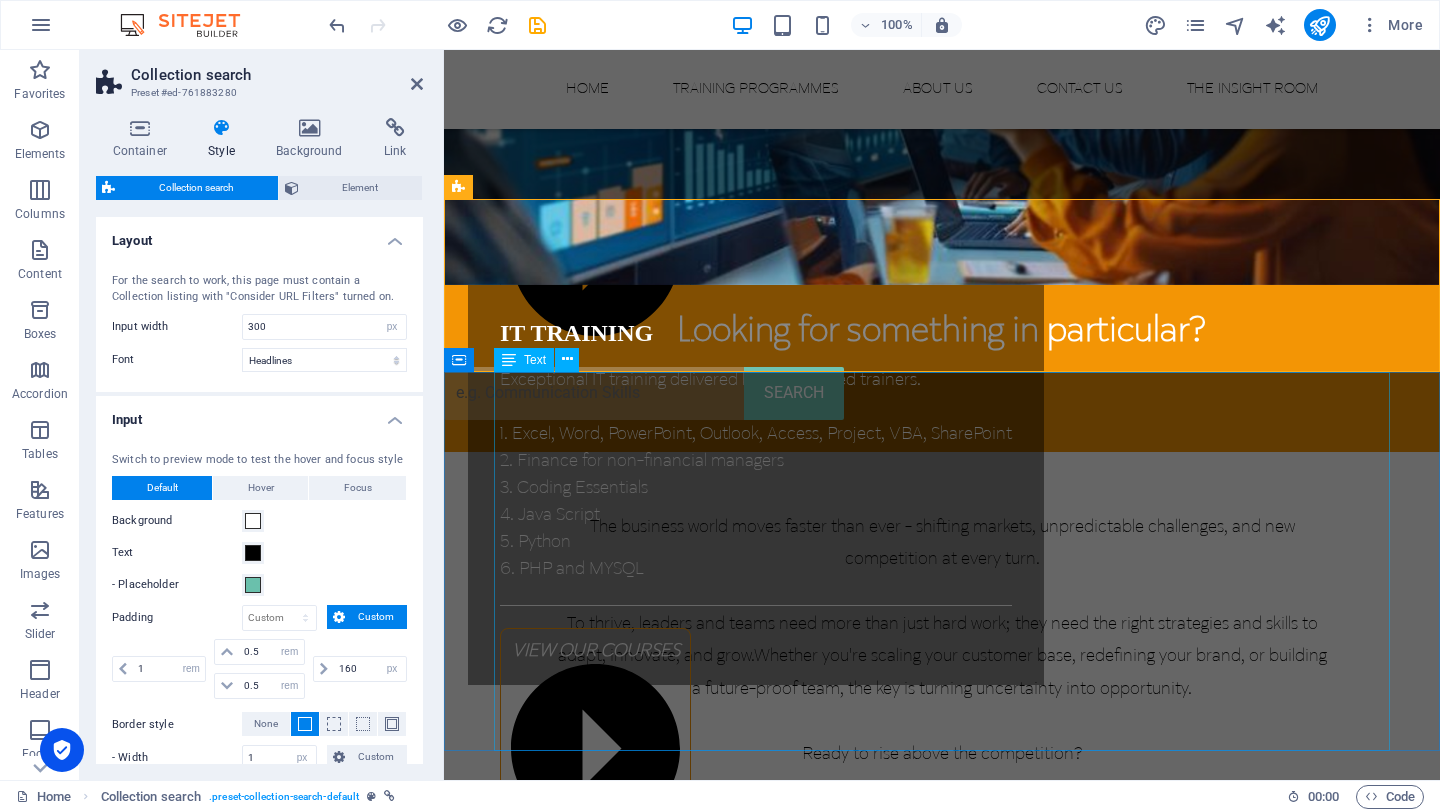 click on "The business world moves faster than ever - shifting markets, unpredictable challenges, and new competition at every turn.  To thrive, leaders and teams need more than just hard work; they need the right strategies and skills to adapt, innovate, and grow.  Whether you're scaling your customer base, redefining your brand, or building a future-proof team, the key is turning uncertainty into opportunity. Ready to rise above the competition?" at bounding box center [942, 641] 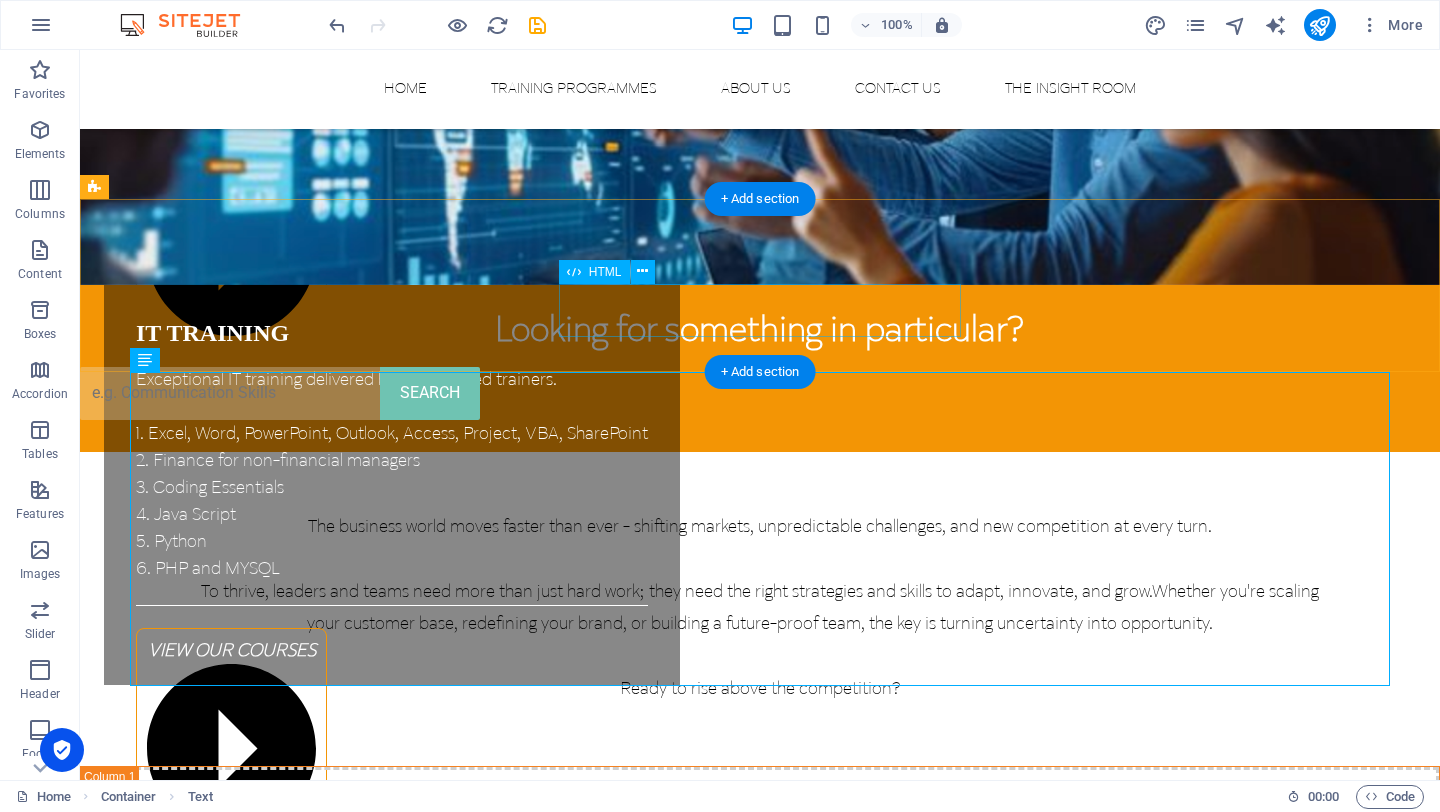 click on "SEARCH" at bounding box center [760, 393] 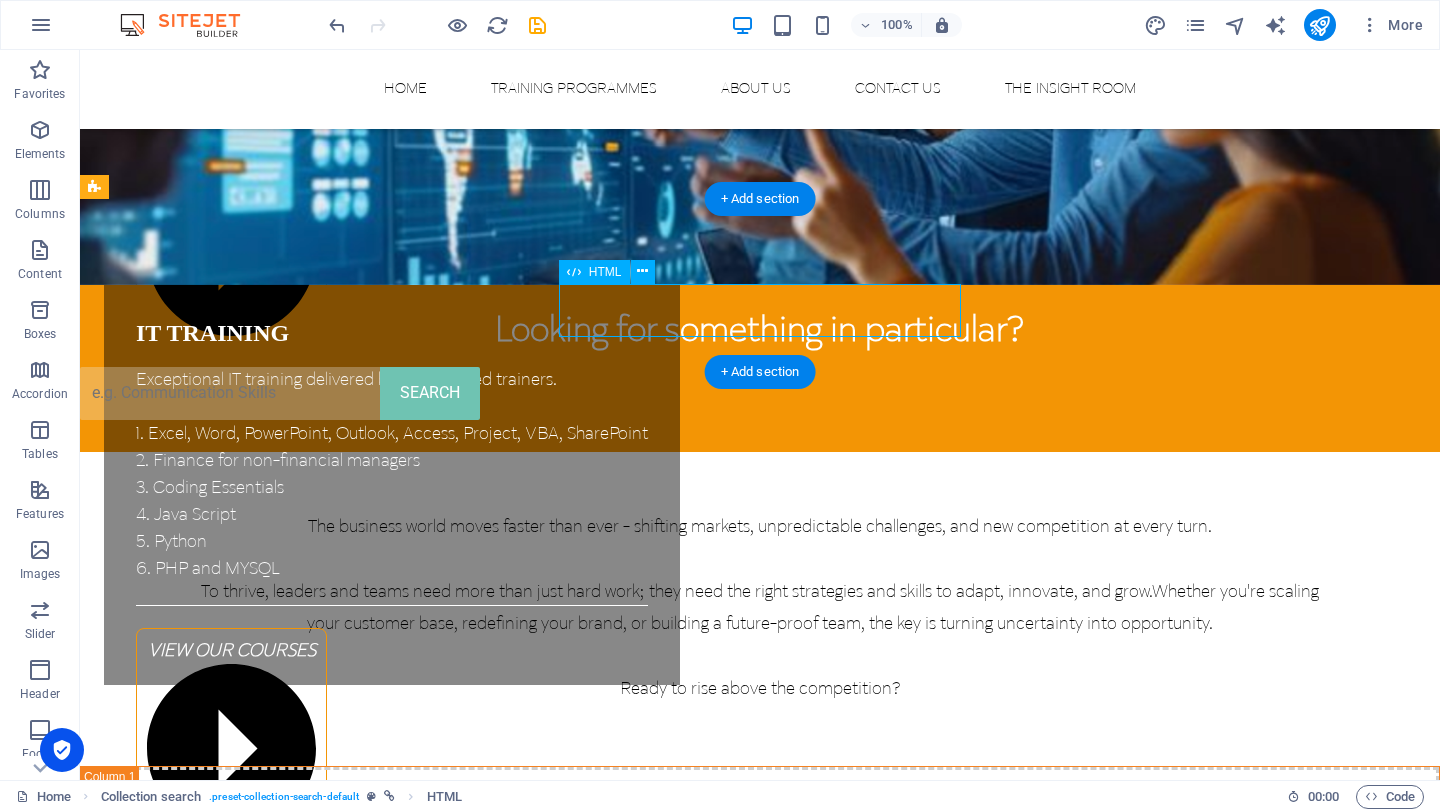 click on "SEARCH" at bounding box center (760, 393) 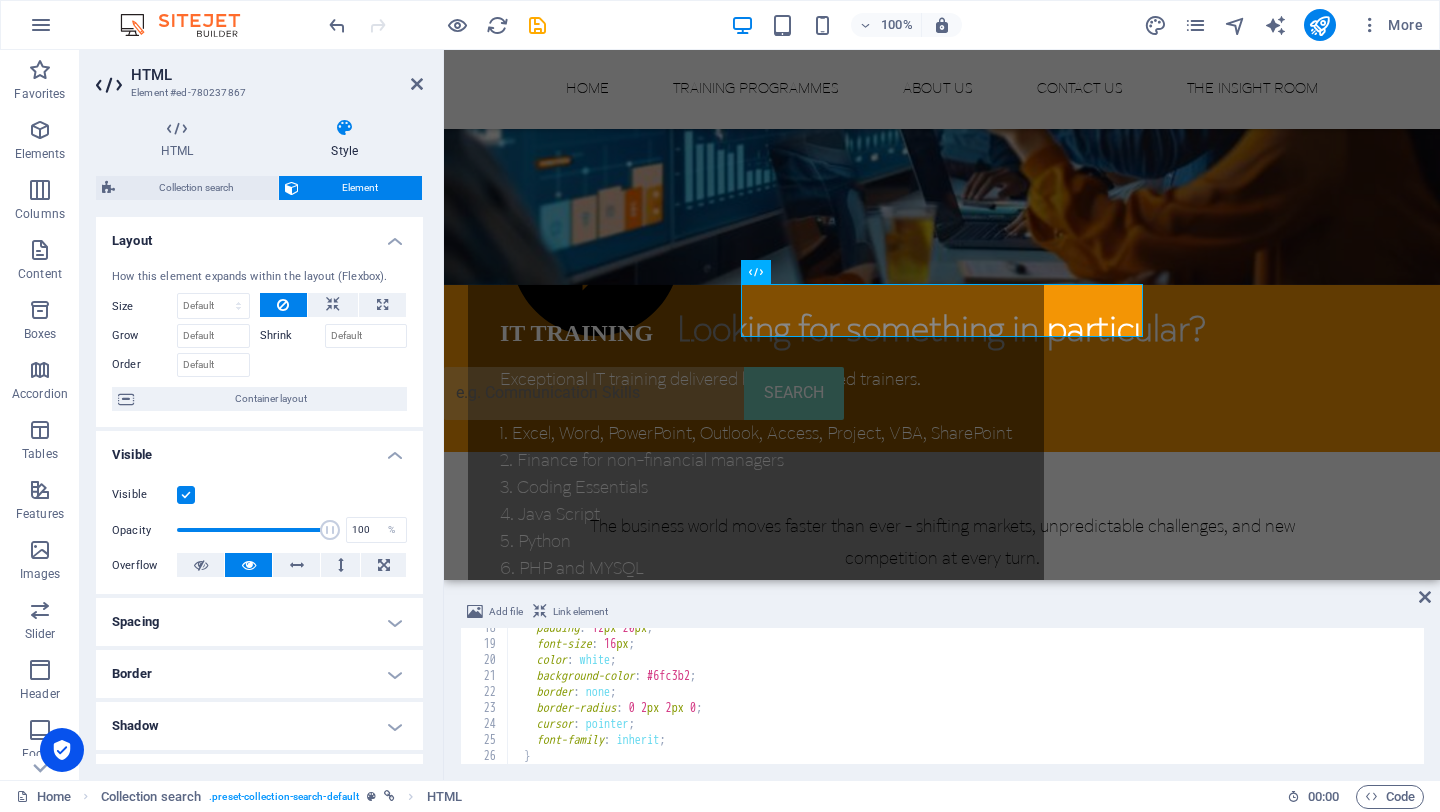 scroll, scrollTop: 280, scrollLeft: 0, axis: vertical 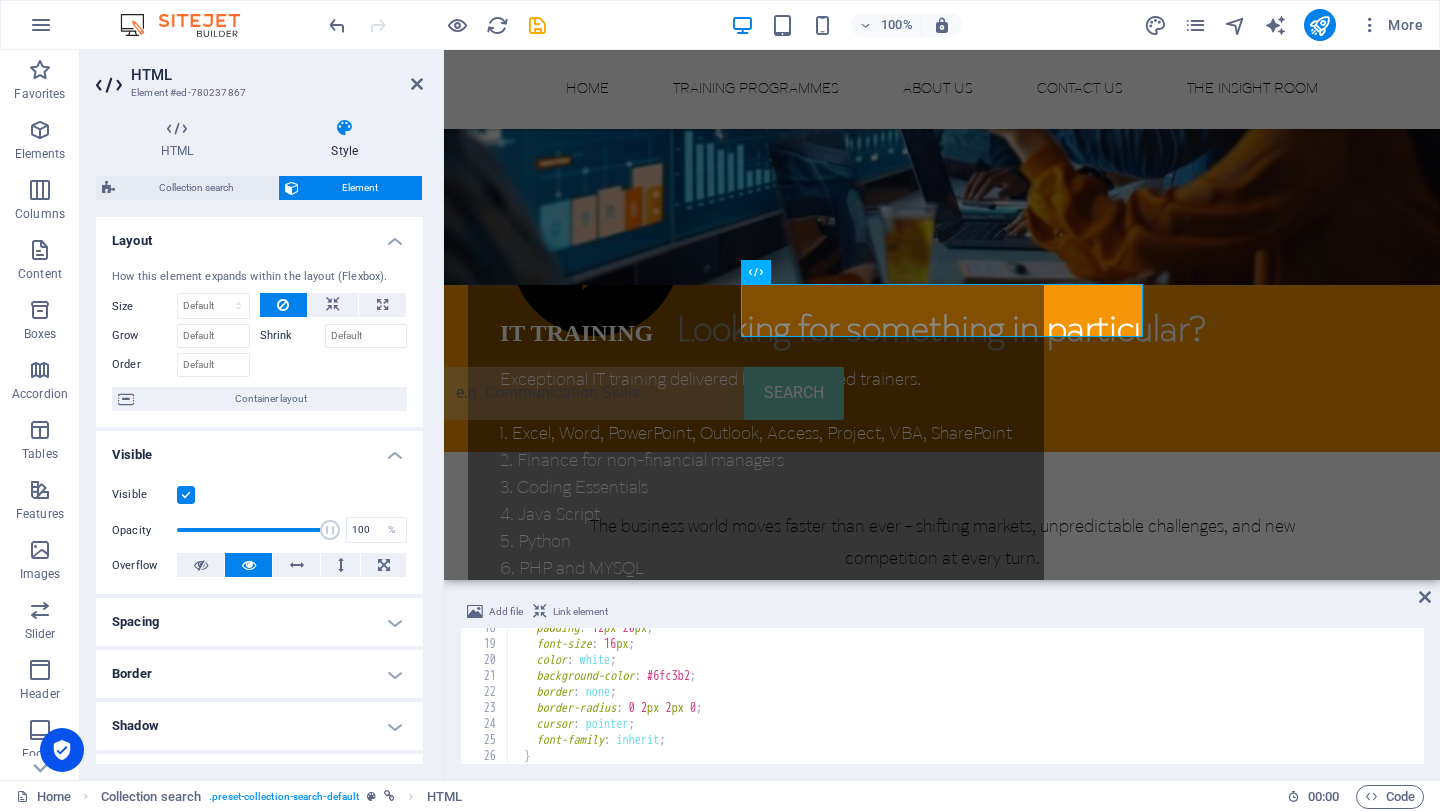 click on "padding :   12 px   20 px ;      font-size :   16 px ;      color :   white ;      background-color :   #6fc3b2 ;      border :   none ;      border-radius :   0   2 px   2 px   0 ;      cursor :   pointer ;      font-family :   inherit ;    }" at bounding box center (964, 704) 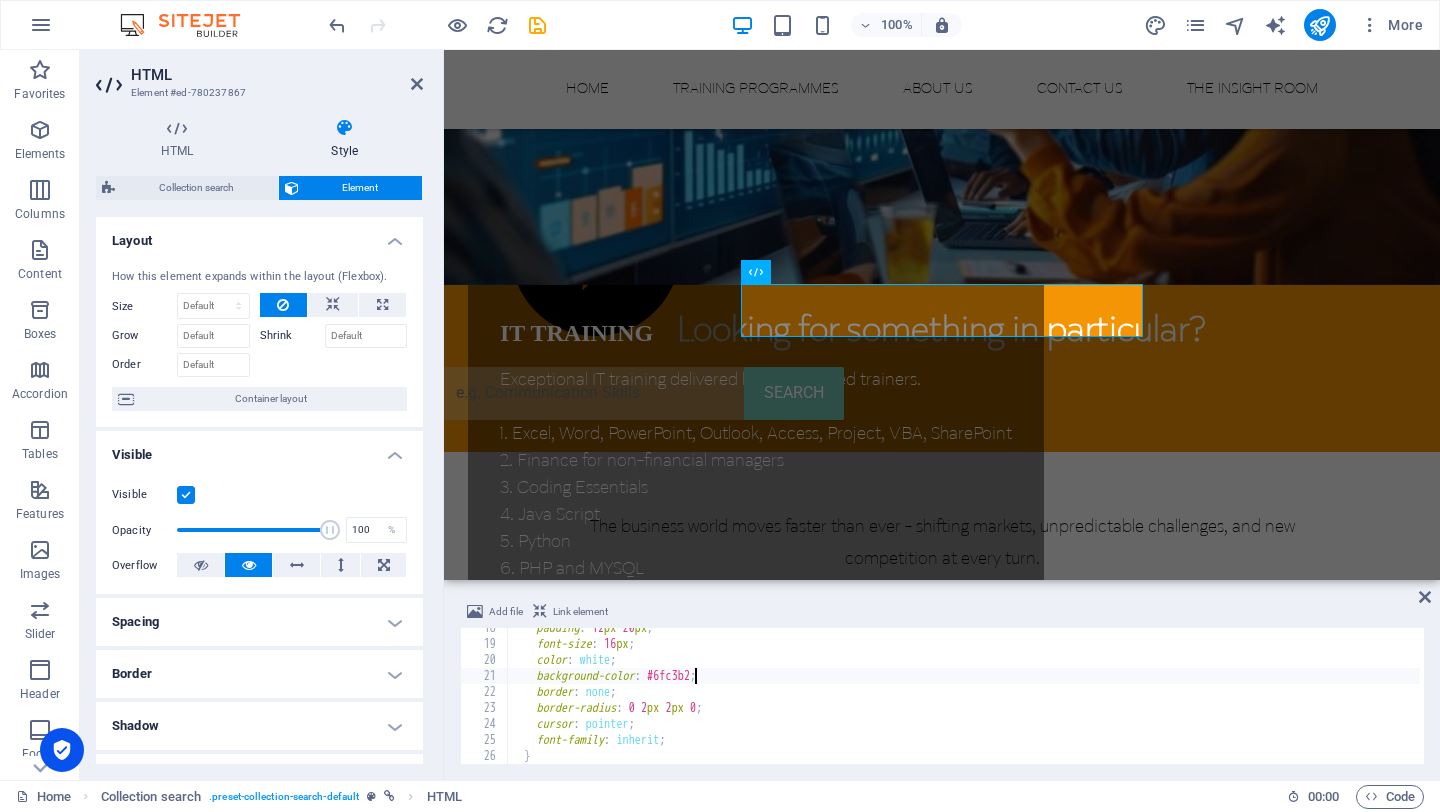 click on "padding :   12 px   20 px ;      font-size :   16 px ;      color :   white ;      background-color :   #6fc3b2 ;      border :   none ;      border-radius :   0   2 px   2 px   0 ;      cursor :   pointer ;      font-family :   inherit ;    }" at bounding box center [964, 704] 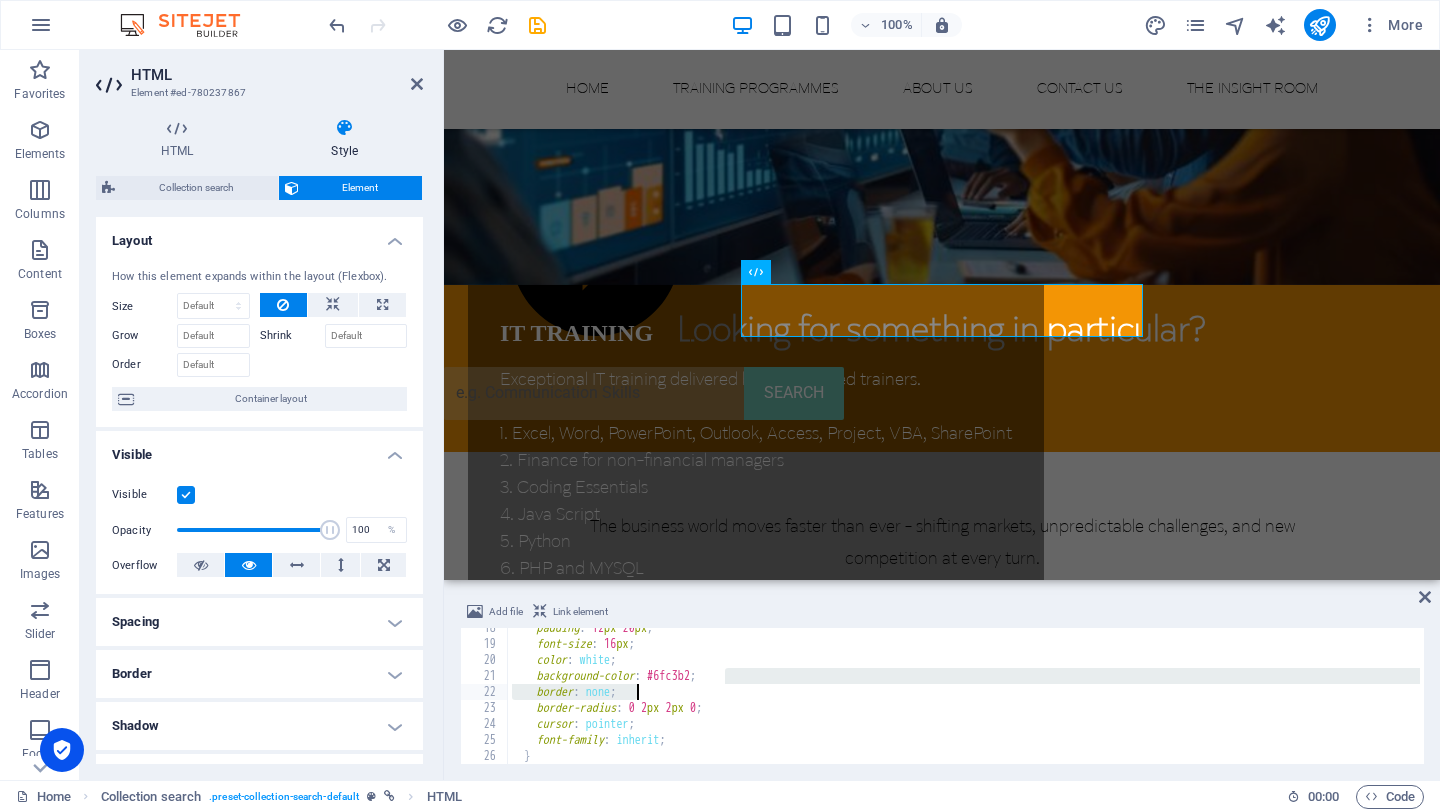 click on "padding :   12 px   20 px ;      font-size :   16 px ;      color :   white ;      background-color :   #6fc3b2 ;      border :   none ;      border-radius :   0   2 px   2 px   0 ;      cursor :   pointer ;      font-family :   inherit ;    }" at bounding box center [964, 704] 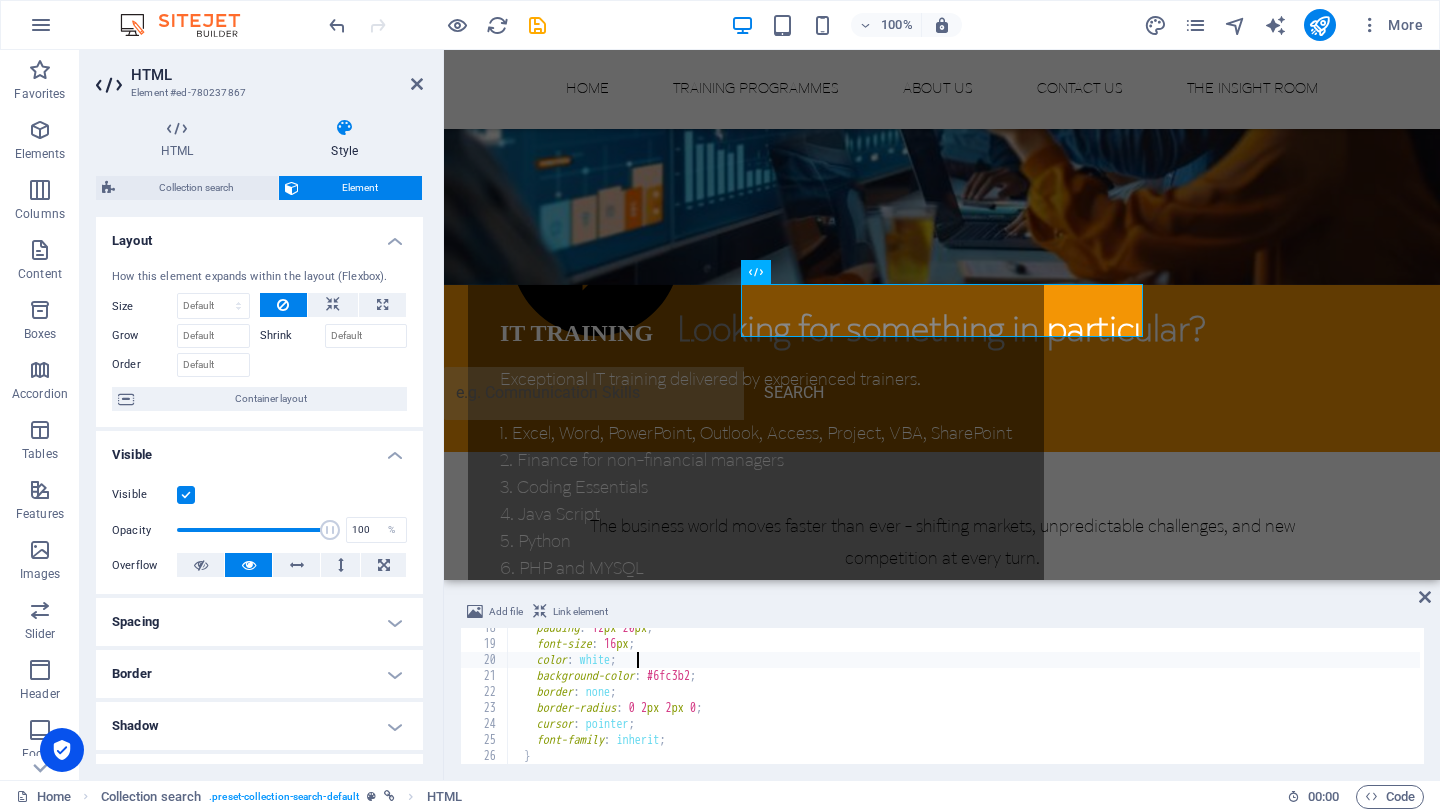 click on "padding :   12 px   20 px ;      font-size :   16 px ;      color :   white ;      background-color :   #6fc3b2 ;      border :   none ;      border-radius :   0   2 px   2 px   0 ;      cursor :   pointer ;      font-family :   inherit ;    }" at bounding box center (964, 704) 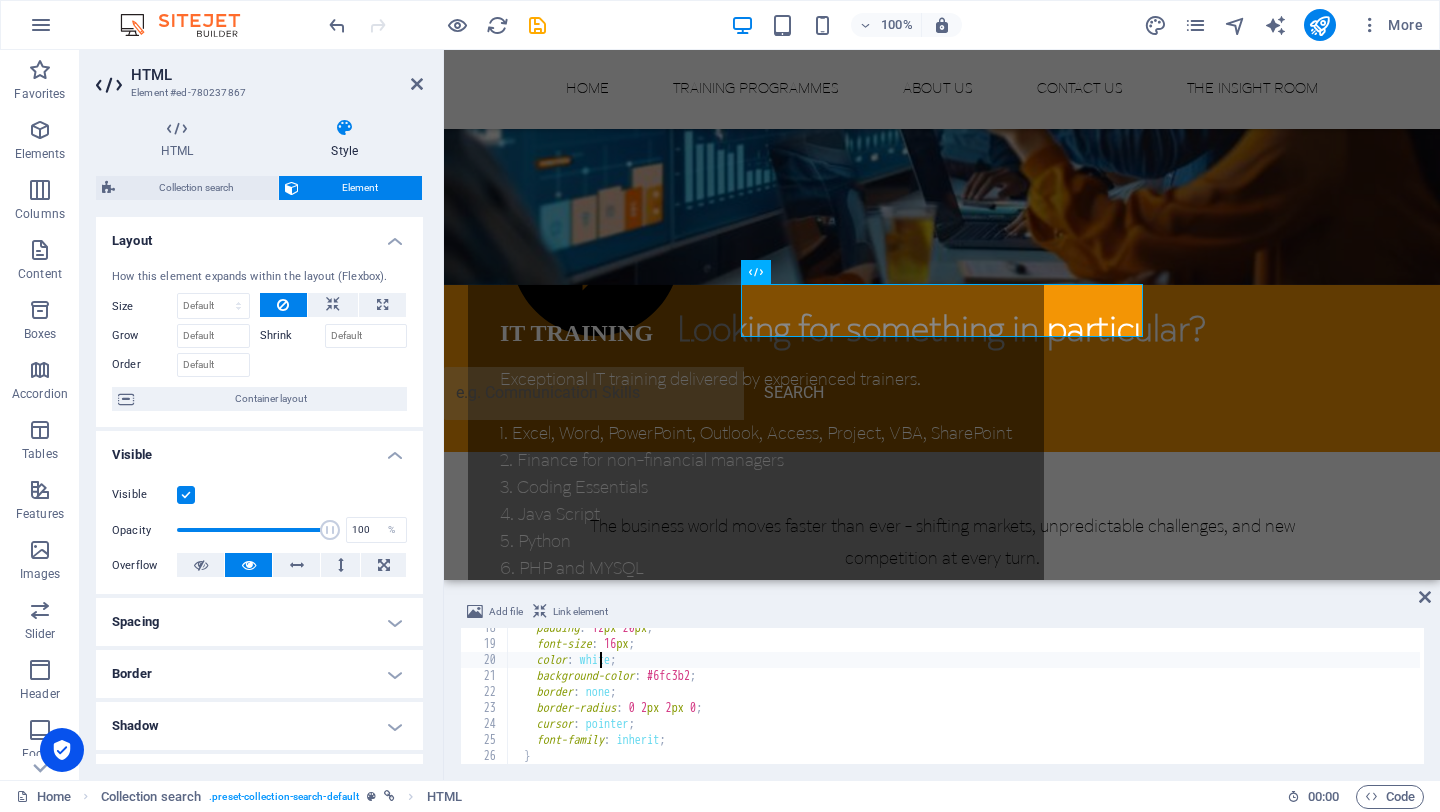 click on "padding :   12 px   20 px ;      font-size :   16 px ;      color :   white ;      background-color :   #6fc3b2 ;      border :   none ;      border-radius :   0   2 px   2 px   0 ;      cursor :   pointer ;      font-family :   inherit ;    }" at bounding box center (964, 704) 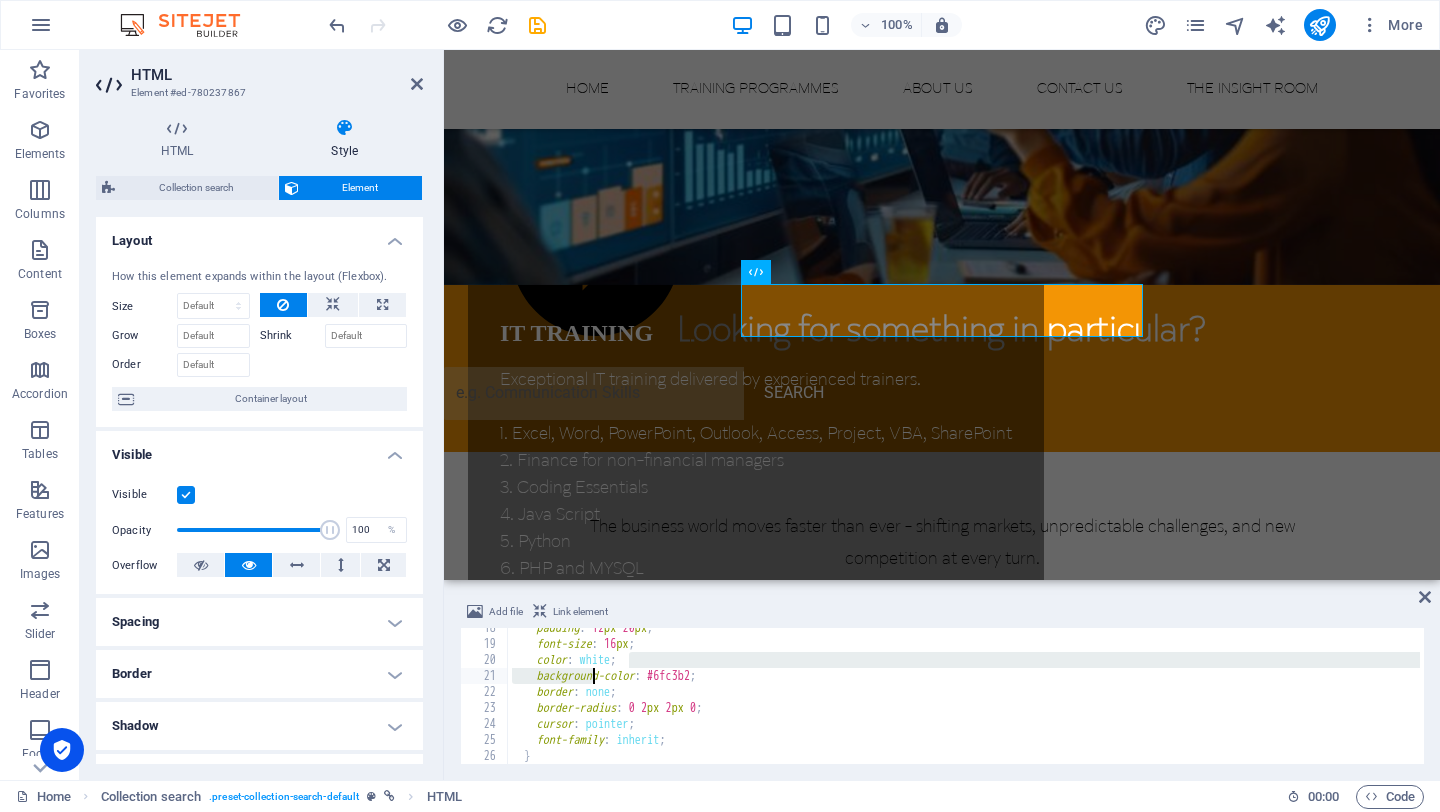 click on "padding :   12 px   20 px ;      font-size :   16 px ;      color :   white ;      background-color :   #6fc3b2 ;      border :   none ;      border-radius :   0   2 px   2 px   0 ;      cursor :   pointer ;      font-family :   inherit ;    }" at bounding box center (964, 704) 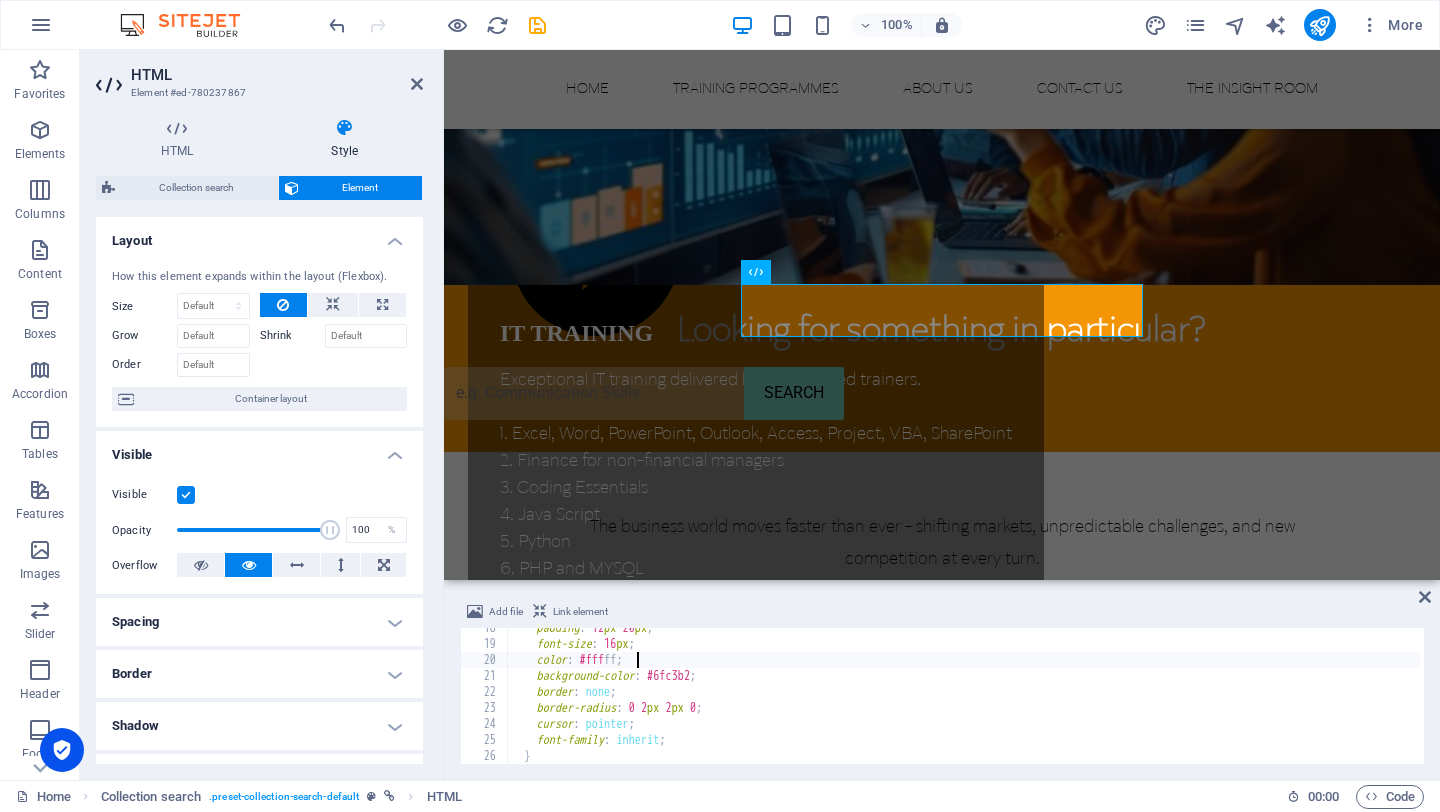scroll, scrollTop: 0, scrollLeft: 10, axis: horizontal 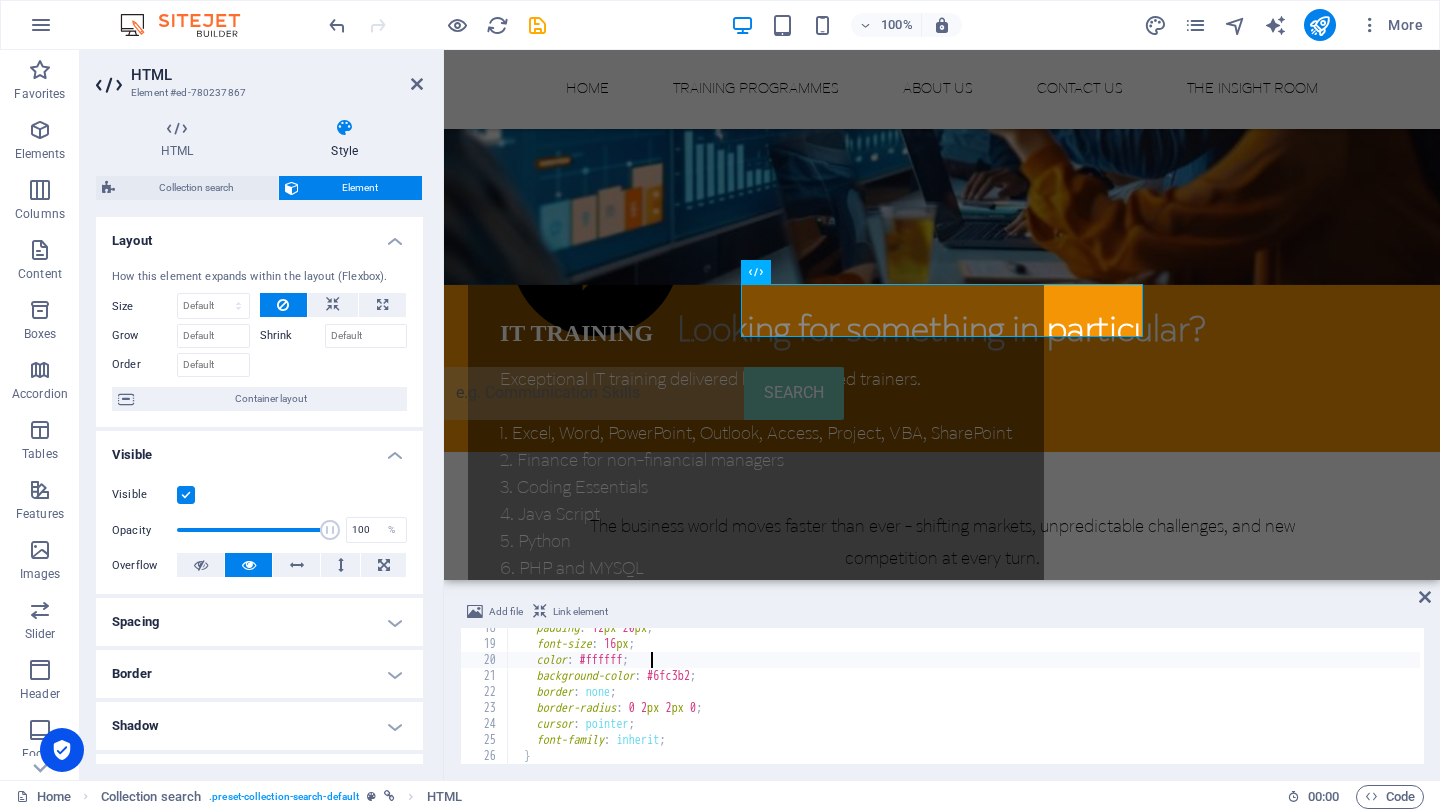 click on "padding :   12 px   20 px ;      font-size :   16 px ;      color :   #ffffff ;      background-color :   #6fc3b2 ;      border :   none ;      border-radius :   0   2 px   2 px   0 ;      cursor :   pointer ;      font-family :   inherit ;    }" at bounding box center [964, 704] 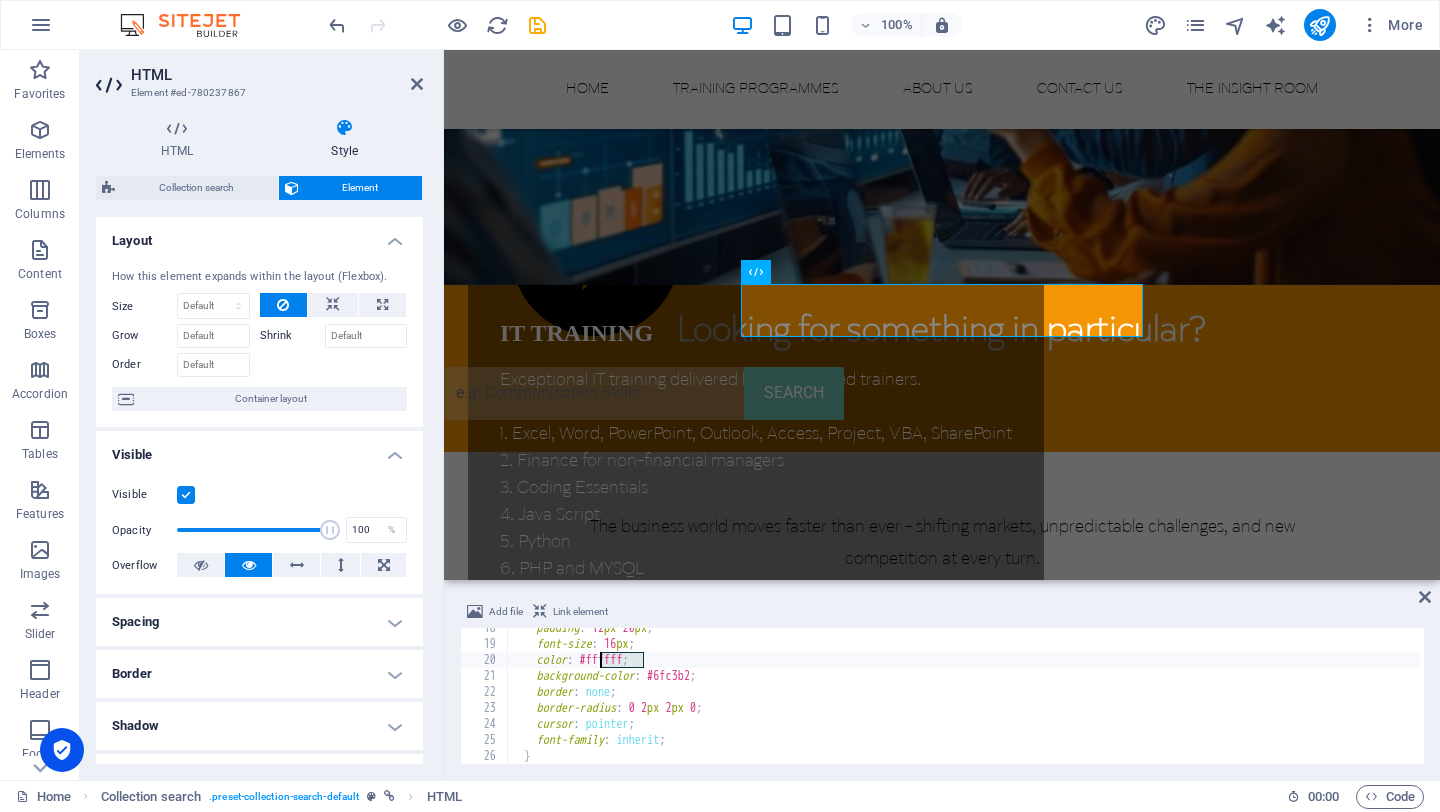 click on "padding :   12 px   20 px ;      font-size :   16 px ;      color :   #ffffff ;      background-color :   #6fc3b2 ;      border :   none ;      border-radius :   0   2 px   2 px   0 ;      cursor :   pointer ;      font-family :   inherit ;    }" at bounding box center (964, 704) 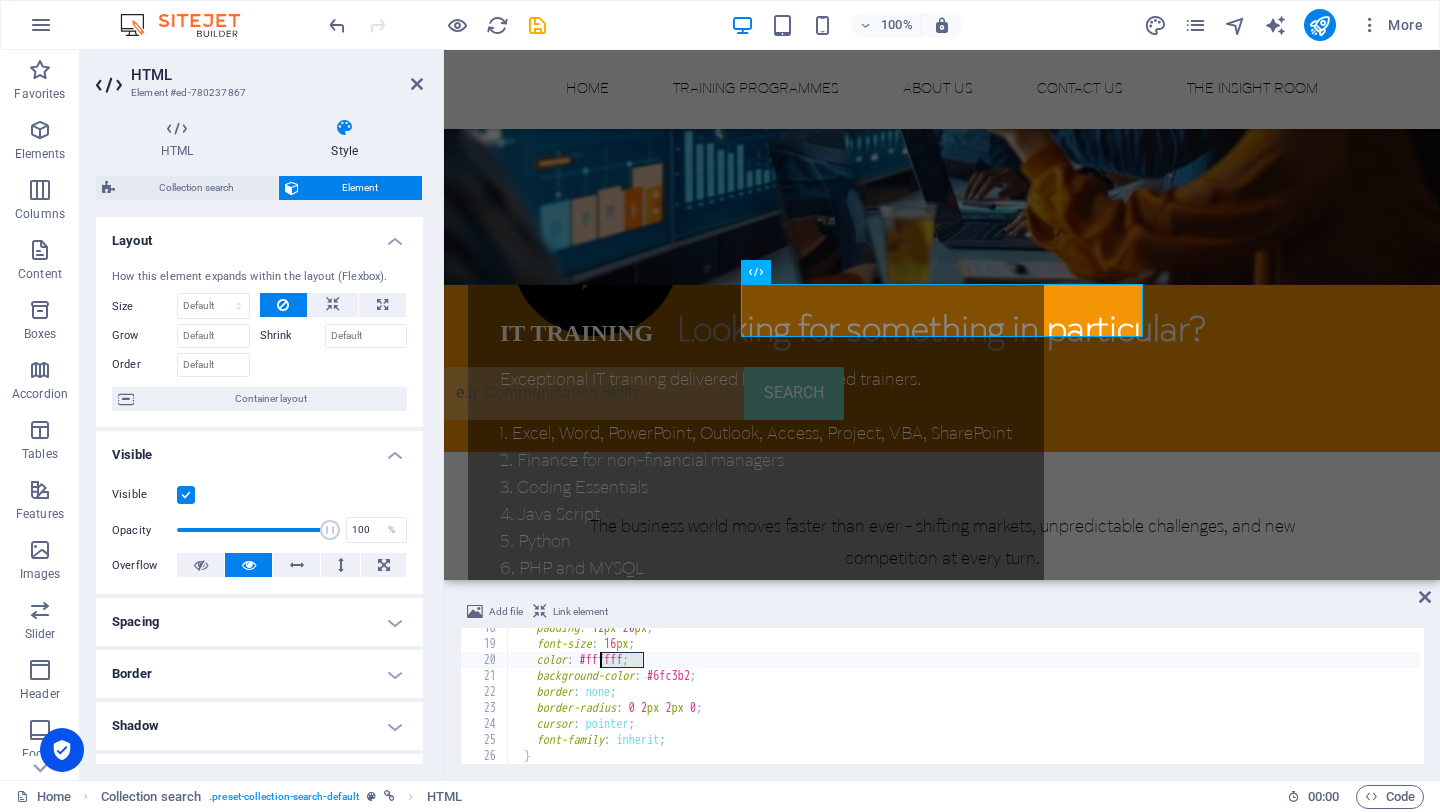 paste on "FFFFFF" 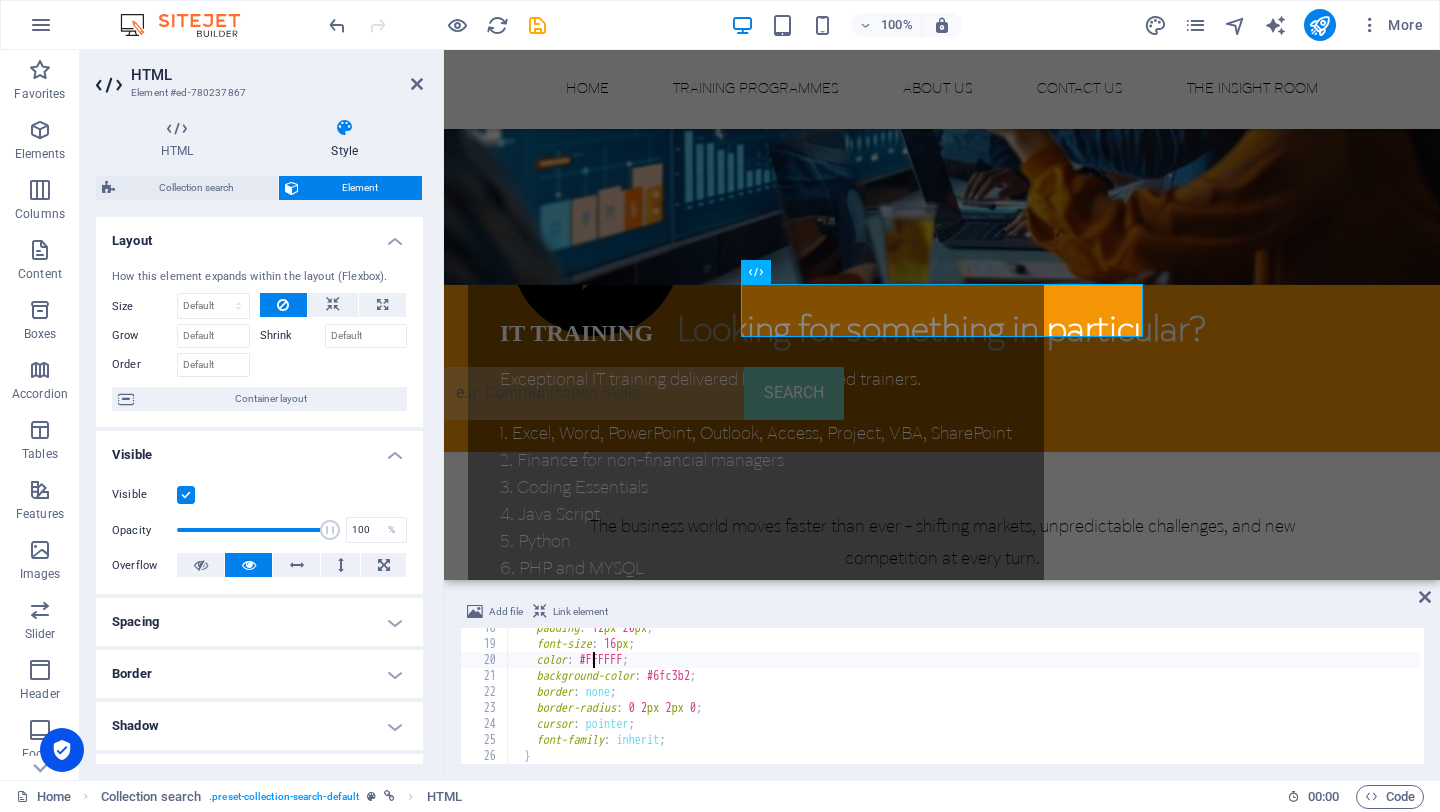 click on "padding :   12 px   20 px ;      font-size :   16 px ;      color :   #FFFFFF ;      background-color :   #6fc3b2 ;      border :   none ;      border-radius :   0   2 px   2 px   0 ;      cursor :   pointer ;      font-family :   inherit ;    }" at bounding box center (964, 704) 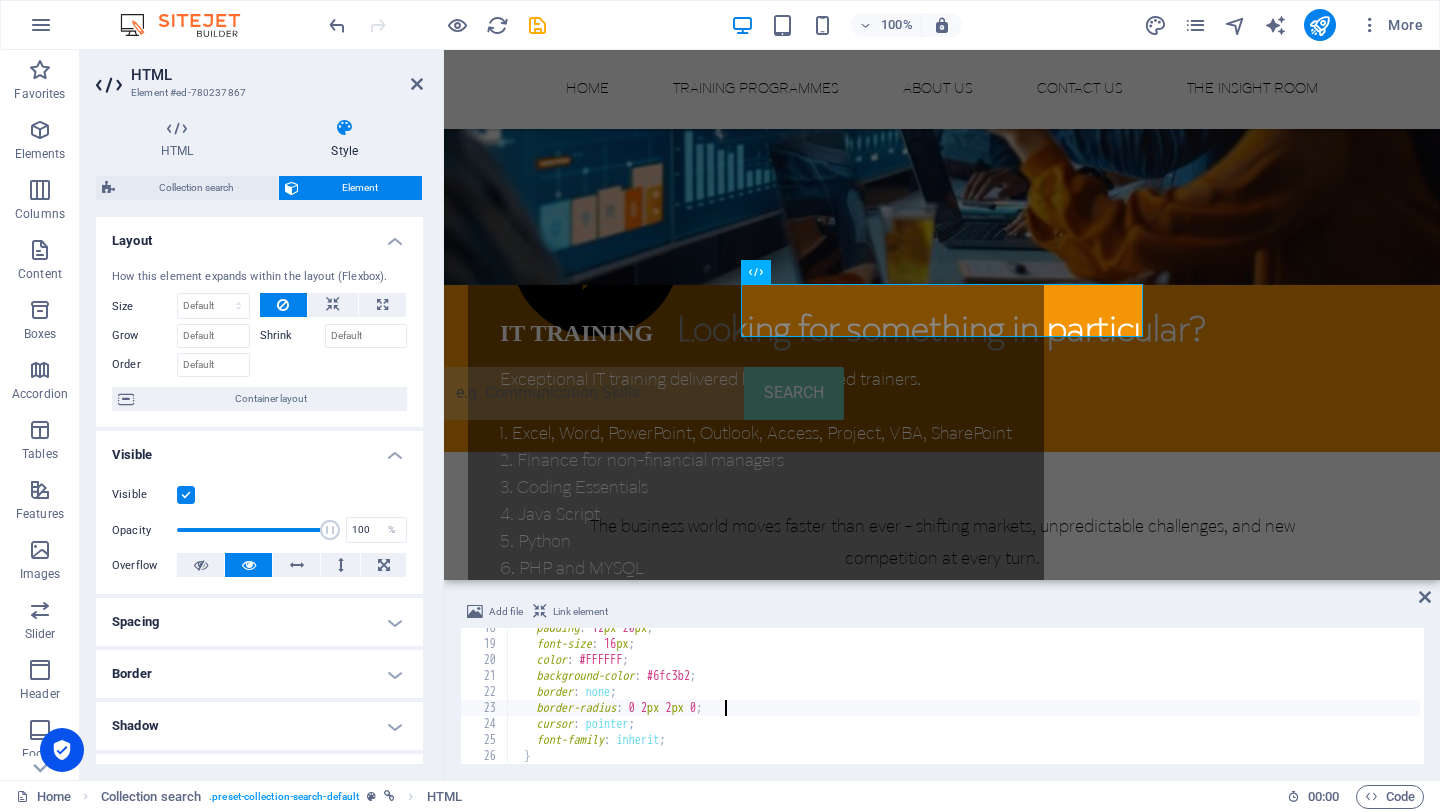 click on "padding :   12 px   20 px ;      font-size :   16 px ;      color :   #FFFFFF ;      background-color :   #6fc3b2 ;      border :   none ;      border-radius :   0   2 px   2 px   0 ;      cursor :   pointer ;      font-family :   inherit ;    }" at bounding box center [964, 704] 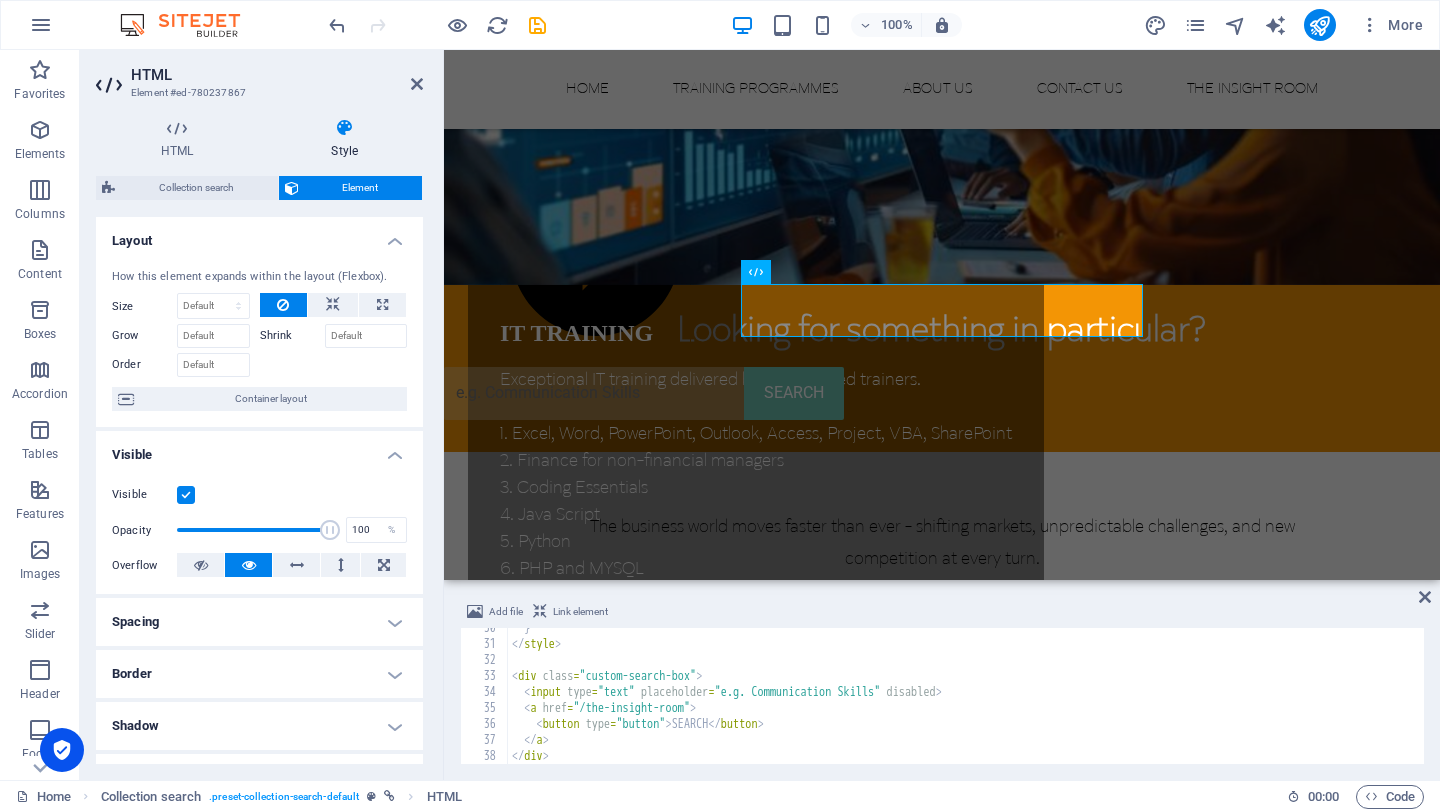 scroll, scrollTop: 472, scrollLeft: 0, axis: vertical 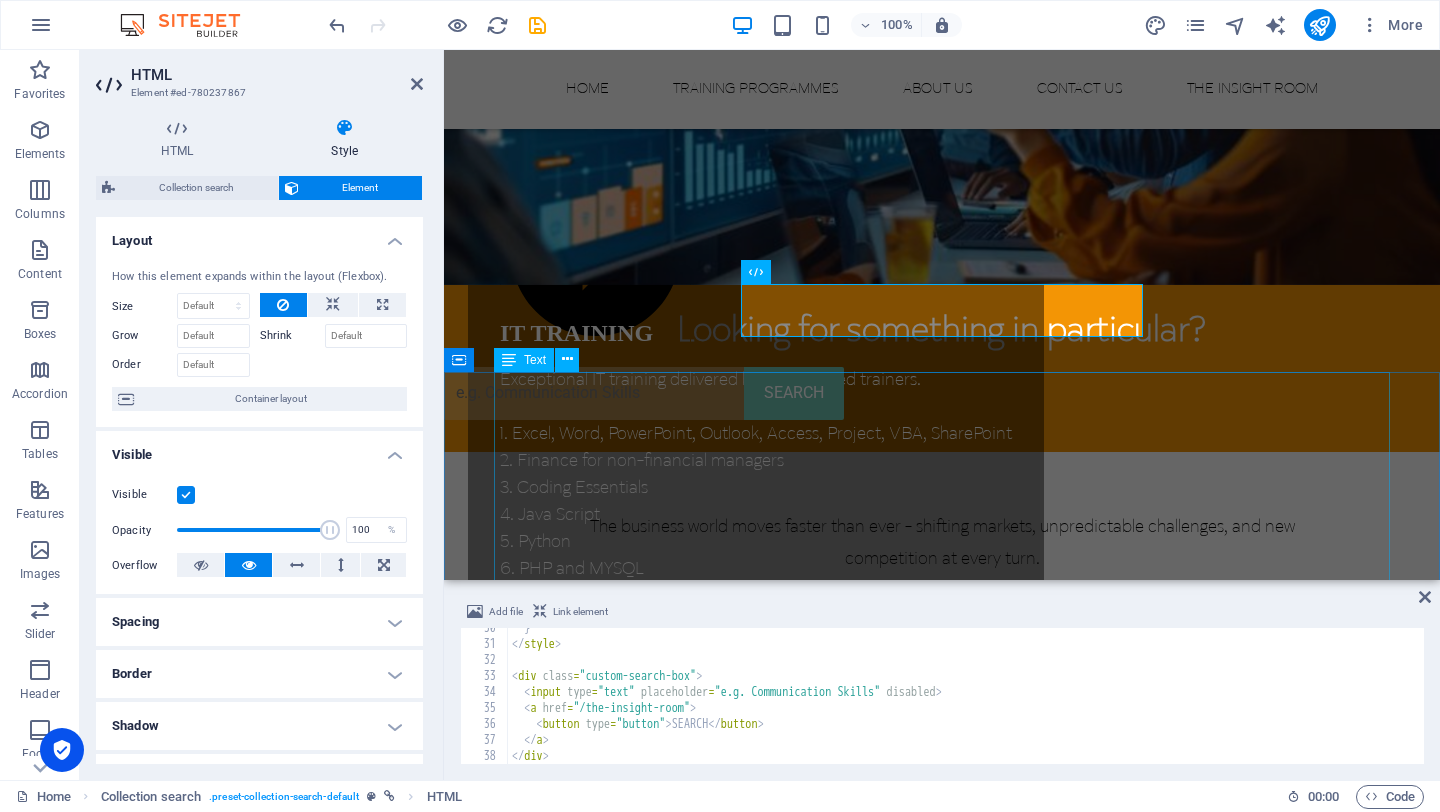 click on "The business world moves faster than ever - shifting markets, unpredictable challenges, and new competition at every turn.  To thrive, leaders and teams need more than just hard work; they need the right strategies and skills to adapt, innovate, and grow.  Whether you're scaling your customer base, redefining your brand, or building a future-proof team, the key is turning uncertainty into opportunity. Ready to rise above the competition?" at bounding box center [942, 641] 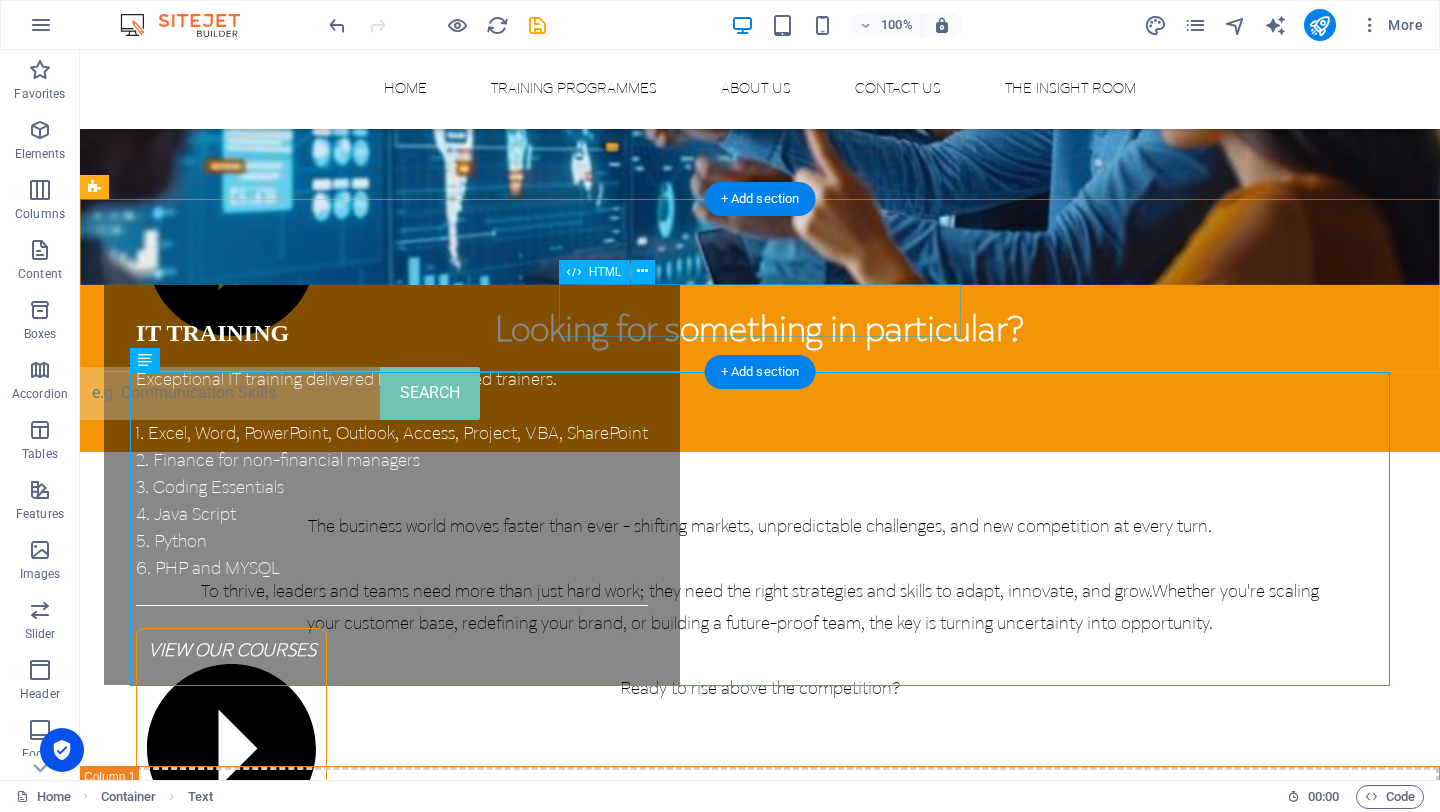click on "SEARCH" at bounding box center [760, 393] 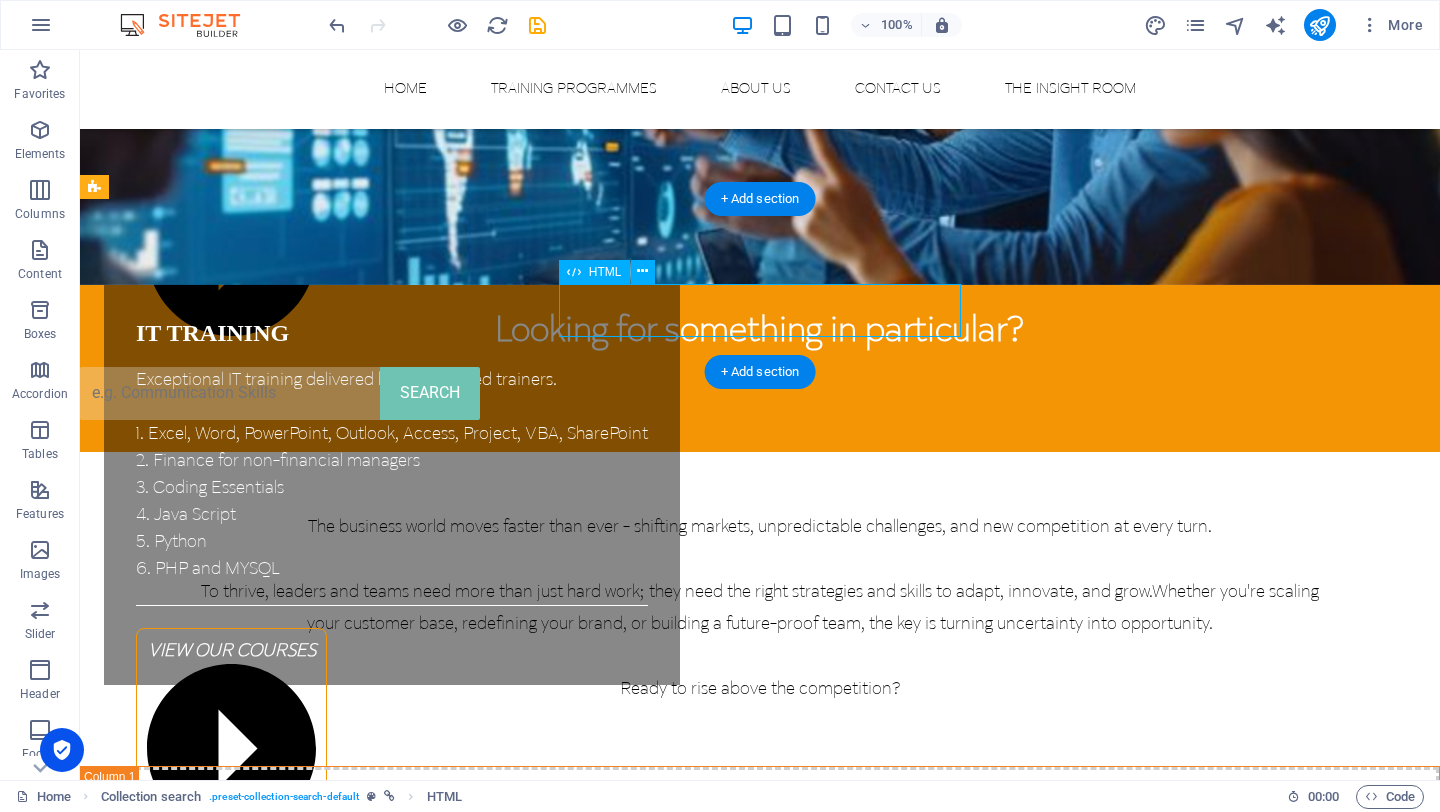 click on "SEARCH" at bounding box center (760, 393) 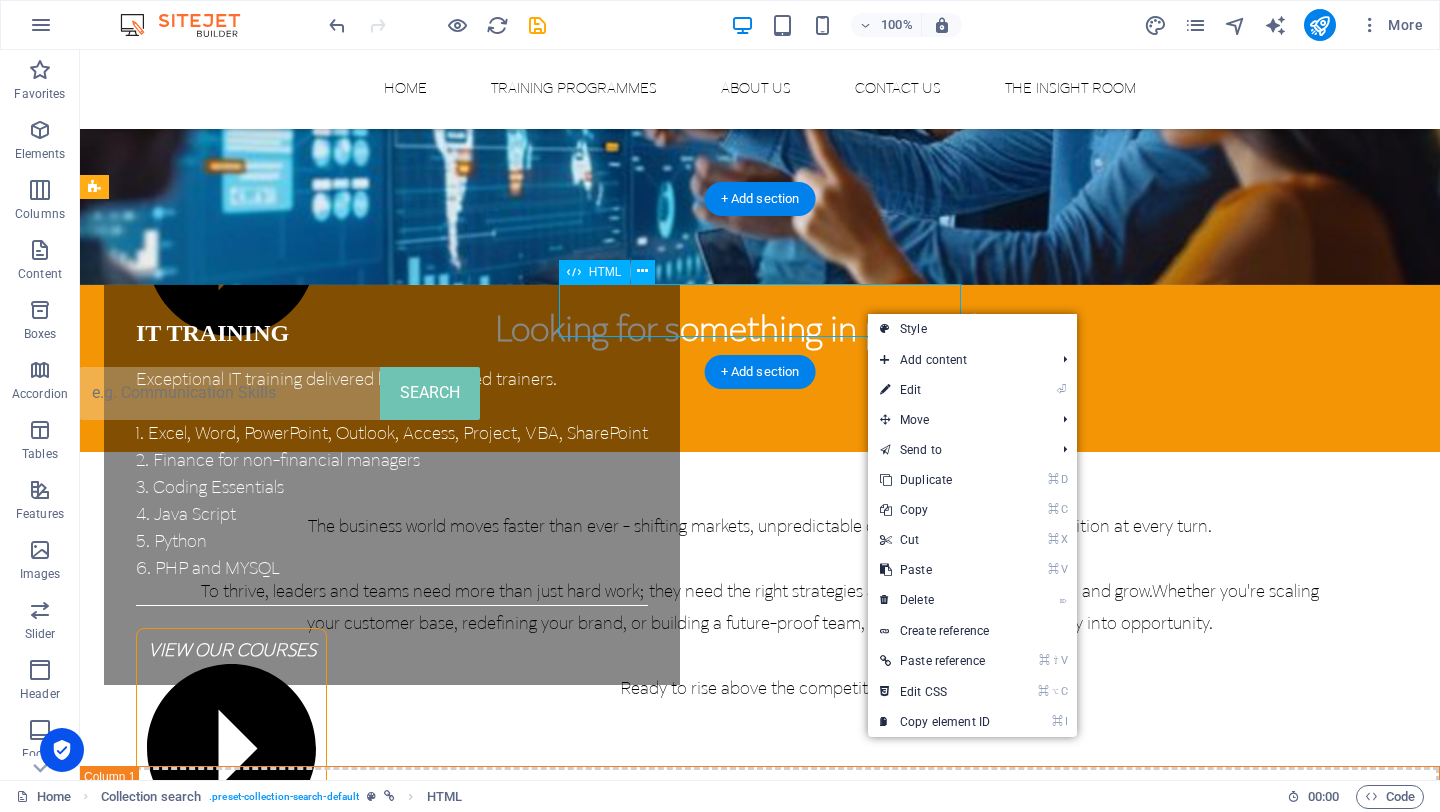 click on "SEARCH" at bounding box center (760, 393) 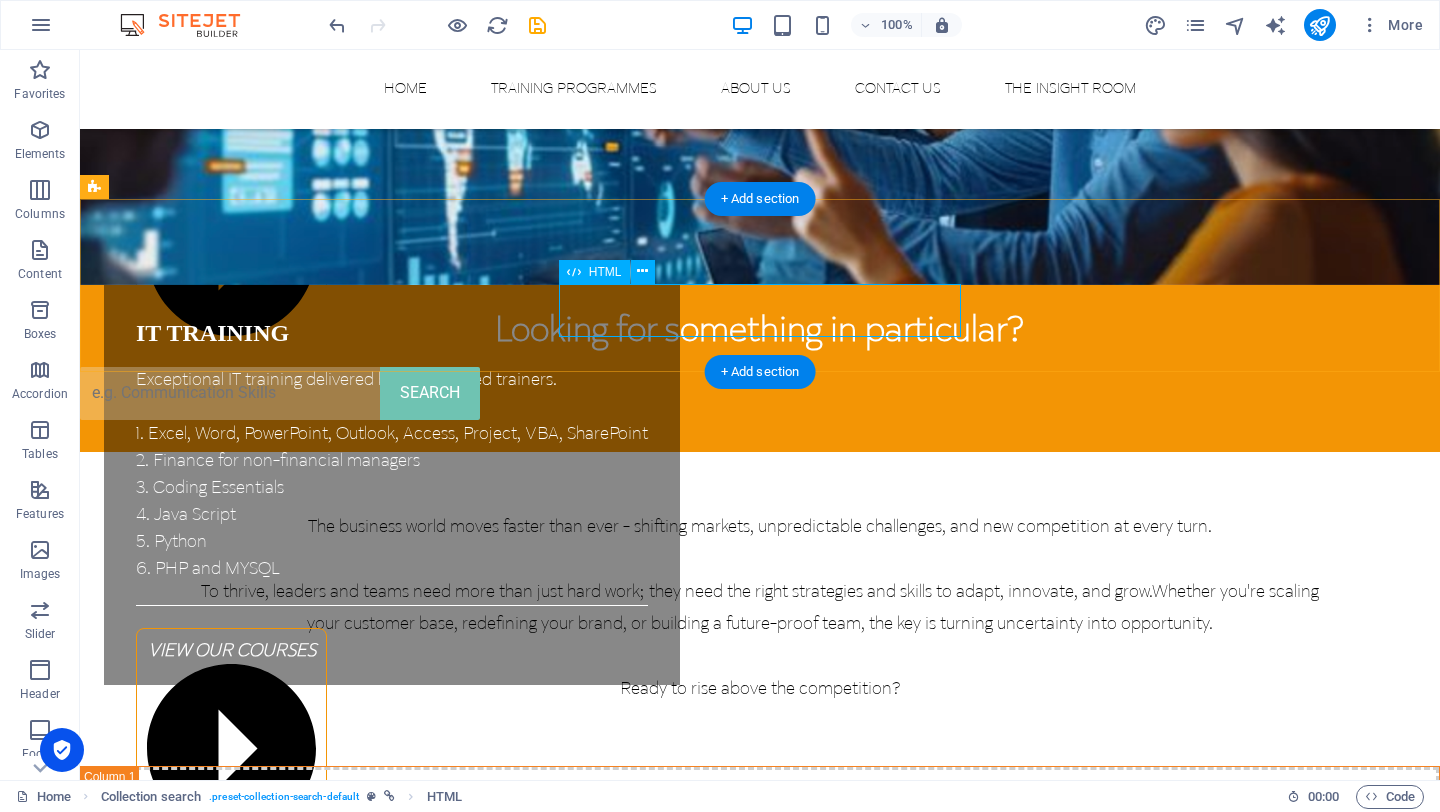 click on "SEARCH" at bounding box center [760, 393] 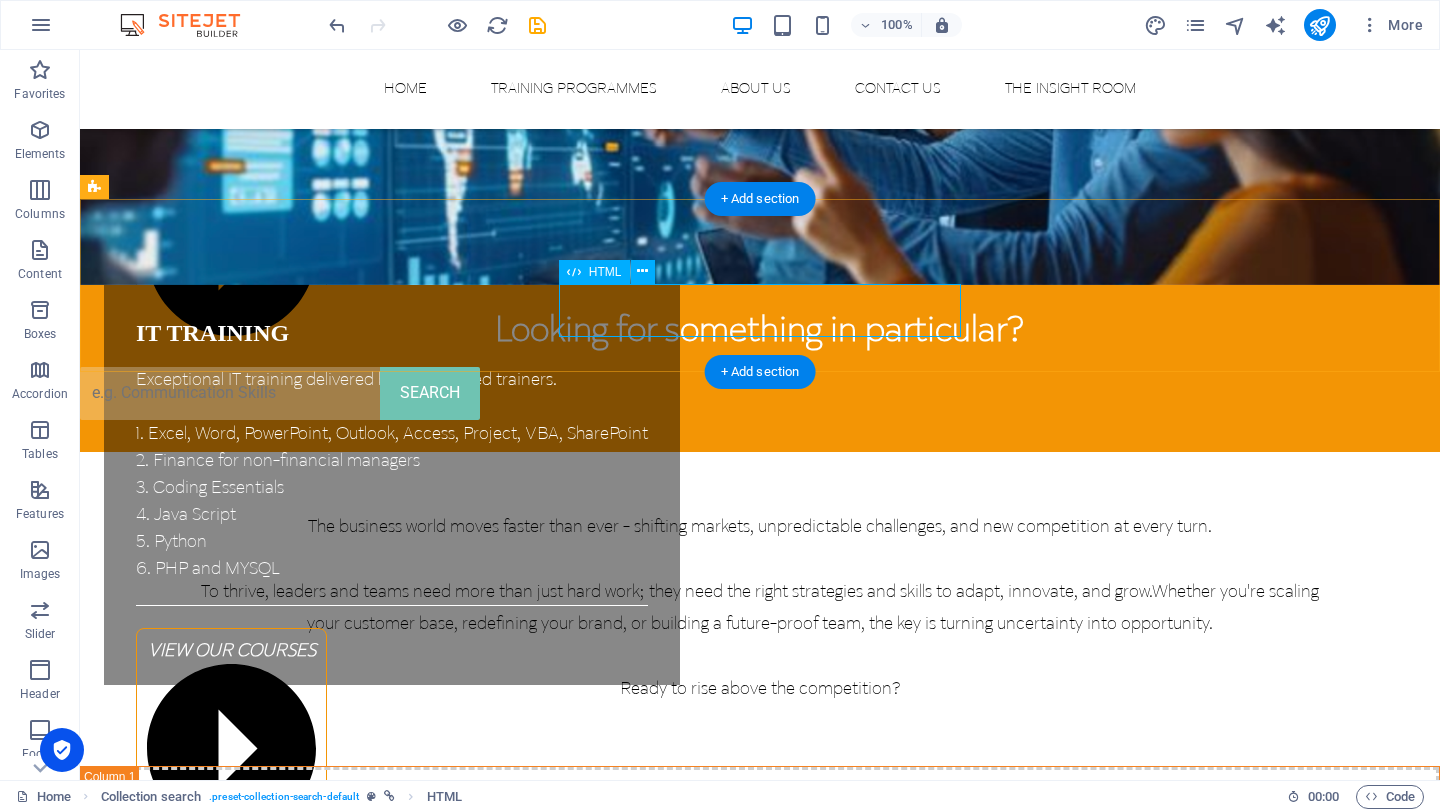 click on "SEARCH" at bounding box center (760, 393) 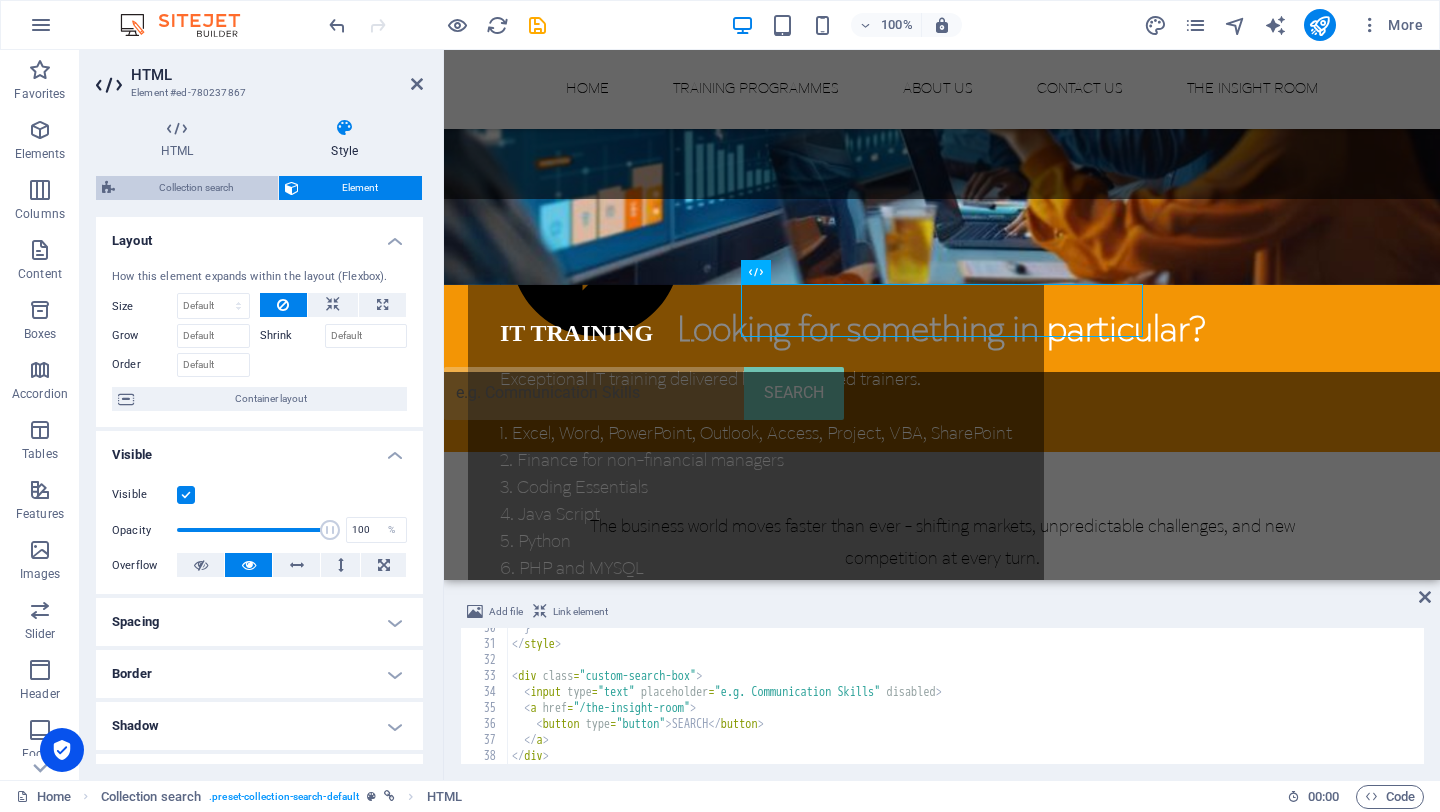 click on "Collection search" at bounding box center [196, 188] 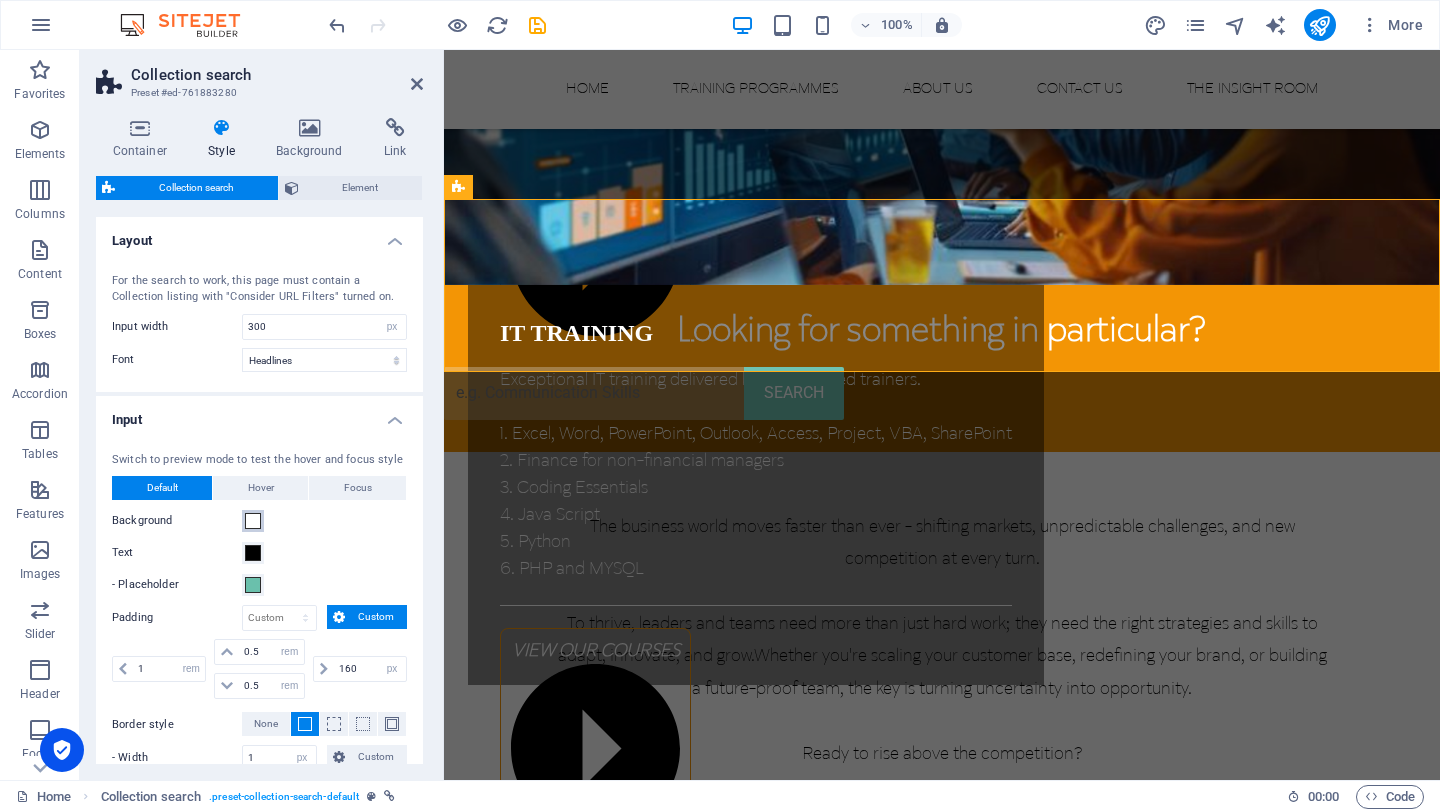 click at bounding box center (253, 521) 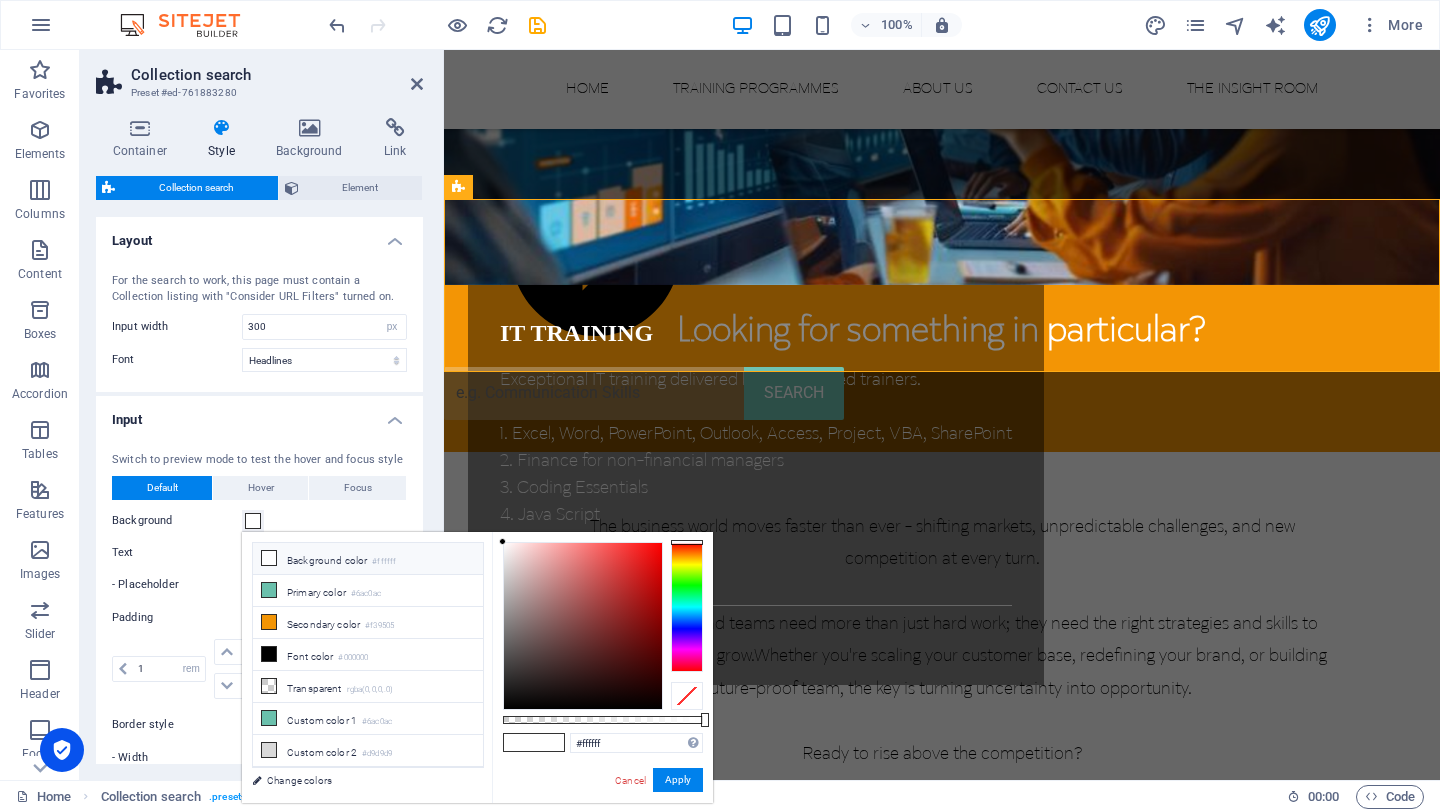 click on "Background color
#ffffff" at bounding box center (368, 559) 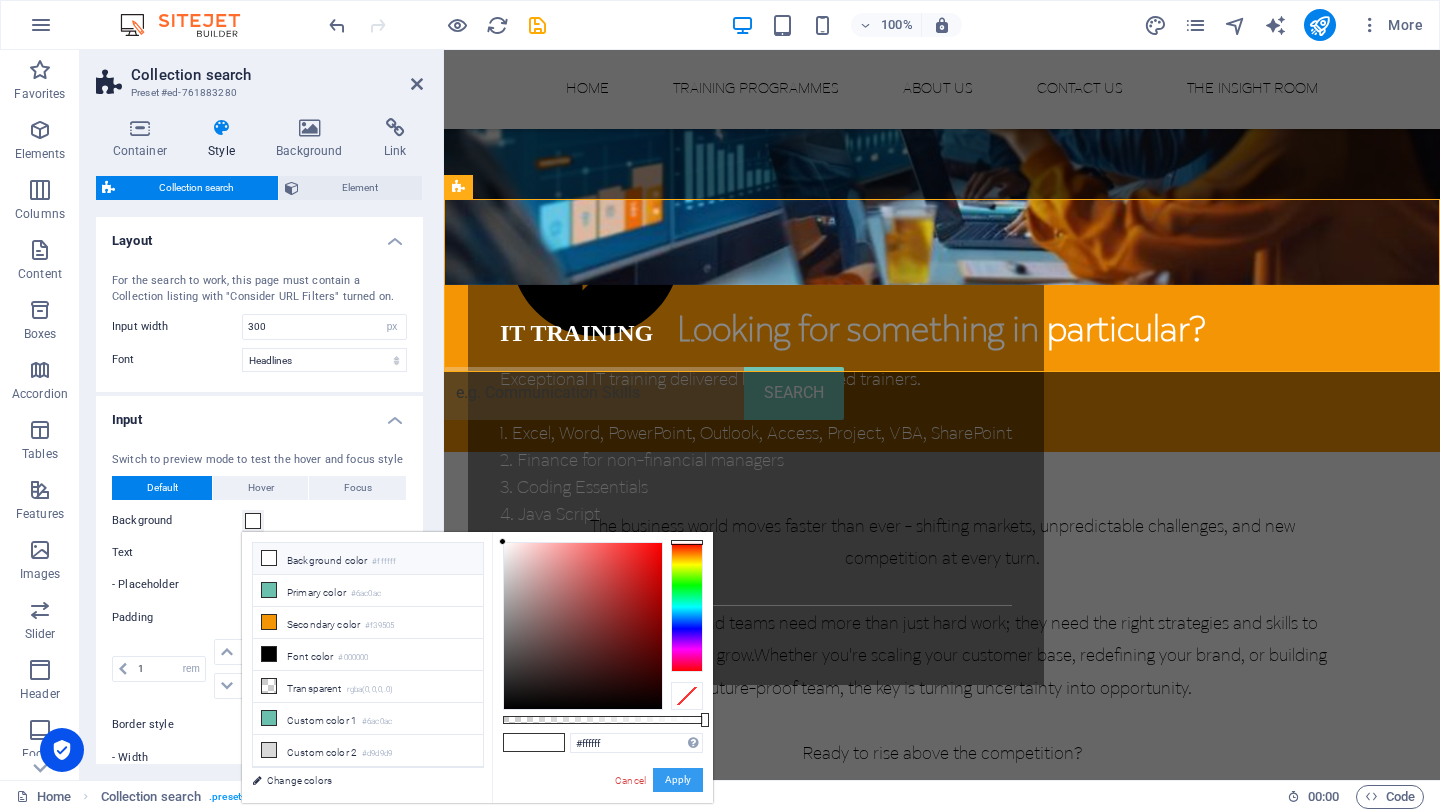 click on "Apply" at bounding box center [678, 780] 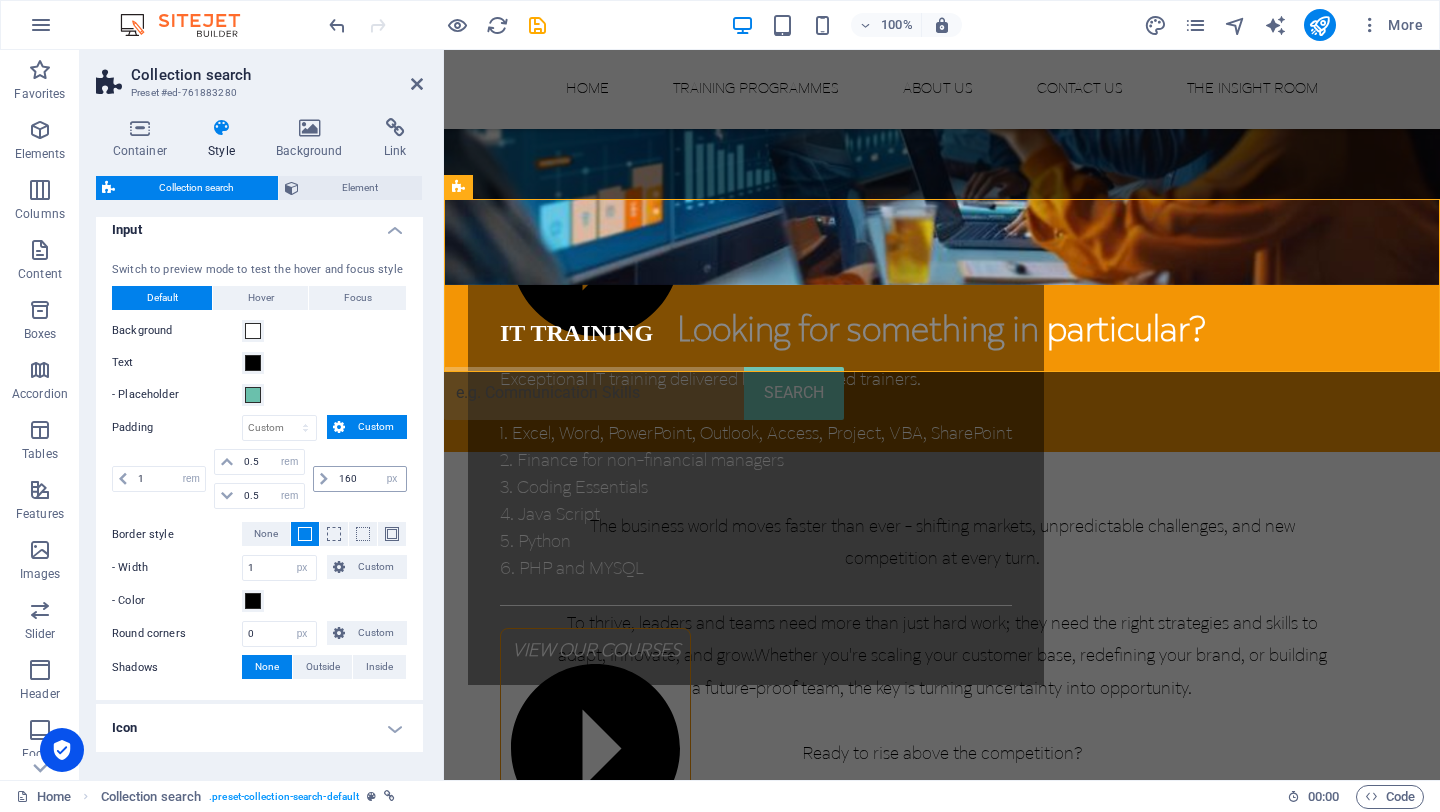scroll, scrollTop: 258, scrollLeft: 0, axis: vertical 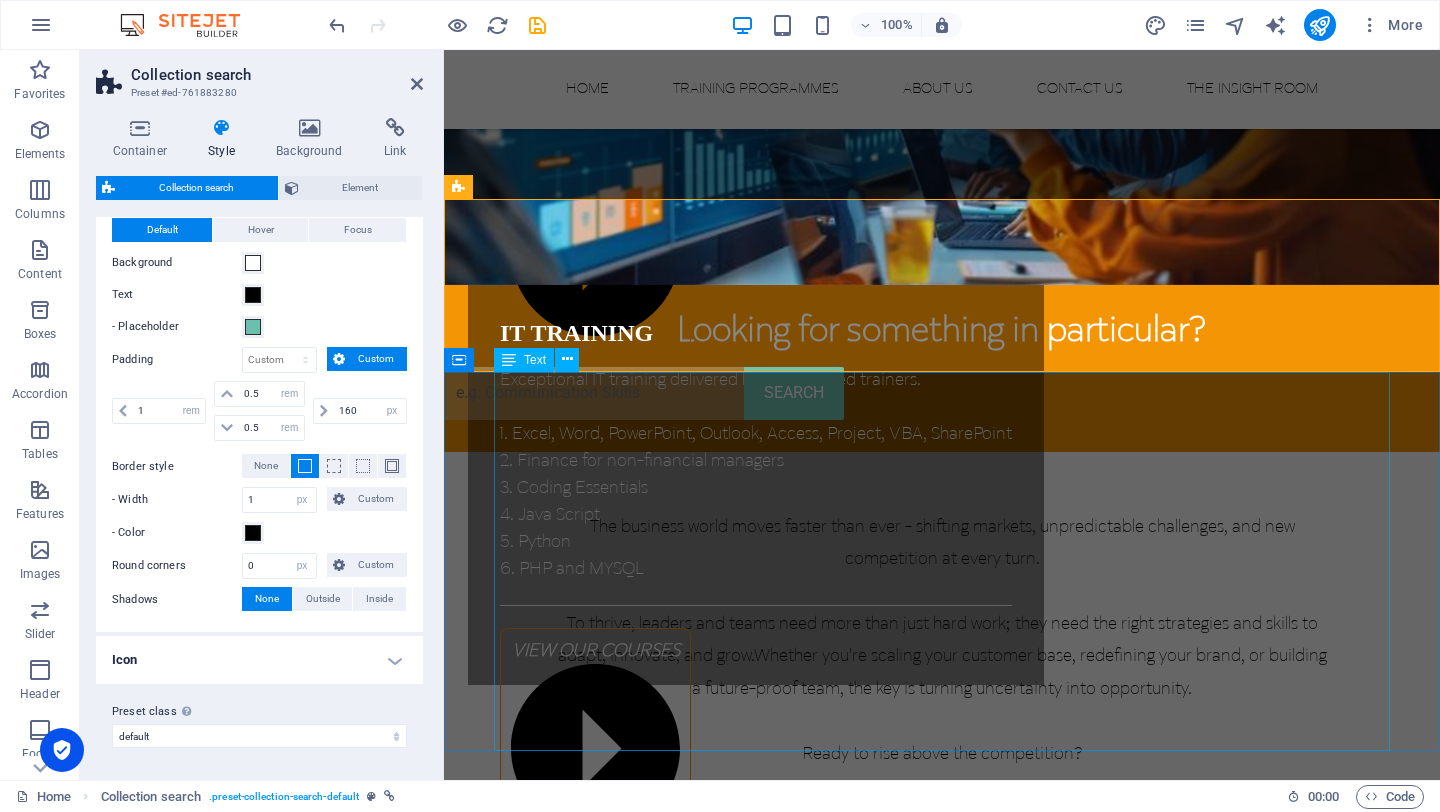 click on "The business world moves faster than ever - shifting markets, unpredictable challenges, and new competition at every turn.  To thrive, leaders and teams need more than just hard work; they need the right strategies and skills to adapt, innovate, and grow.  Whether you're scaling your customer base, redefining your brand, or building a future-proof team, the key is turning uncertainty into opportunity. Ready to rise above the competition?" at bounding box center (942, 641) 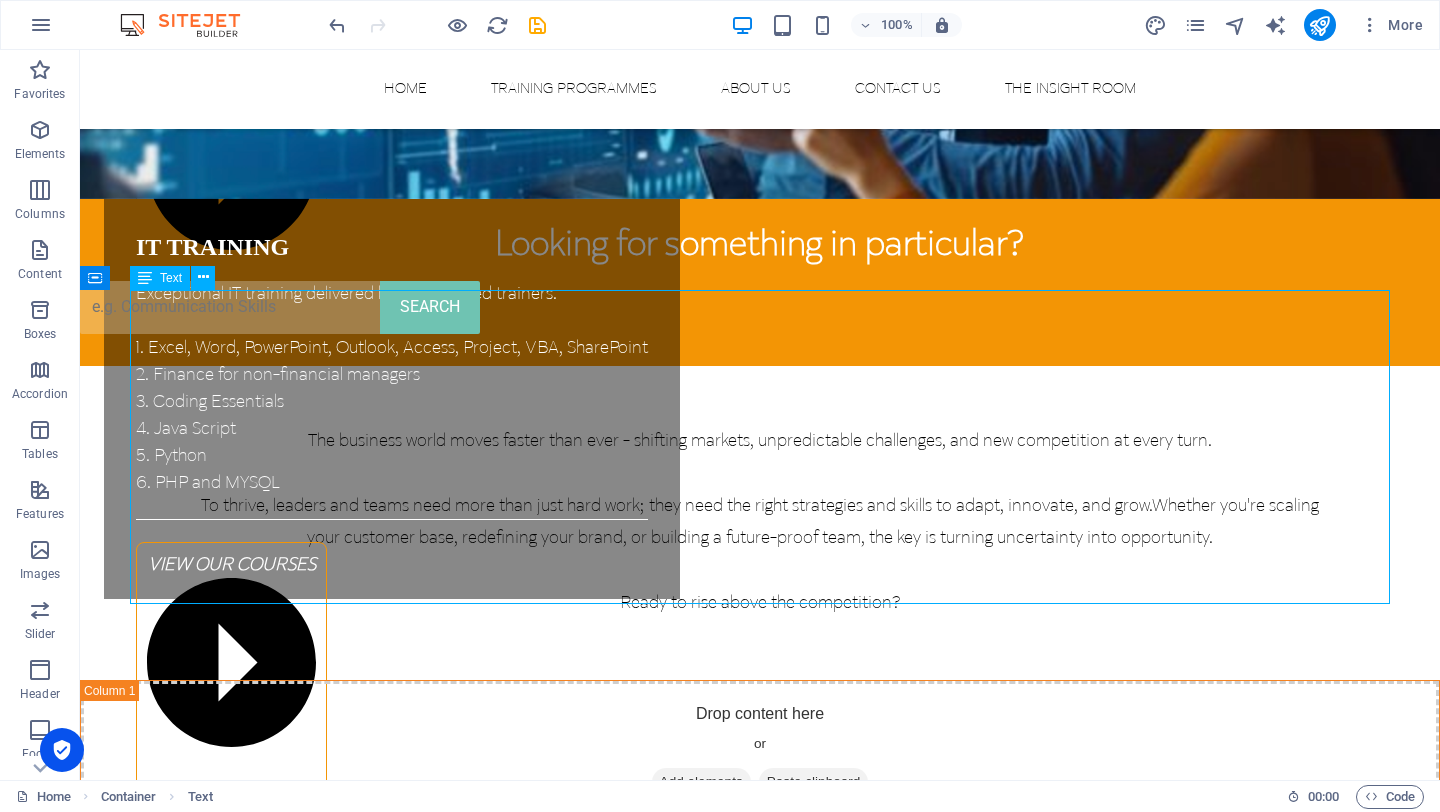 scroll, scrollTop: 2704, scrollLeft: 0, axis: vertical 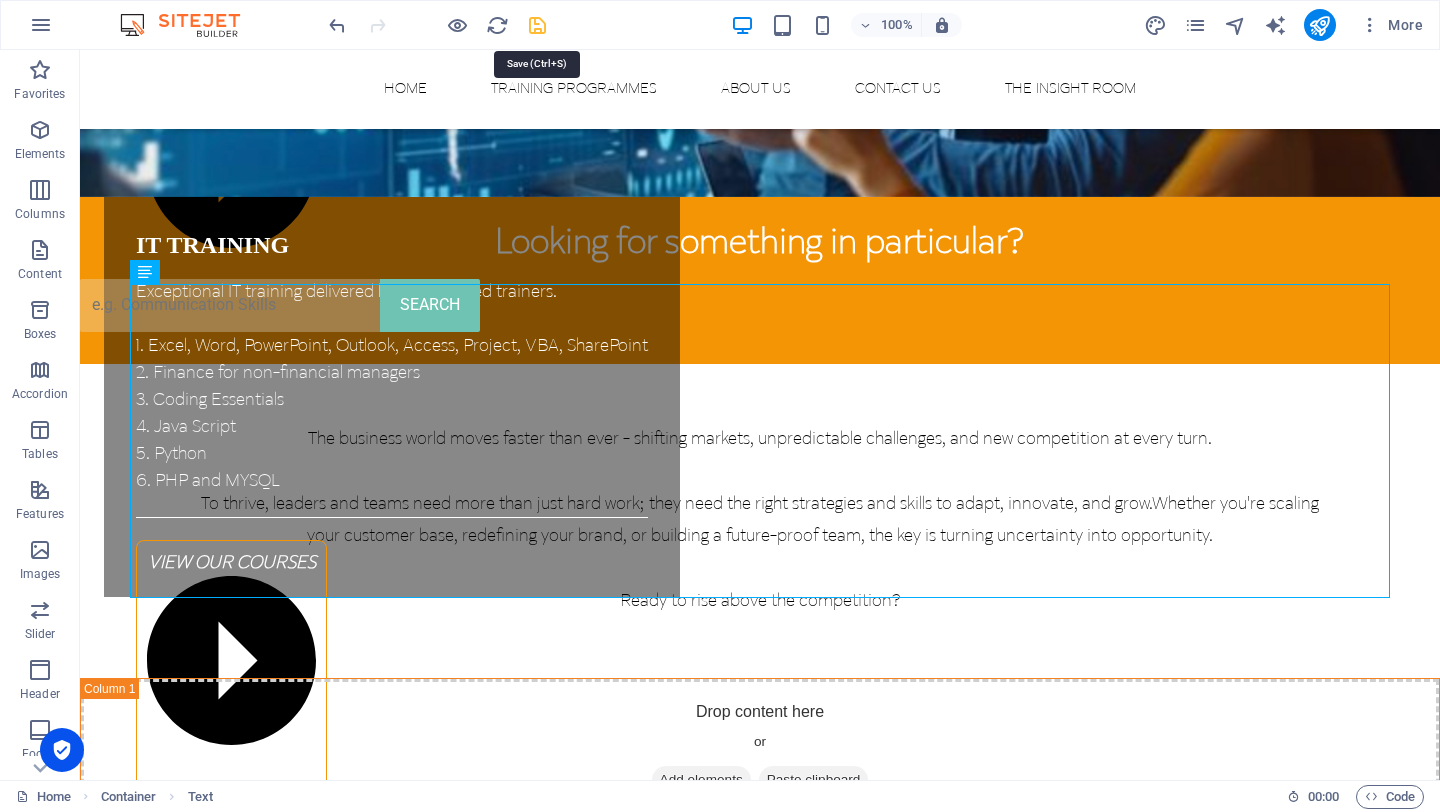 click at bounding box center [537, 25] 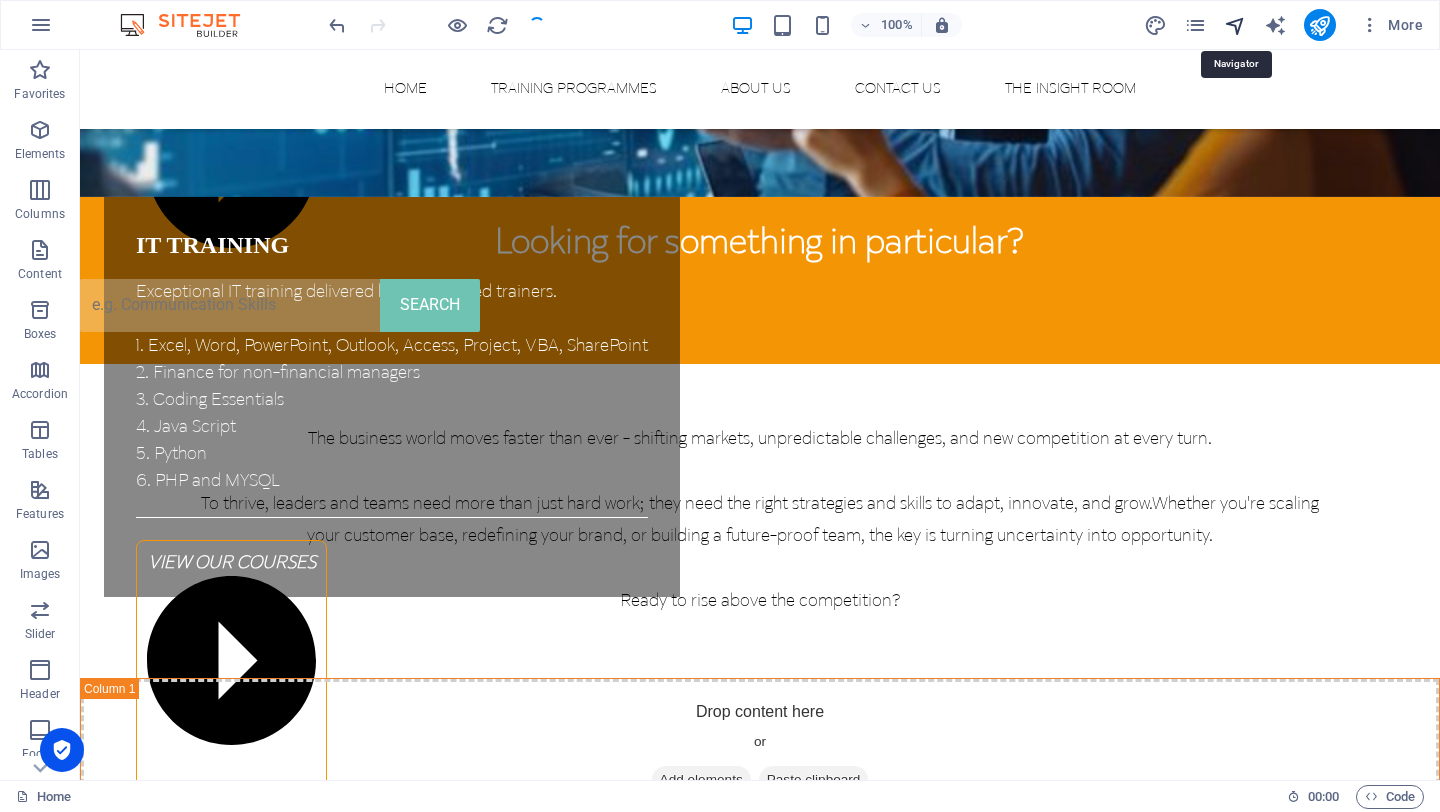 click at bounding box center (1235, 25) 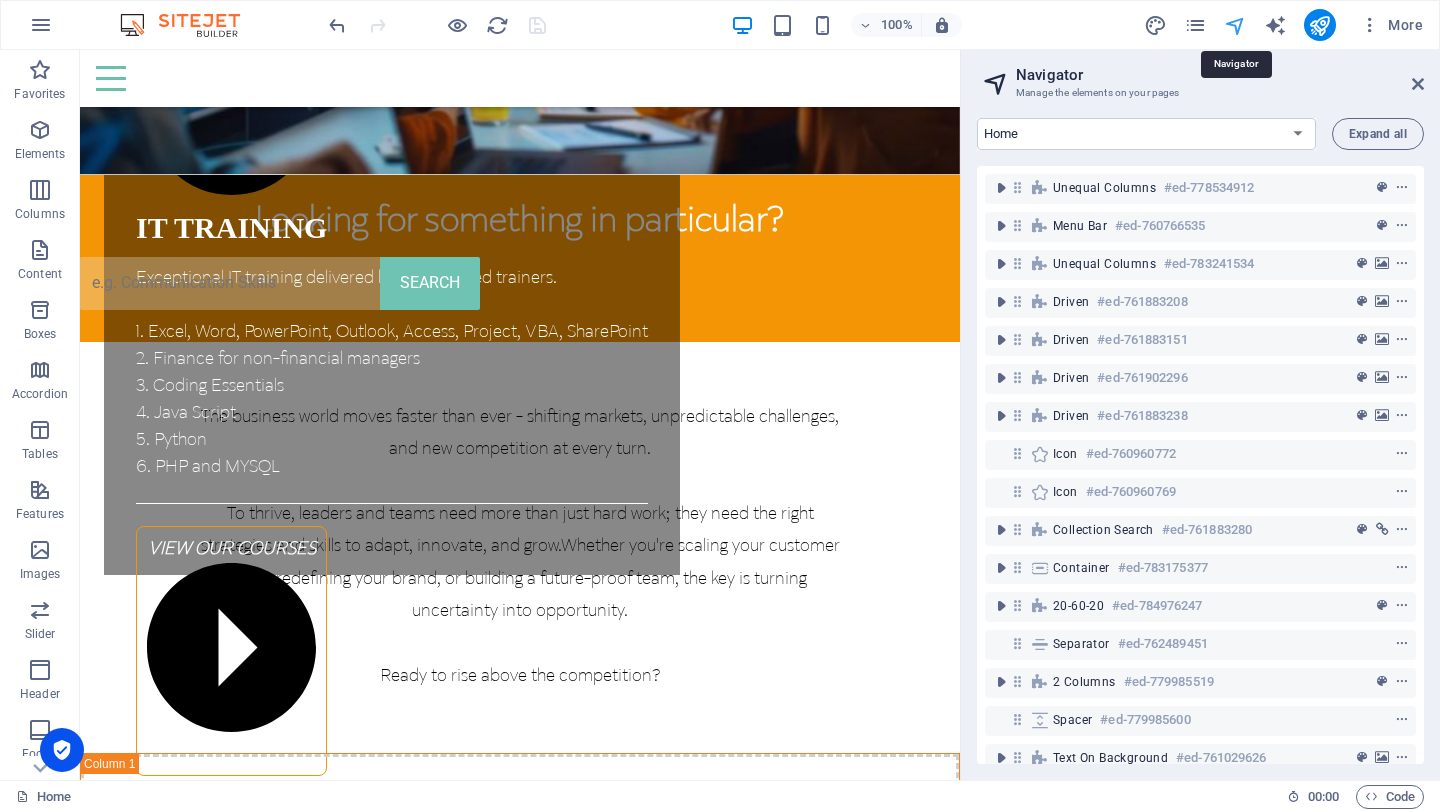 scroll, scrollTop: 2682, scrollLeft: 0, axis: vertical 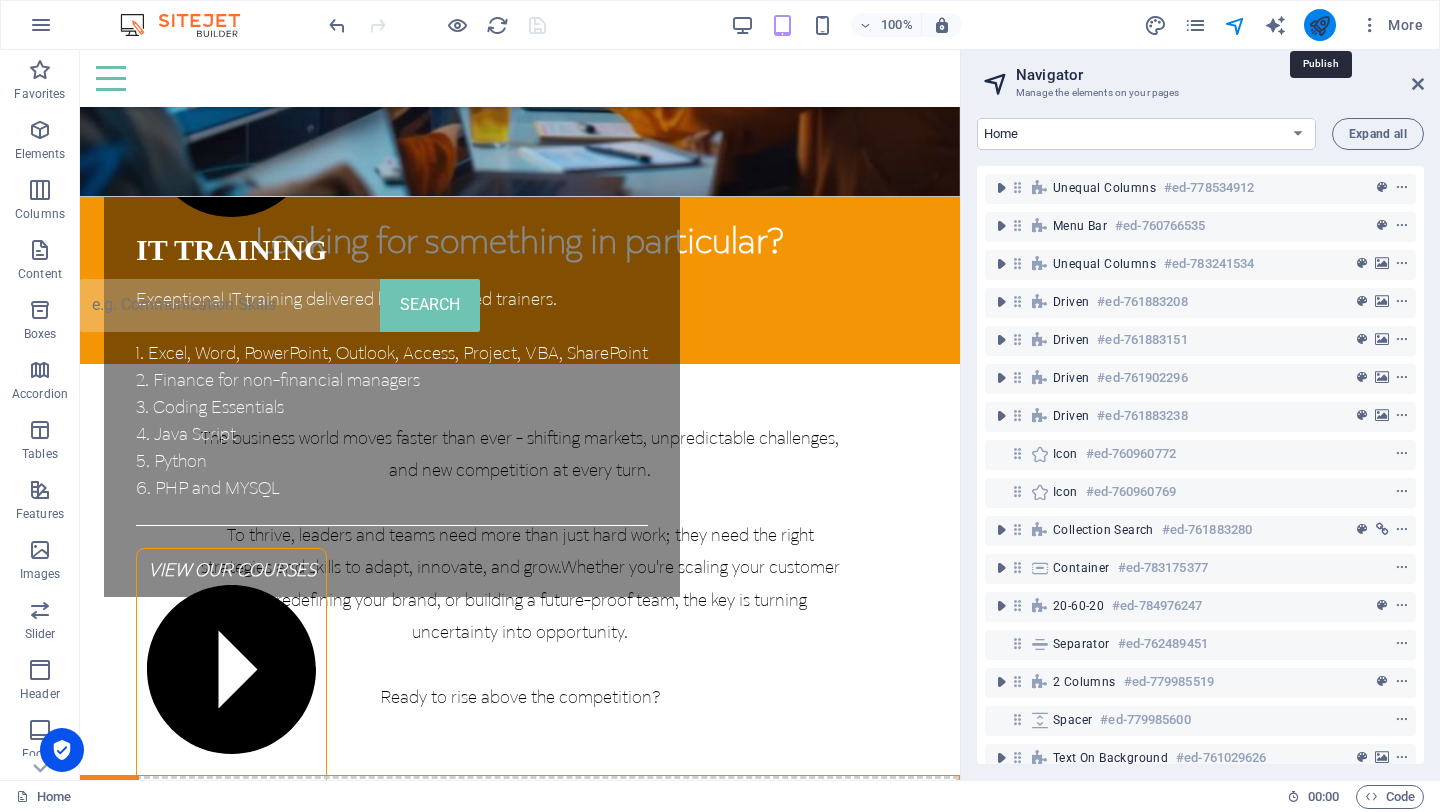 click at bounding box center [1319, 25] 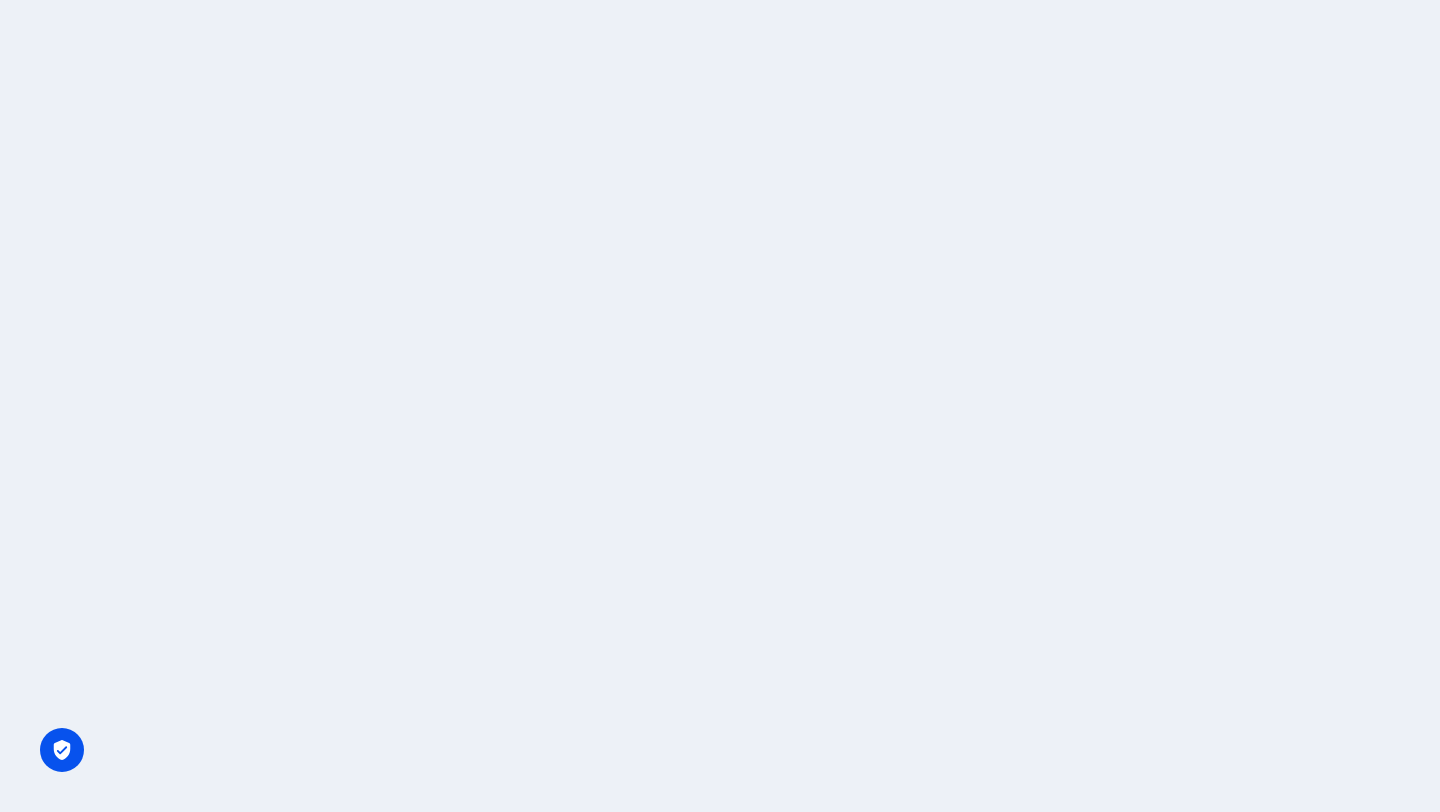 scroll, scrollTop: 0, scrollLeft: 0, axis: both 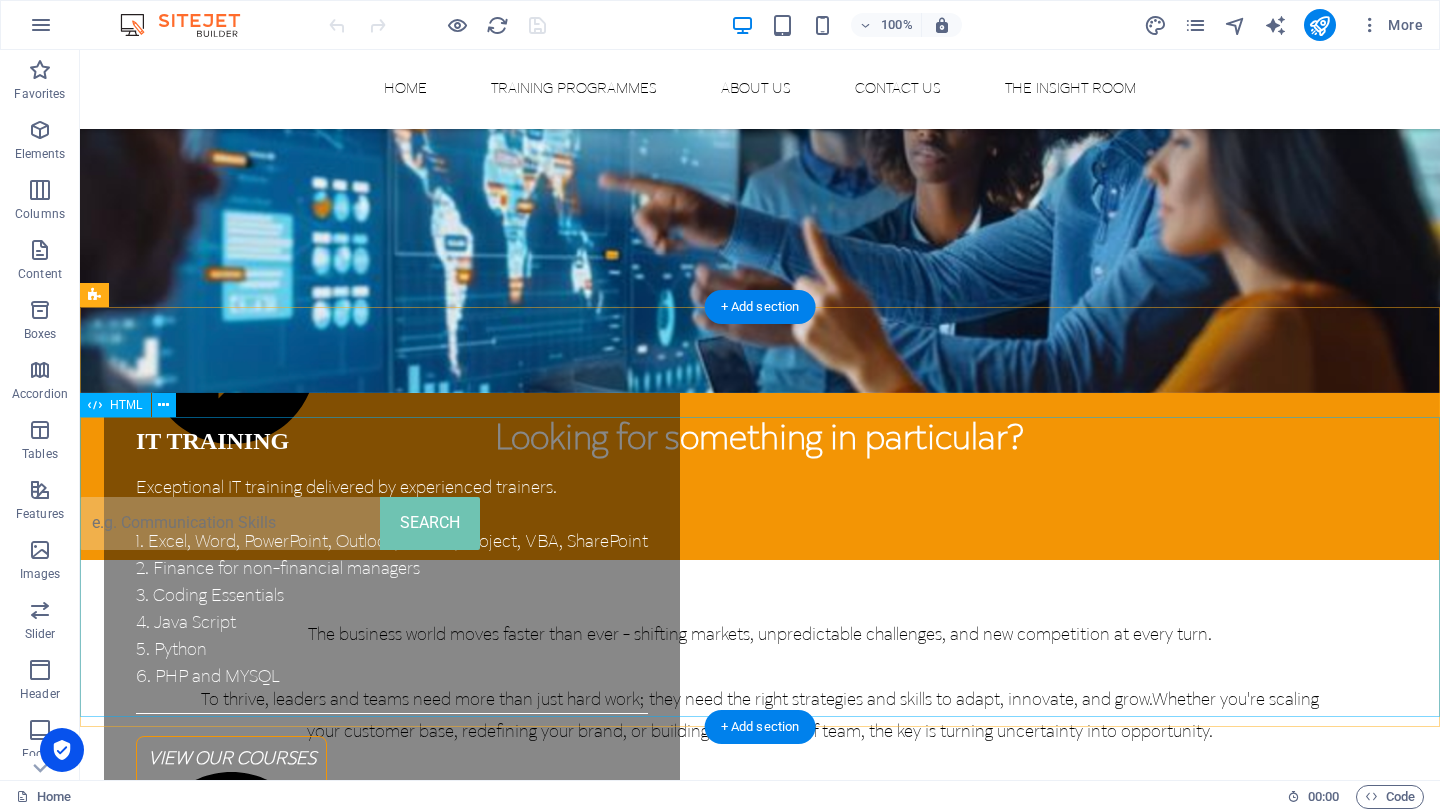 click on "SEARCH" at bounding box center [760, 523] 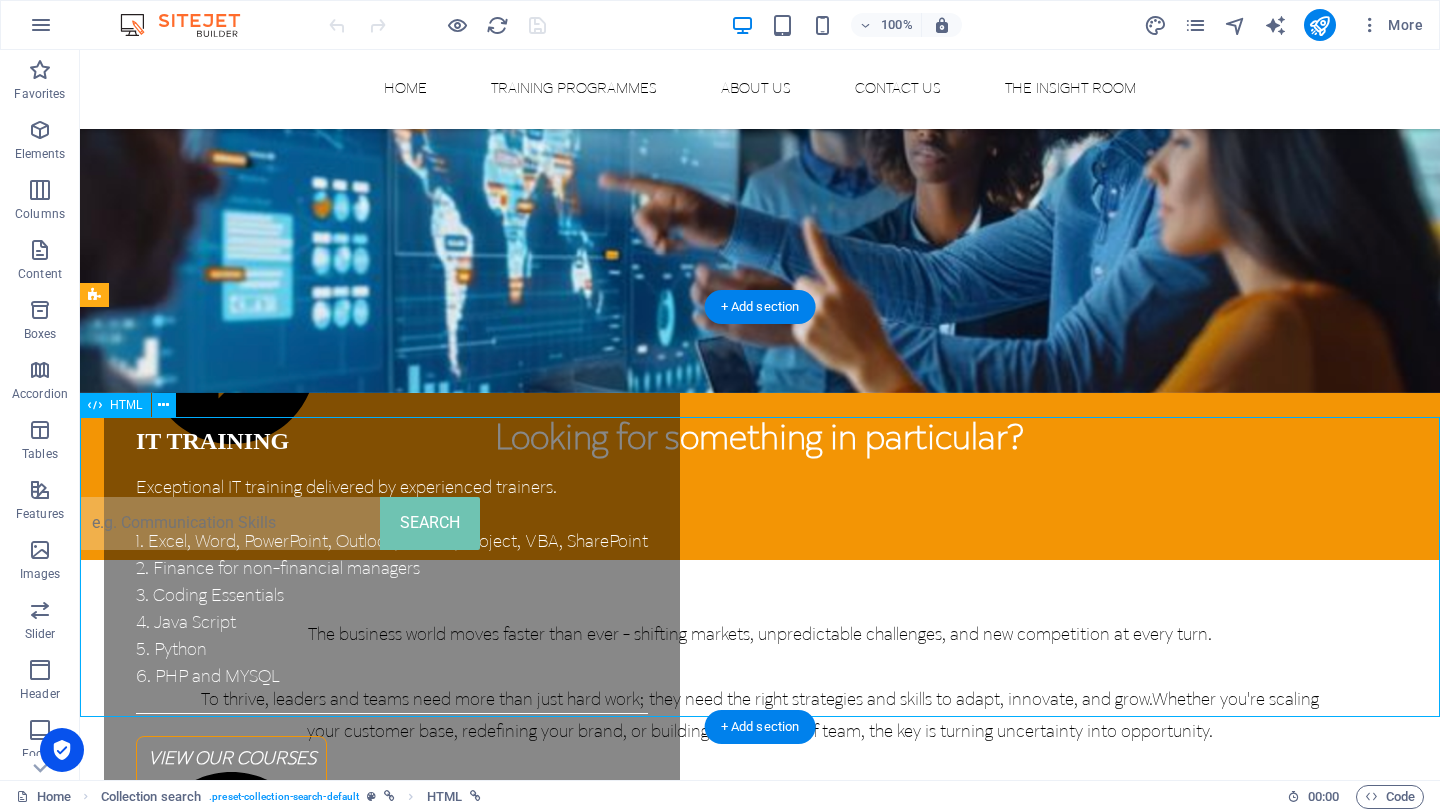 click on "SEARCH" at bounding box center (760, 523) 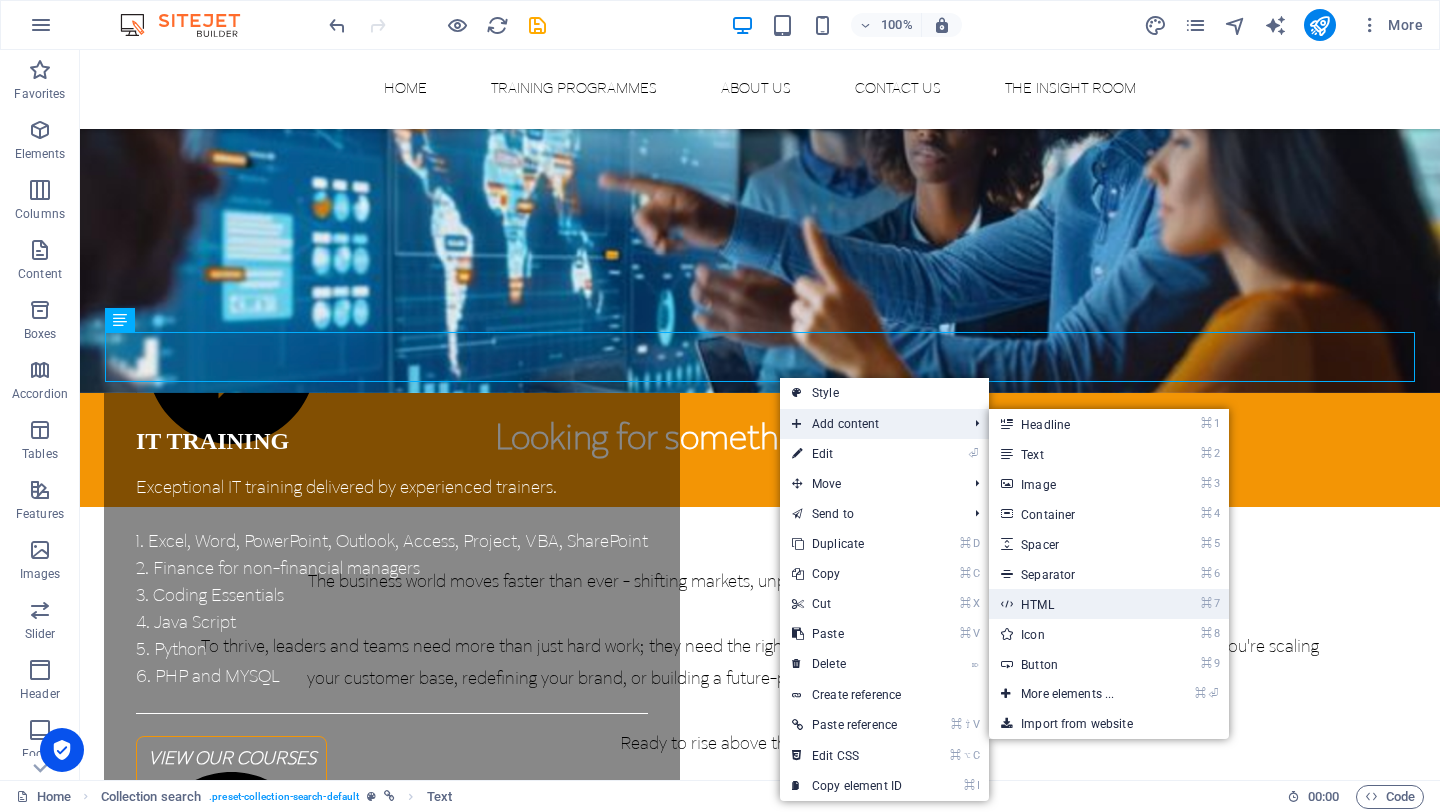 click on "⌘ 7  HTML" at bounding box center [1071, 604] 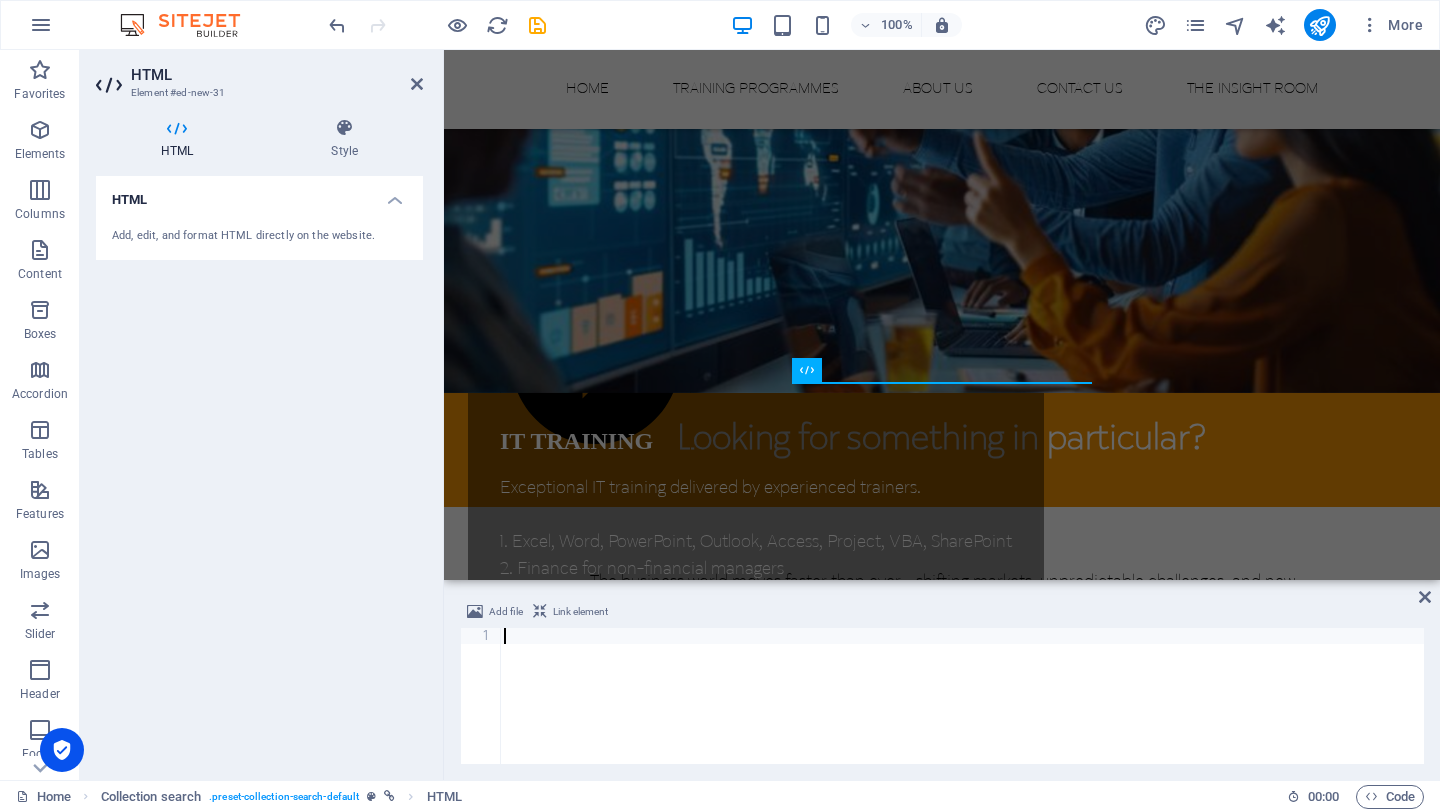 paste on "</form>" 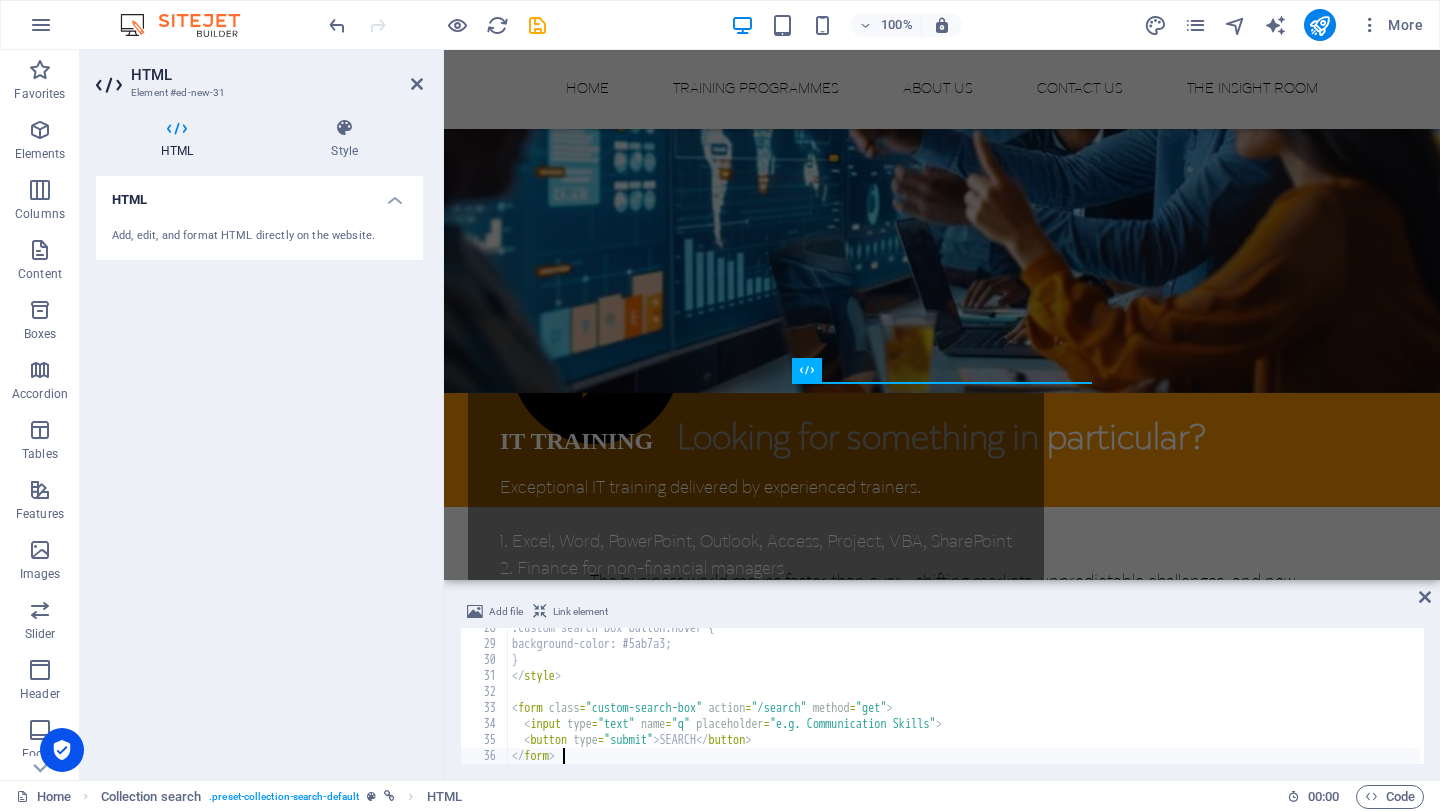 scroll, scrollTop: 440, scrollLeft: 0, axis: vertical 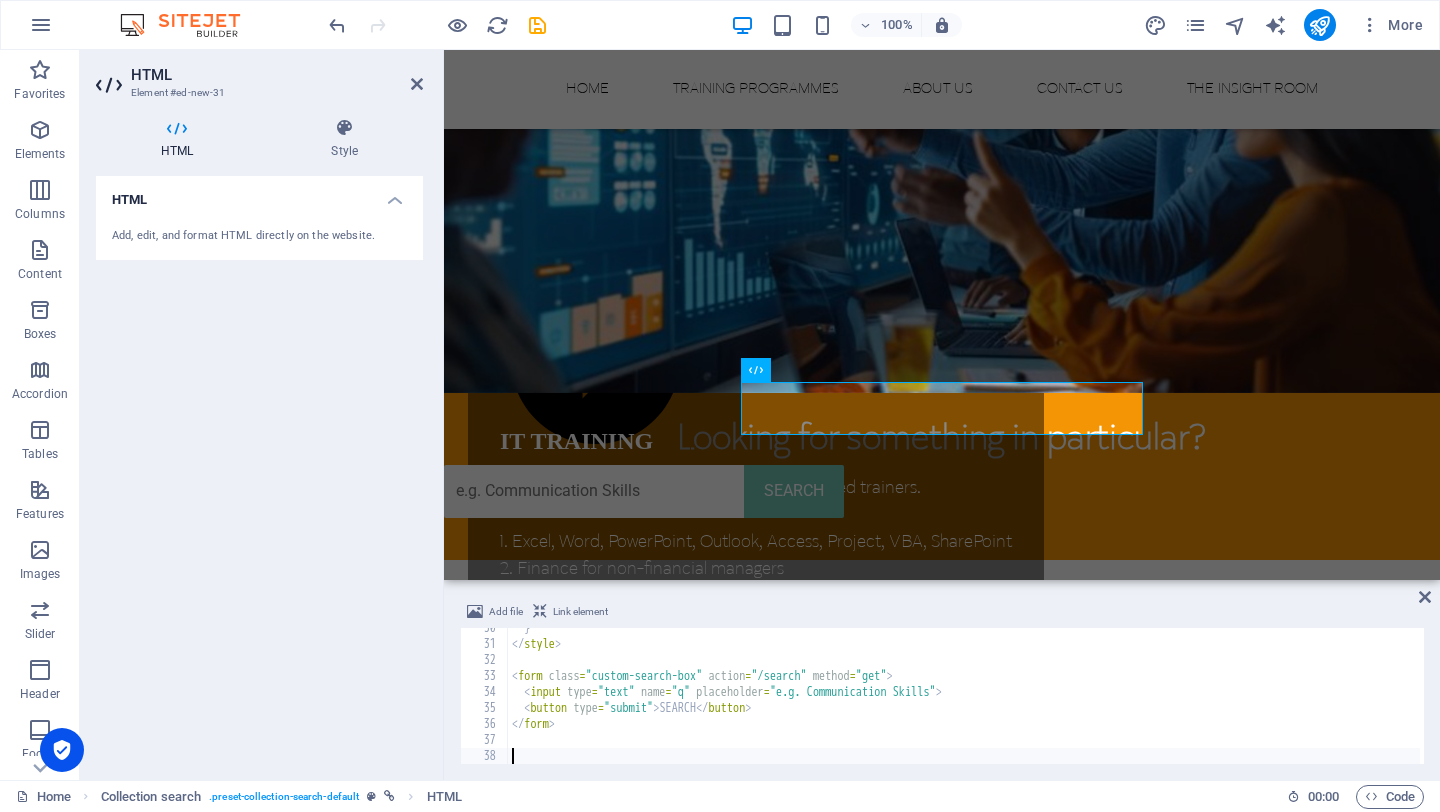 paste on "</div>" 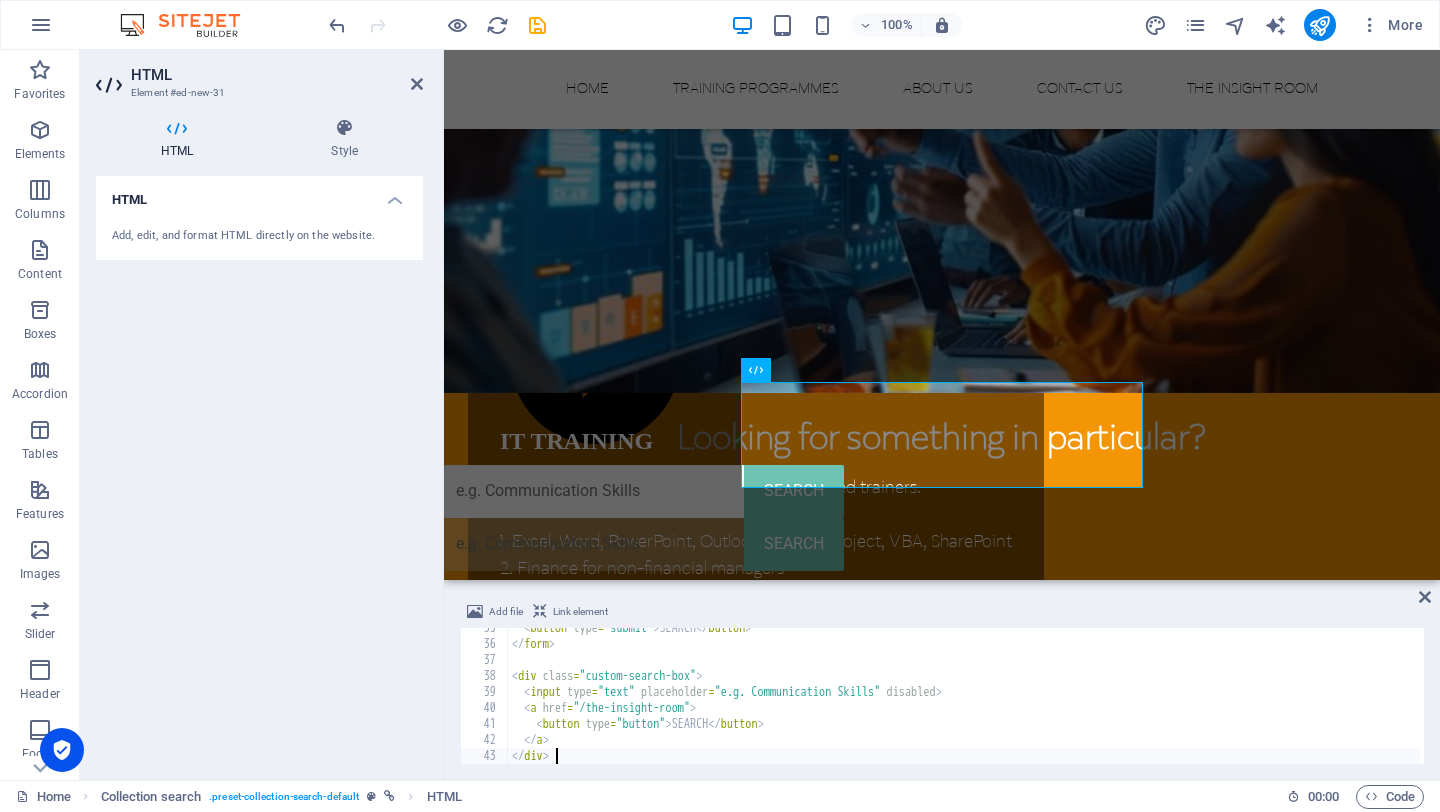 scroll, scrollTop: 472, scrollLeft: 0, axis: vertical 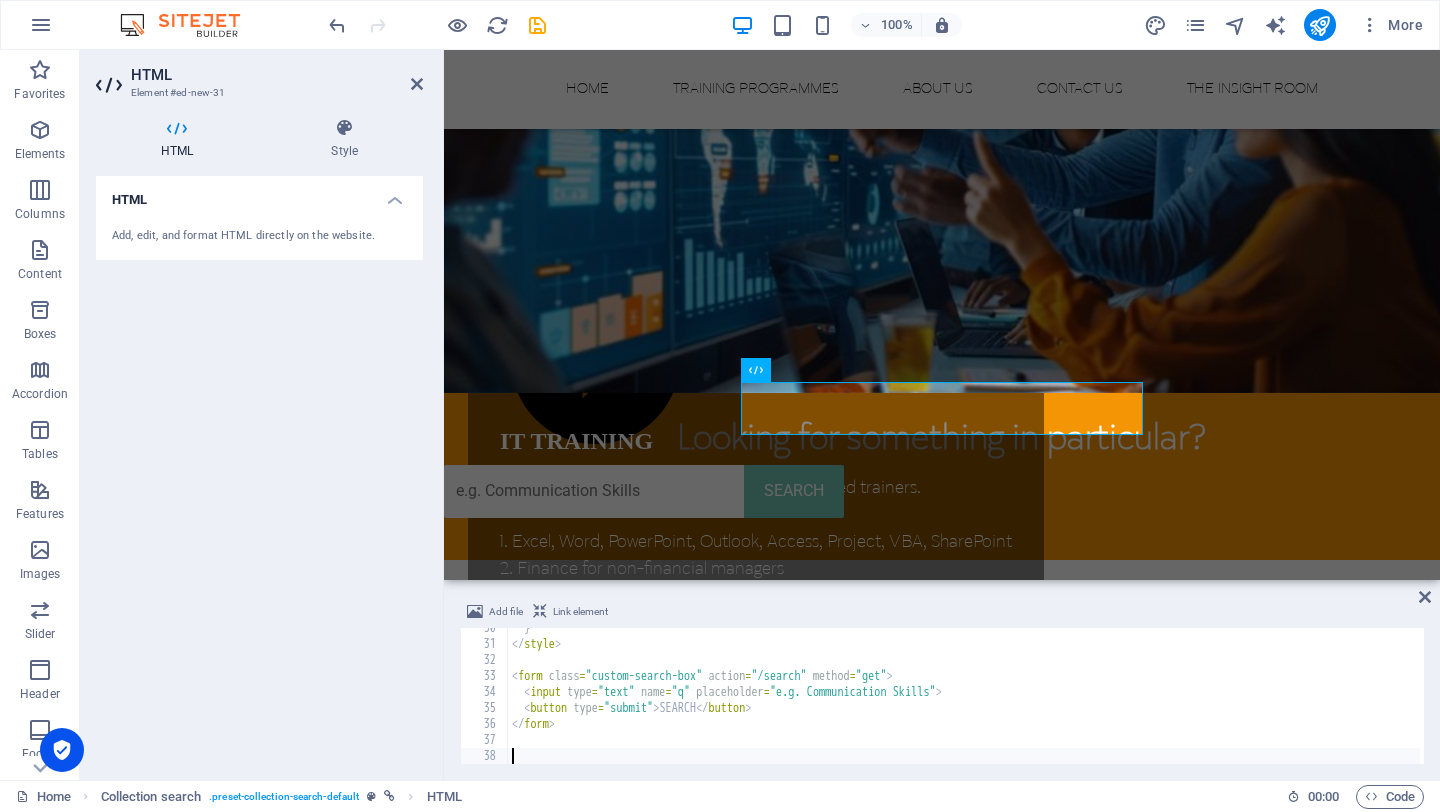 click on "} </ style > < form   class = "custom-search-box"   action = "/search"   method = "get" >    < input   type = "text"   name = "q"   placeholder = "e.g. Communication Skills" >    < button   type = "submit" > SEARCH </ button > </ form >" at bounding box center [964, 704] 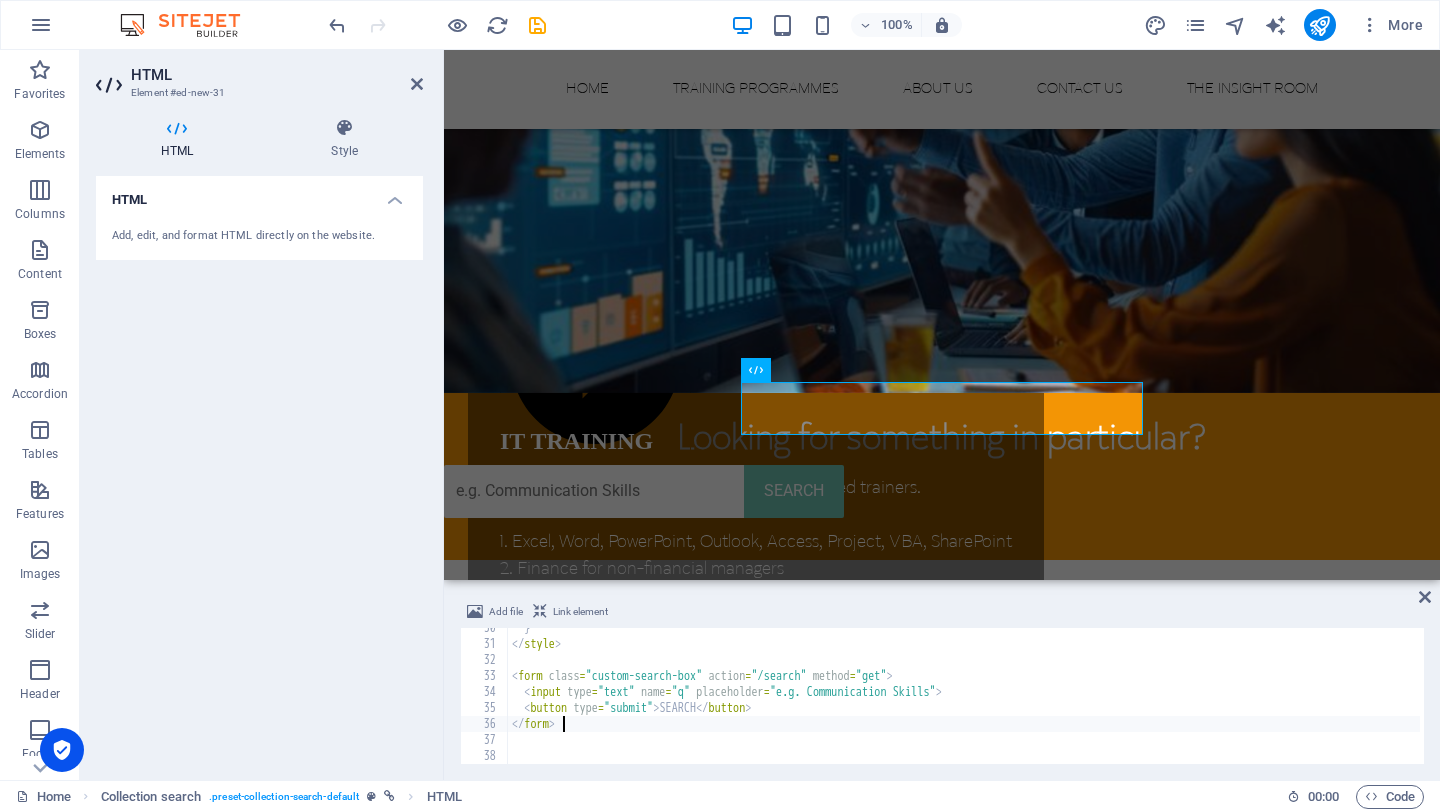 click on "} </ style > < form   class = "custom-search-box"   action = "/search"   method = "get" >    < input   type = "text"   name = "q"   placeholder = "e.g. Communication Skills" >    < button   type = "submit" > SEARCH </ button > </ form >" at bounding box center [964, 704] 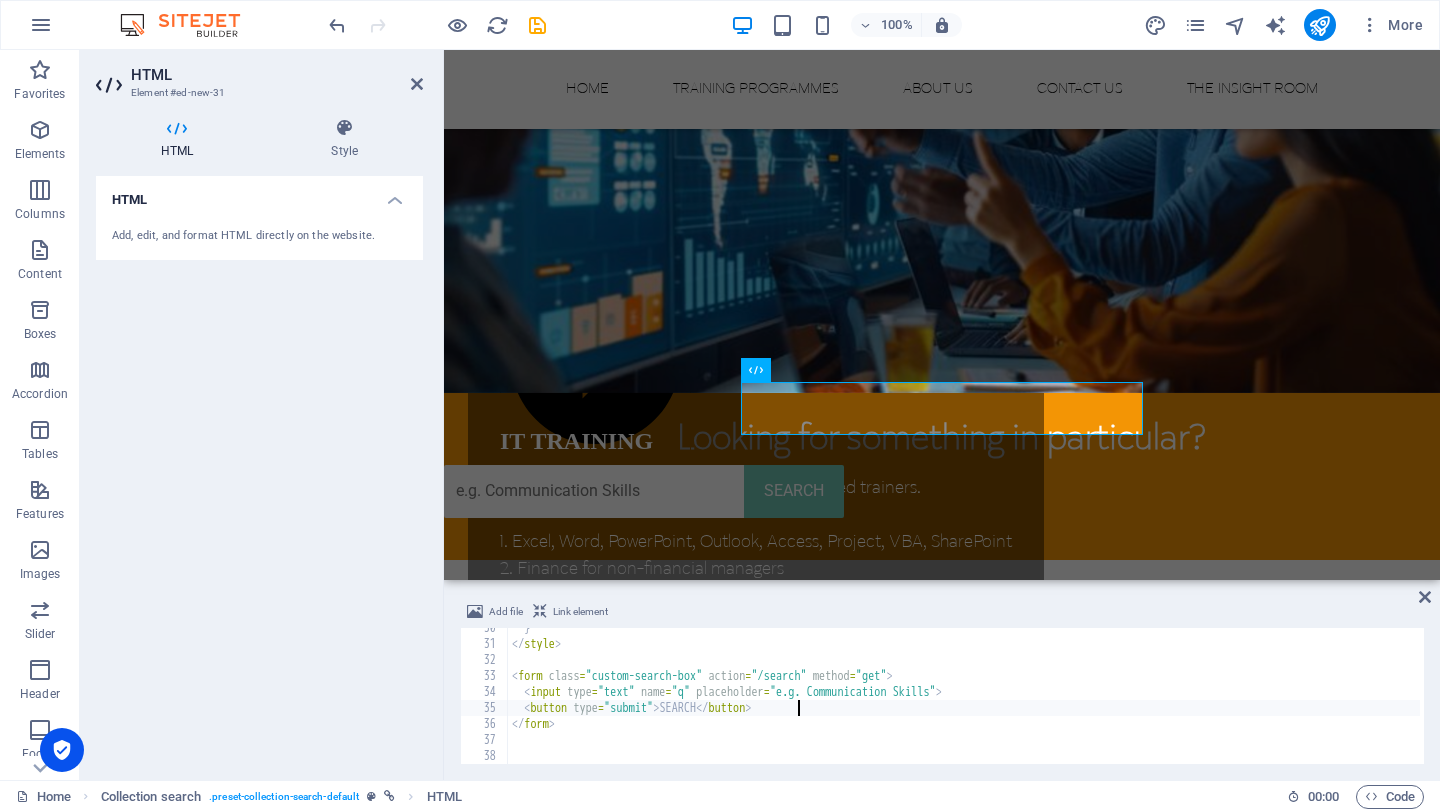 click on "} </ style > < form   class = "custom-search-box"   action = "/search"   method = "get" >    < input   type = "text"   name = "q"   placeholder = "e.g. Communication Skills" >    < button   type = "submit" > SEARCH </ button > </ form >" at bounding box center [964, 704] 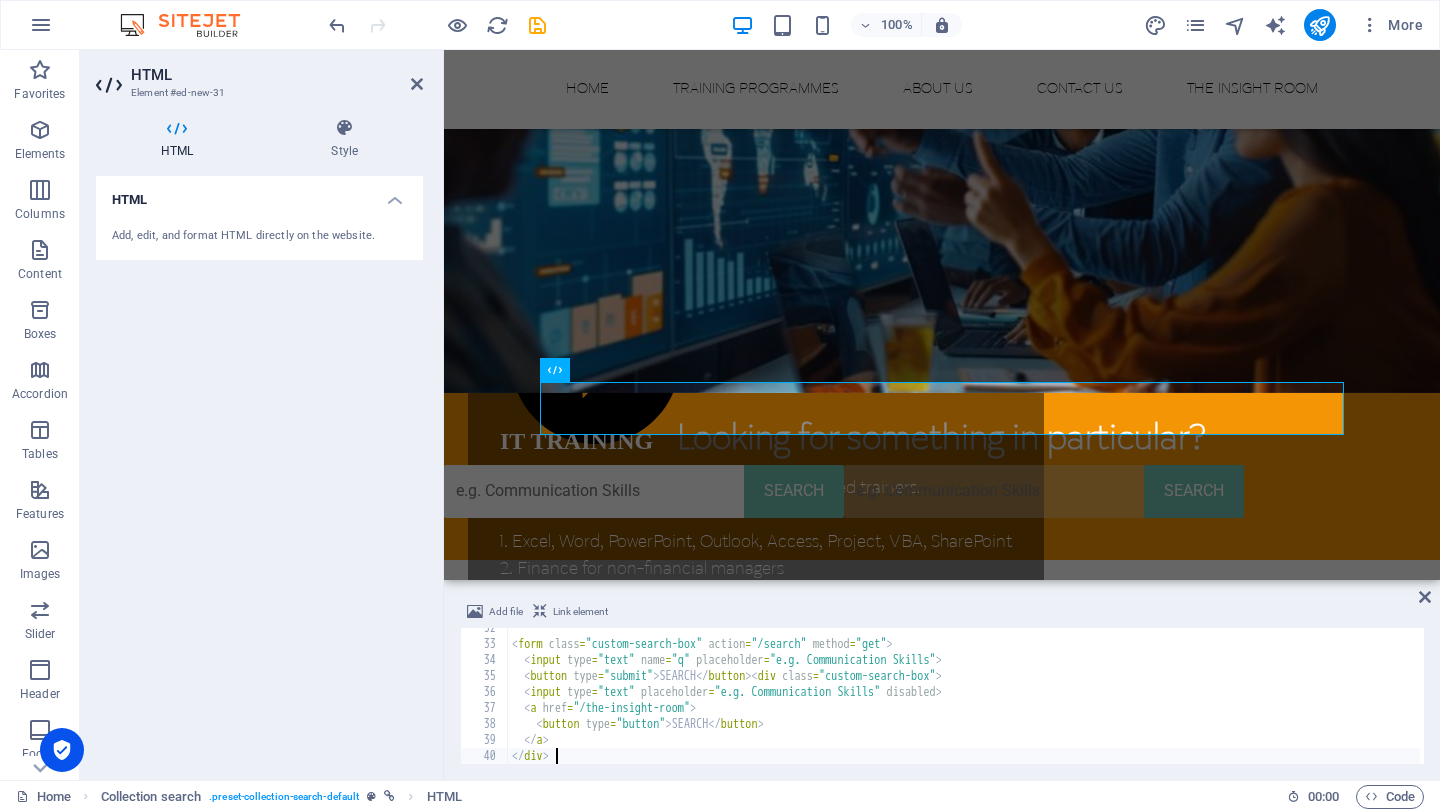 scroll, scrollTop: 472, scrollLeft: 0, axis: vertical 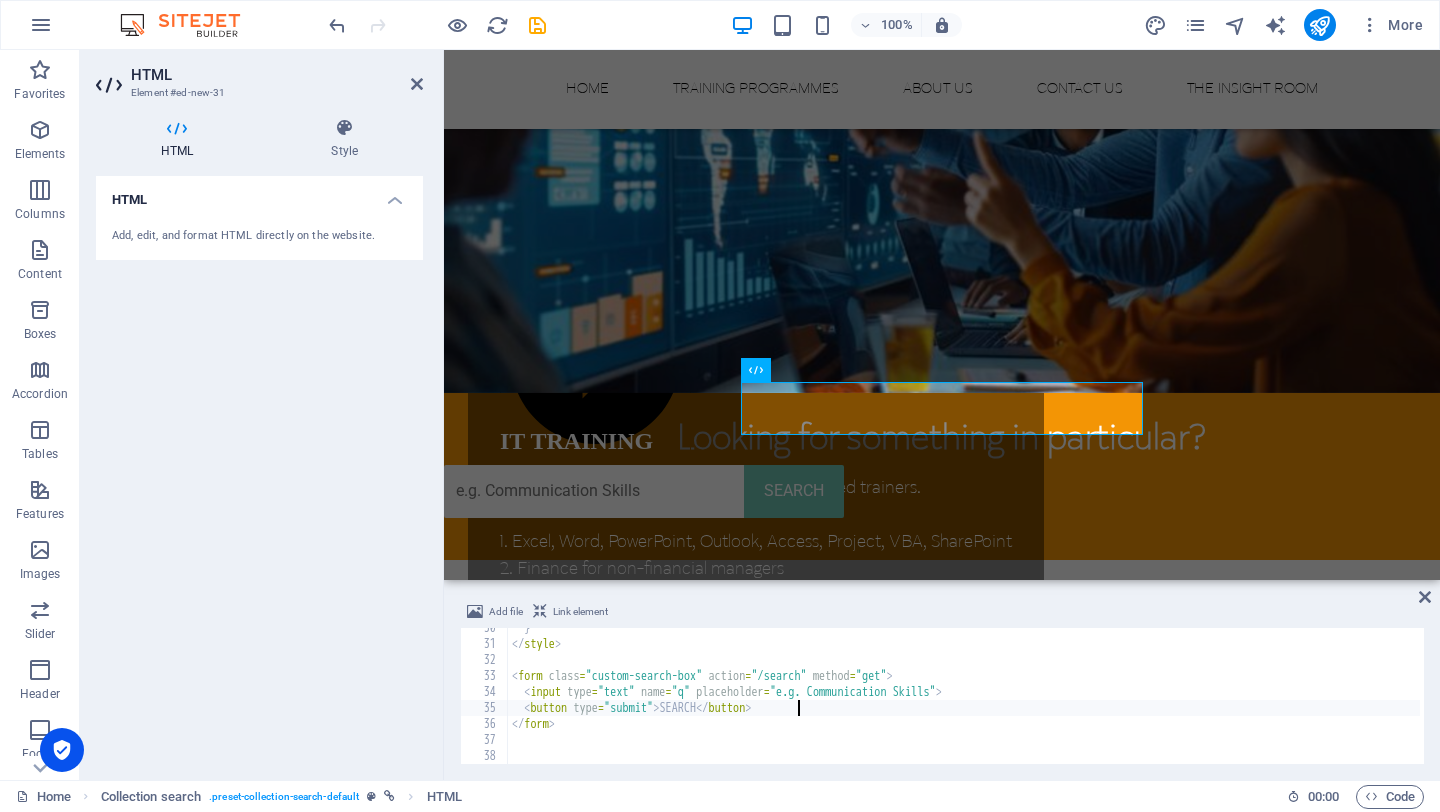 type on "<button type="submit">SEARCH</button>" 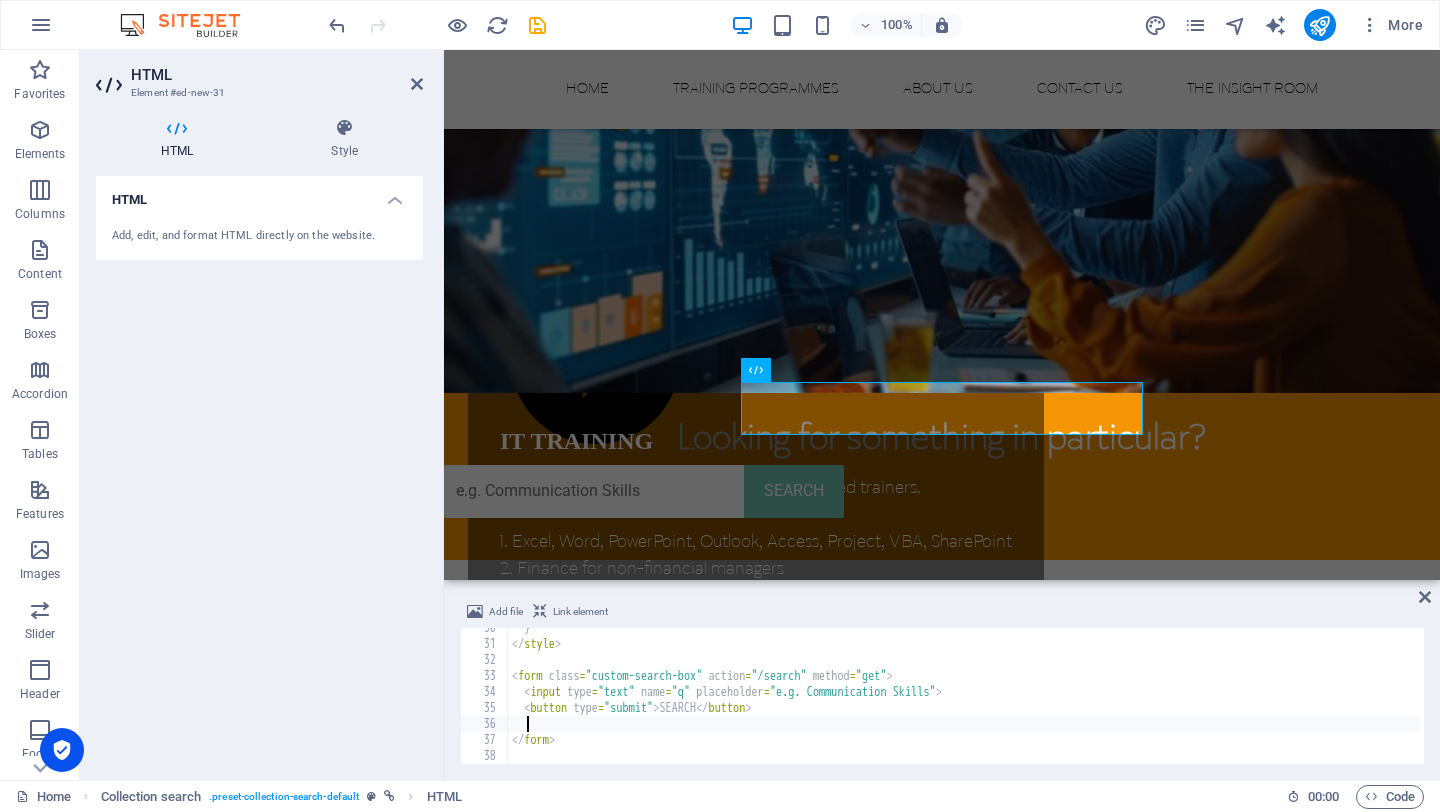 paste on "<button type="button">SEARCH</button>" 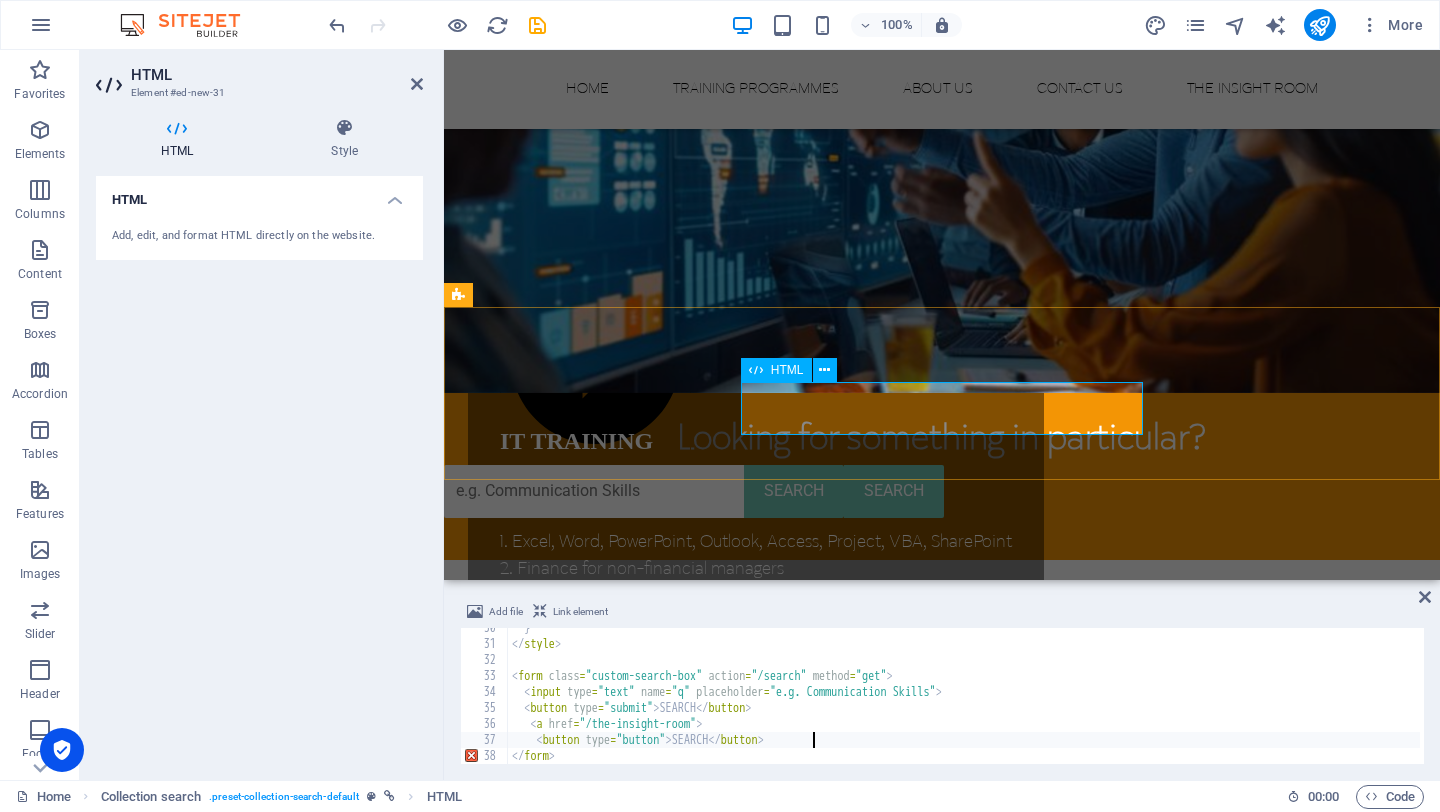 click on "SEARCH
SEARCH" at bounding box center [942, 491] 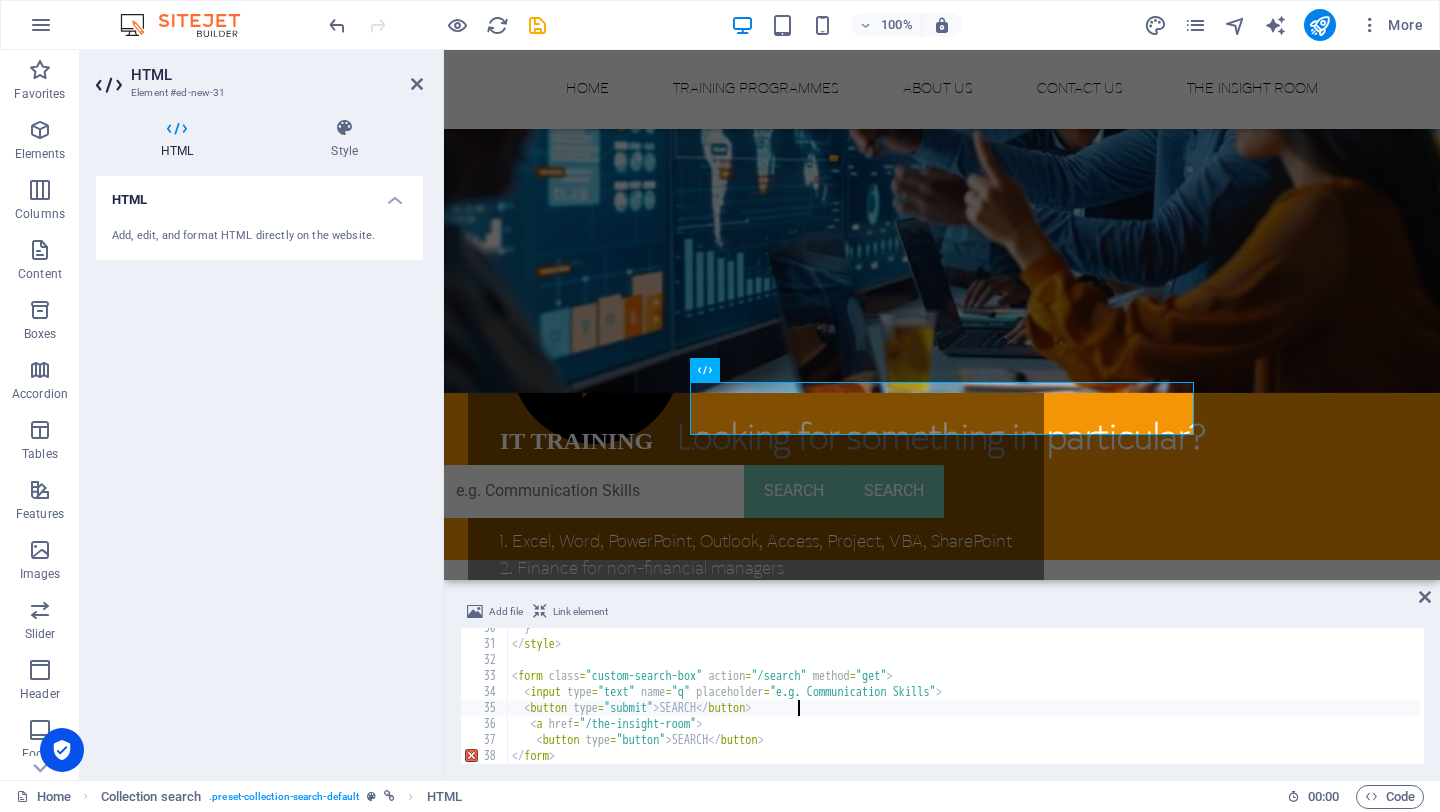 click on "} </ style > < form   class = "custom-search-box"   action = "/search"   method = "get" >    < input   type = "text"   name = "q"   placeholder = "e.g. Communication Skills" >    < button   type = "submit" > SEARCH </ button >     < a   href = "/the-insight-room" >      < button   type = "button" > SEARCH </ button > </ form >" at bounding box center [964, 704] 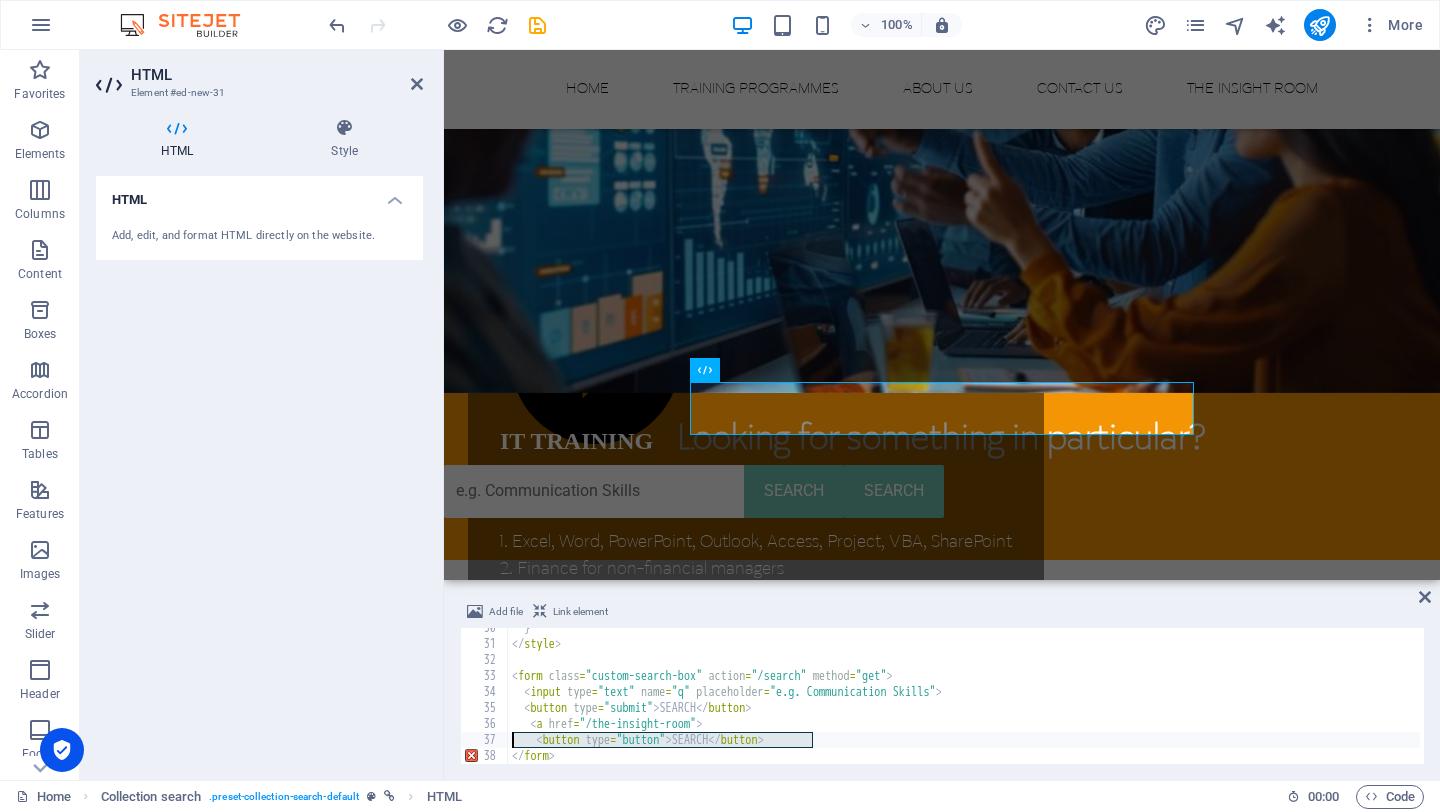drag, startPoint x: 816, startPoint y: 743, endPoint x: 443, endPoint y: 732, distance: 373.16217 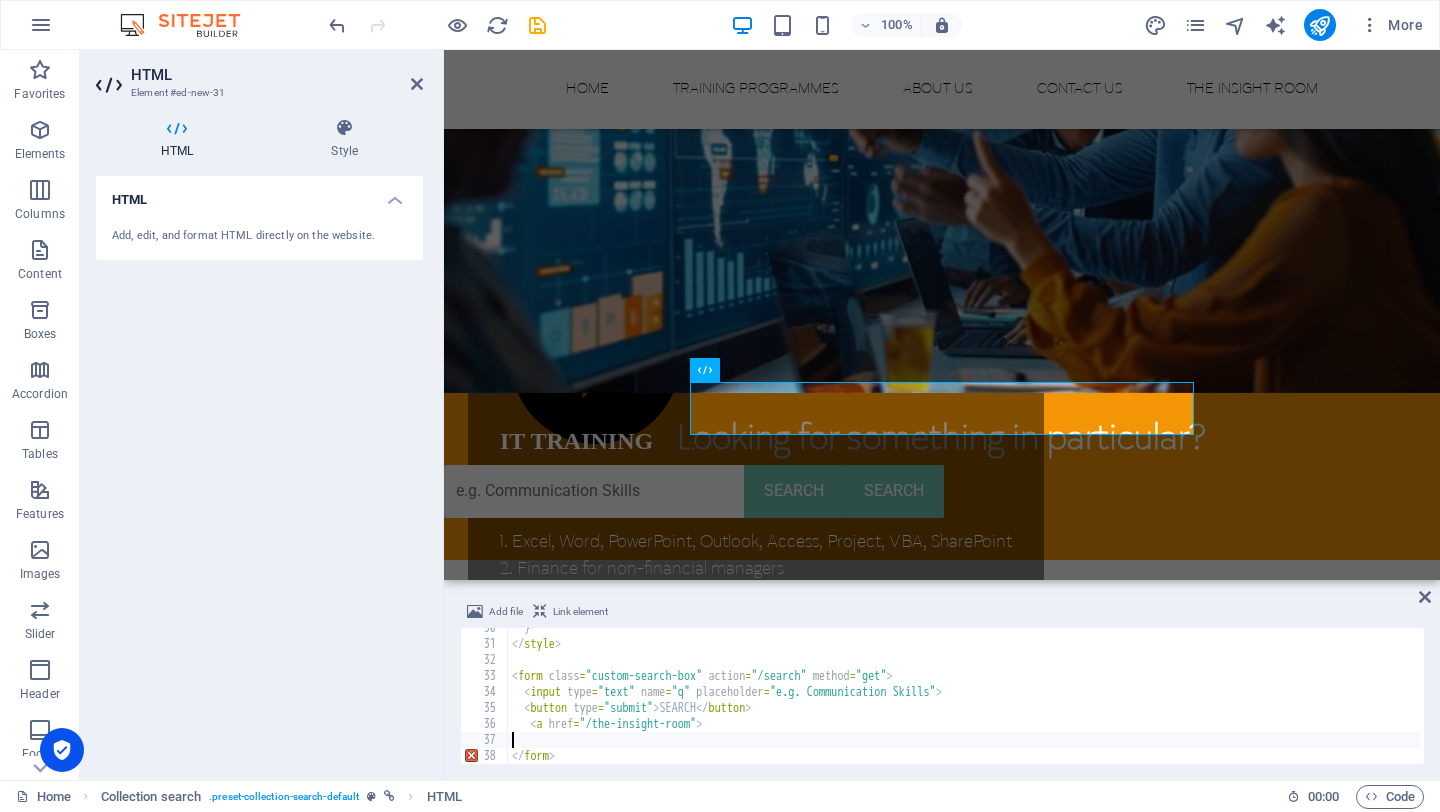 type on "<a href="/the-insight-room">" 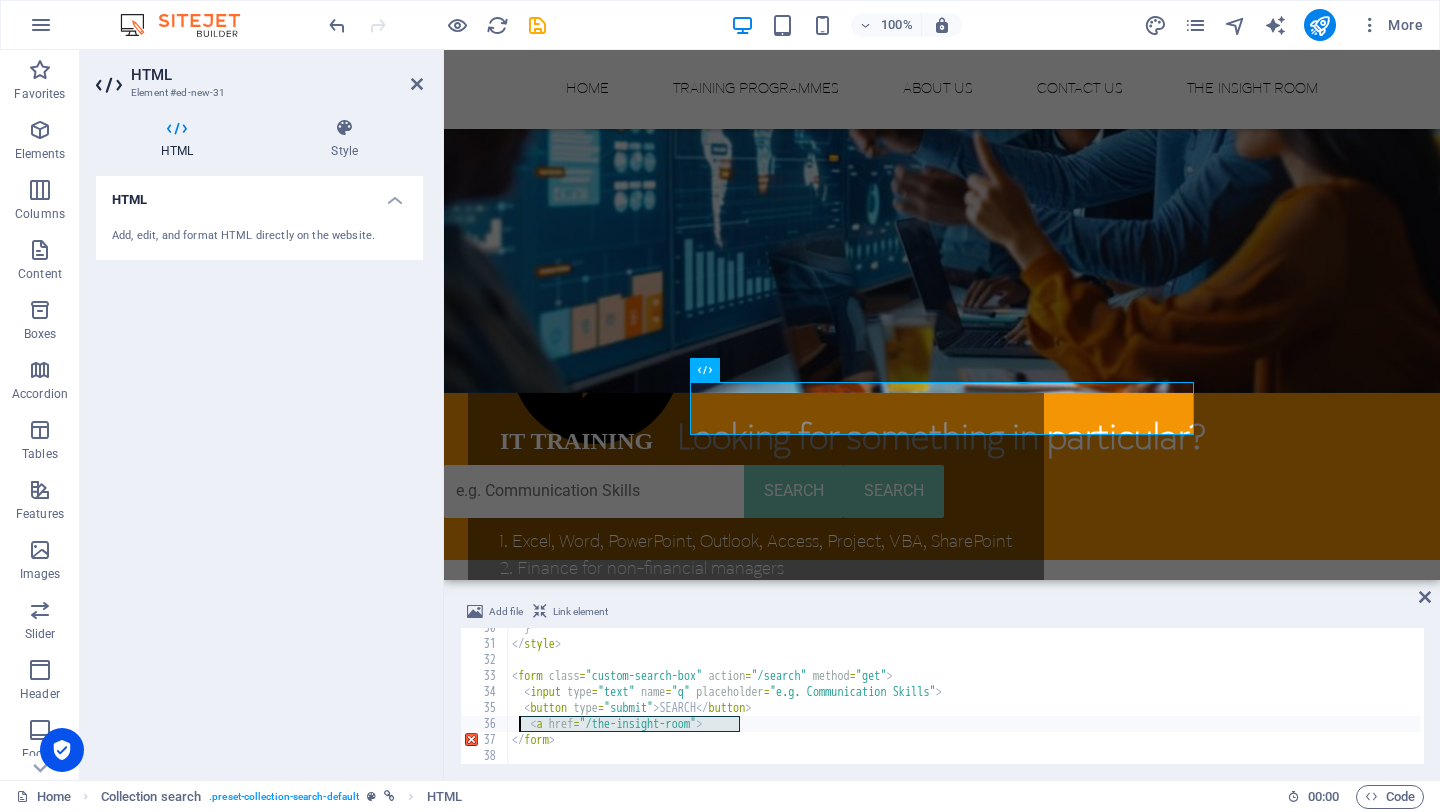 drag, startPoint x: 747, startPoint y: 729, endPoint x: 517, endPoint y: 724, distance: 230.05434 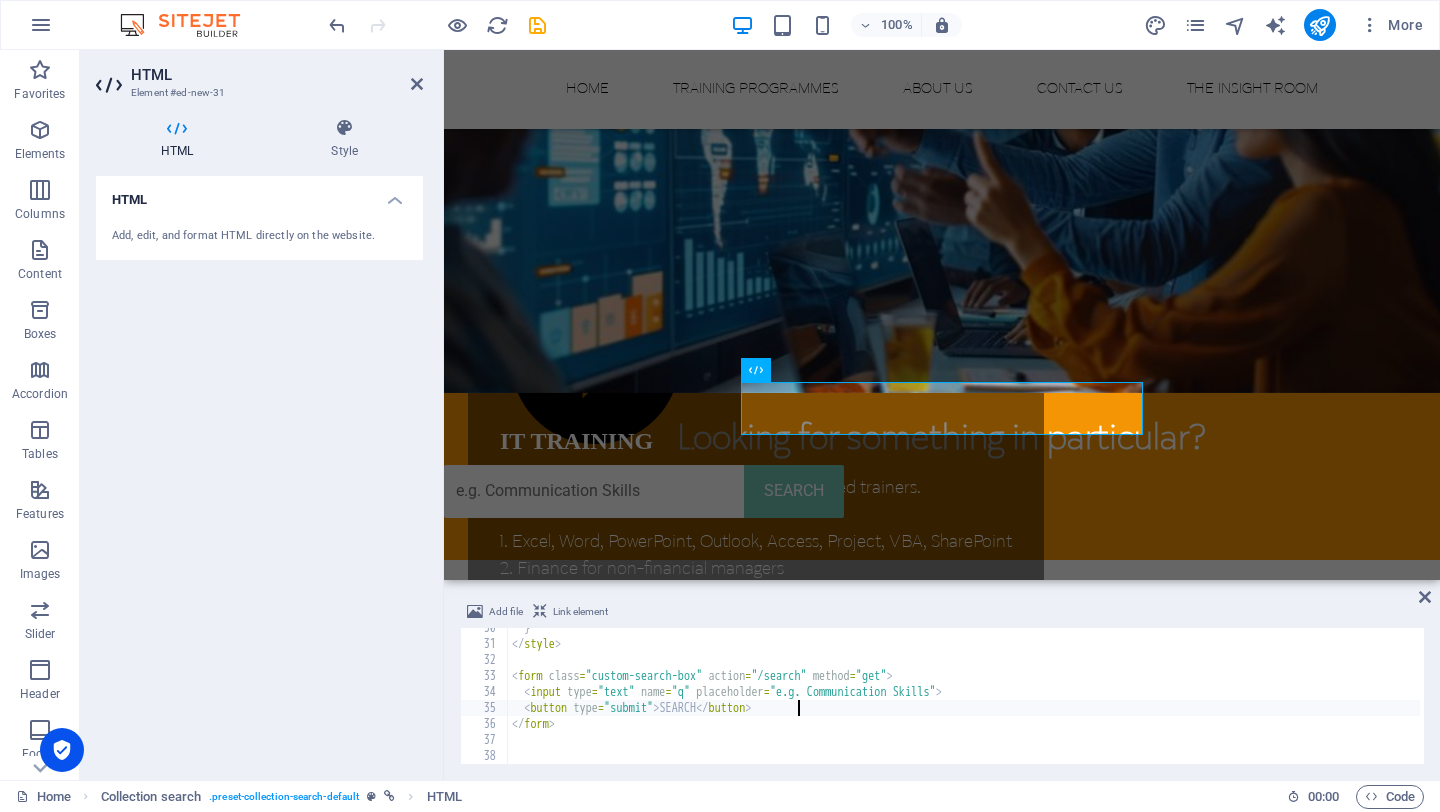 click on "} </ style > < form   class = "custom-search-box"   action = "/search"   method = "get" >    < input   type = "text"   name = "q"   placeholder = "e.g. Communication Skills" >    < button   type = "submit" > SEARCH </ button > </ form >" at bounding box center (964, 704) 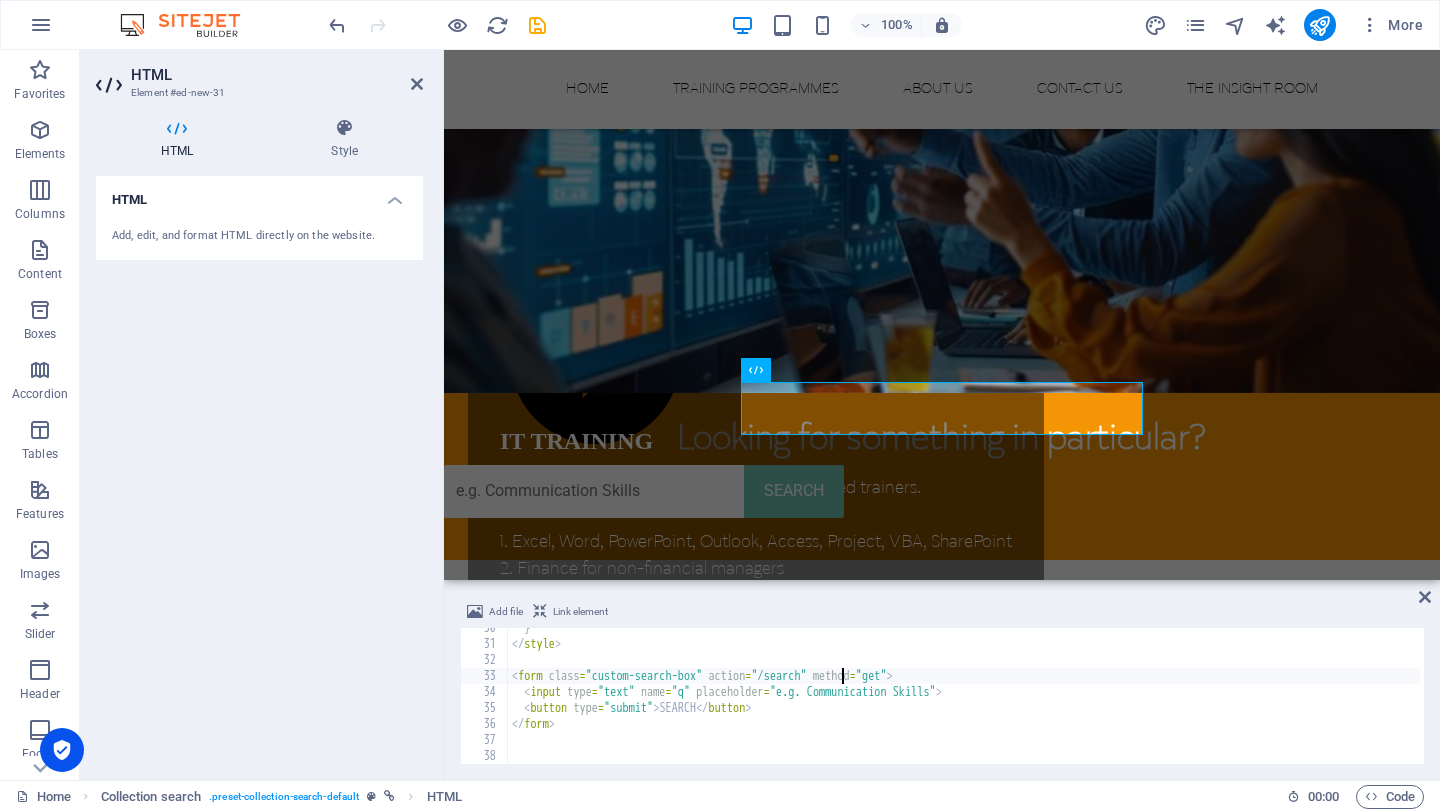 click on "} </ style > < form   class = "custom-search-box"   action = "/search"   method = "get" >    < input   type = "text"   name = "q"   placeholder = "e.g. Communication Skills" >    < button   type = "submit" > SEARCH </ button > </ form >" at bounding box center (964, 704) 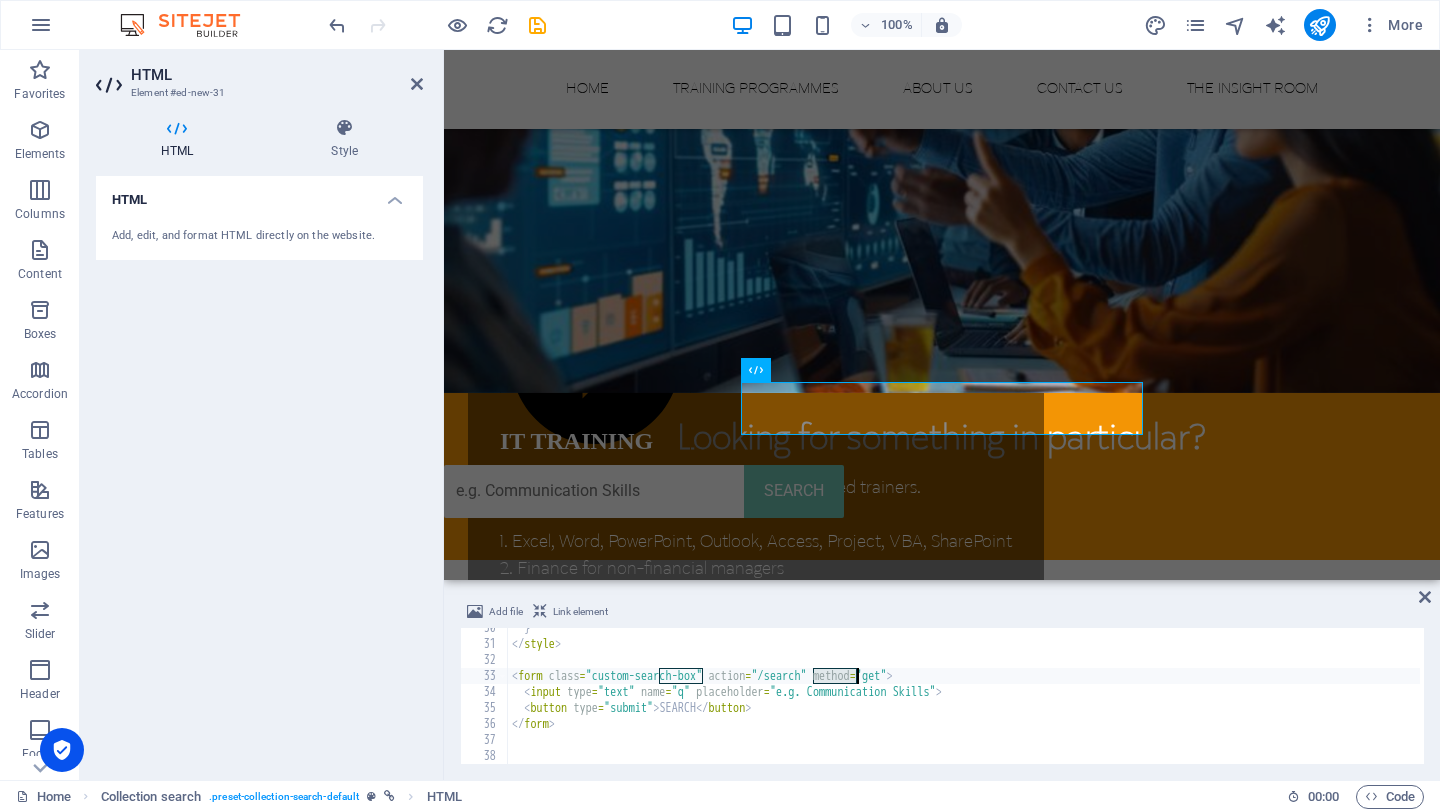 click on "} </ style > < form   class = "custom-search-box"   action = "/search"   method = "get" >    < input   type = "text"   name = "q"   placeholder = "e.g. Communication Skills" >    < button   type = "submit" > SEARCH </ button > </ form >" at bounding box center [964, 704] 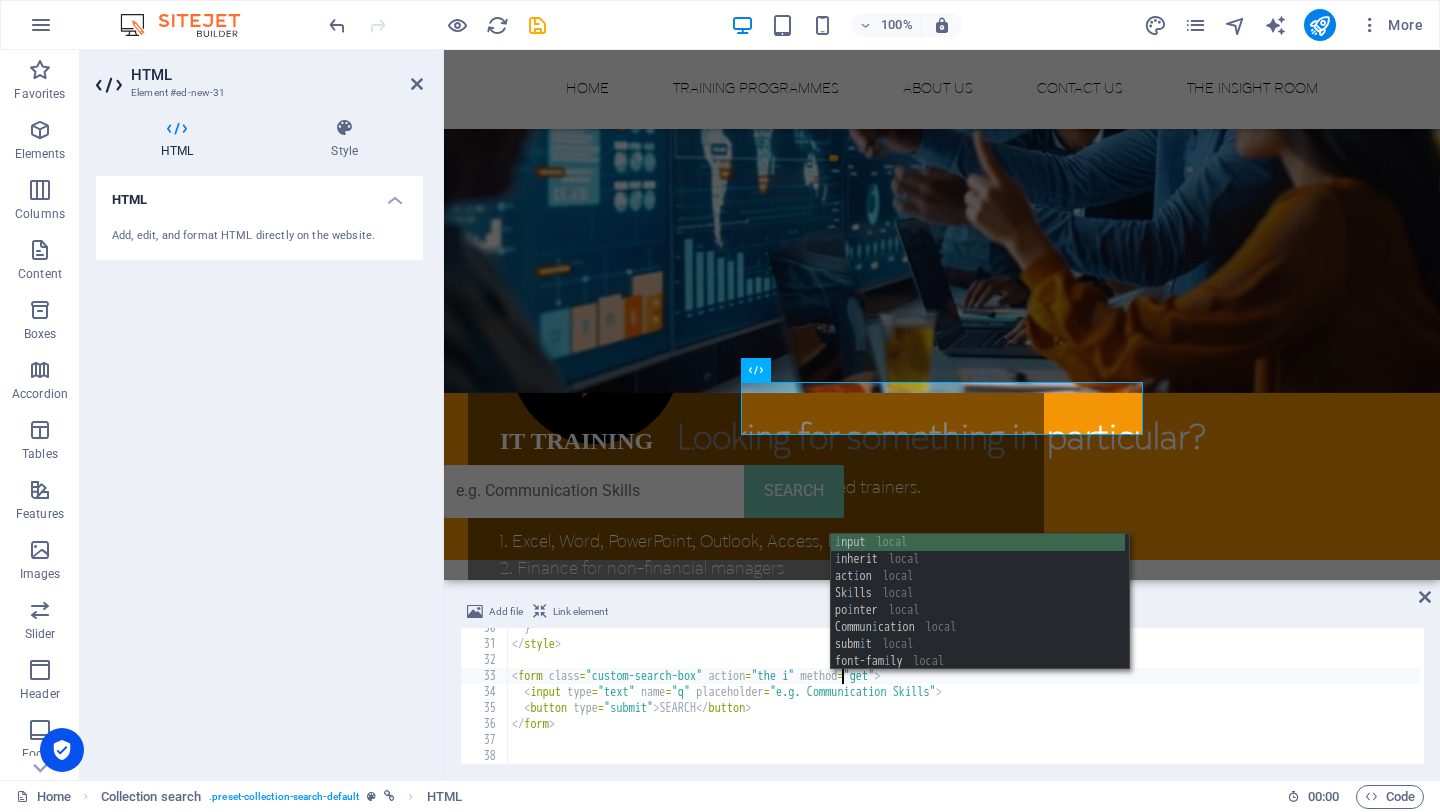 scroll, scrollTop: 0, scrollLeft: 27, axis: horizontal 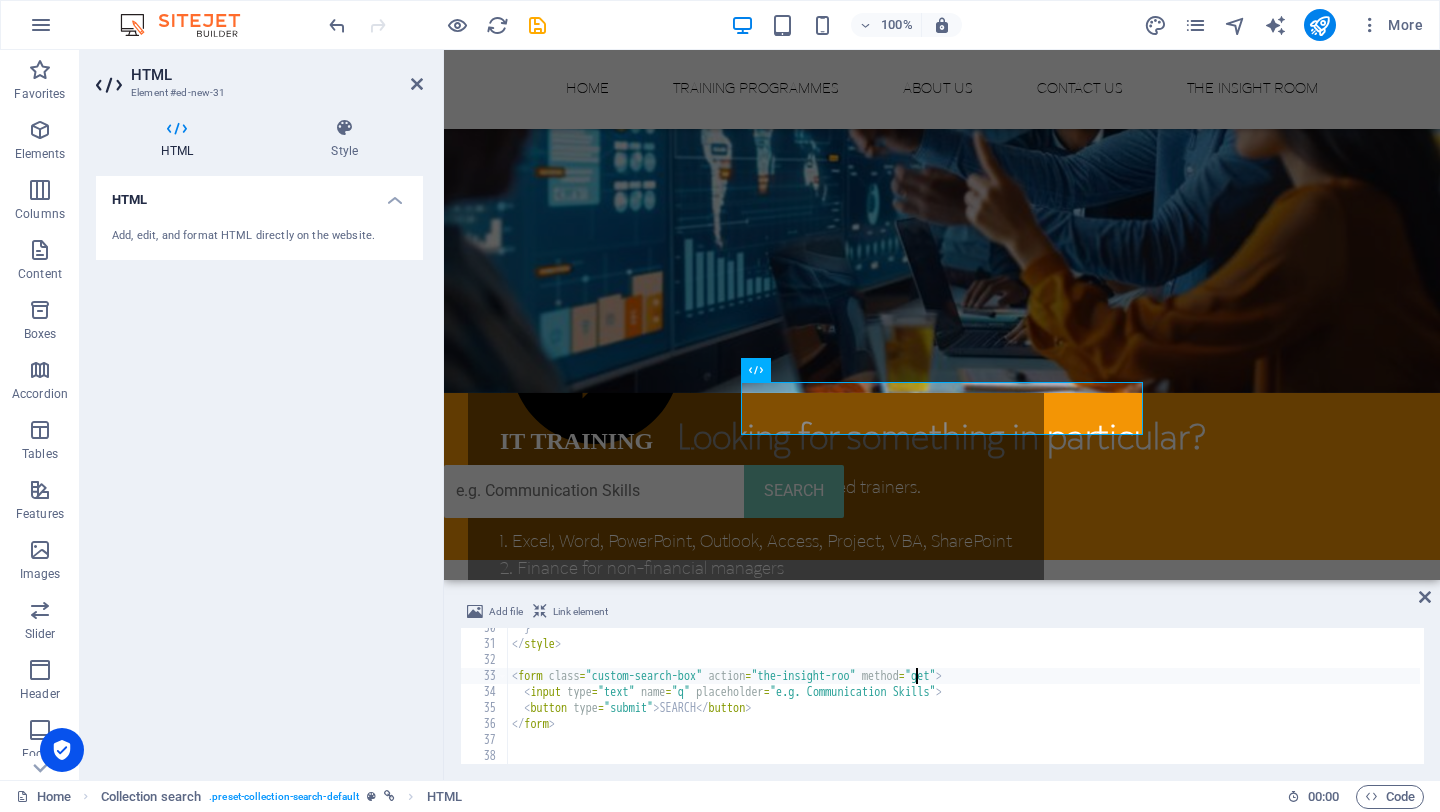 type on "<form class="custom-search-box" action="the-insight-room" method="get">" 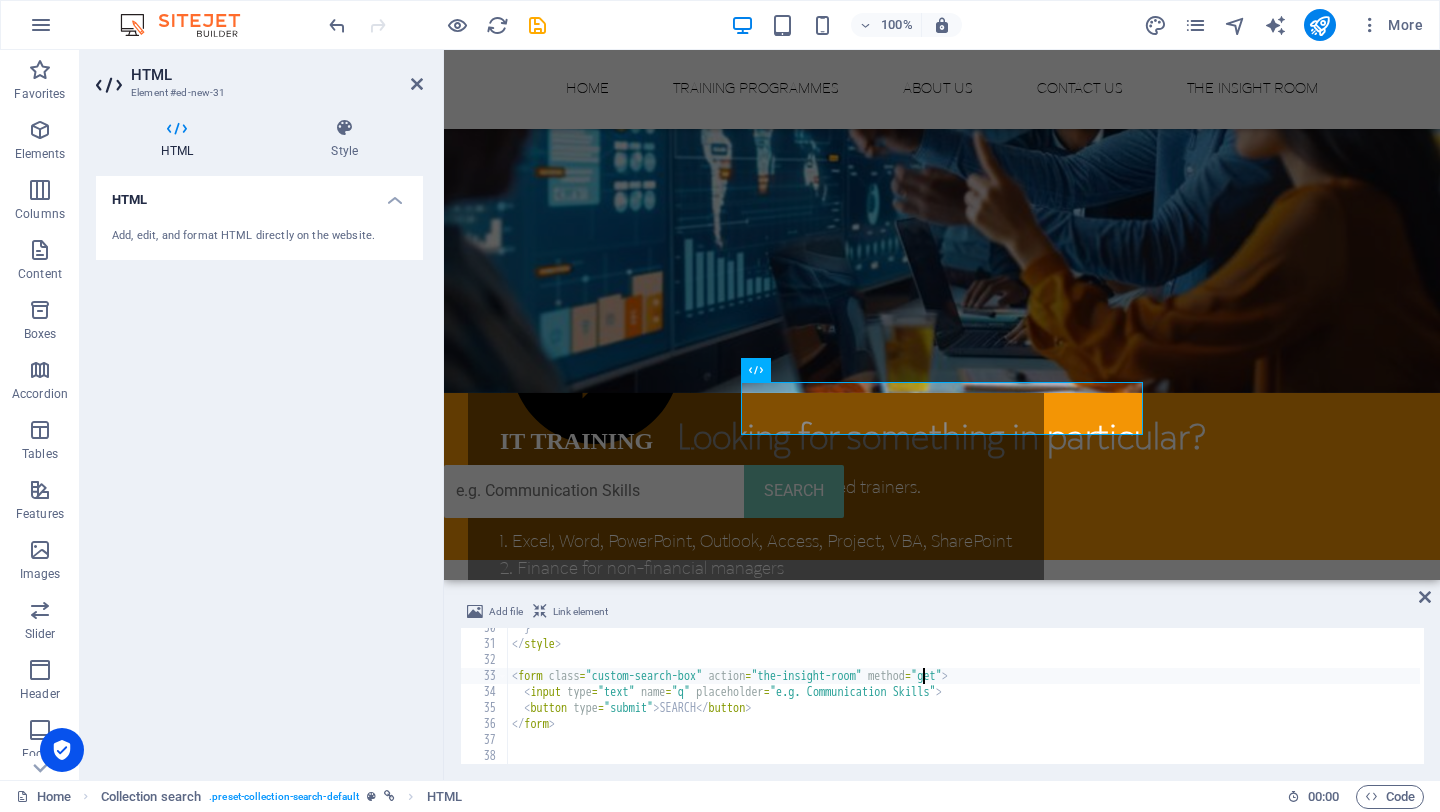 click on "} </ style > < form   class = "custom-search-box"   action = "the-insight-room"   method = "get" >    < input   type = "text"   name = "q"   placeholder = "e.g. Communication Skills" >    < button   type = "submit" > SEARCH </ button > </ form >" at bounding box center (964, 704) 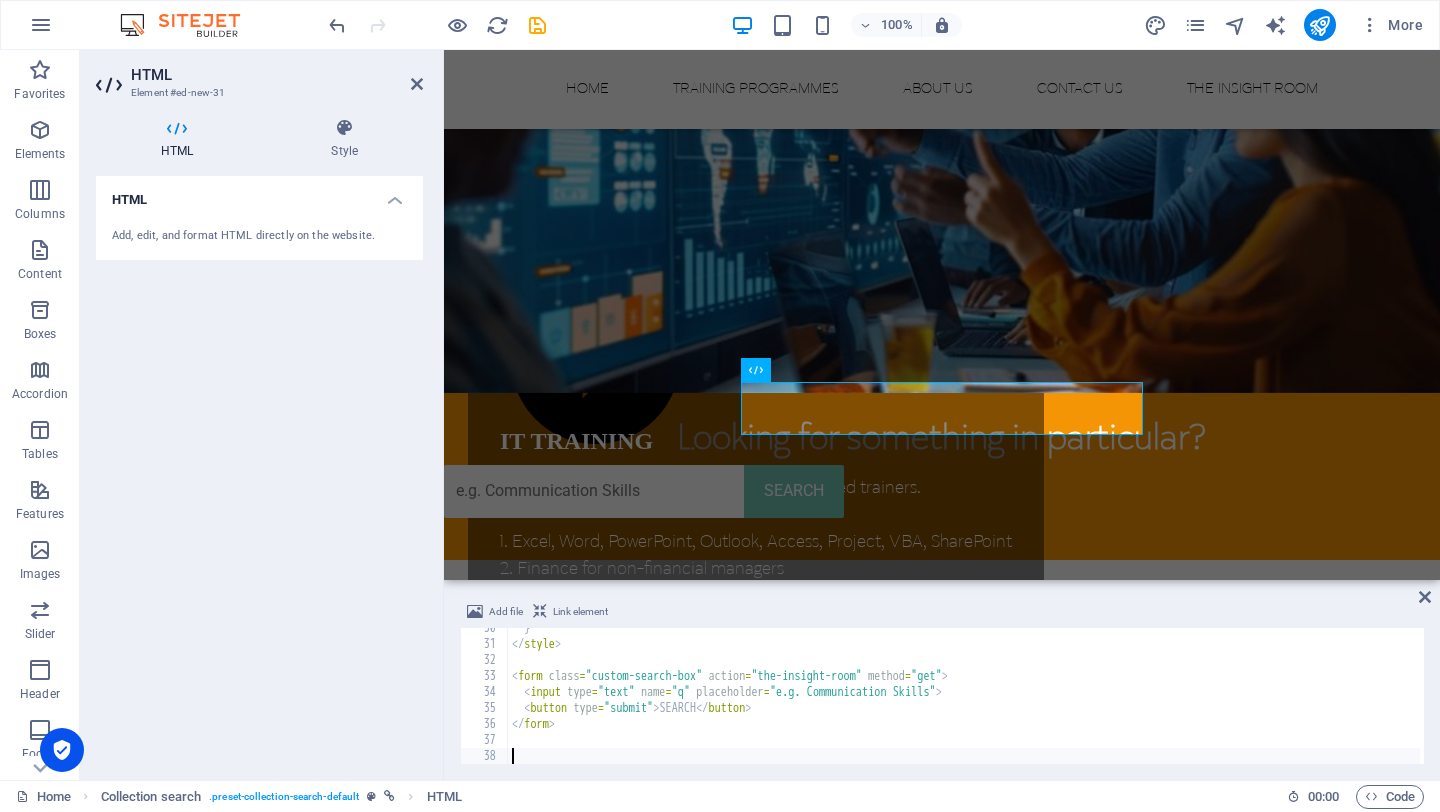 scroll, scrollTop: 0, scrollLeft: 0, axis: both 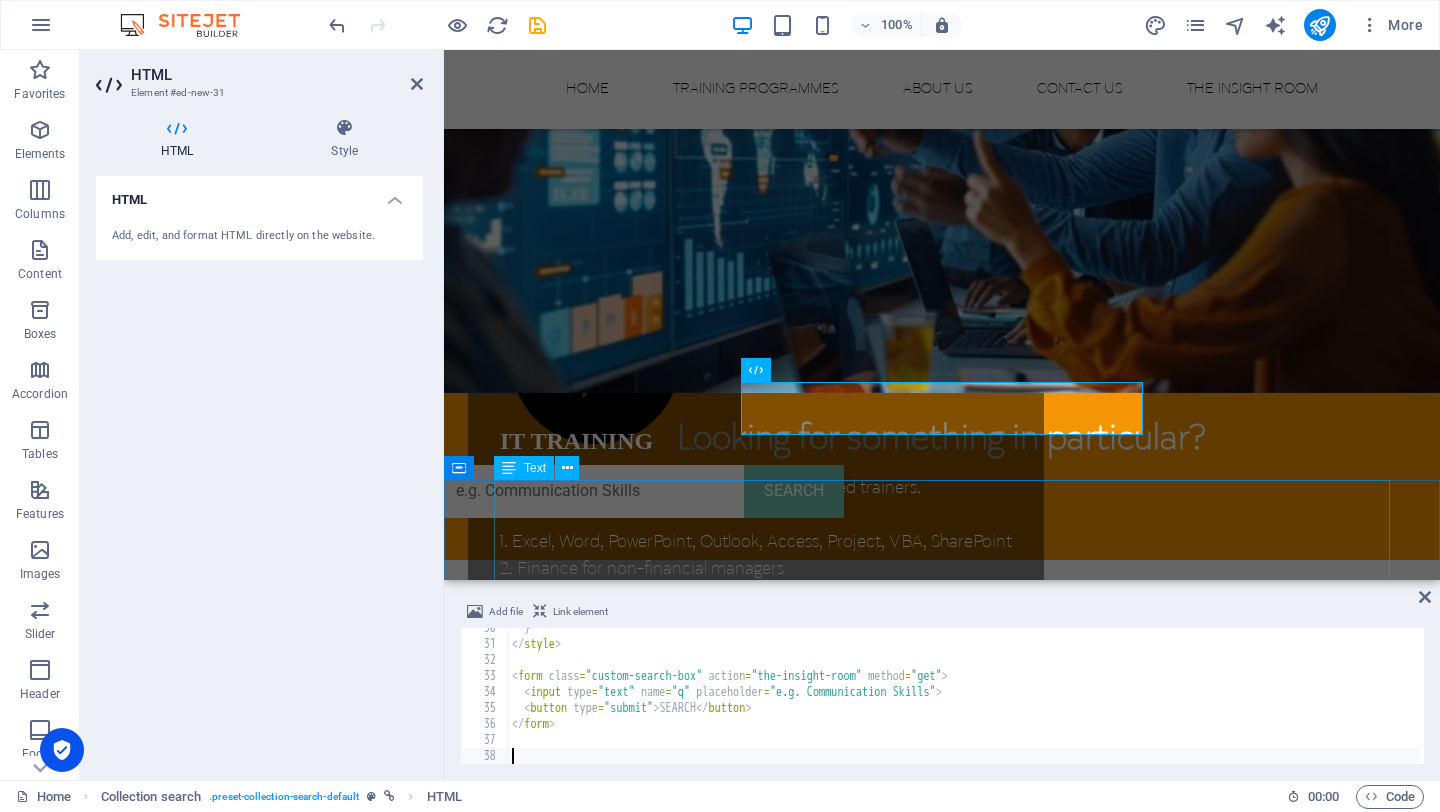 type 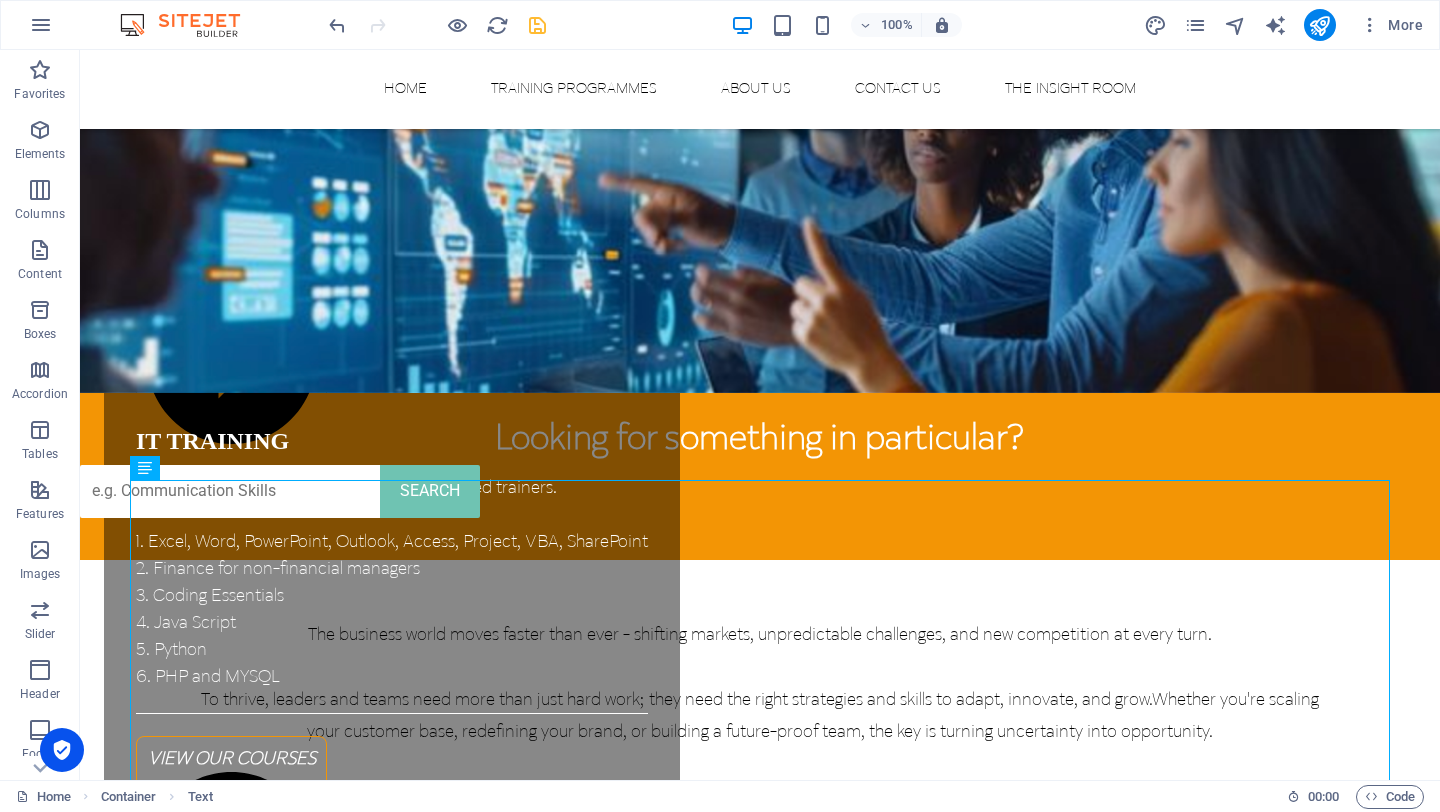 click at bounding box center [537, 25] 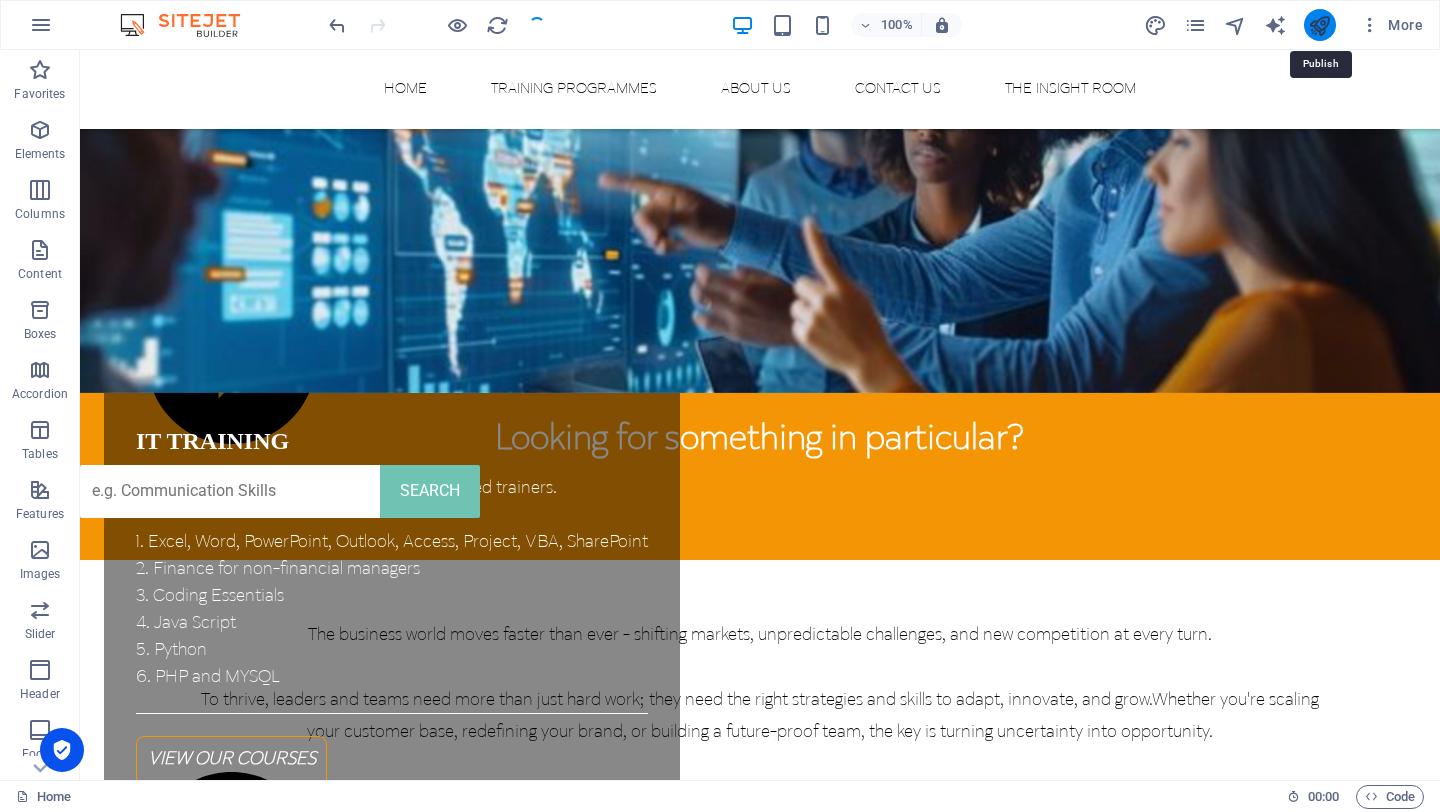 click at bounding box center [1319, 25] 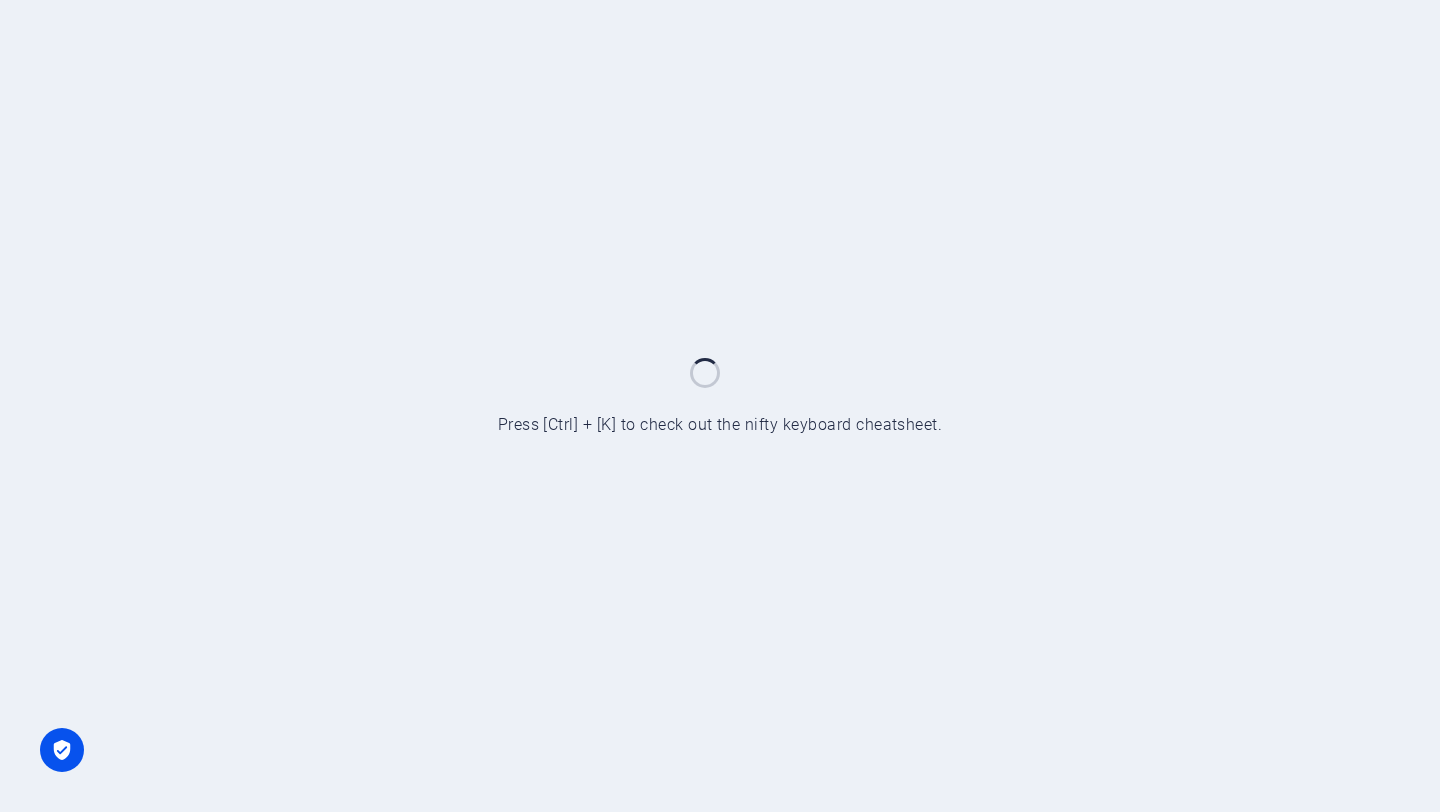 scroll, scrollTop: 0, scrollLeft: 0, axis: both 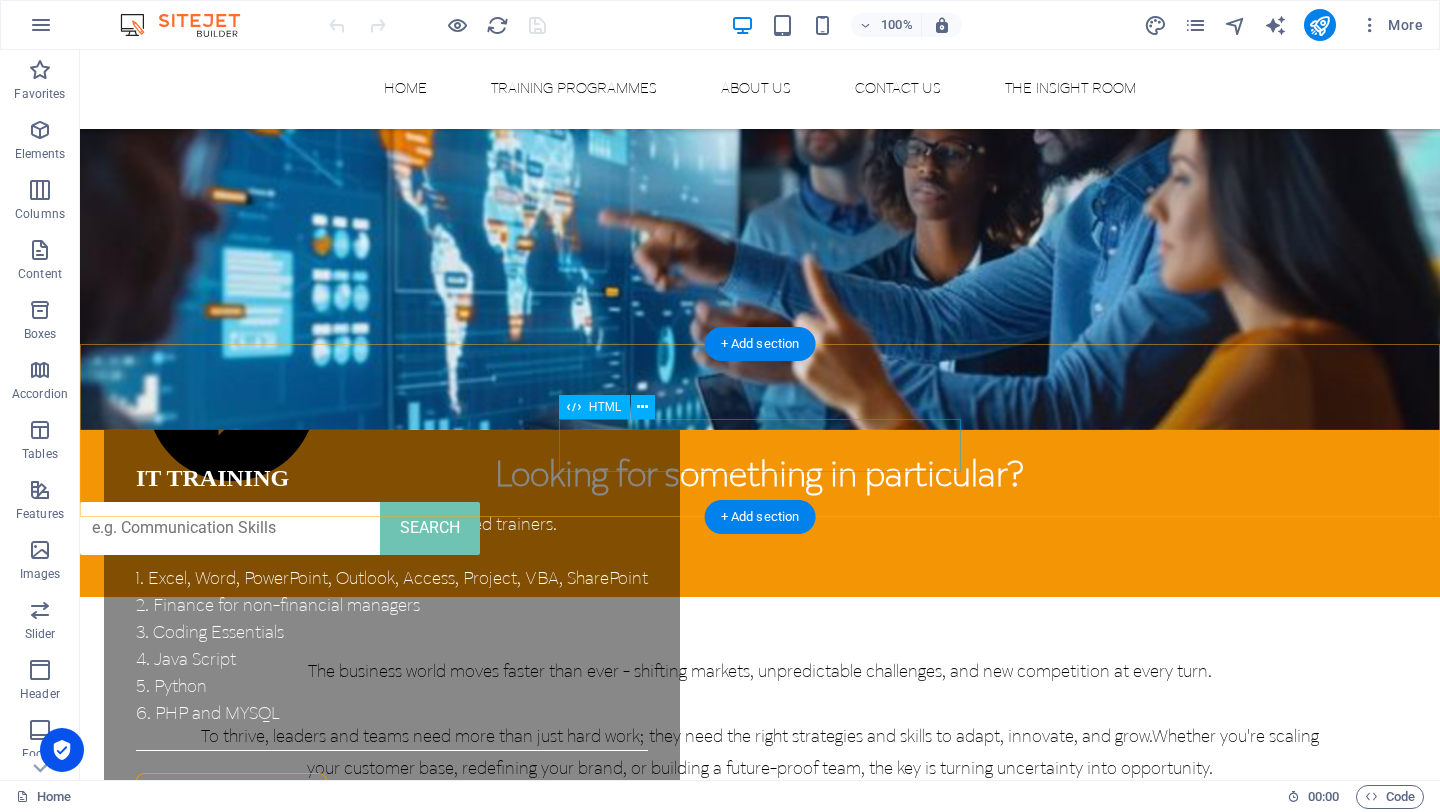 click on "SEARCH" at bounding box center [760, 528] 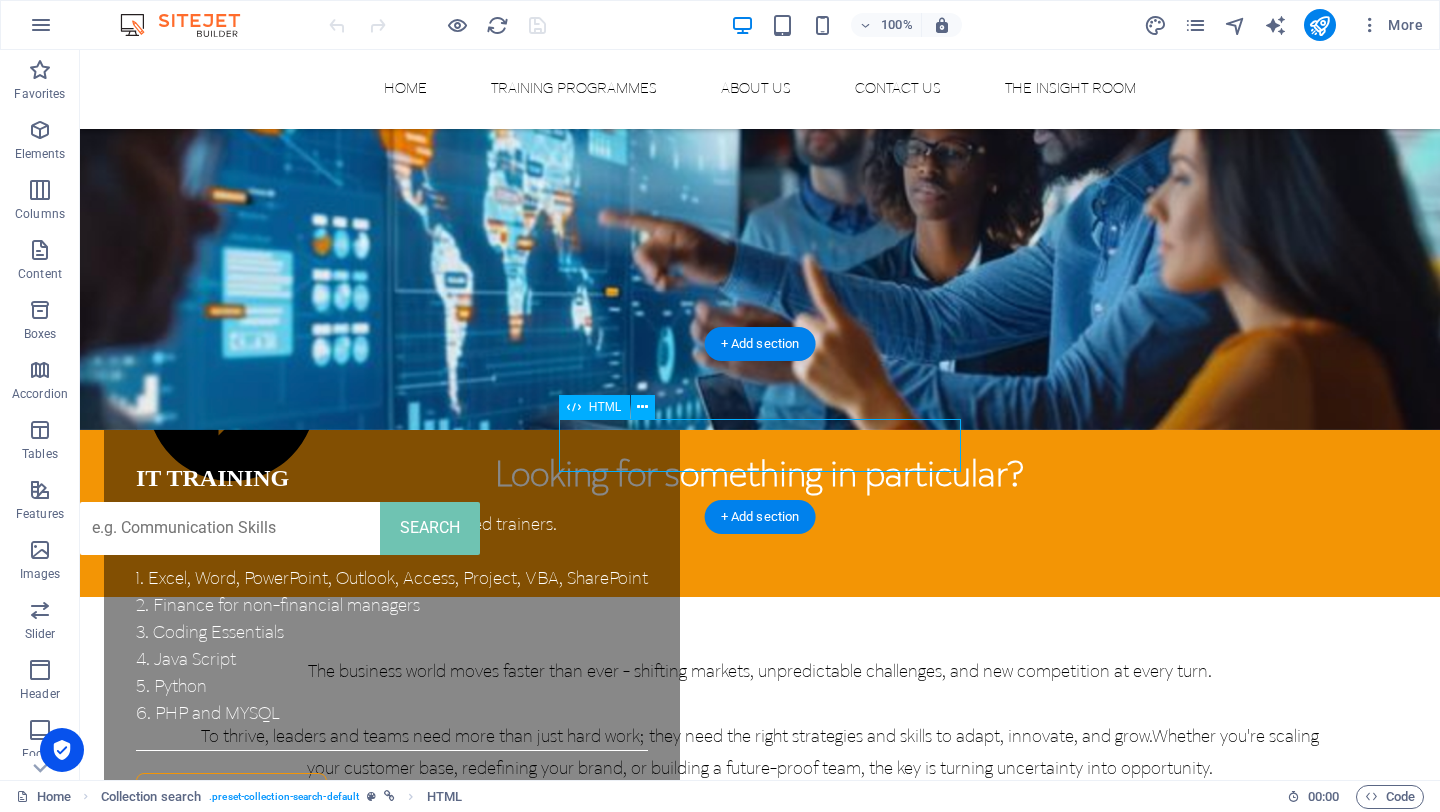 click on "SEARCH" at bounding box center (760, 528) 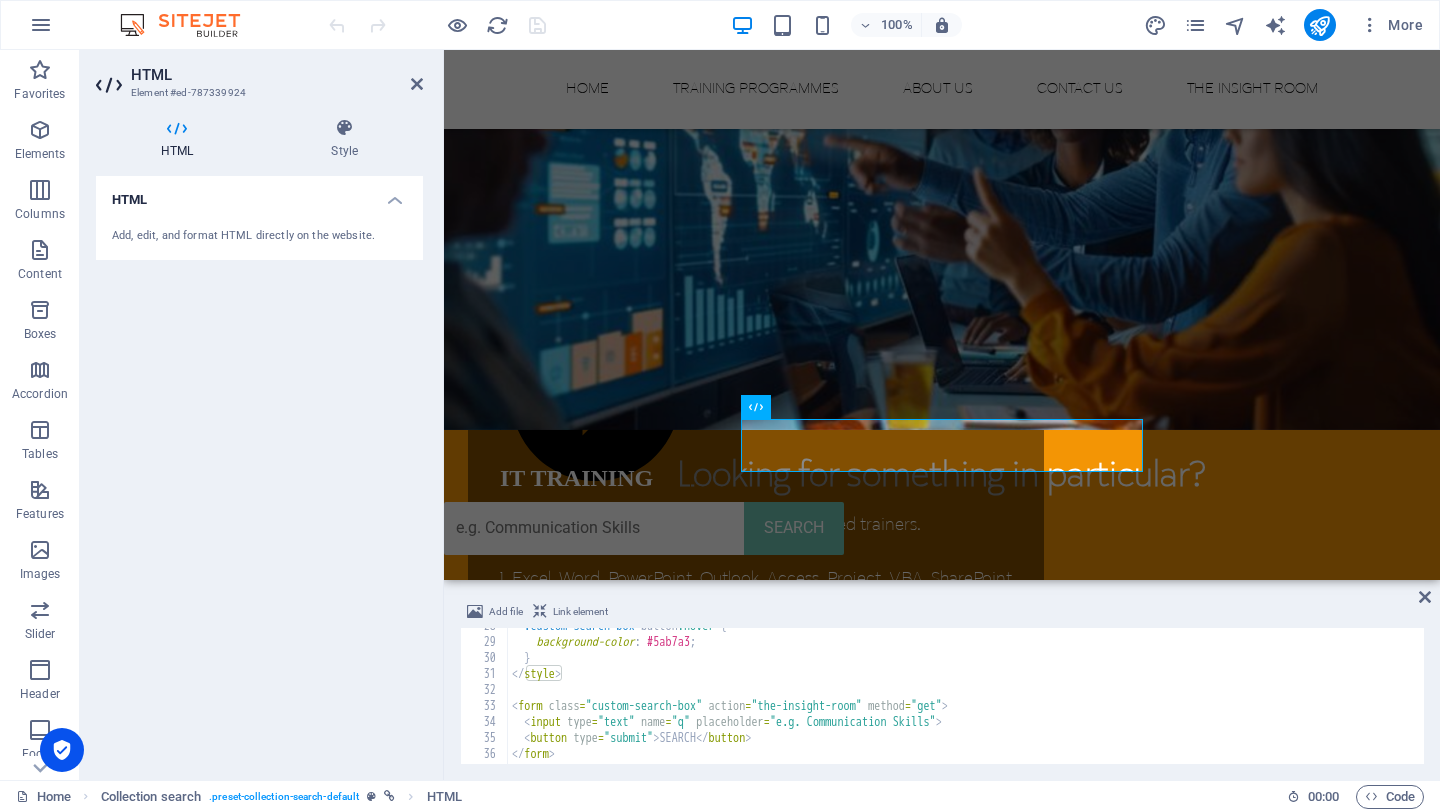 scroll, scrollTop: 451, scrollLeft: 0, axis: vertical 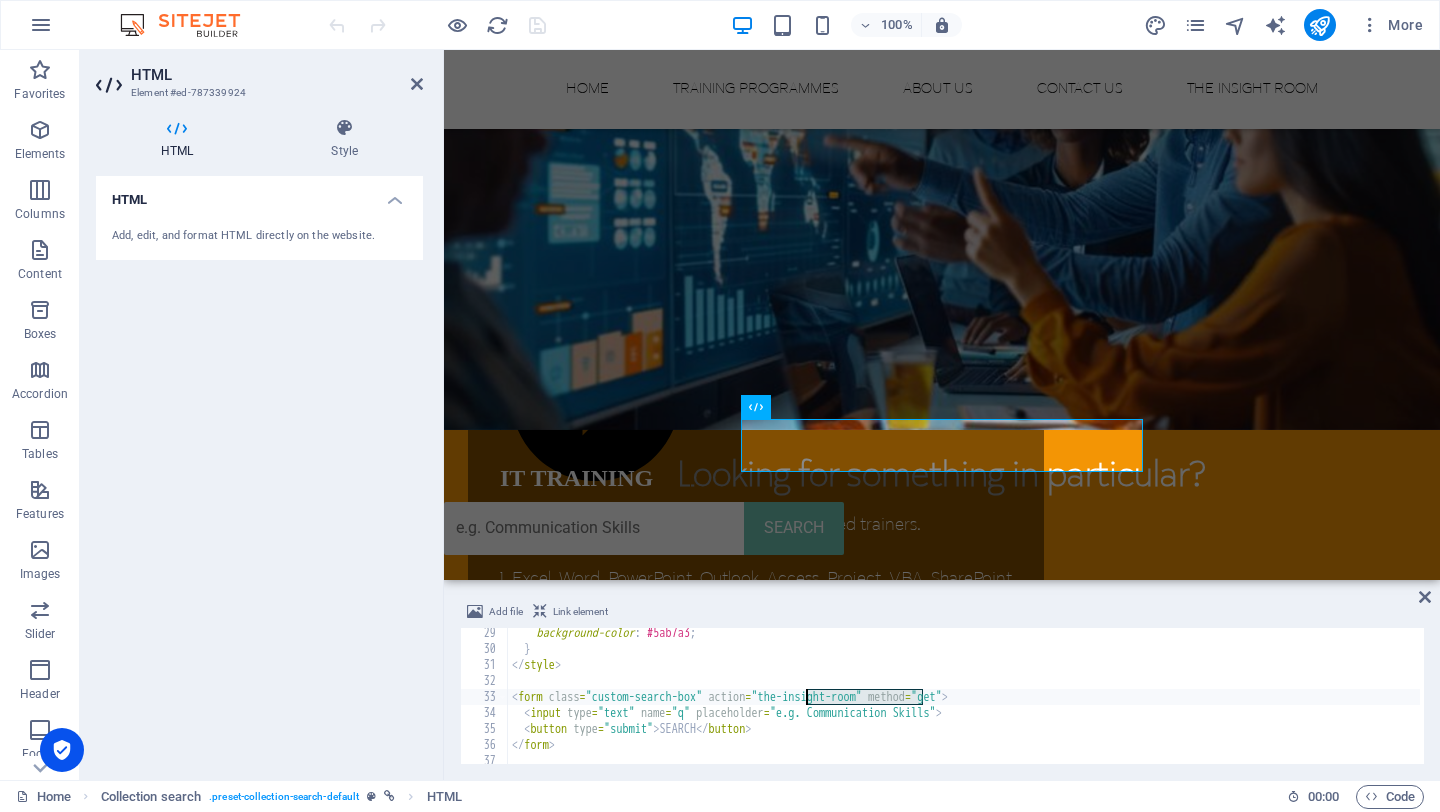 drag, startPoint x: 923, startPoint y: 701, endPoint x: 807, endPoint y: 690, distance: 116.520386 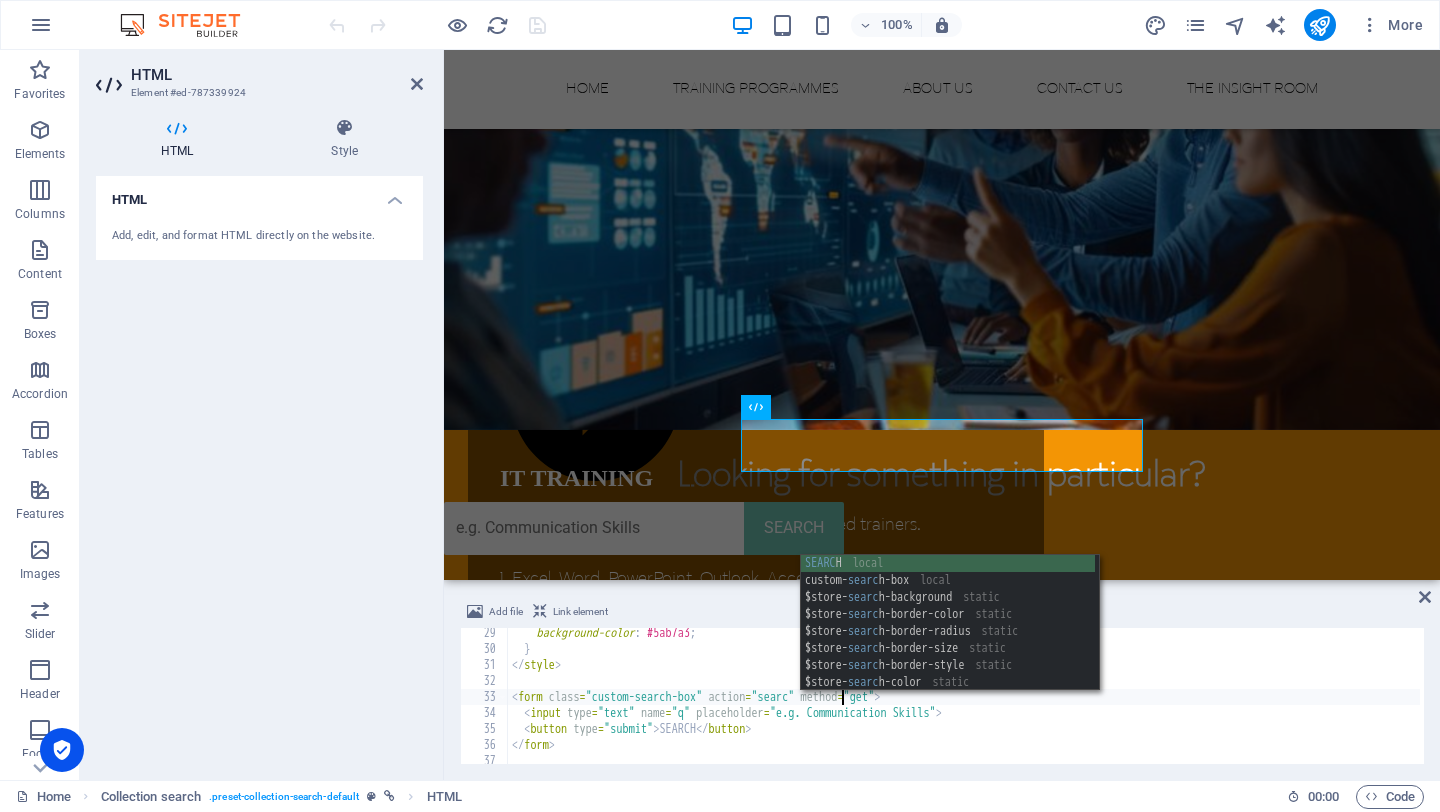 scroll, scrollTop: 0, scrollLeft: 27, axis: horizontal 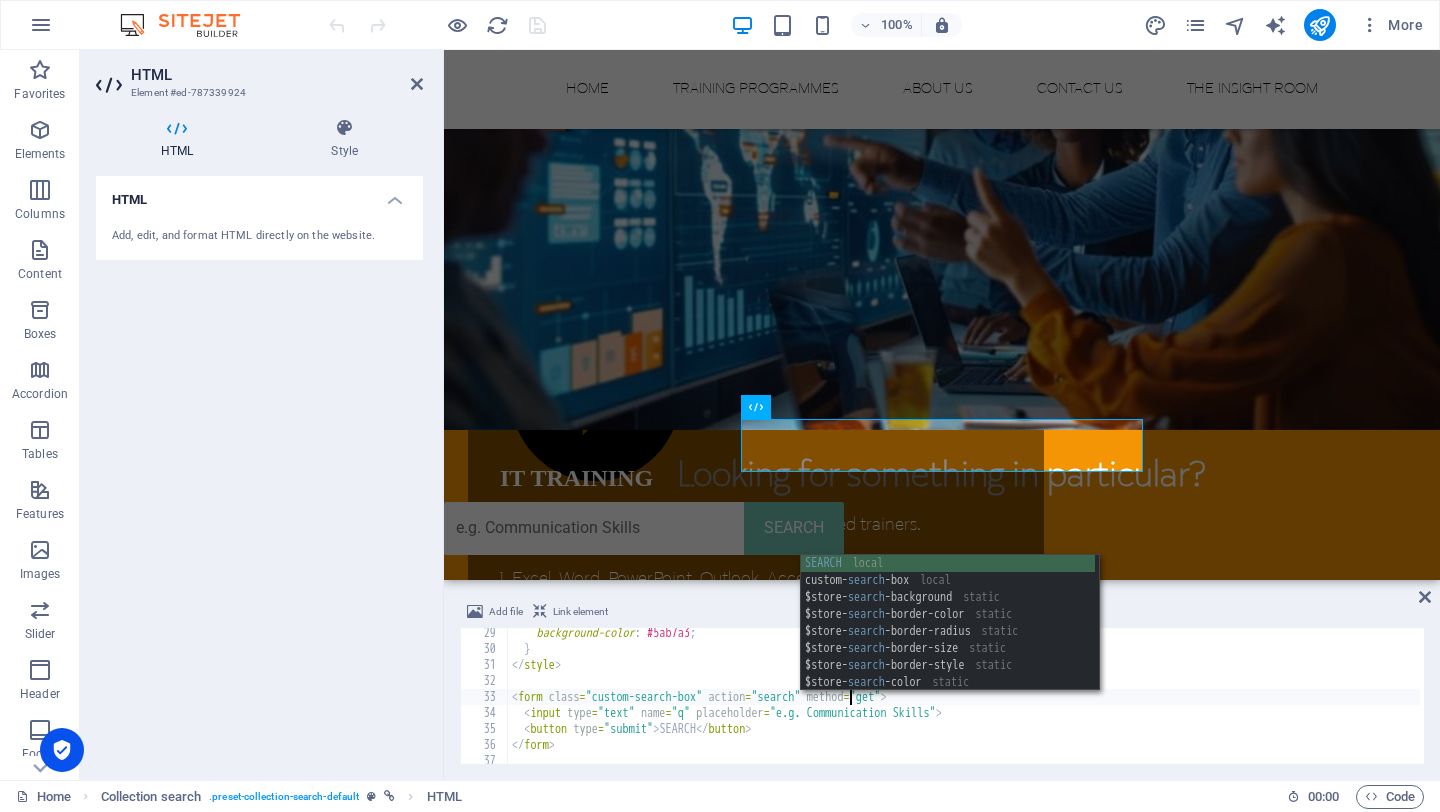 click on "background-color :   #5ab7a3 ;    } </ style > < form   class = "custom-search-box"   action = "search"   method = "get" >    < input   type = "text"   name = "q"   placeholder = "e.g. Communication Skills" >    < button   type = "submit" > SEARCH </ button > </ form >" at bounding box center [964, 709] 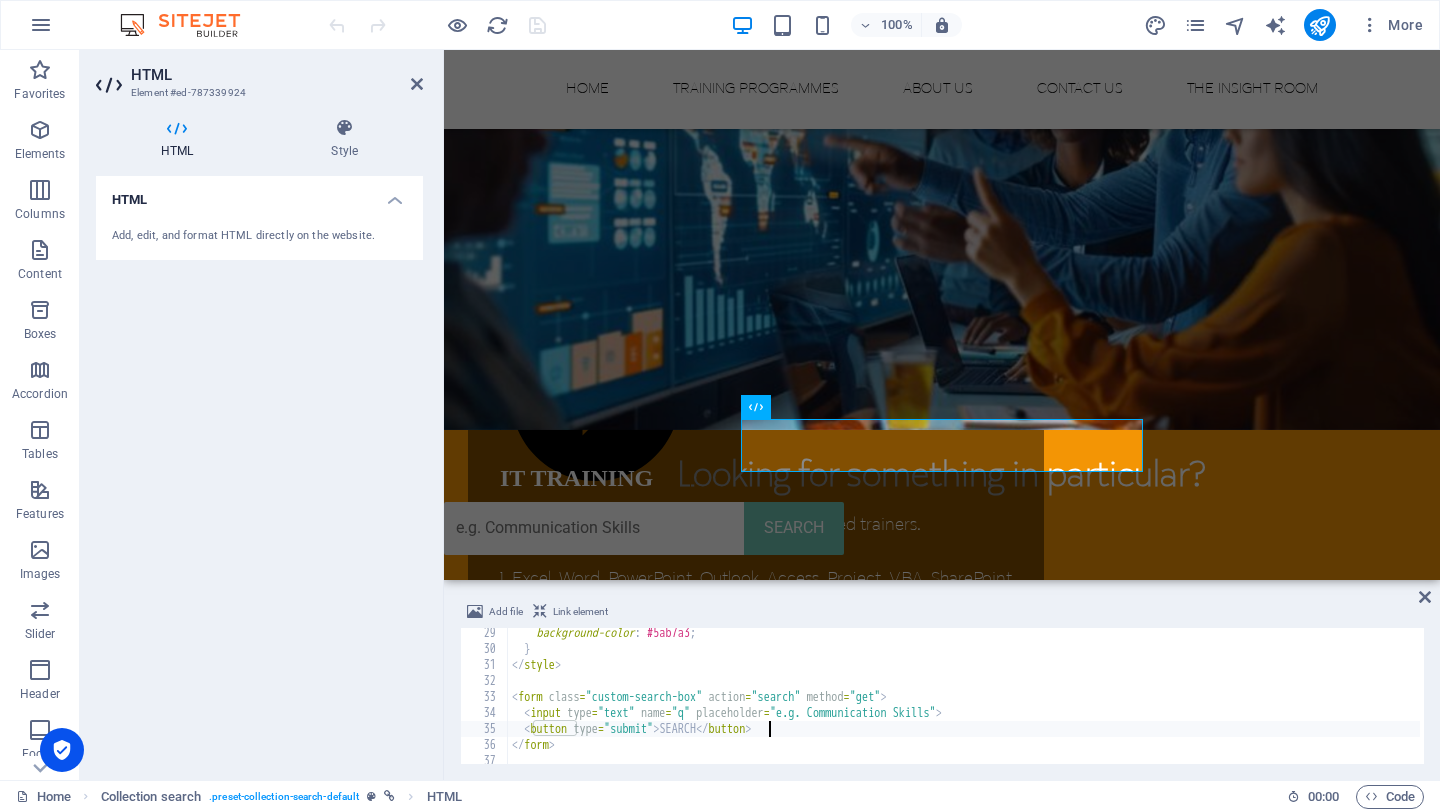 scroll, scrollTop: 0, scrollLeft: 22, axis: horizontal 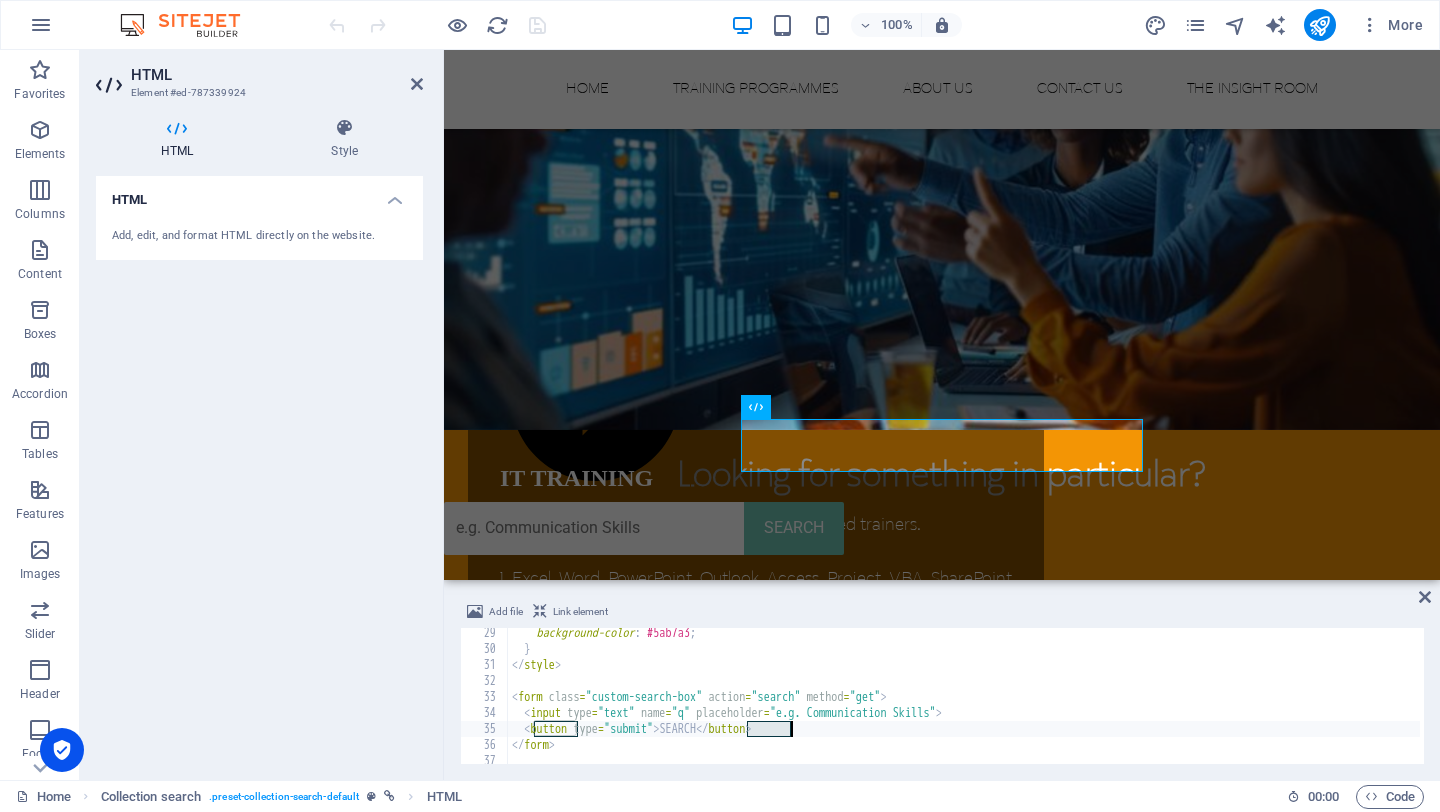 click on "background-color :   #5ab7a3 ;    } </ style > < form   class = "custom-search-box"   action = "search"   method = "get" >    < input   type = "text"   name = "q"   placeholder = "e.g. Communication Skills" >    < button   type = "submit" > SEARCH </ button > </ form >" at bounding box center [964, 709] 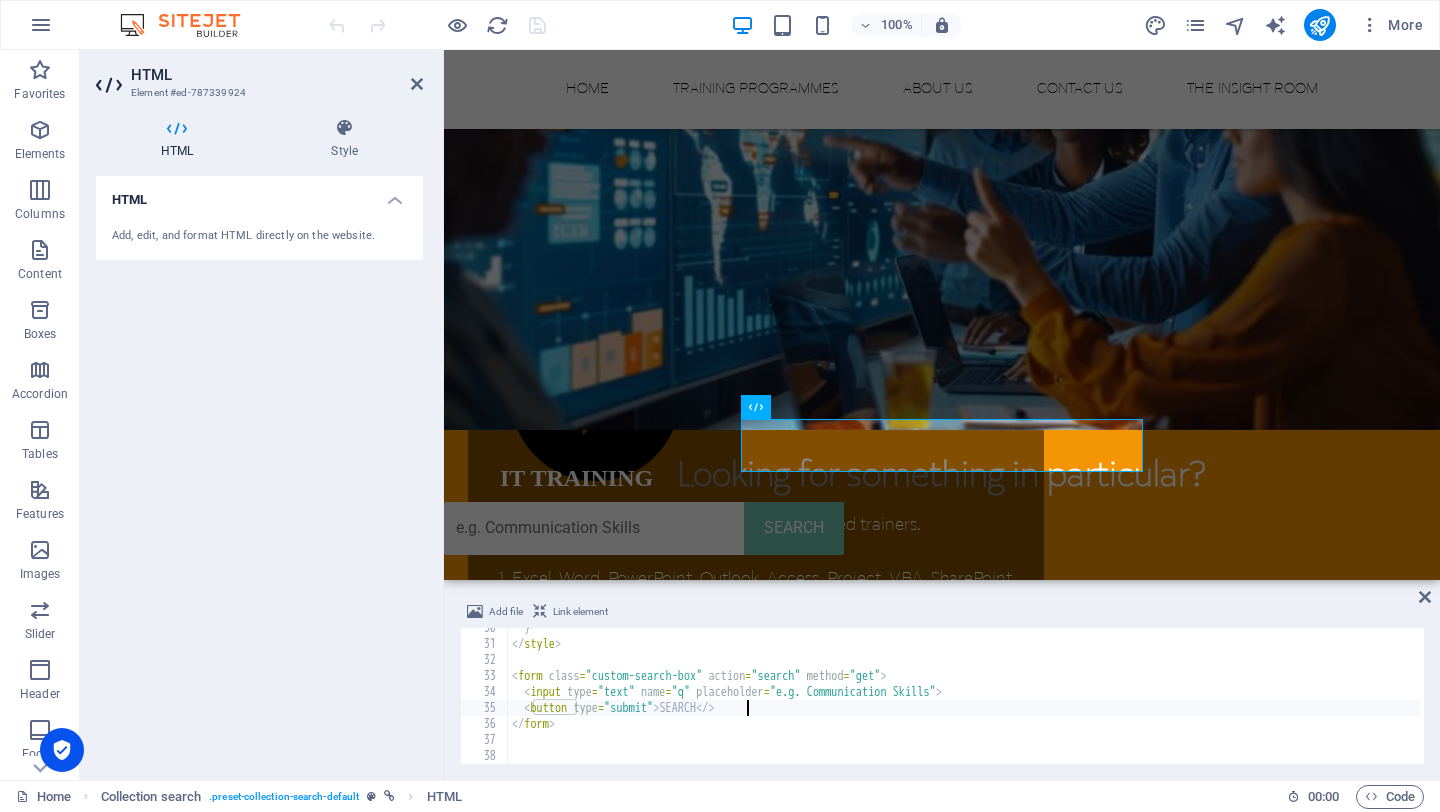 scroll, scrollTop: 0, scrollLeft: 19, axis: horizontal 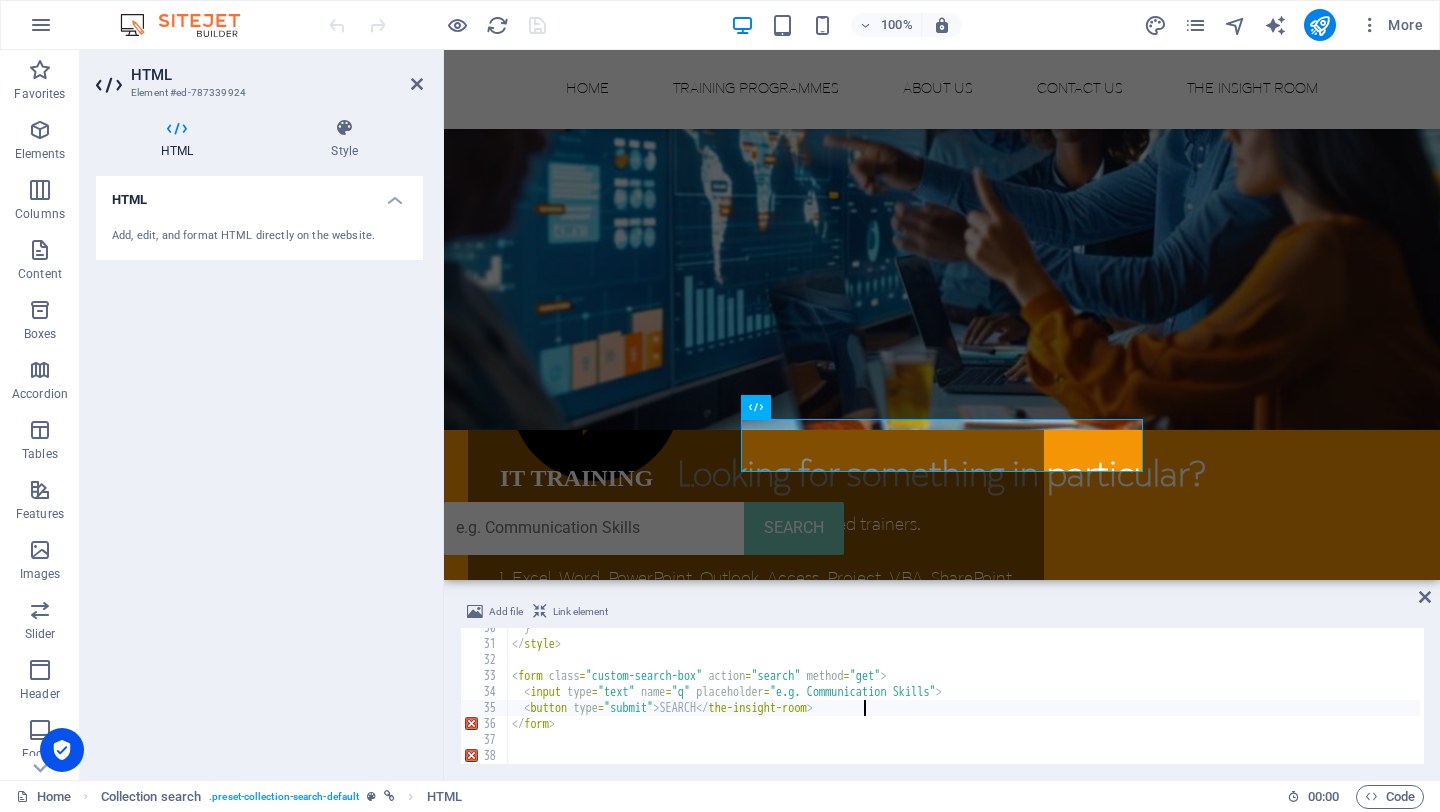 click on "} </ style > < form   class = "custom-search-box"   action = "search"   method = "get" >    < input   type = "text"   name = "q"   placeholder = "e.g. Communication Skills" >    < button   type = "submit" > SEARCH </ the-insight-room > </ form >" at bounding box center (964, 704) 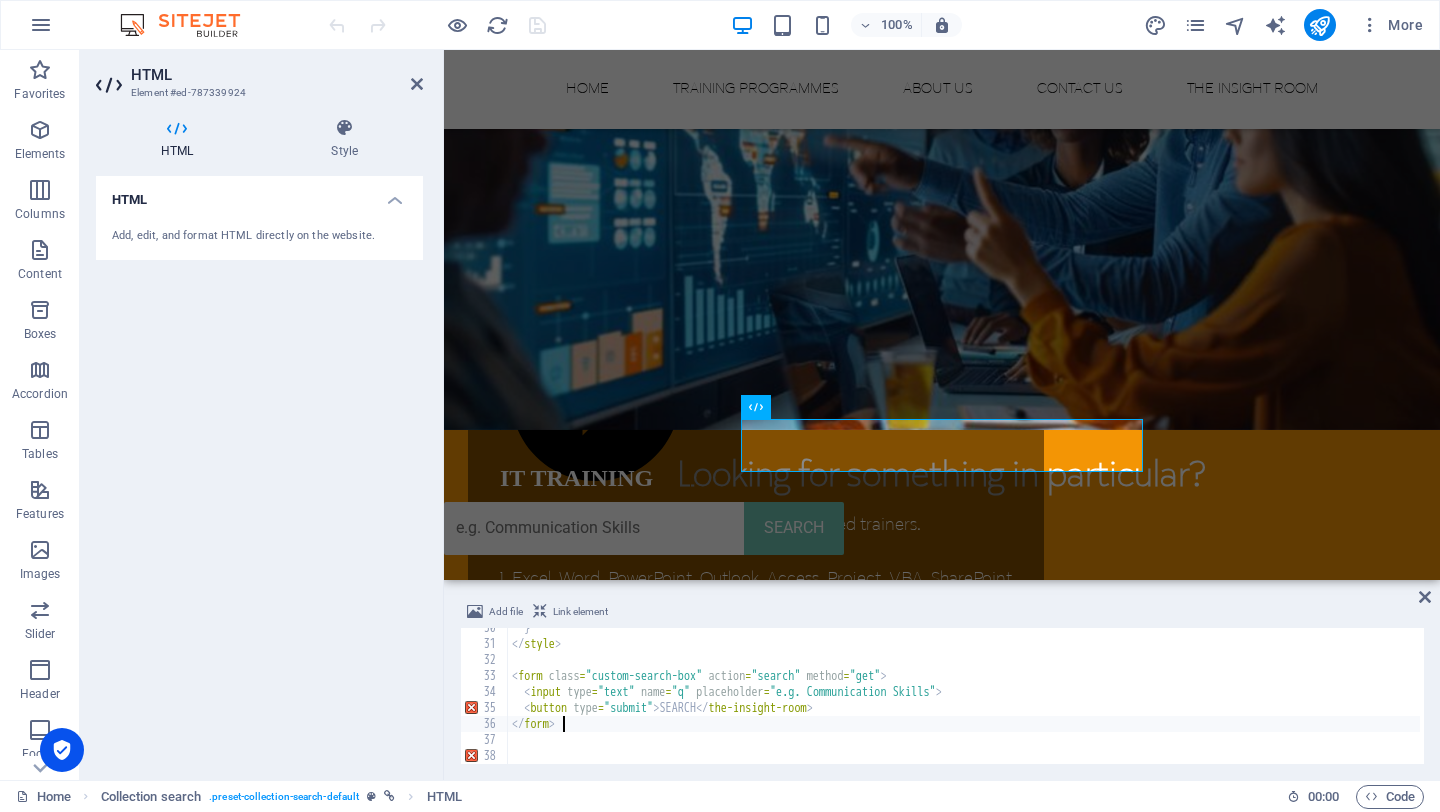 scroll, scrollTop: 0, scrollLeft: 3, axis: horizontal 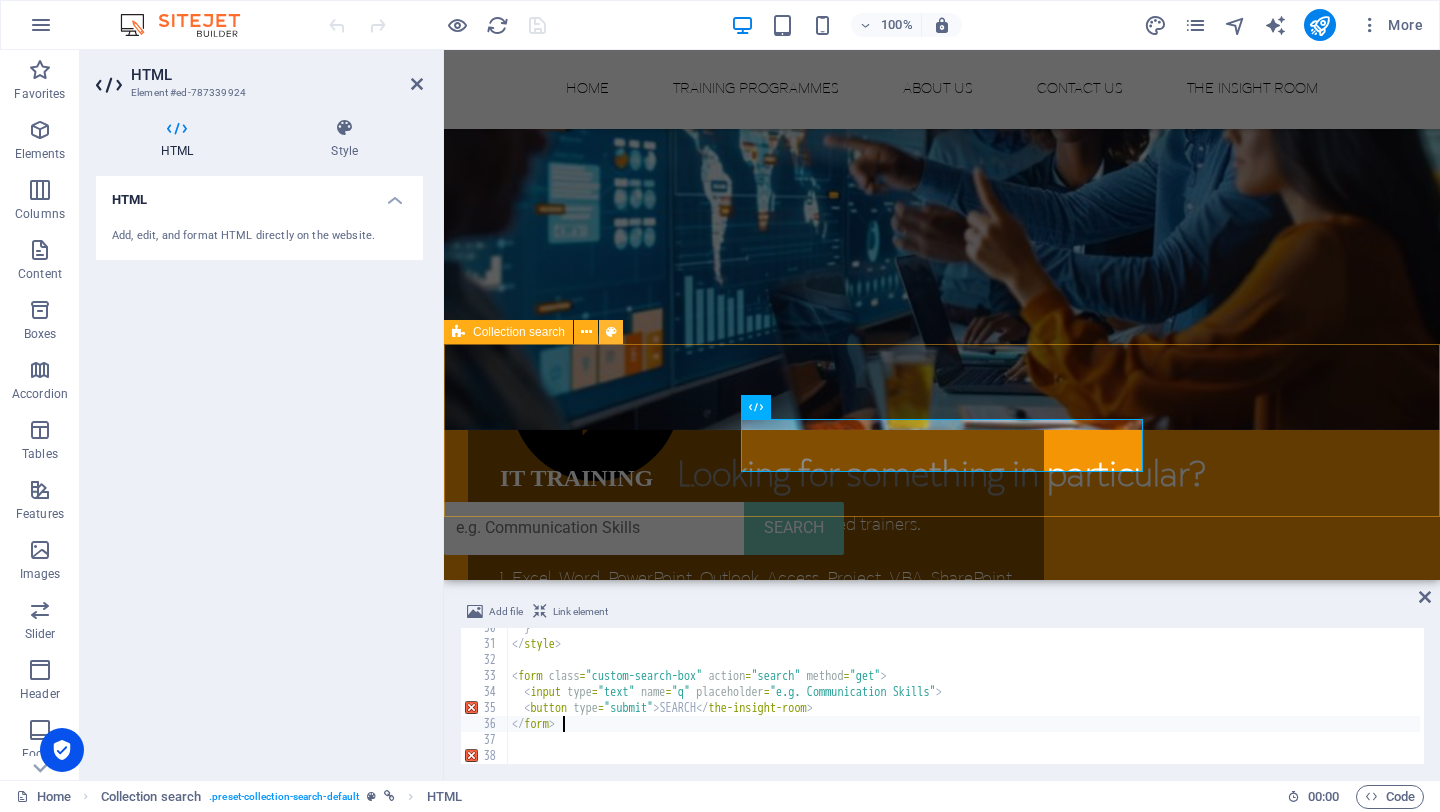 type on "</form>" 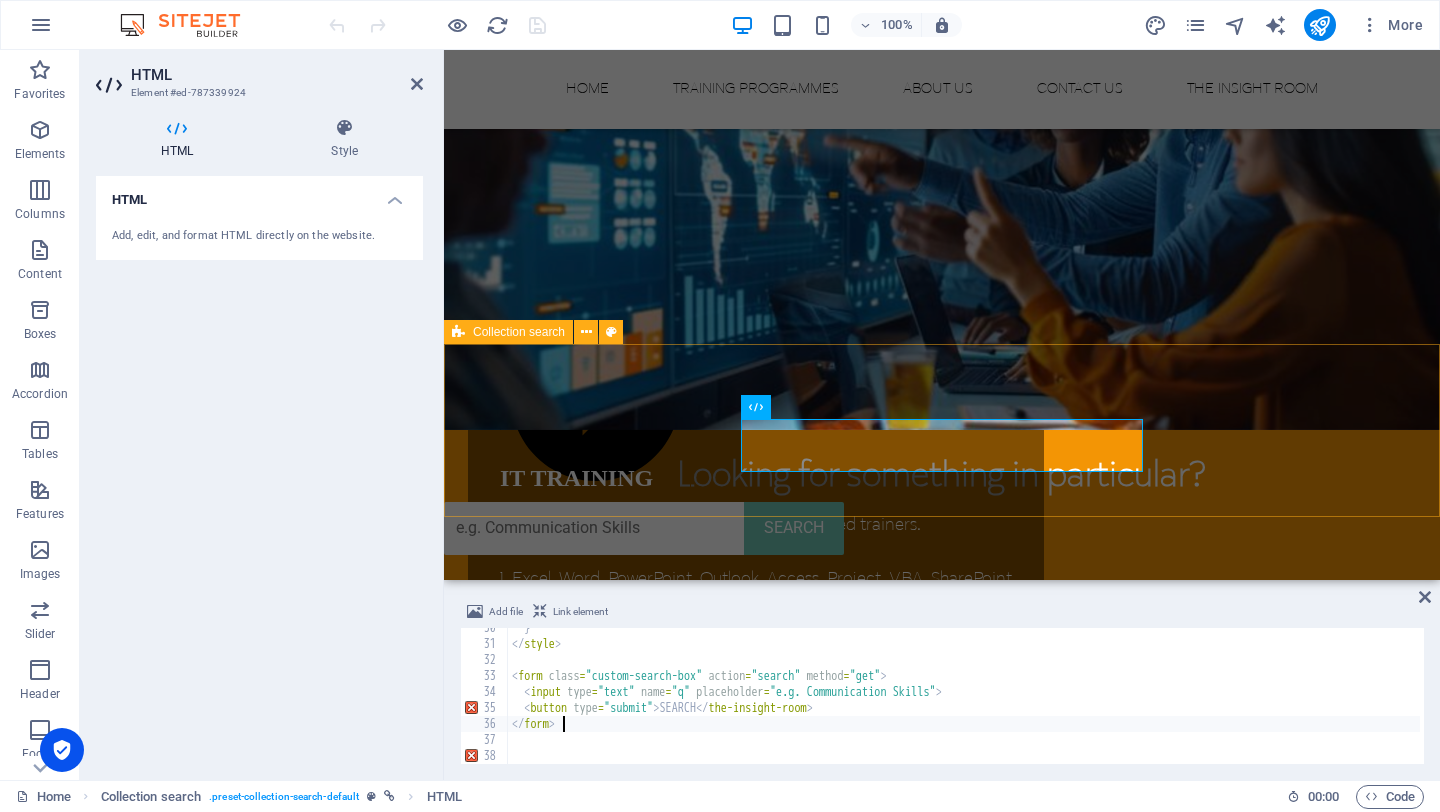 select on "px" 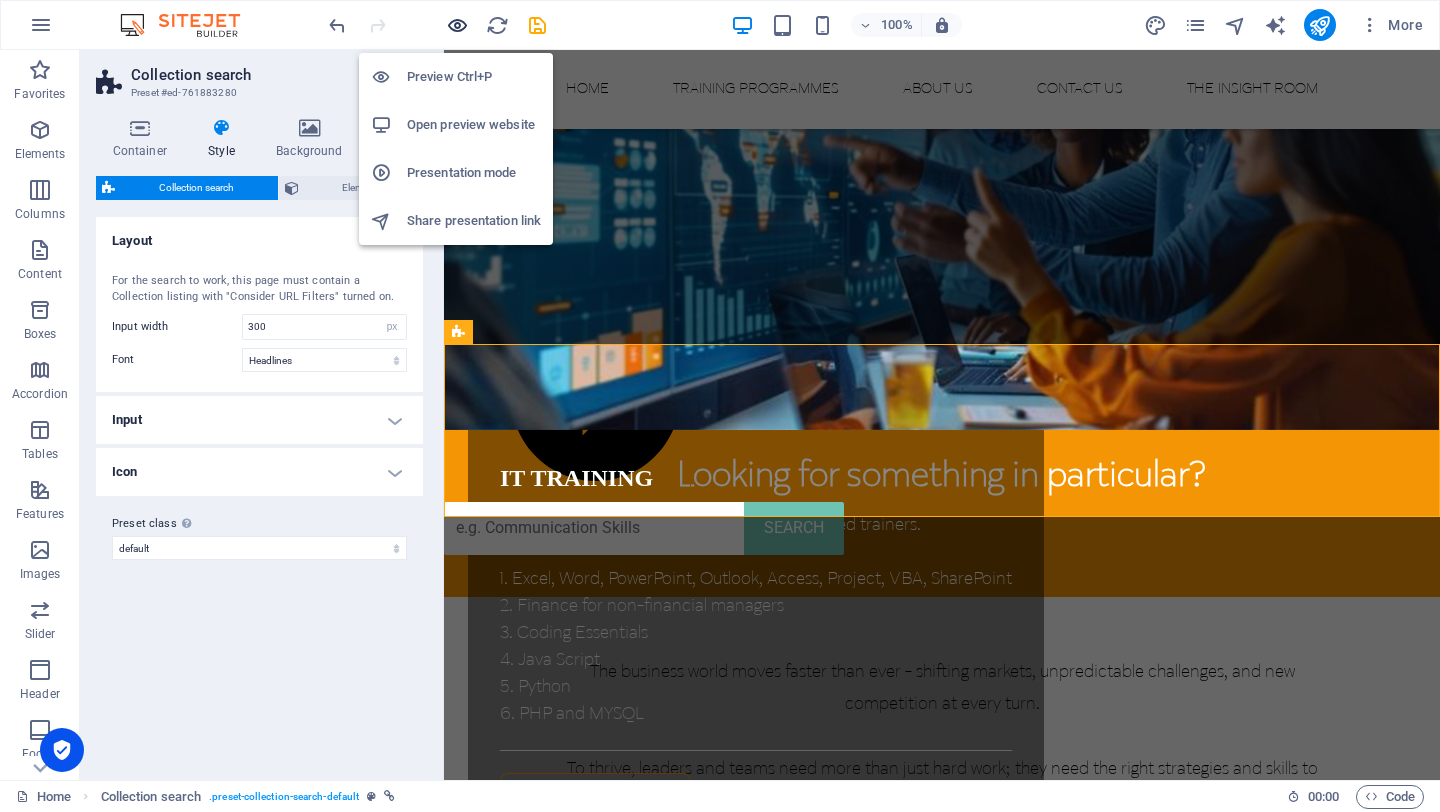 click at bounding box center [457, 25] 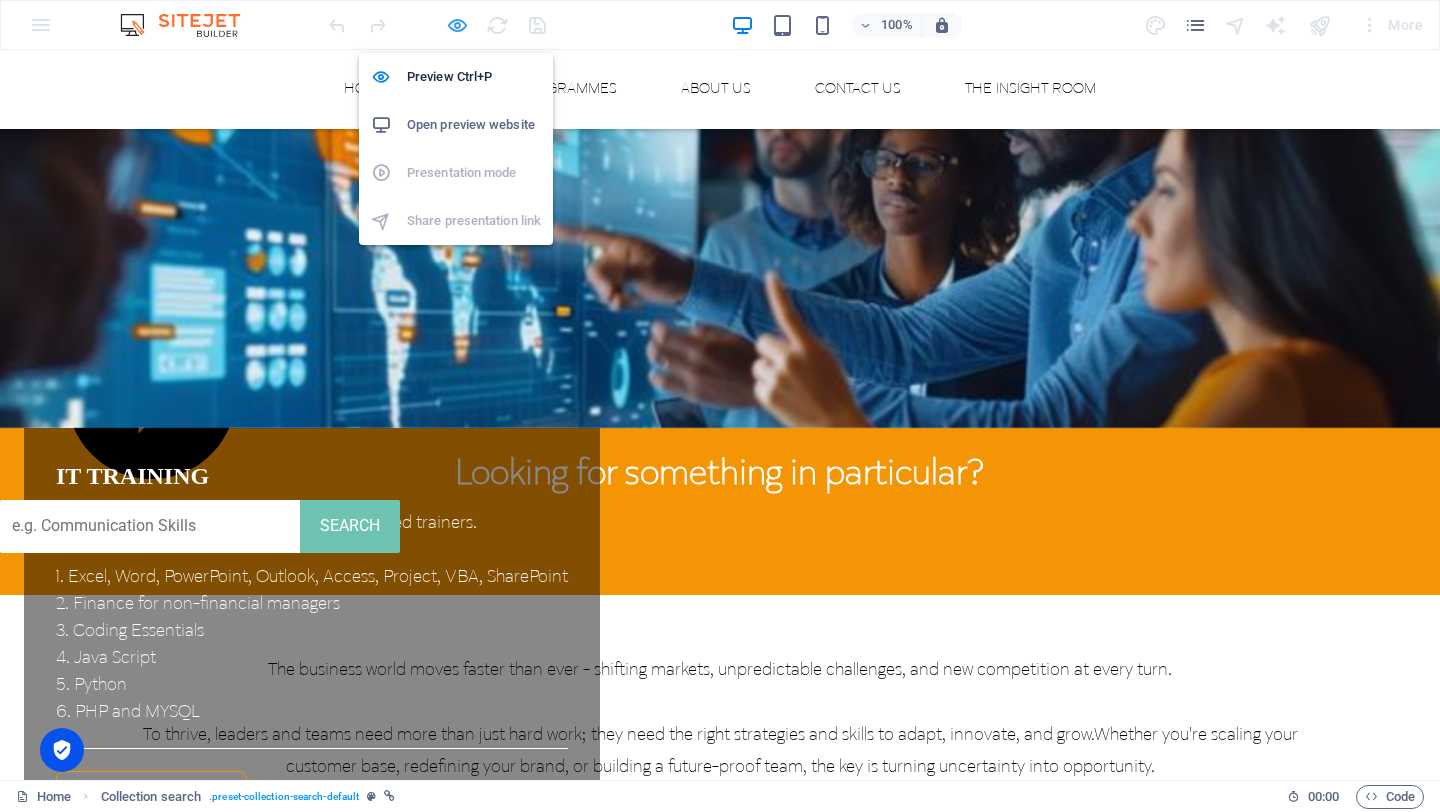 scroll, scrollTop: 2469, scrollLeft: 0, axis: vertical 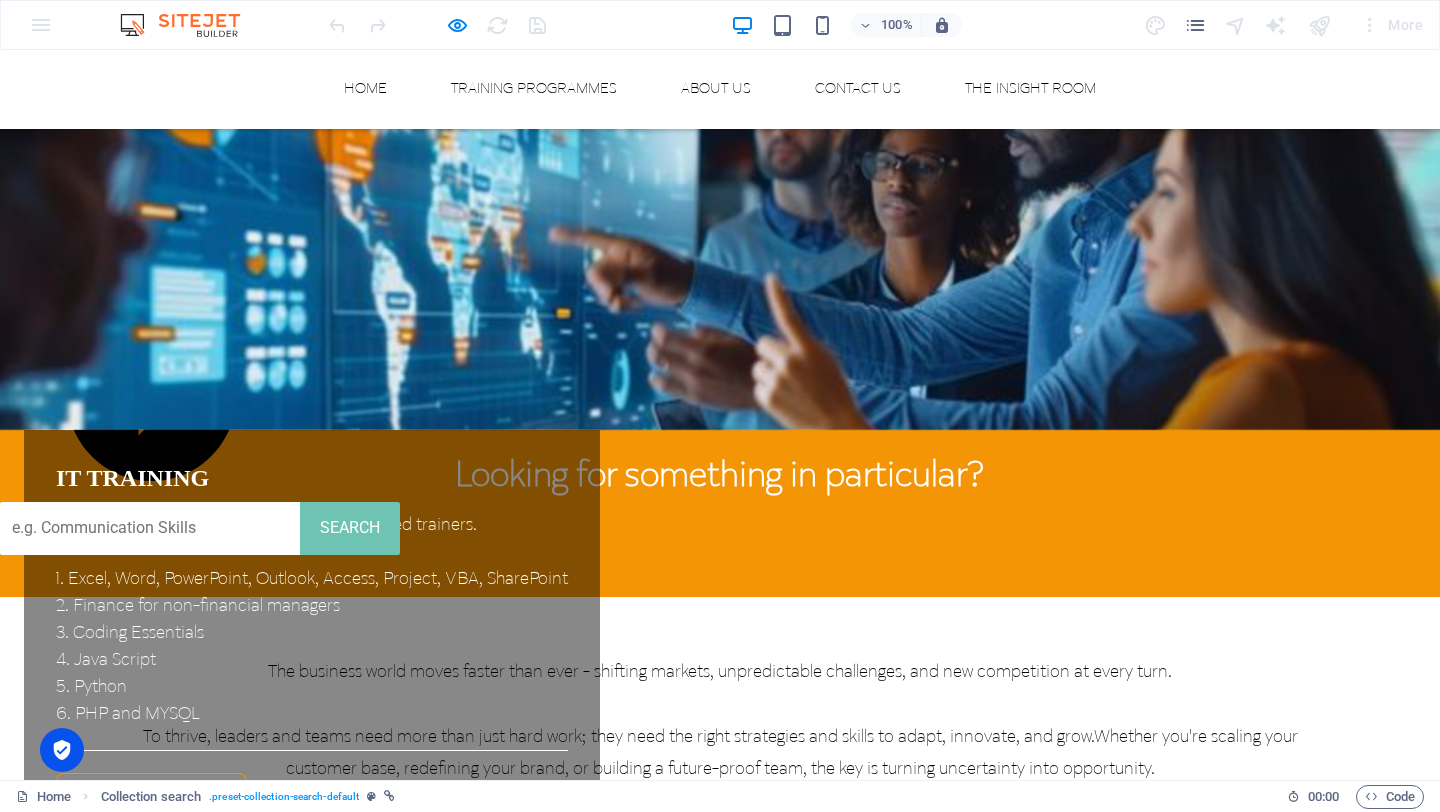 click at bounding box center (150, 528) 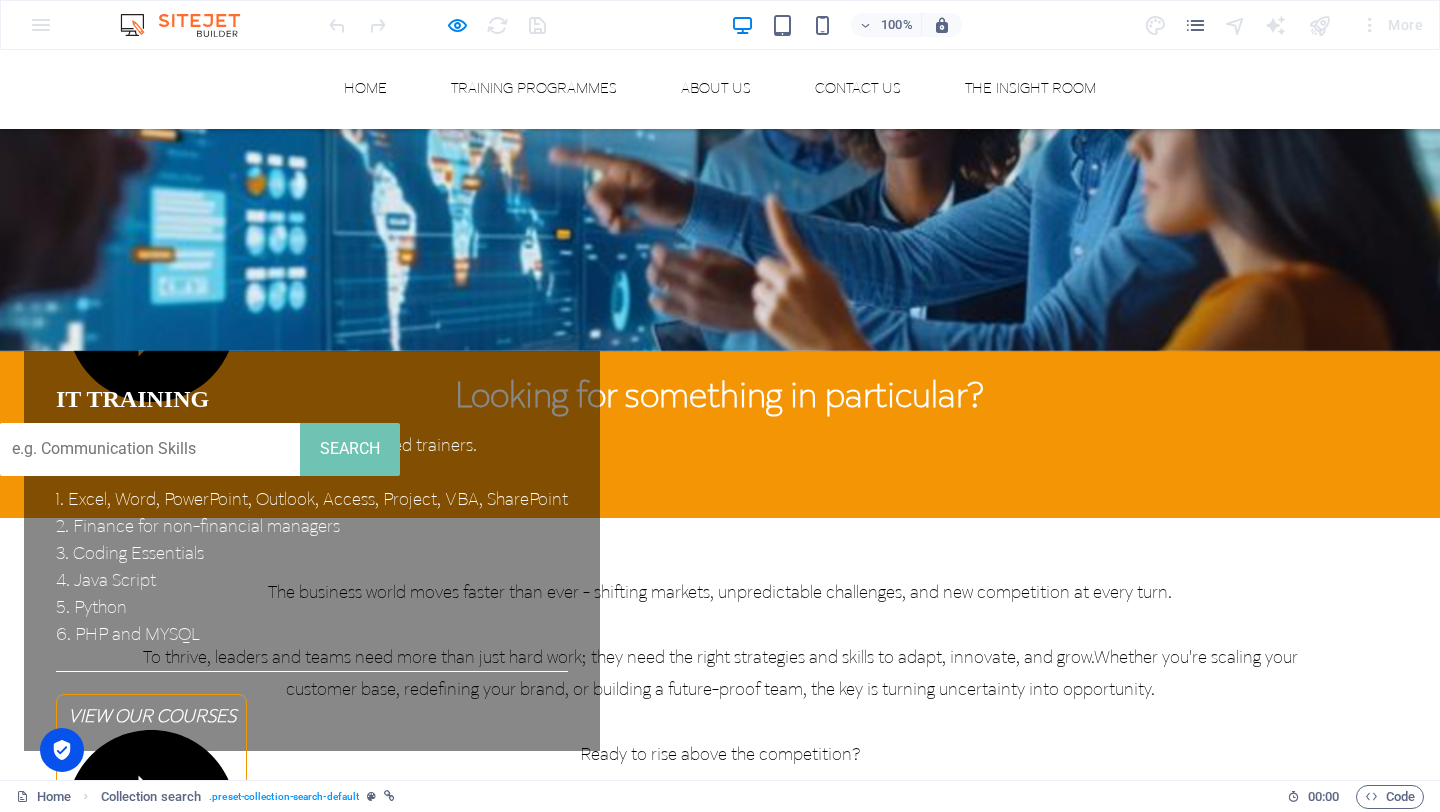 scroll, scrollTop: 0, scrollLeft: 0, axis: both 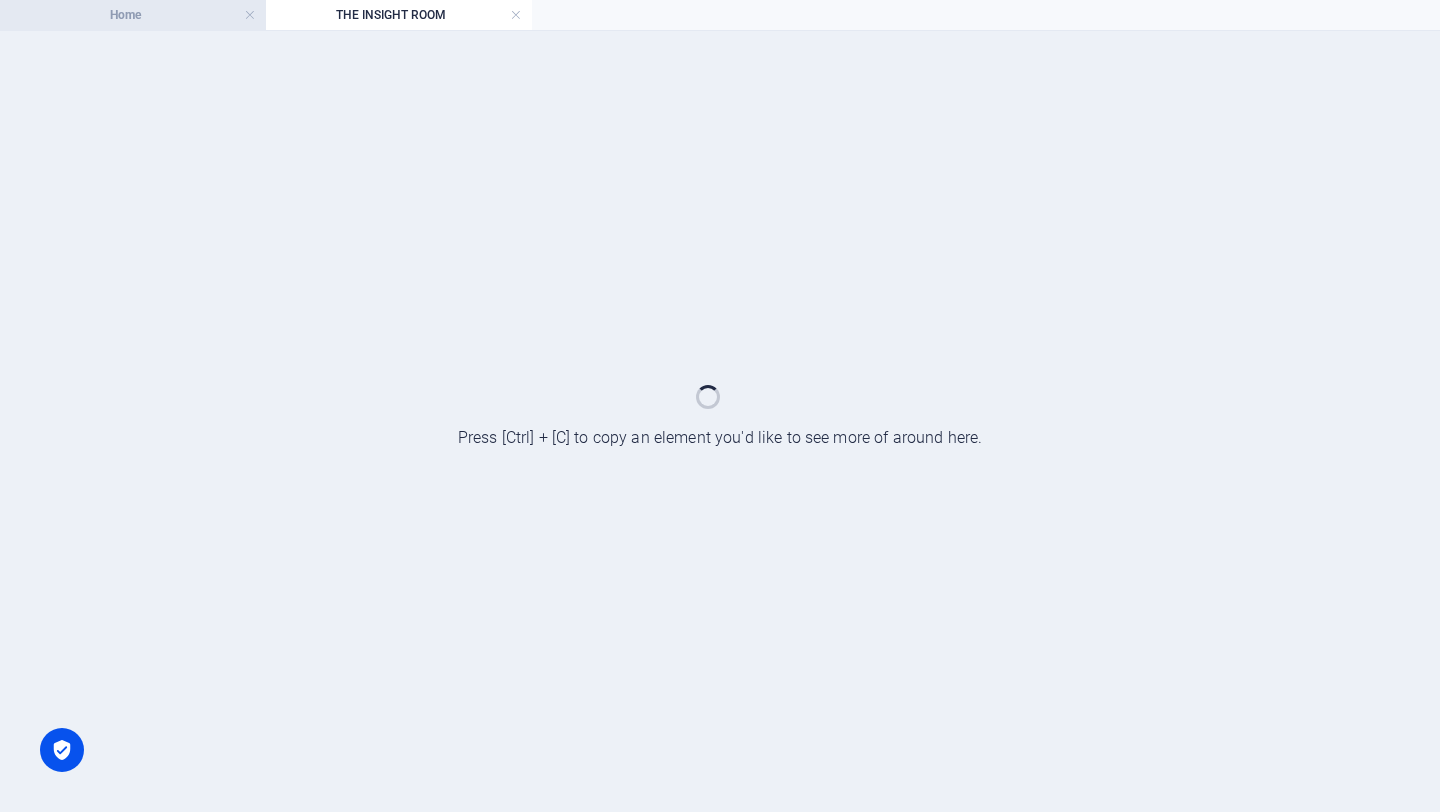 click on "Home" at bounding box center [133, 15] 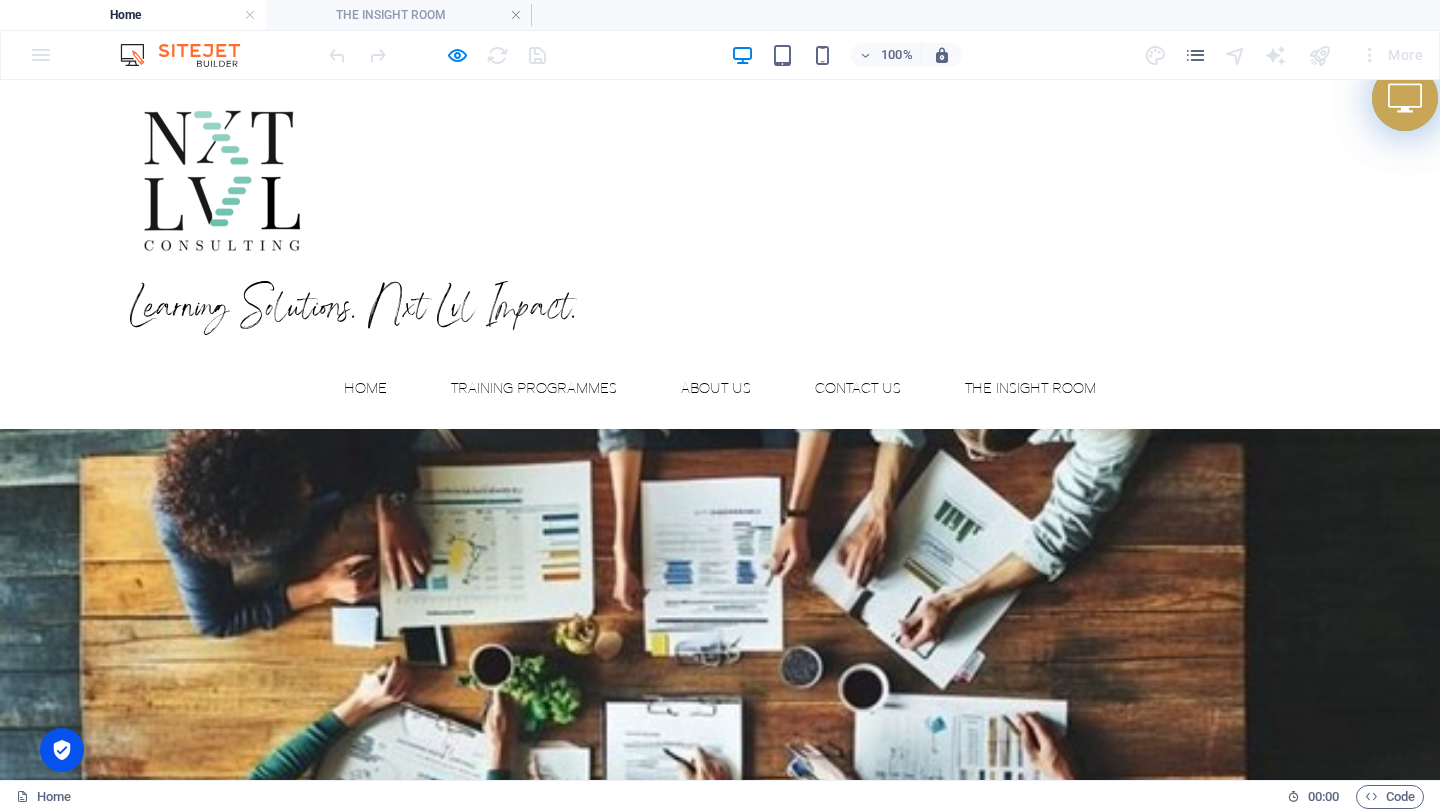 scroll, scrollTop: 2469, scrollLeft: 0, axis: vertical 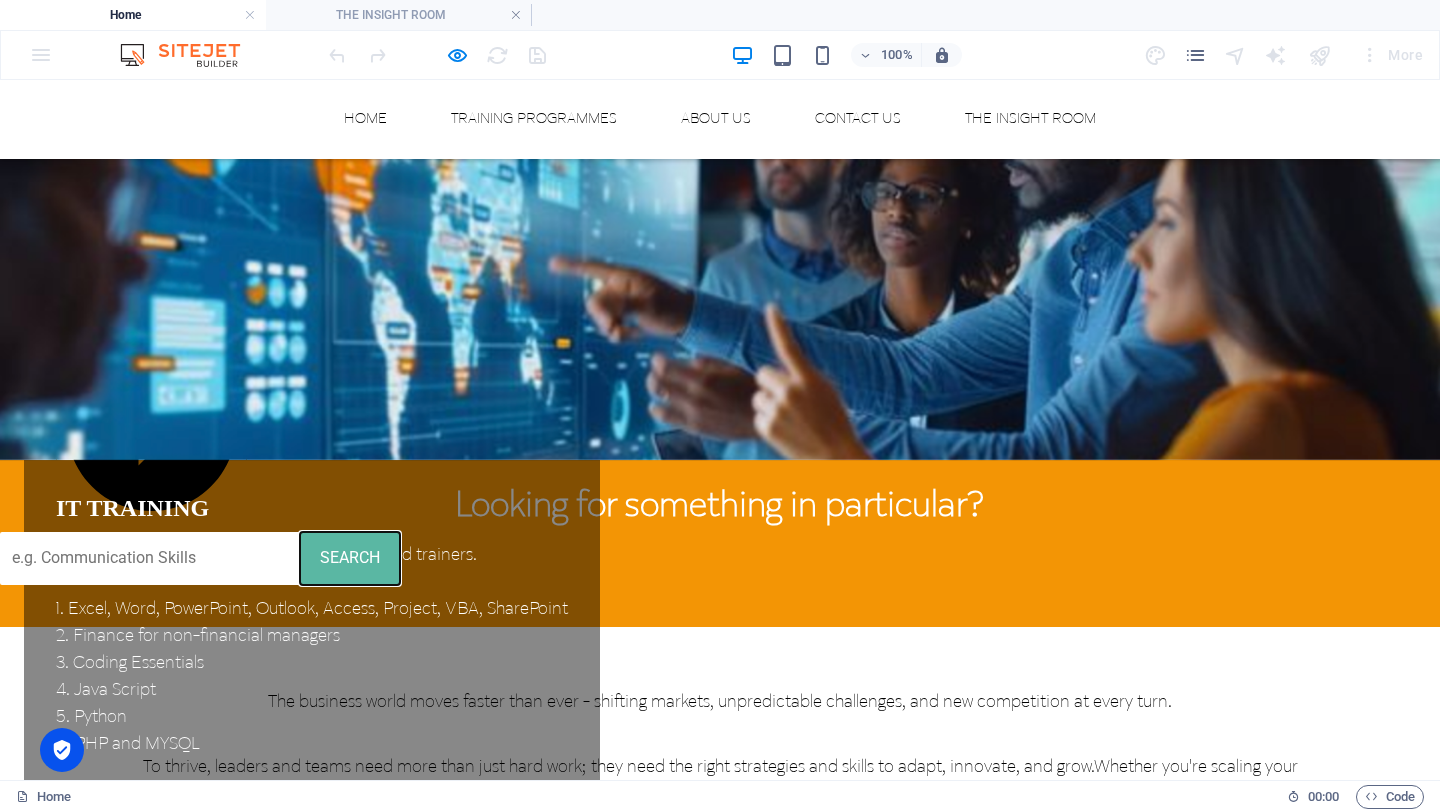 click on "SEARCH" at bounding box center [350, 558] 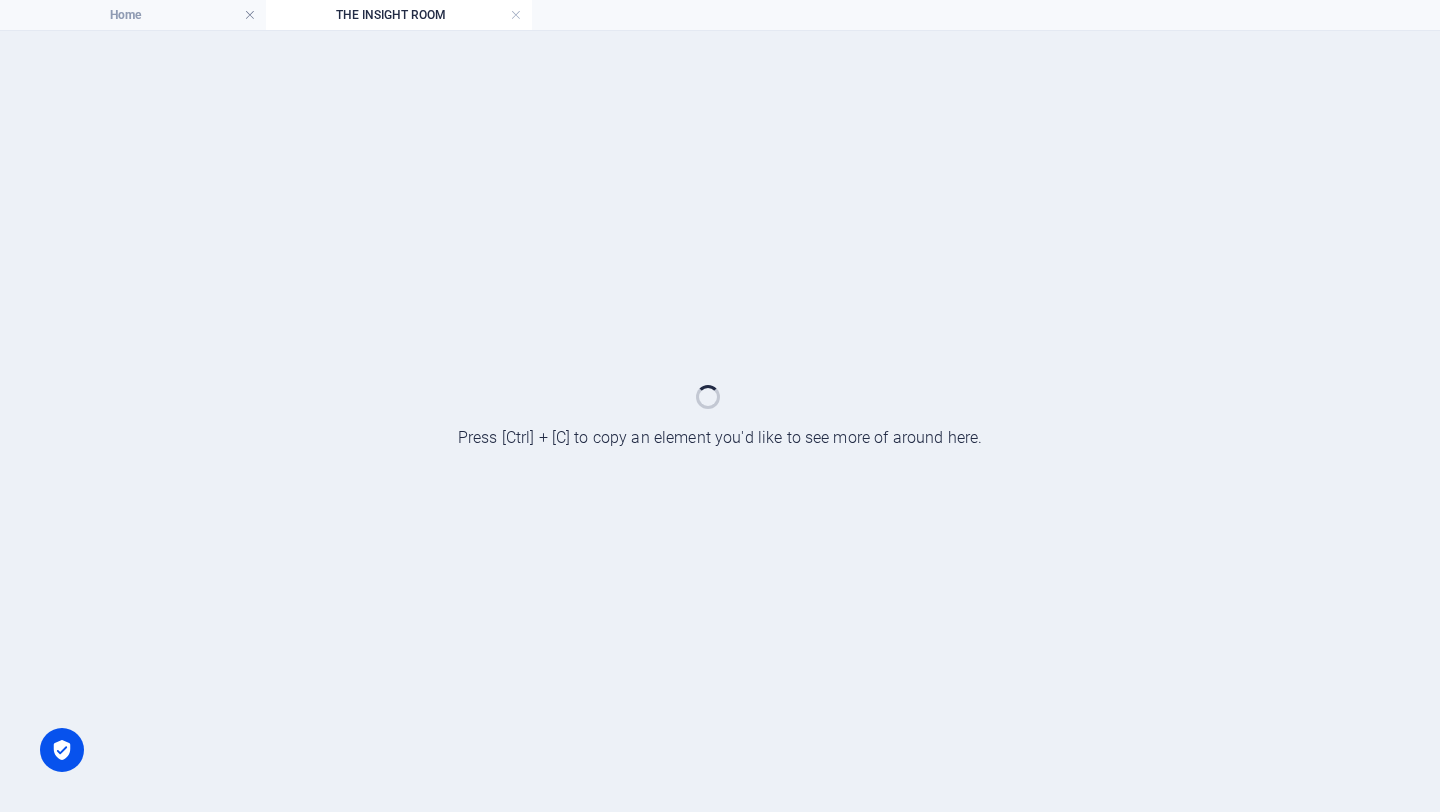 scroll, scrollTop: 0, scrollLeft: 0, axis: both 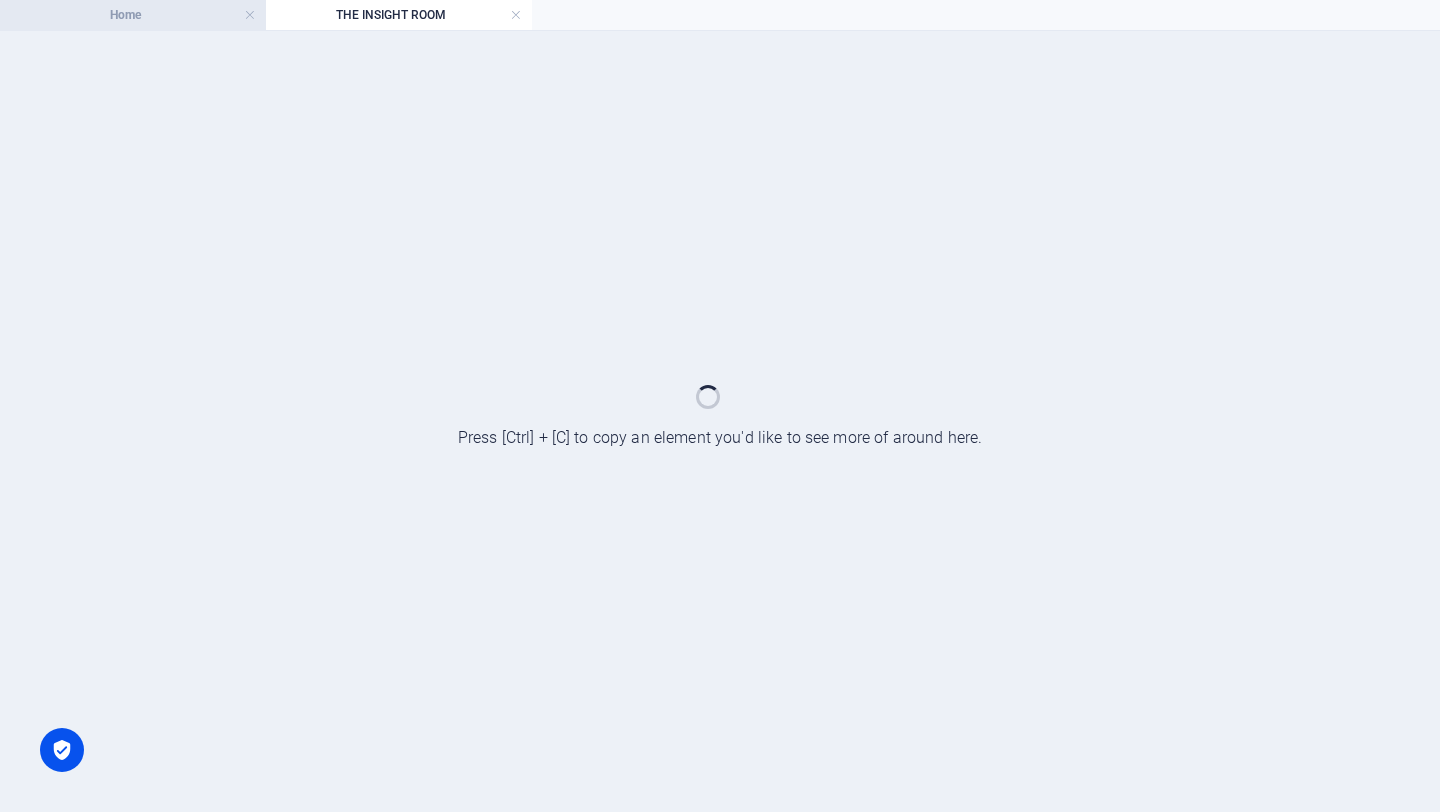 click on "Home" at bounding box center [133, 15] 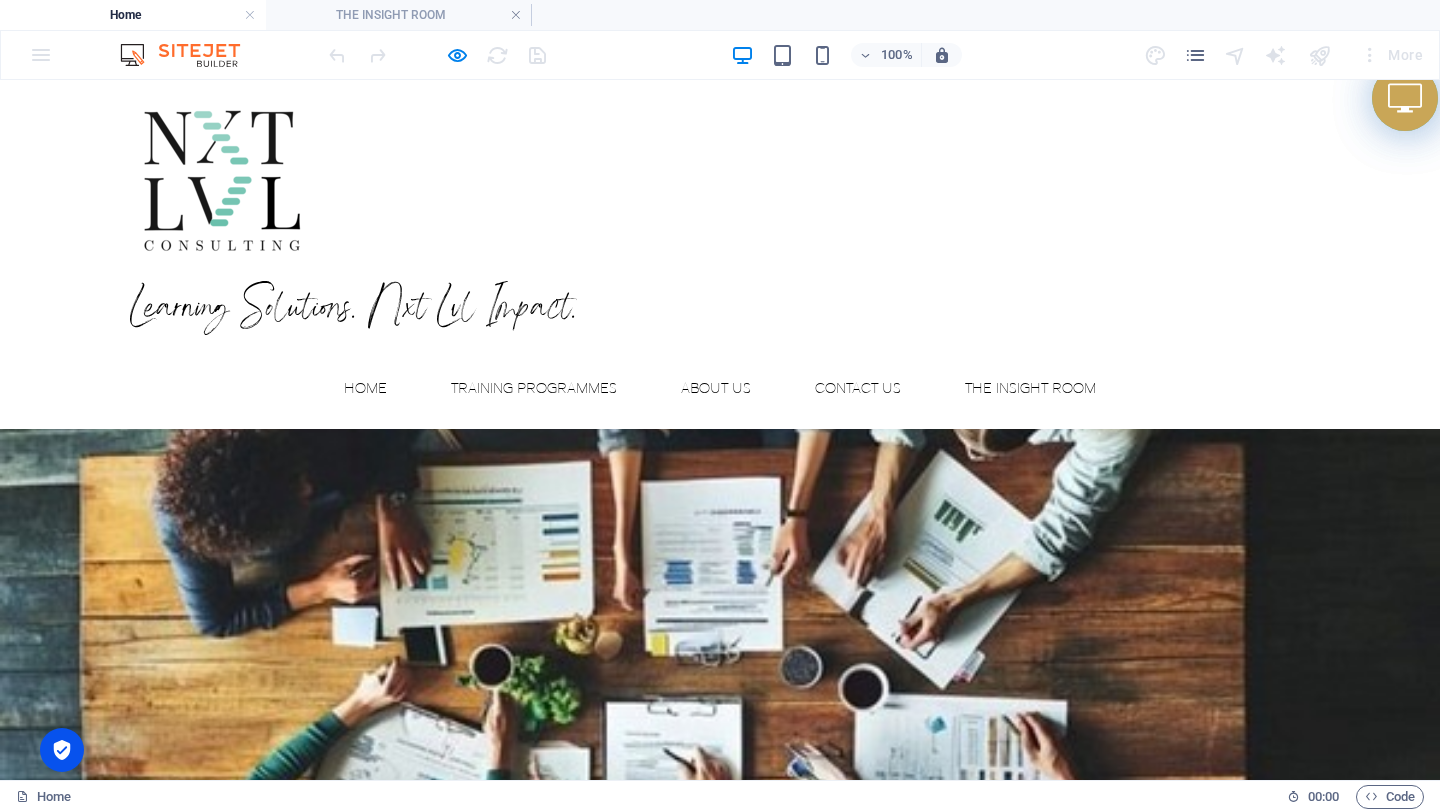 scroll, scrollTop: 2469, scrollLeft: 0, axis: vertical 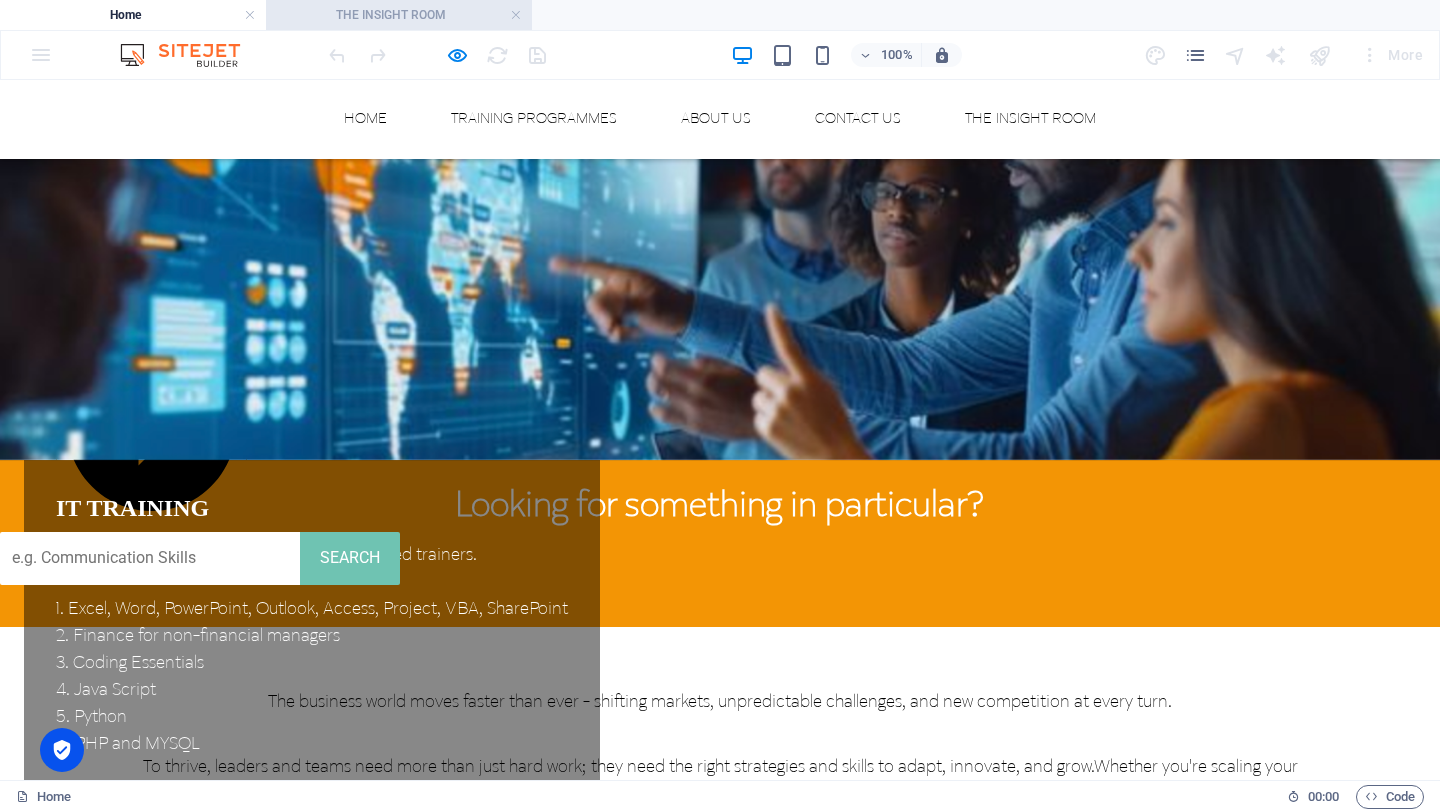 click on "THE INSIGHT ROOM" at bounding box center (399, 15) 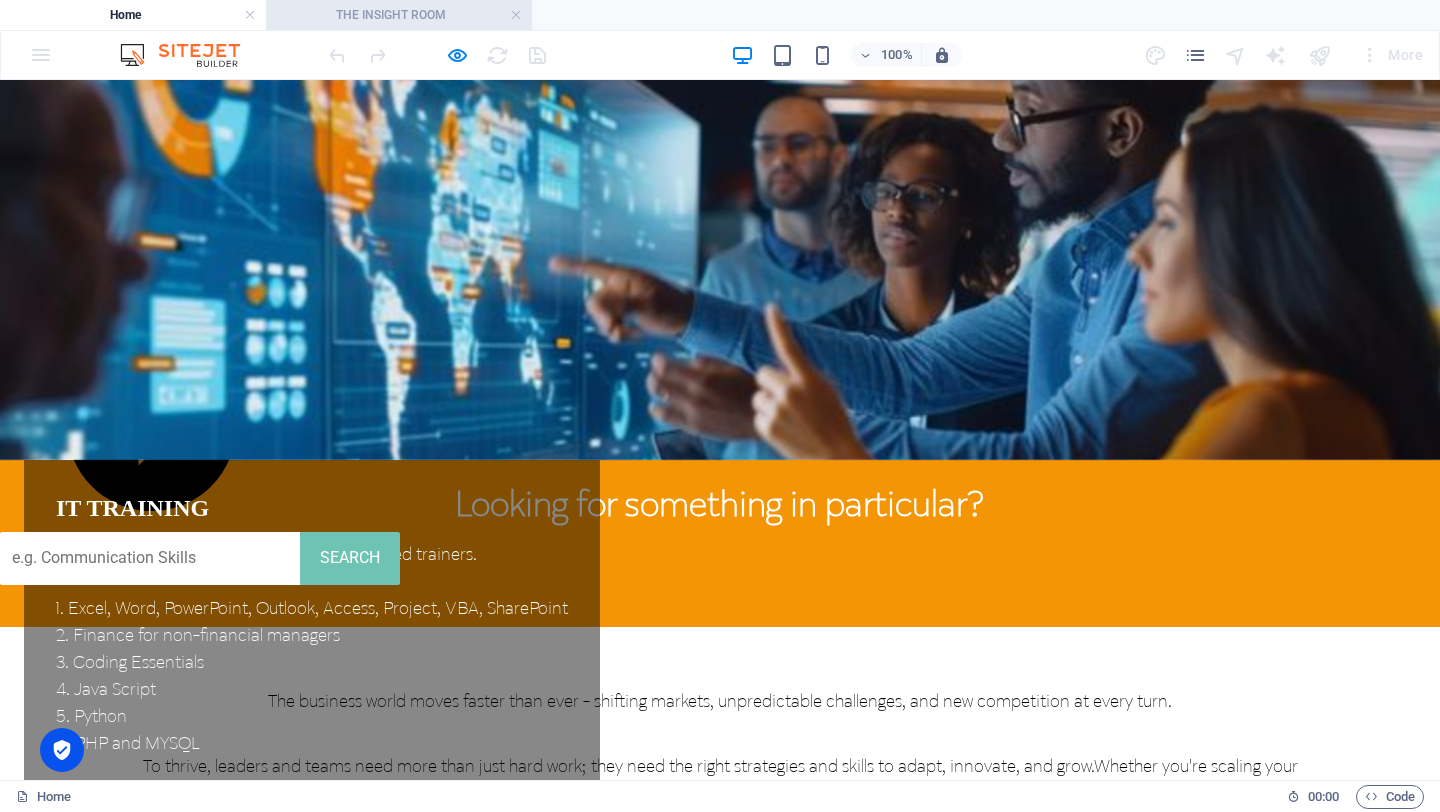 scroll, scrollTop: 0, scrollLeft: 0, axis: both 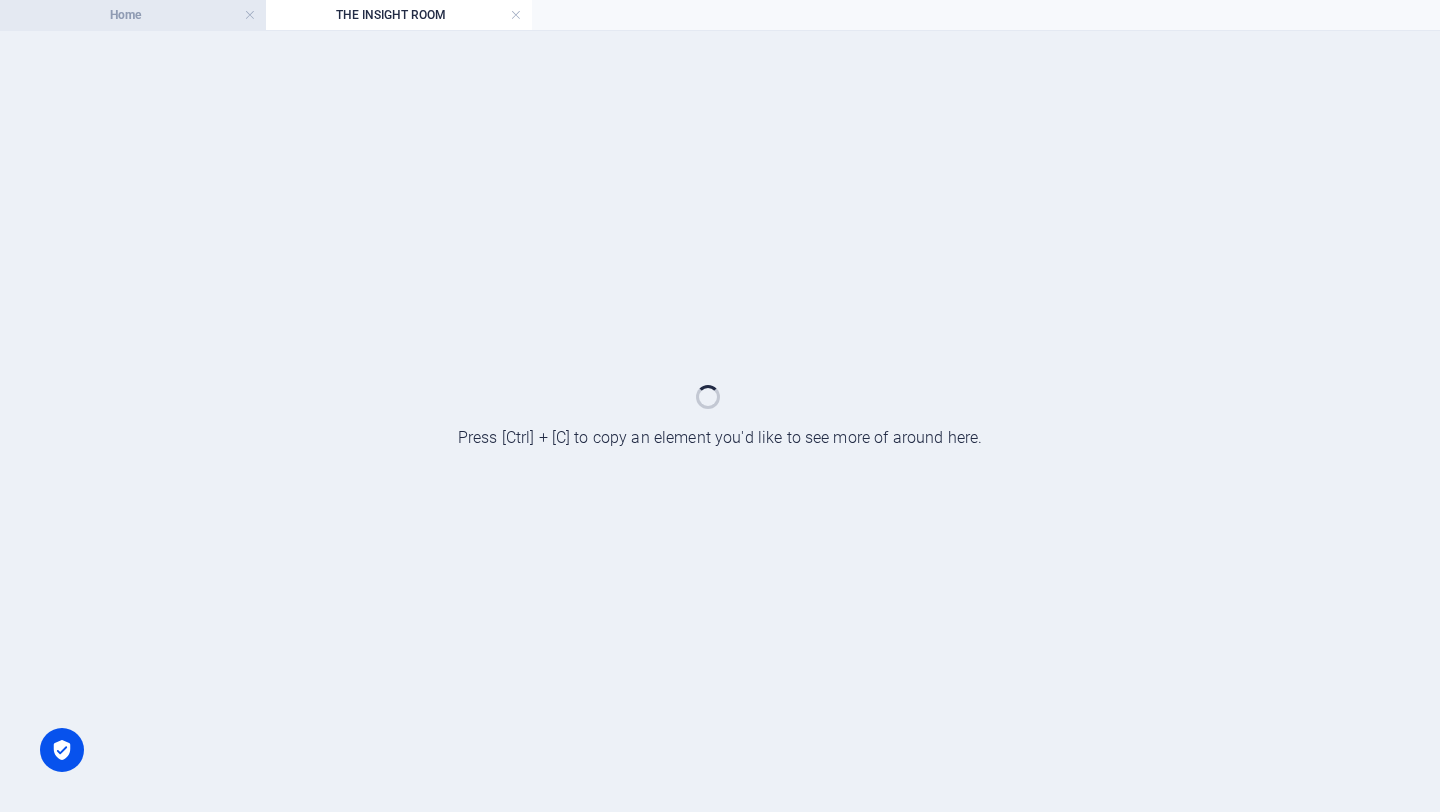 click on "Home" at bounding box center [133, 15] 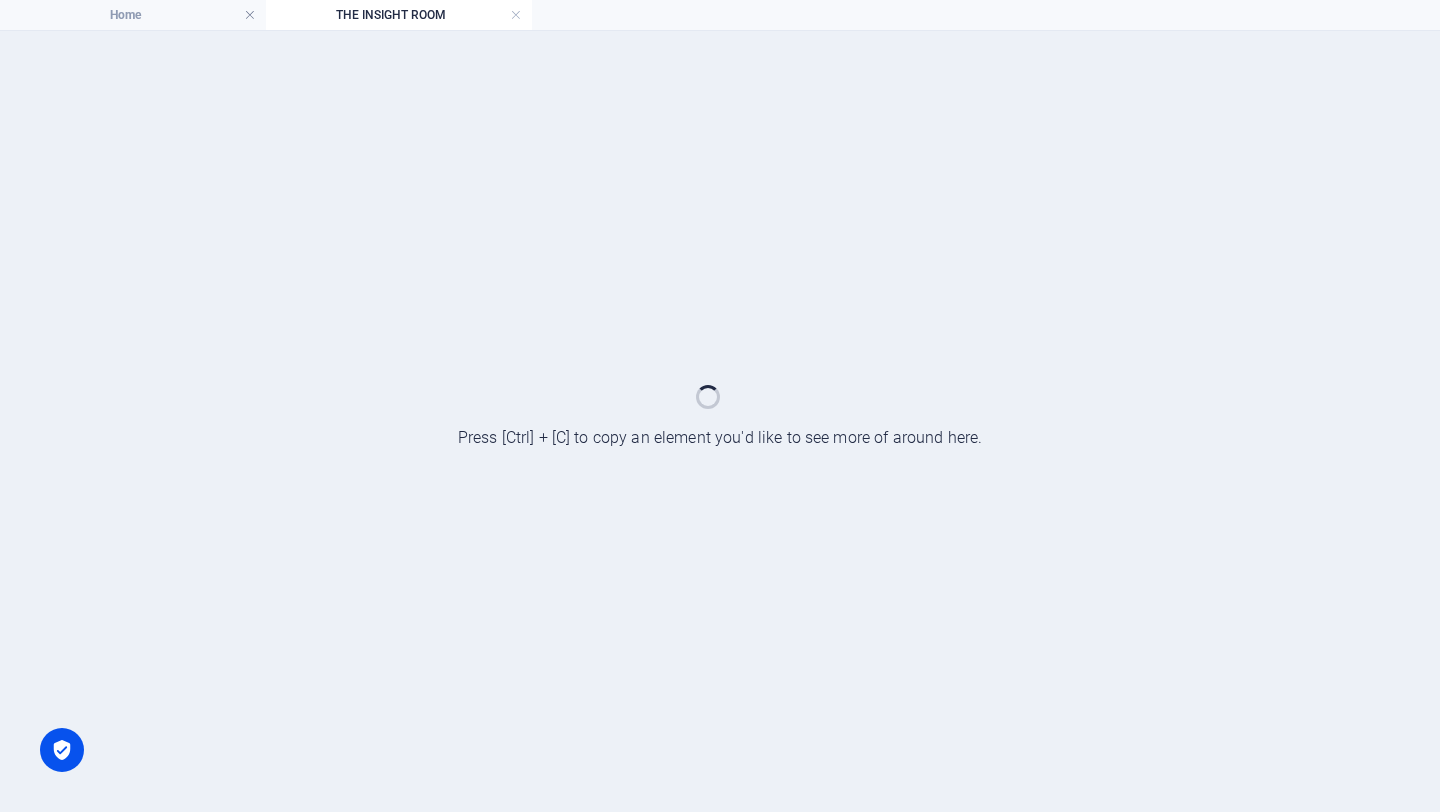 scroll, scrollTop: 2469, scrollLeft: 0, axis: vertical 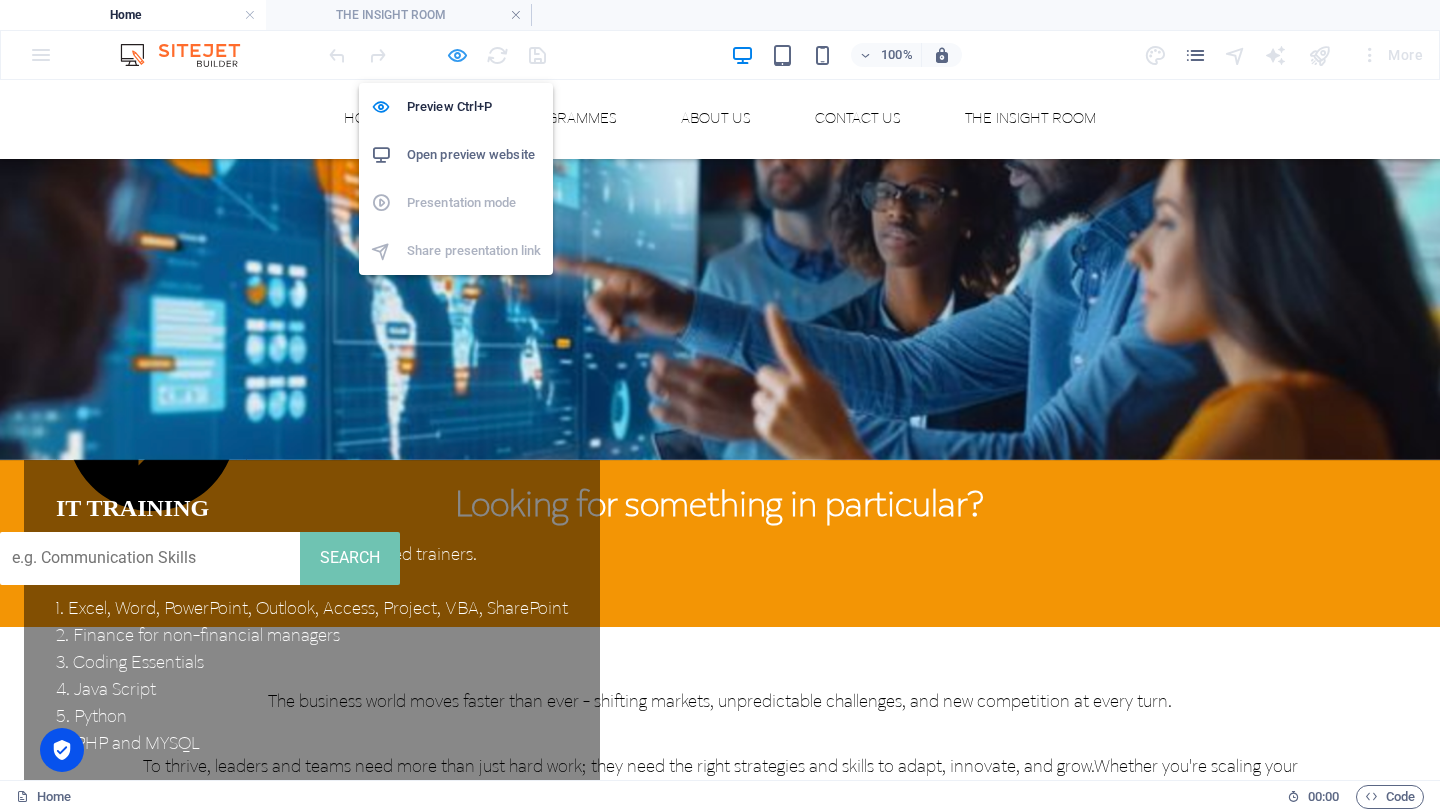 click at bounding box center [457, 55] 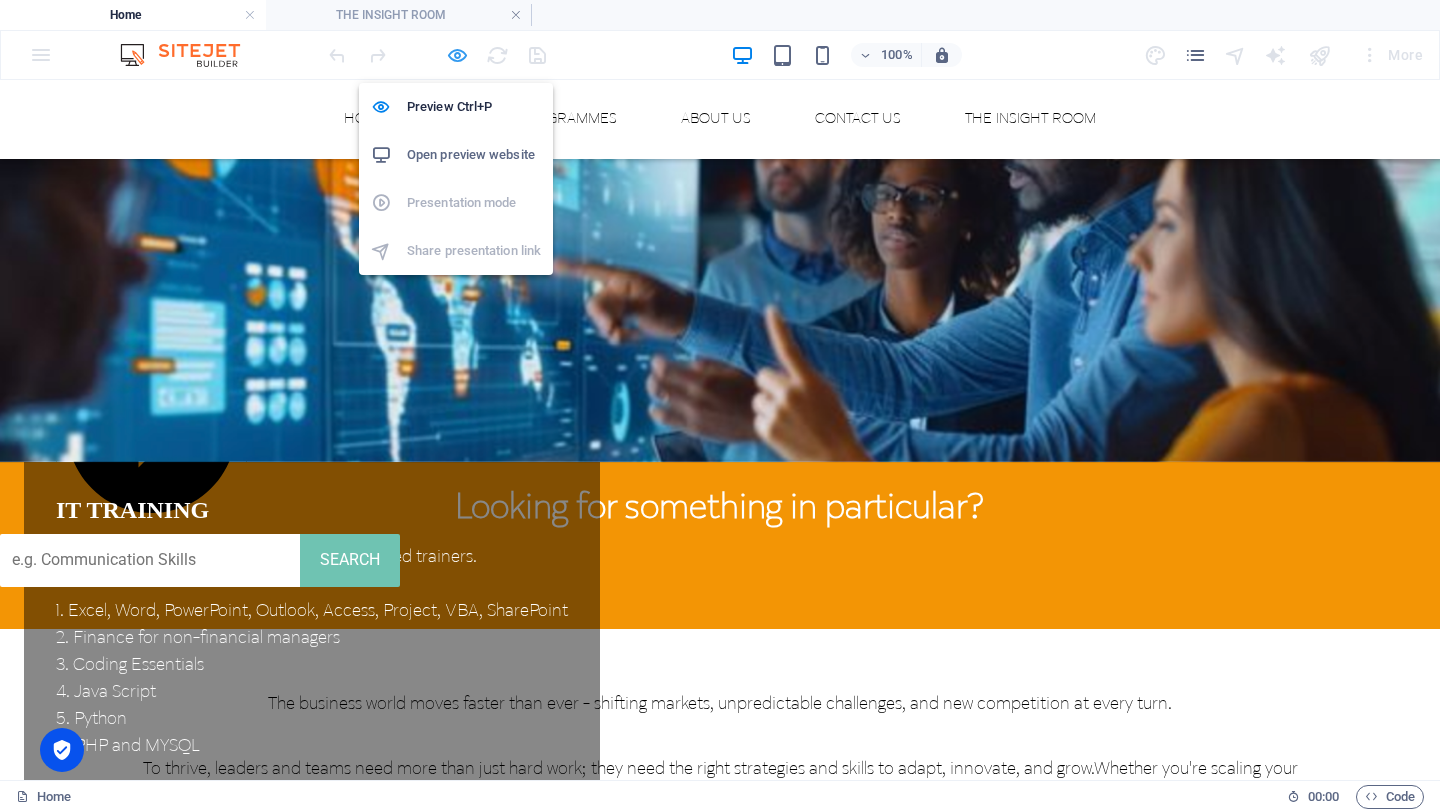 select on "px" 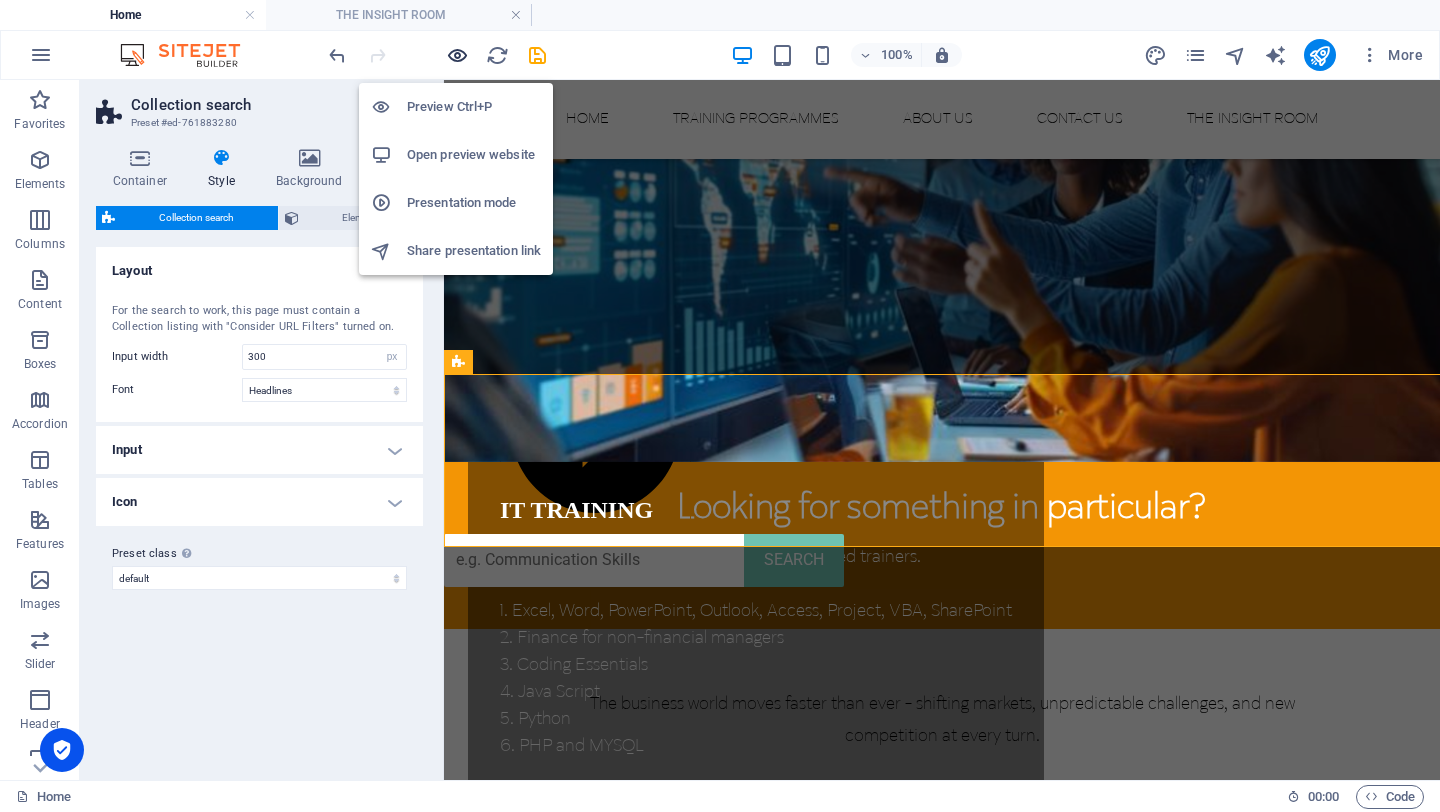 scroll, scrollTop: 2471, scrollLeft: 0, axis: vertical 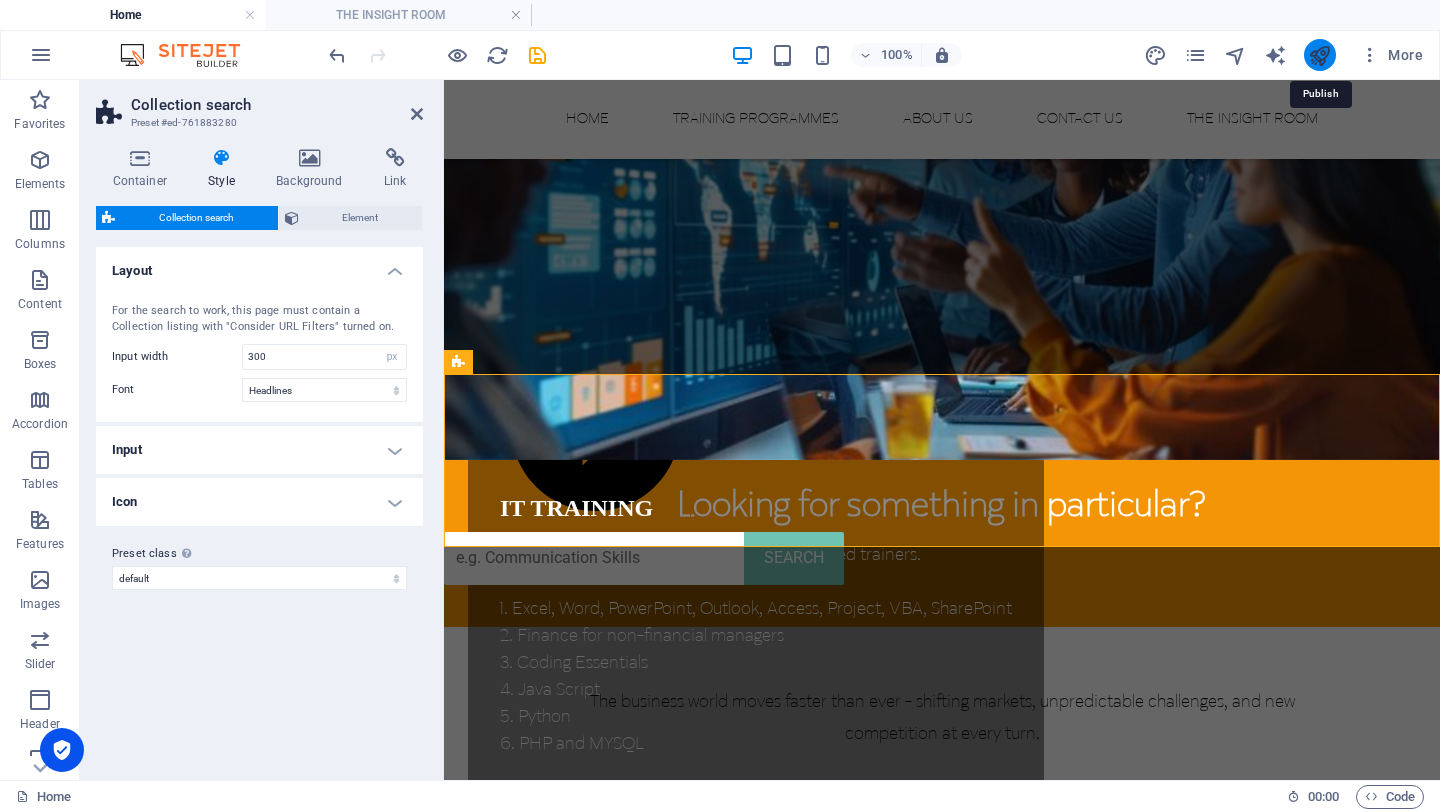 click at bounding box center [1319, 55] 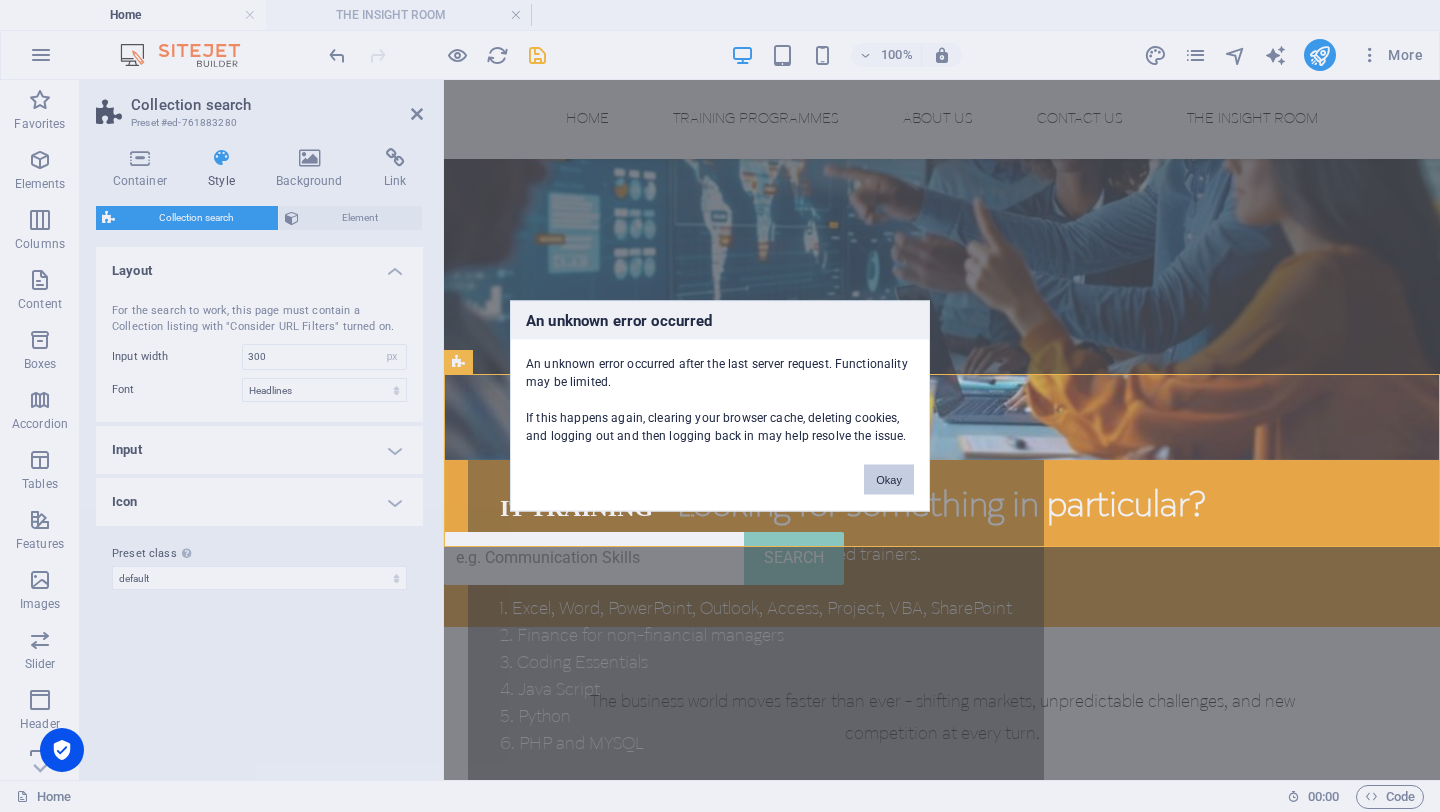 click on "Okay" at bounding box center (889, 480) 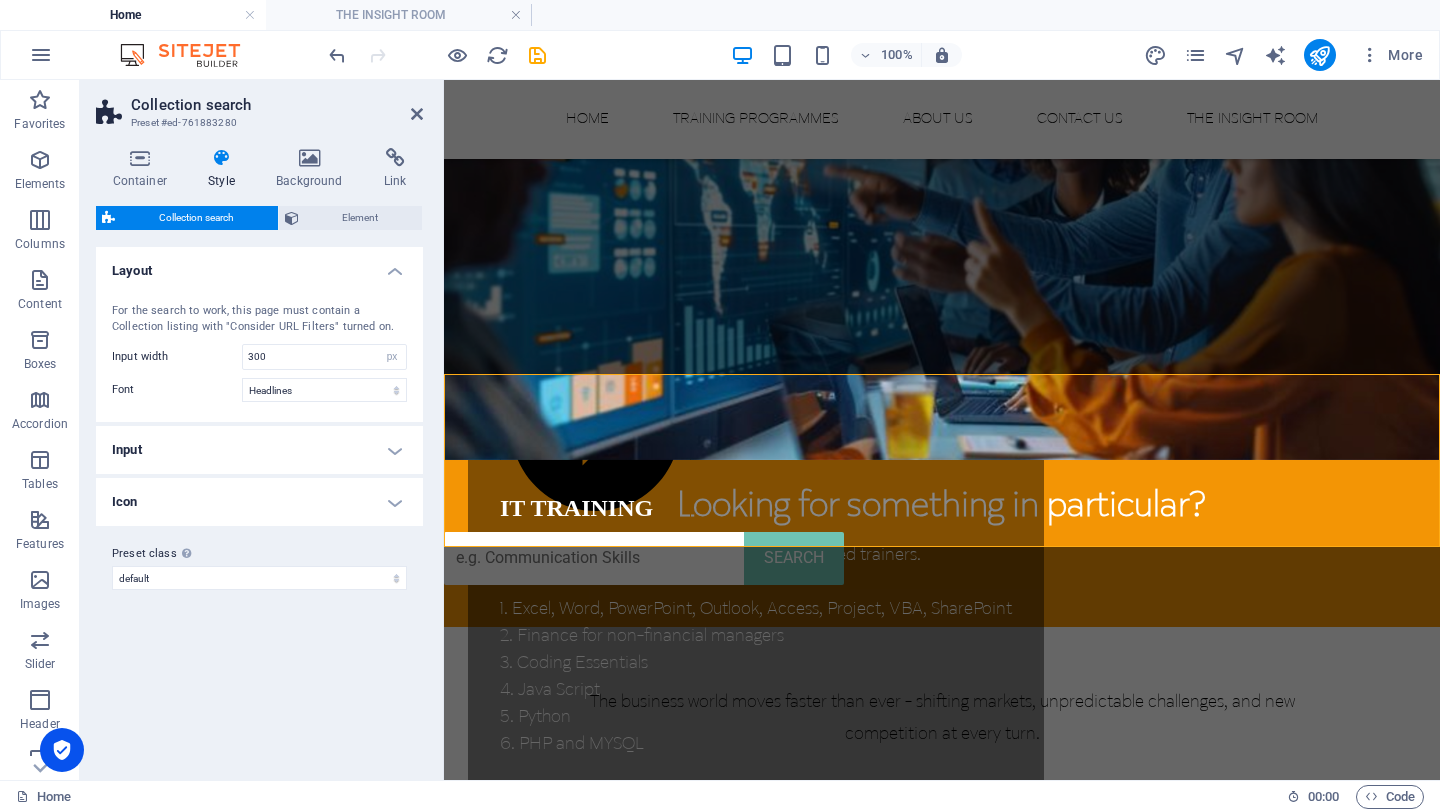 click at bounding box center (437, 55) 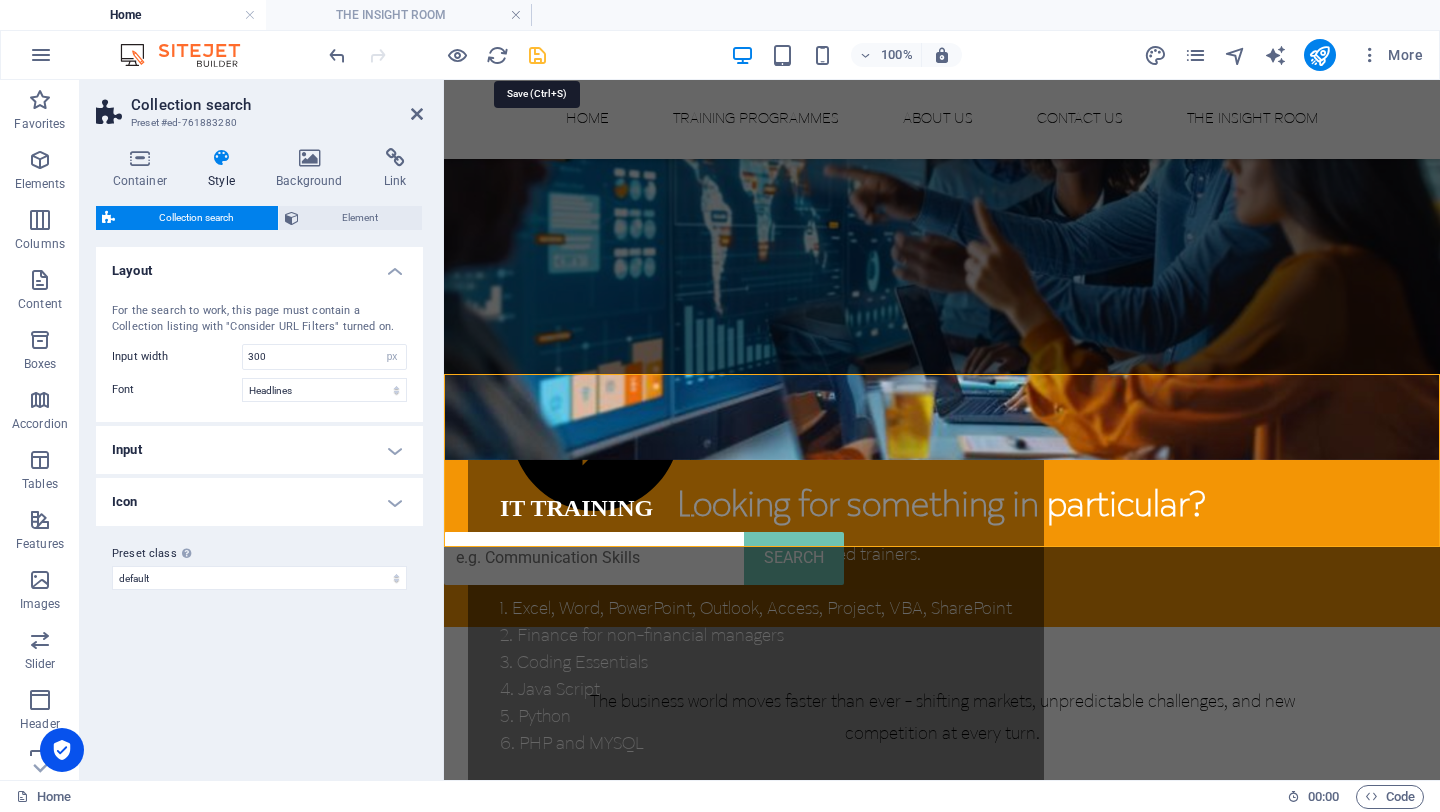 click at bounding box center [537, 55] 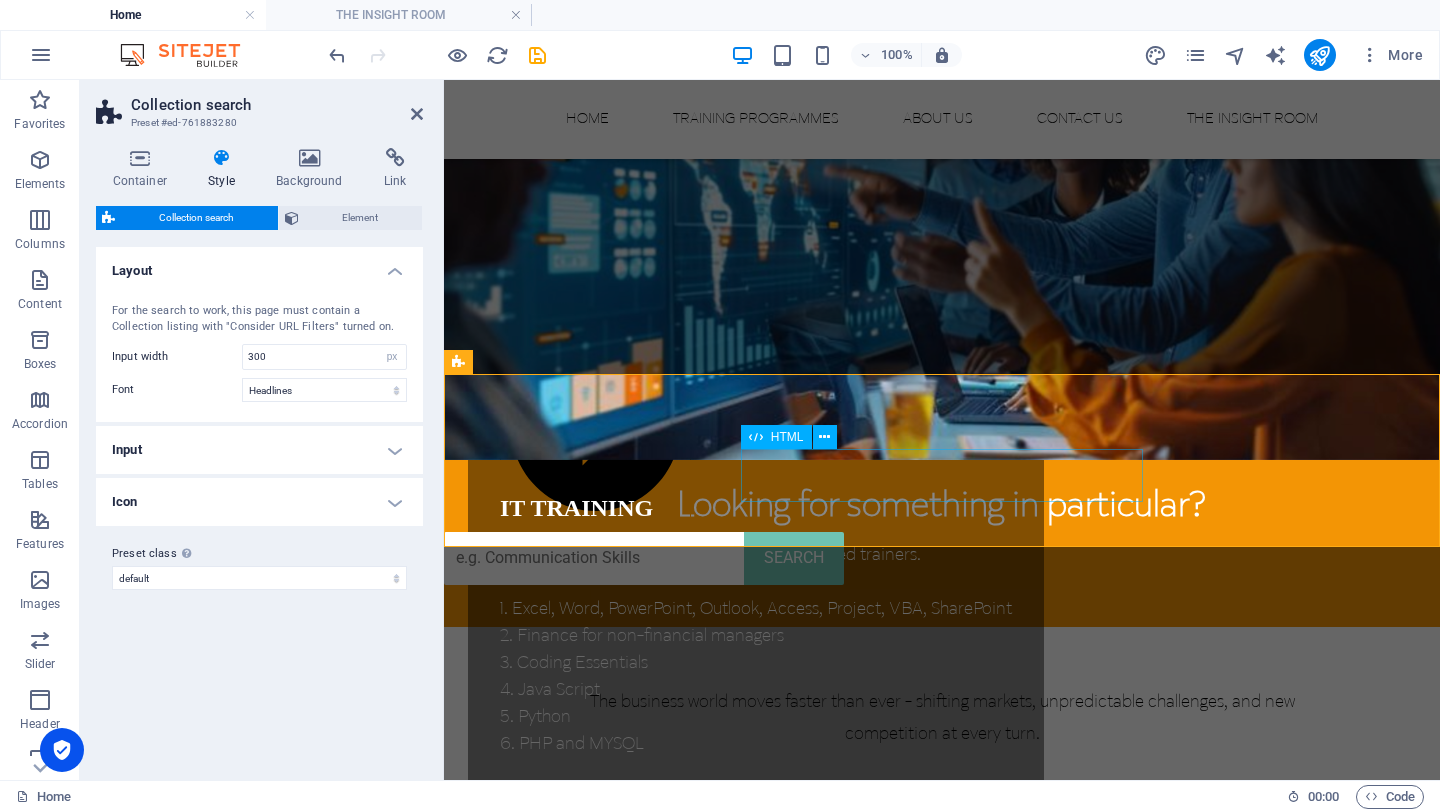 click at bounding box center [594, 558] 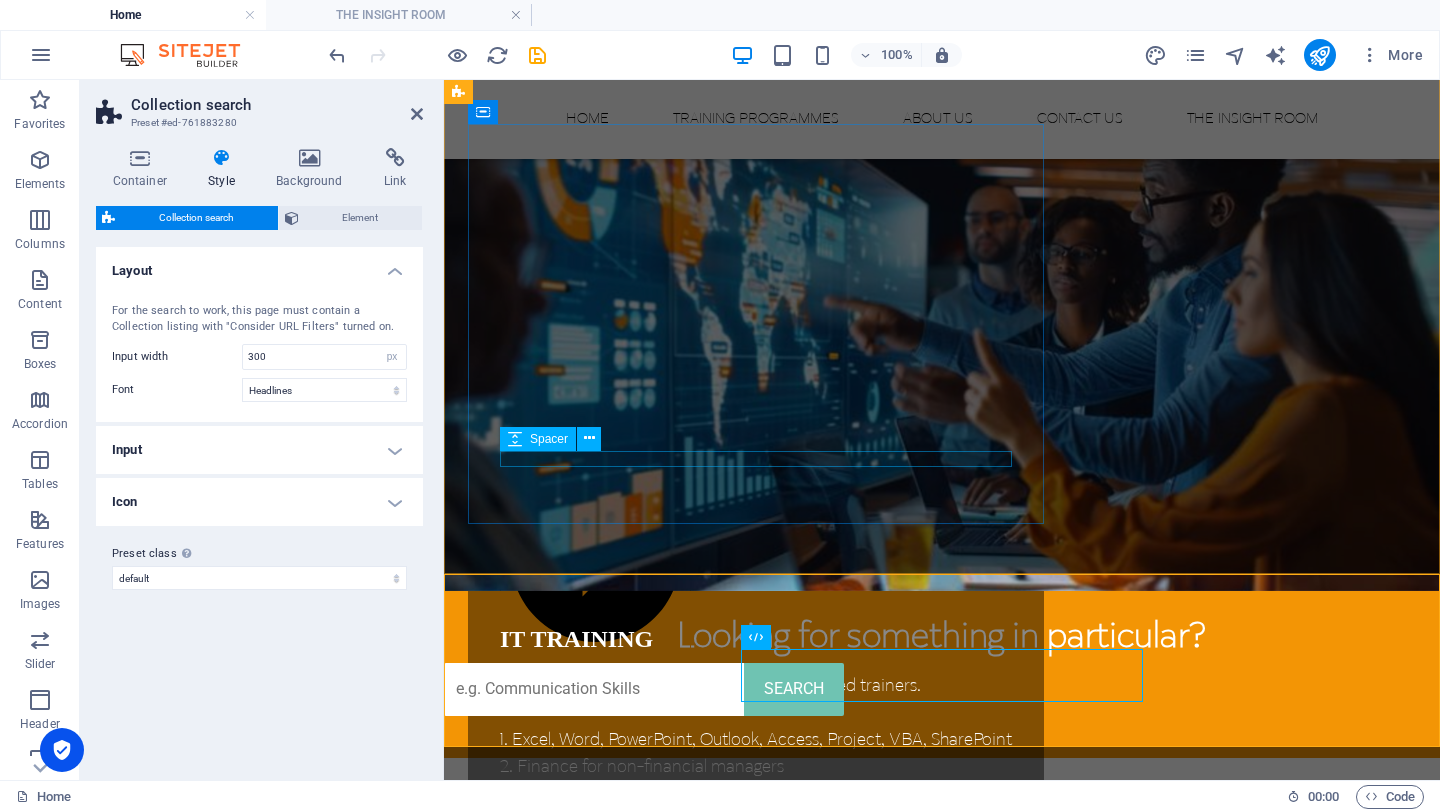 scroll, scrollTop: 2370, scrollLeft: 0, axis: vertical 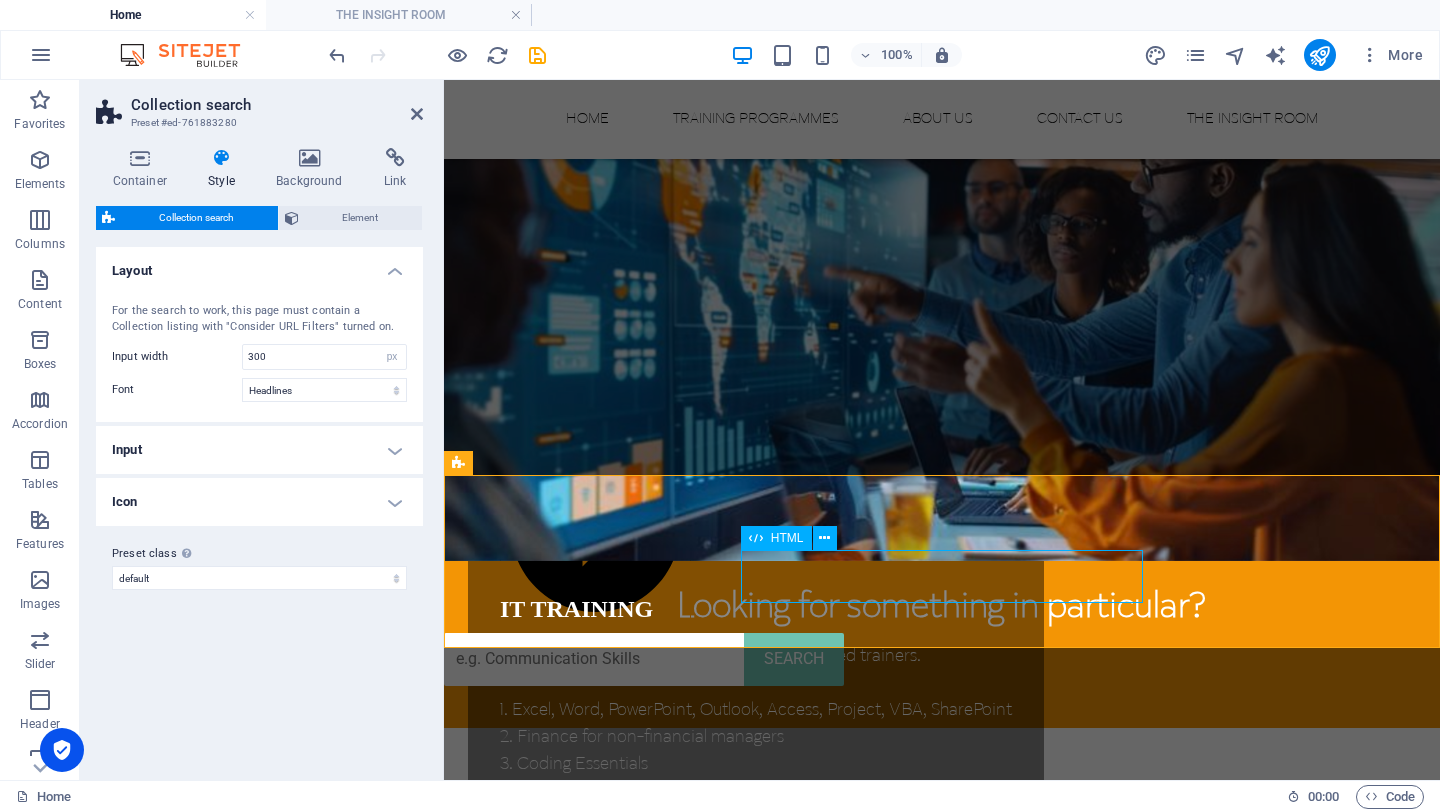click on "SEARCH" at bounding box center [942, 659] 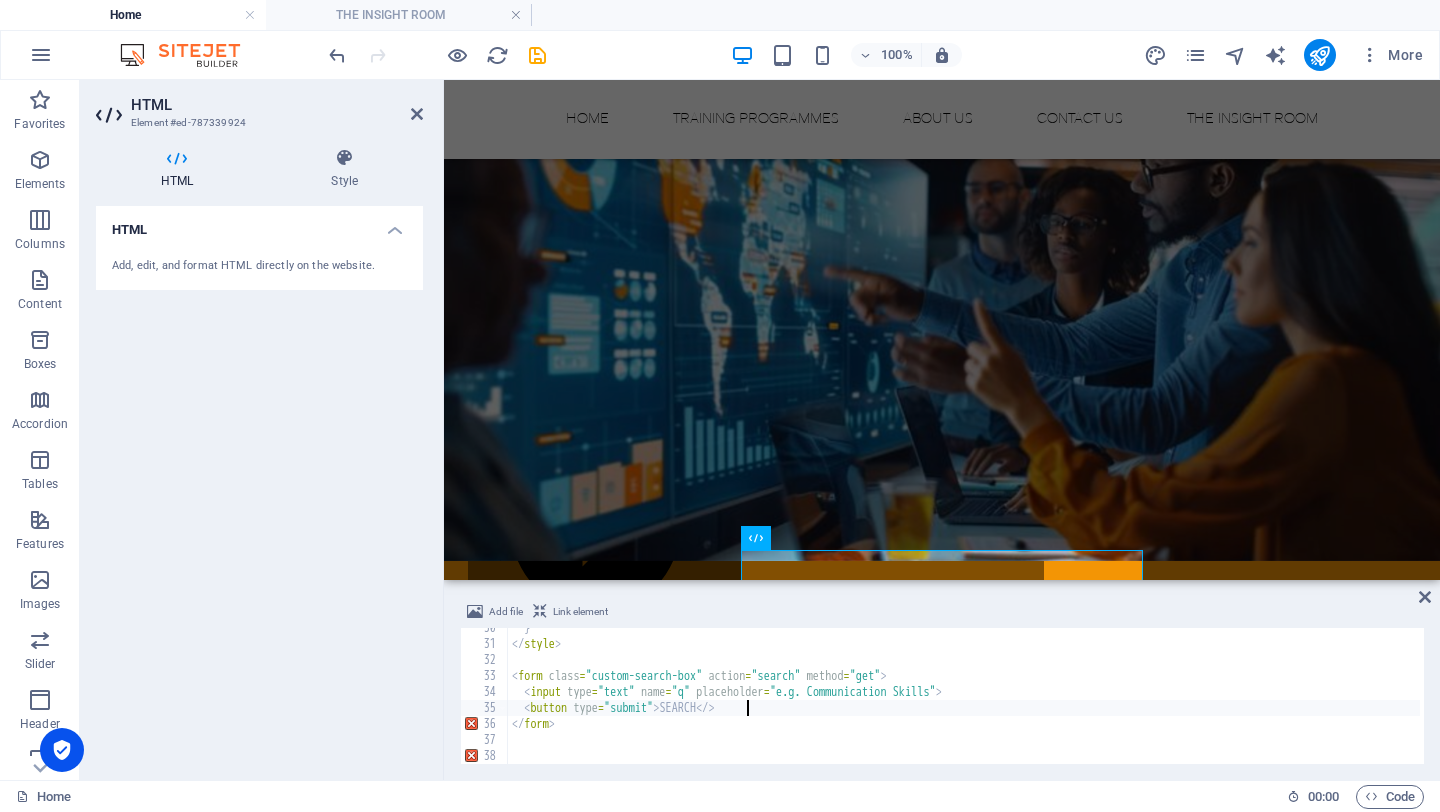 scroll, scrollTop: 472, scrollLeft: 0, axis: vertical 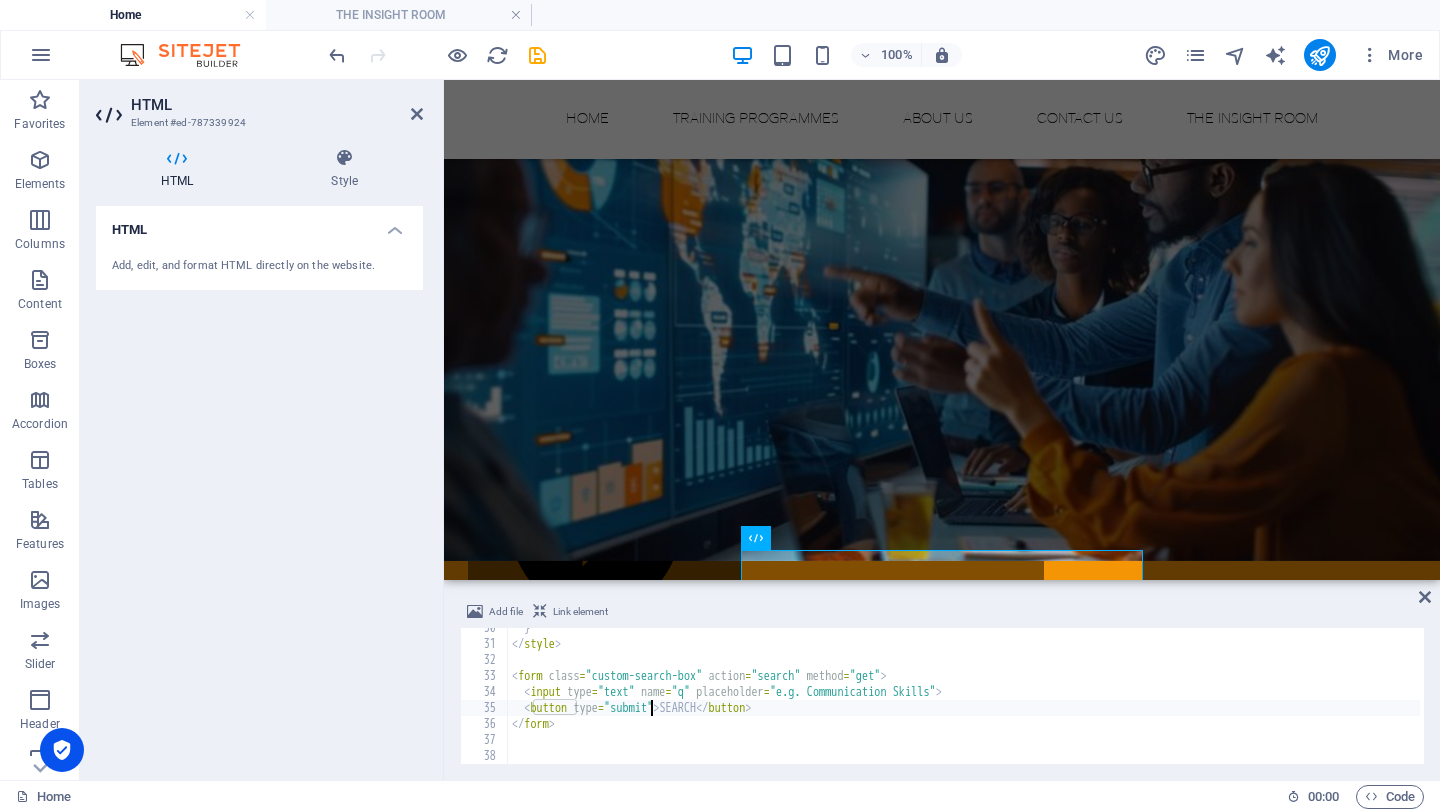 click on "} </ style > < form   class = "custom-search-box"   action = "search"   method = "get" >    < input   type = "text"   name = "q"   placeholder = "e.g. Communication Skills" >    < button   type = "submit" > SEARCH </ button > </ form >" at bounding box center [964, 704] 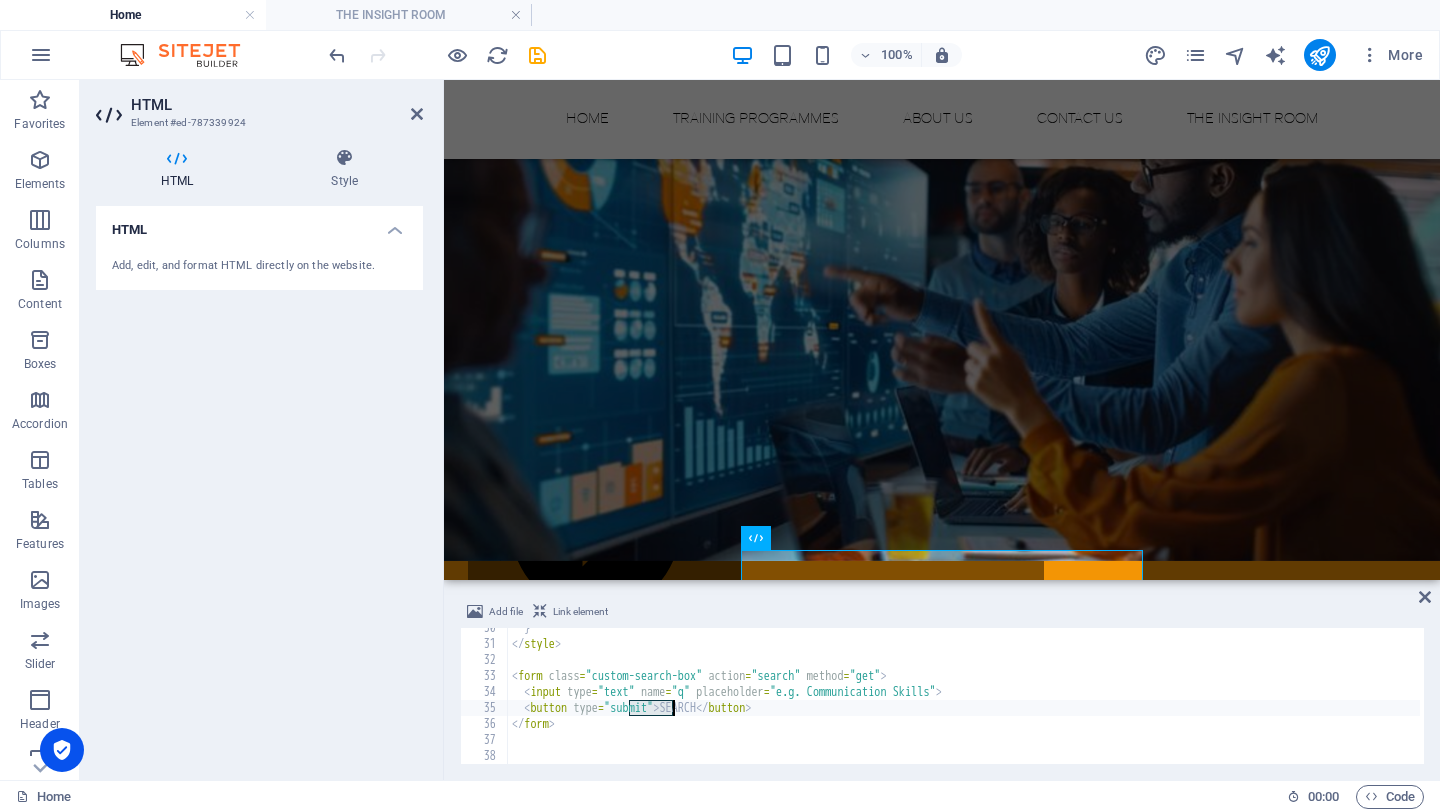 click on "} </ style > < form   class = "custom-search-box"   action = "search"   method = "get" >    < input   type = "text"   name = "q"   placeholder = "e.g. Communication Skills" >    < button   type = "submit" > SEARCH </ button > </ form >" at bounding box center (964, 704) 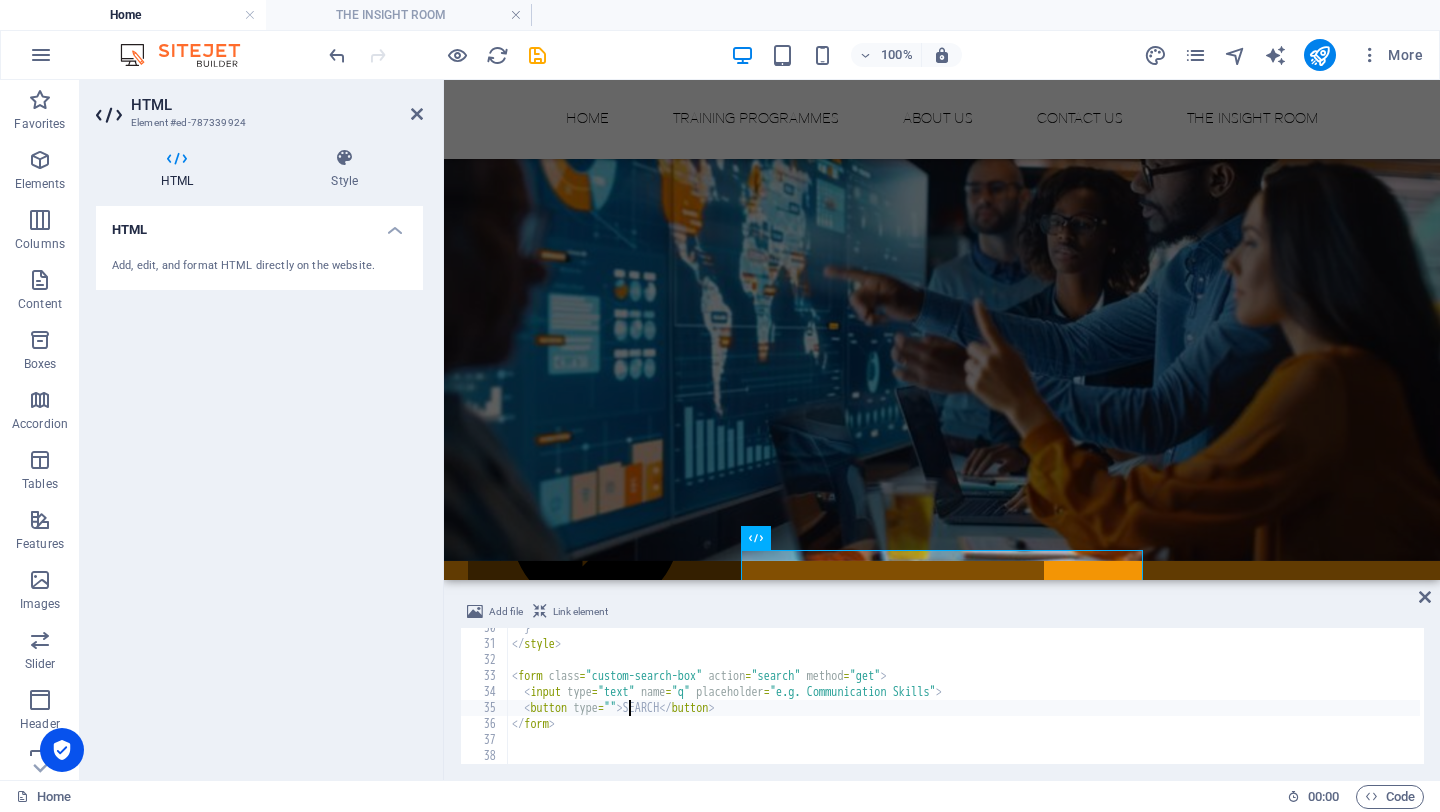 paste on "the-insight-room" 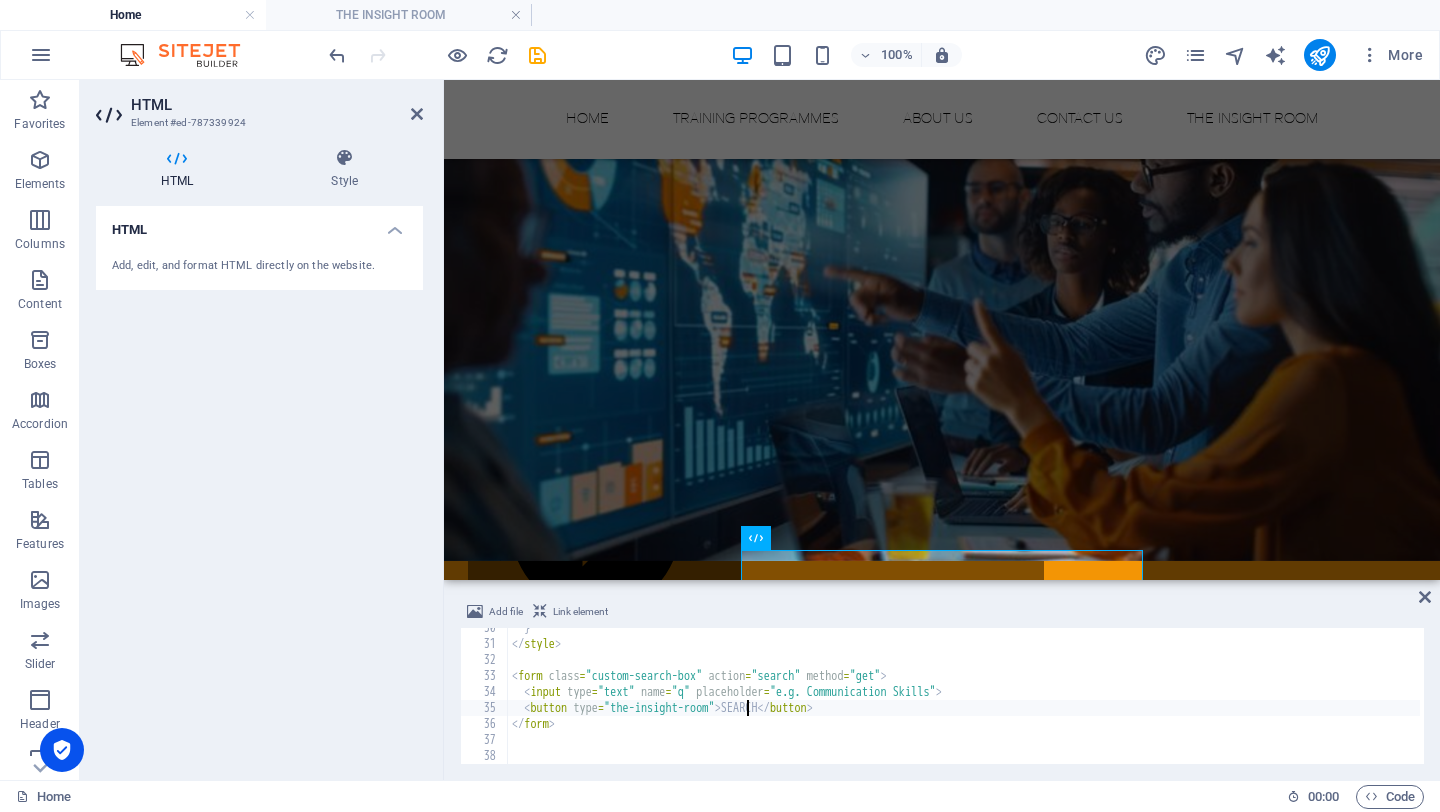 click on "} </ style > < form   class = "custom-search-box"   action = "search"   method = "get" >    < input   type = "text"   name = "q"   placeholder = "e.g. Communication Skills" >    < button   type = "the-insight-room" > SEARCH </ button > </ form >" at bounding box center [964, 704] 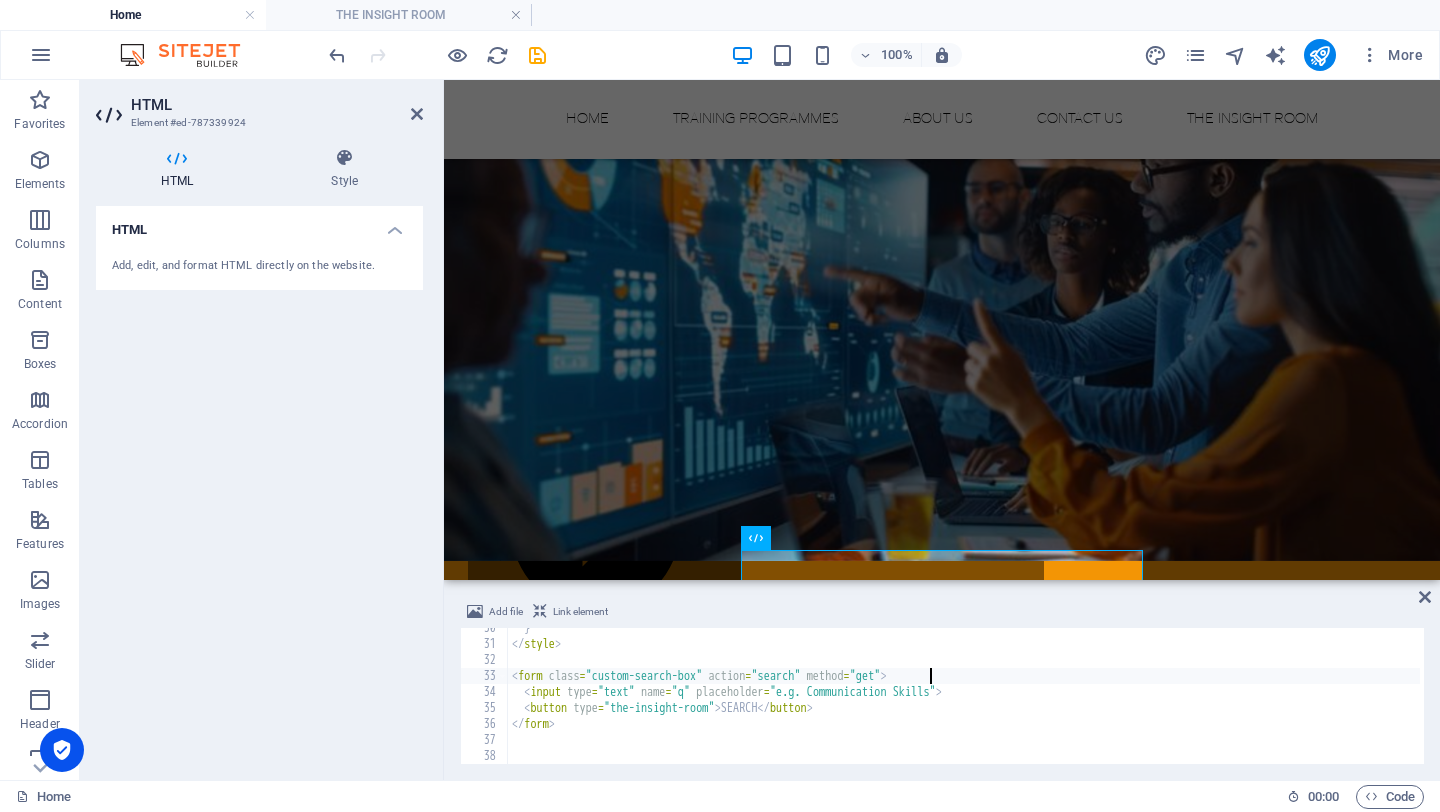 click on "} </ style > < form   class = "custom-search-box"   action = "search"   method = "get" >    < input   type = "text"   name = "q"   placeholder = "e.g. Communication Skills" >    < button   type = "the-insight-room" > SEARCH </ button > </ form >" at bounding box center [964, 704] 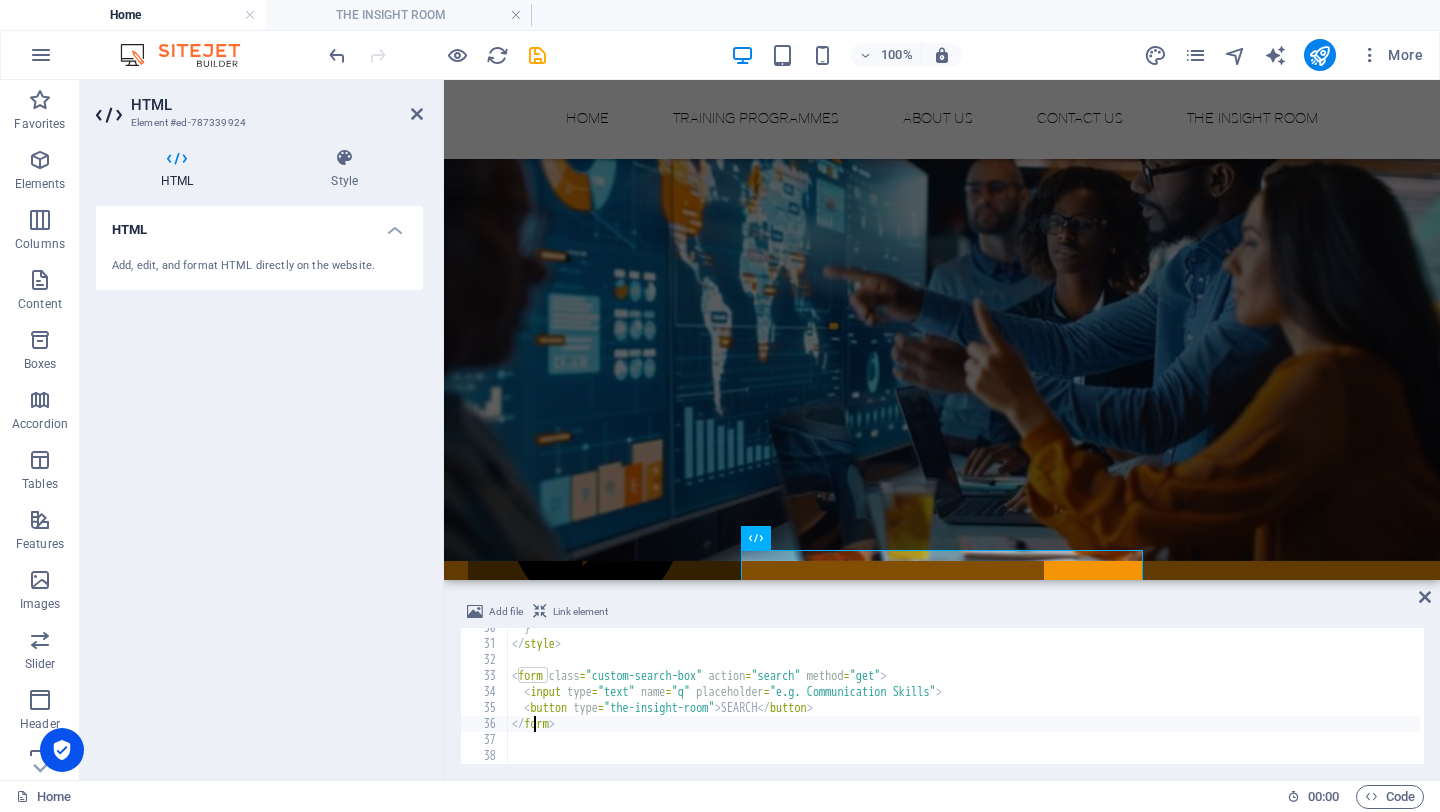 click on "} </ style > < form   class = "custom-search-box"   action = "search"   method = "get" >    < input   type = "text"   name = "q"   placeholder = "e.g. Communication Skills" >    < button   type = "the-insight-room" > SEARCH </ button > </ form >" at bounding box center [964, 704] 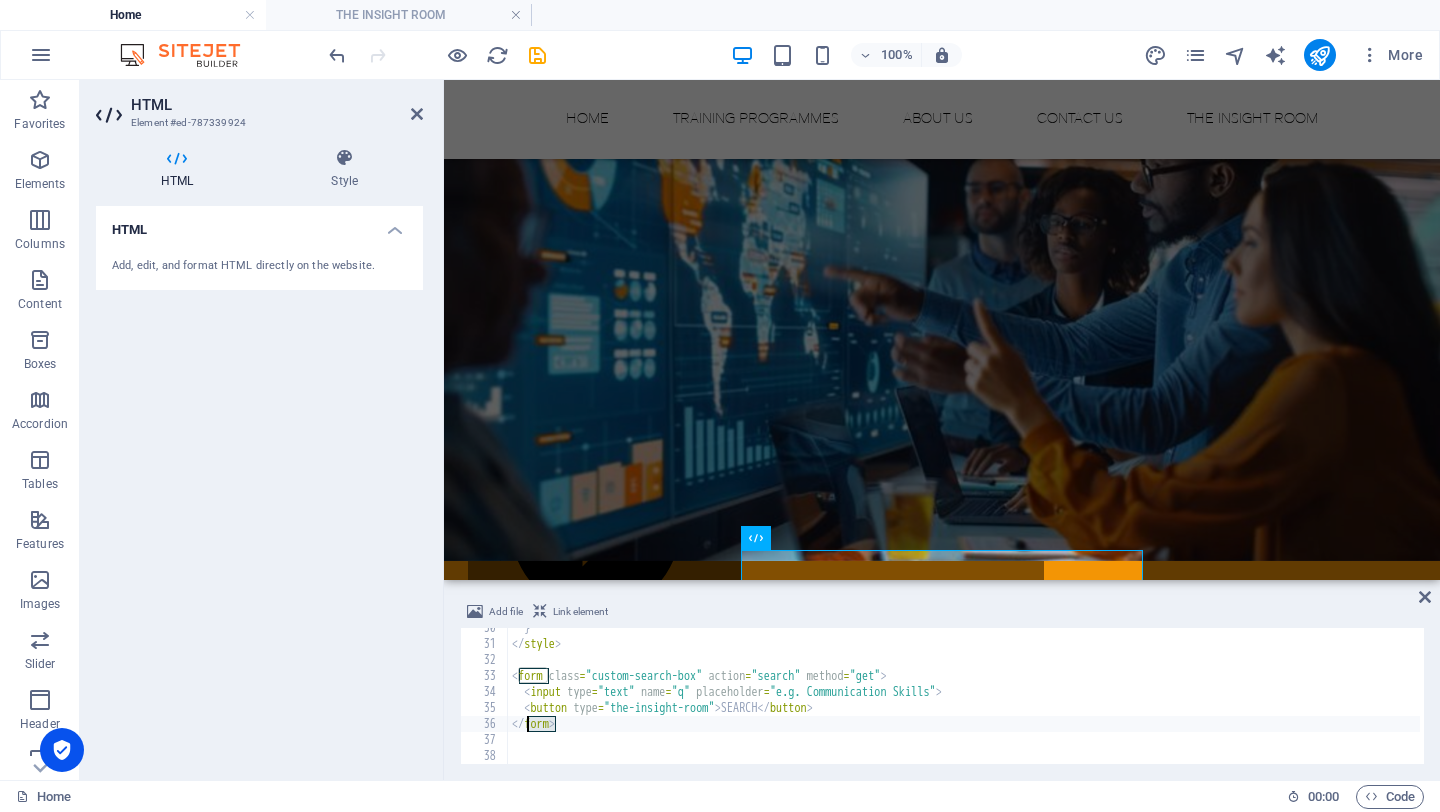 click on "} </ style > < form   class = "custom-search-box"   action = "search"   method = "get" >    < input   type = "text"   name = "q"   placeholder = "e.g. Communication Skills" >    < button   type = "the-insight-room" > SEARCH </ button > </ form >" at bounding box center [964, 704] 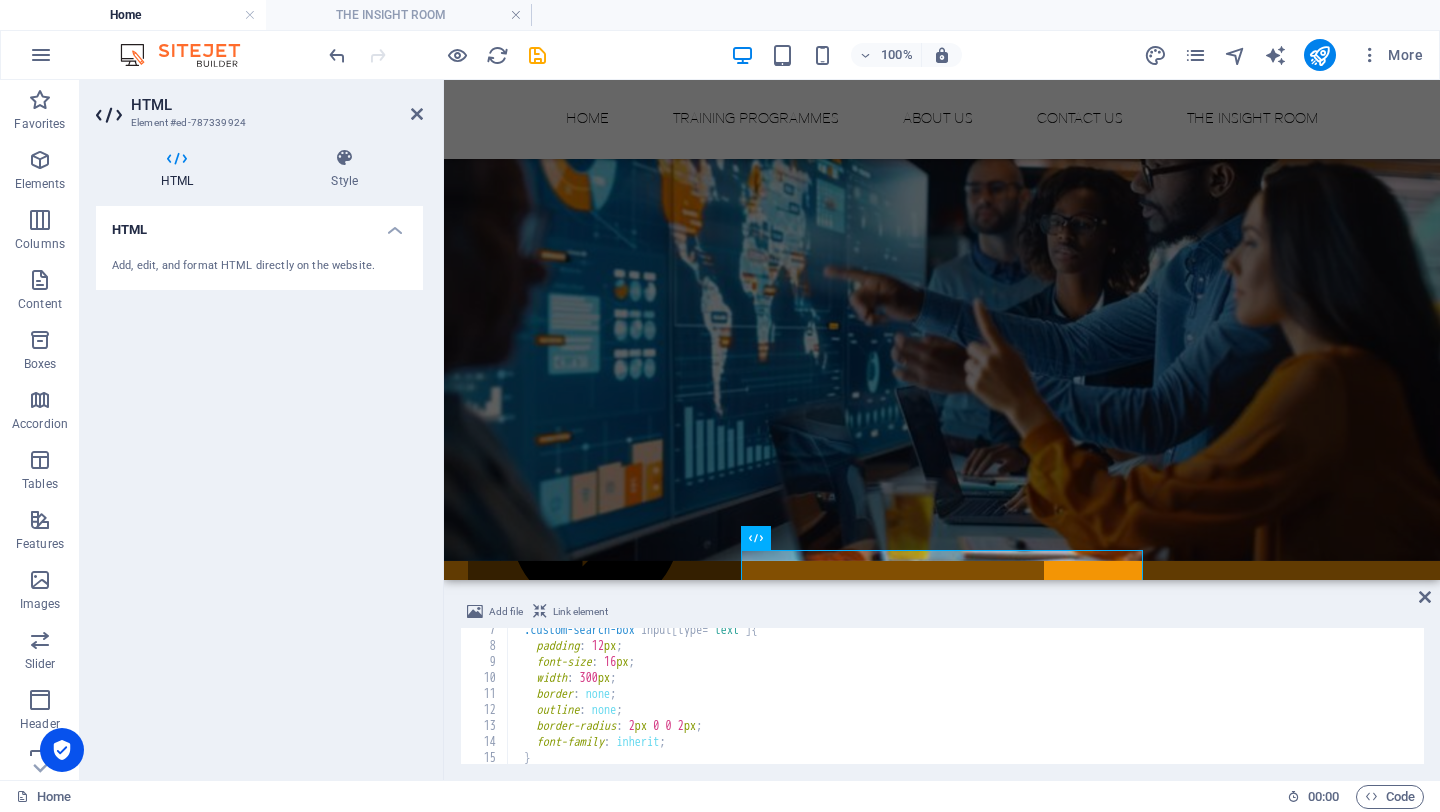 scroll, scrollTop: 0, scrollLeft: 0, axis: both 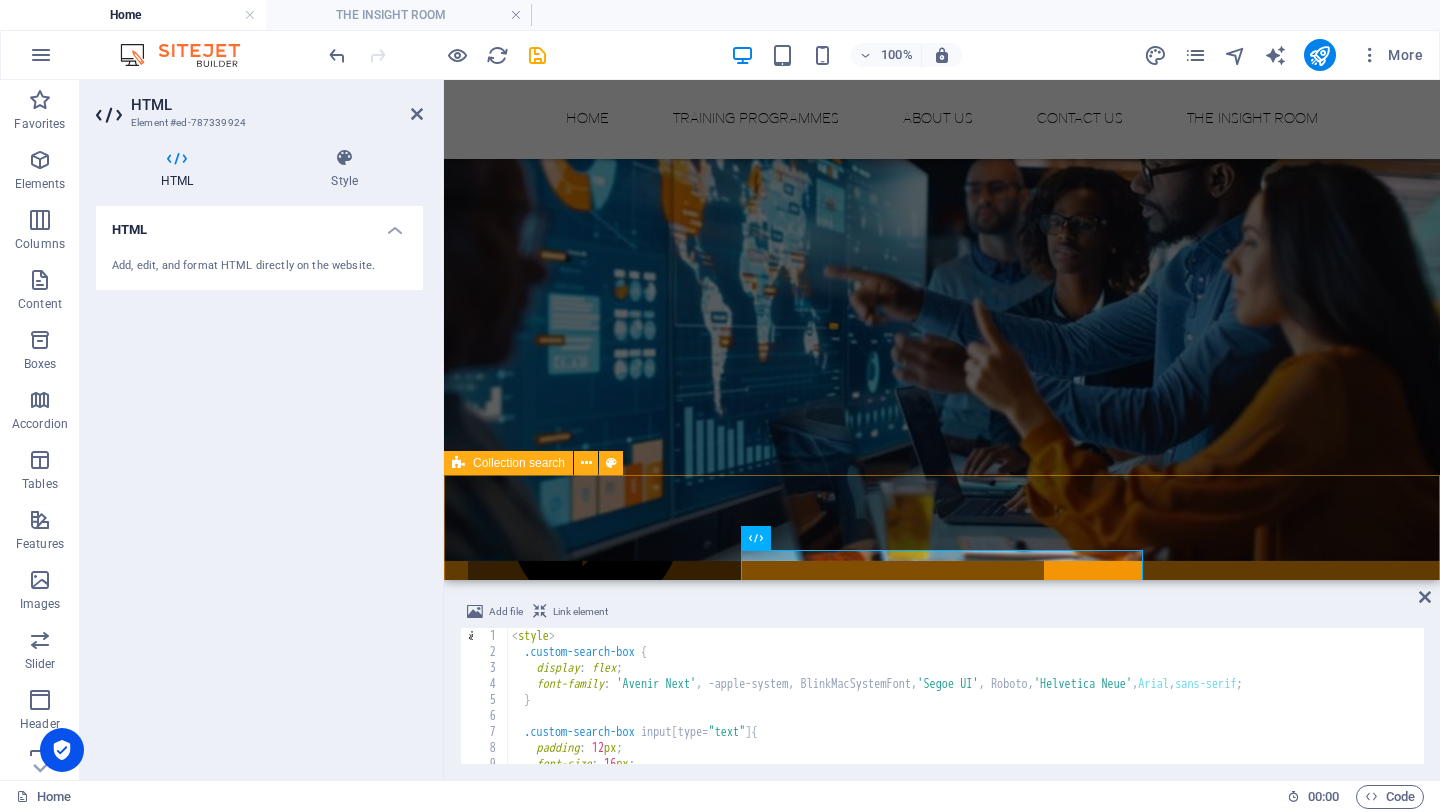 click on "Looking for something in particular?
SEARCH" at bounding box center [942, 644] 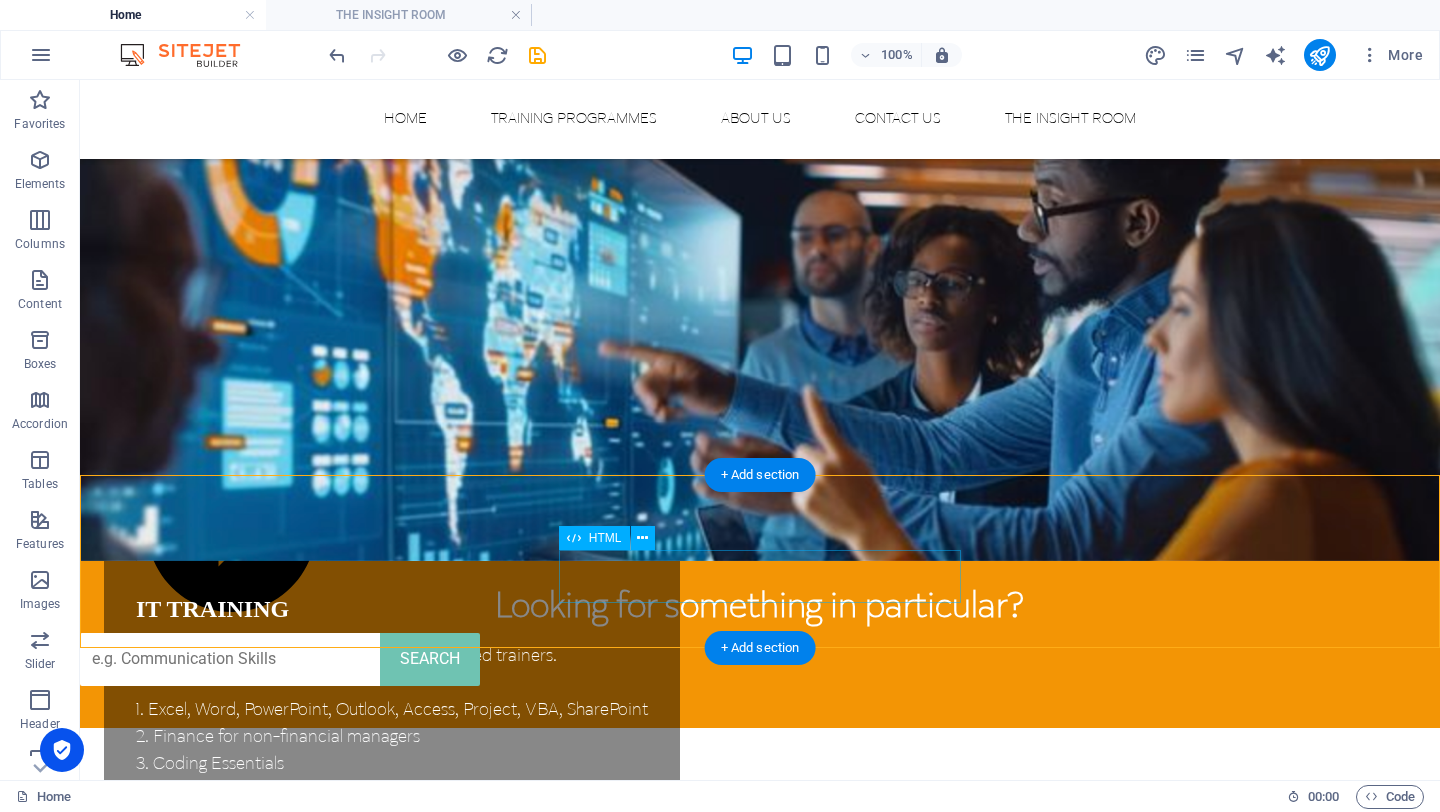 click on "SEARCH" at bounding box center (760, 659) 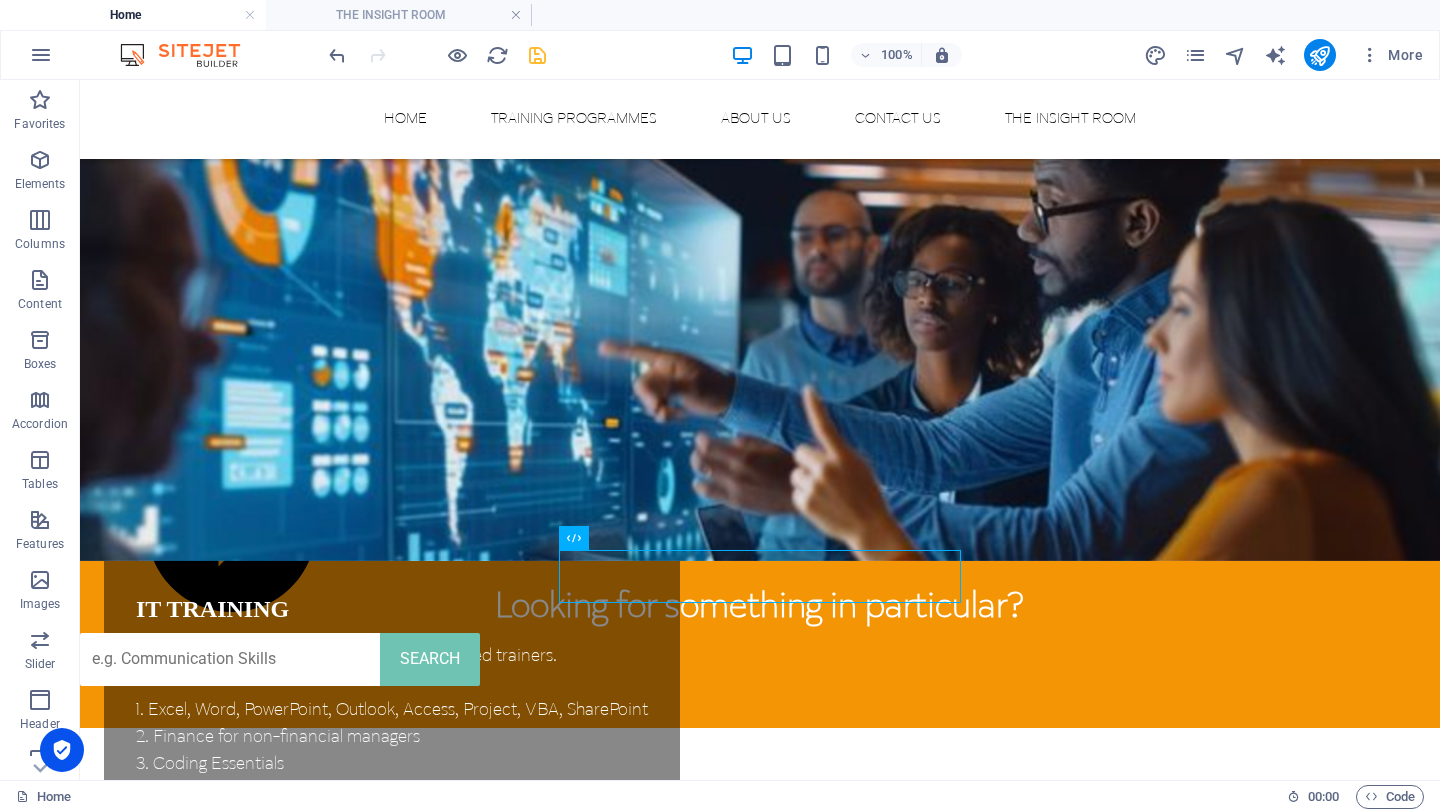 click at bounding box center (537, 55) 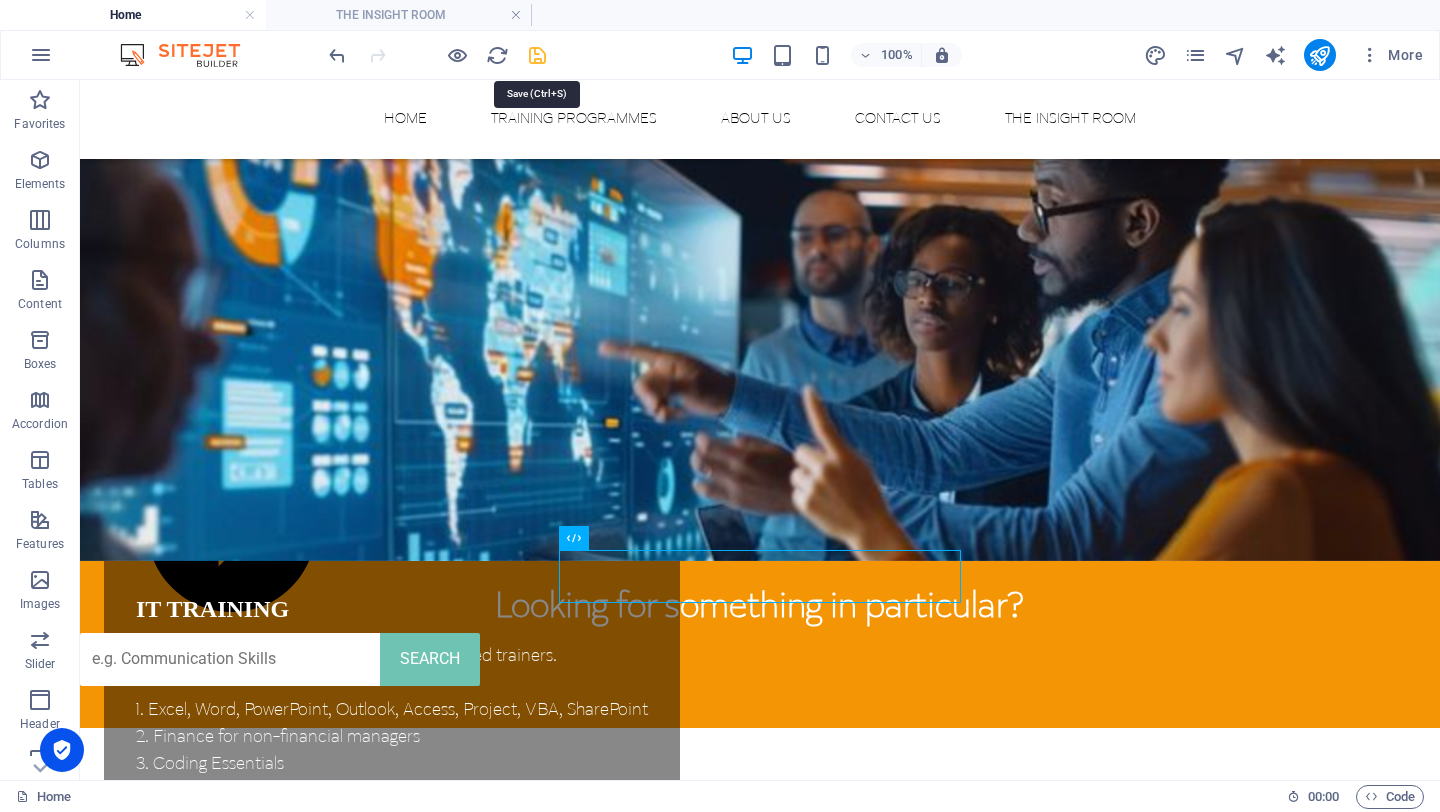 click at bounding box center [537, 55] 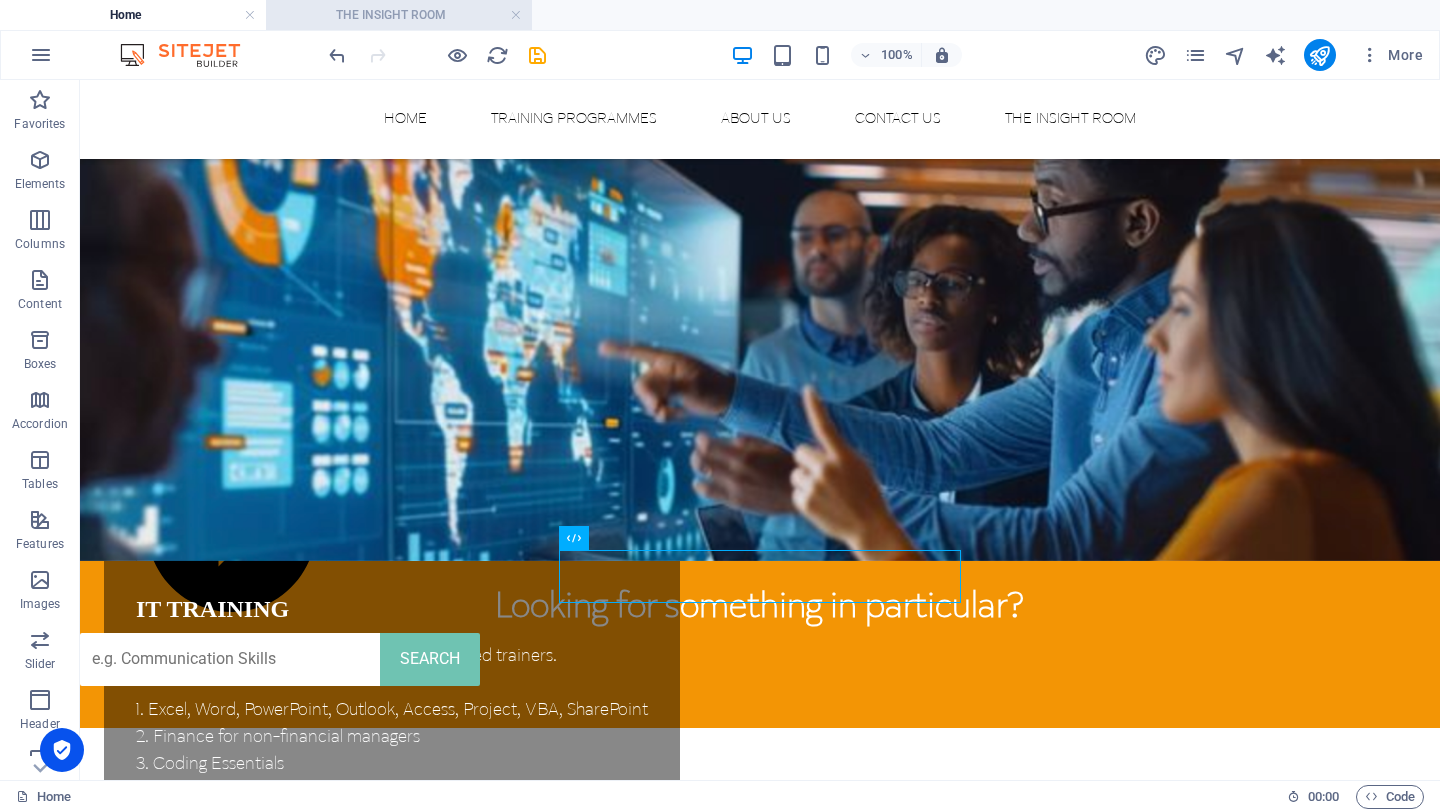 click on "THE INSIGHT ROOM" at bounding box center [399, 15] 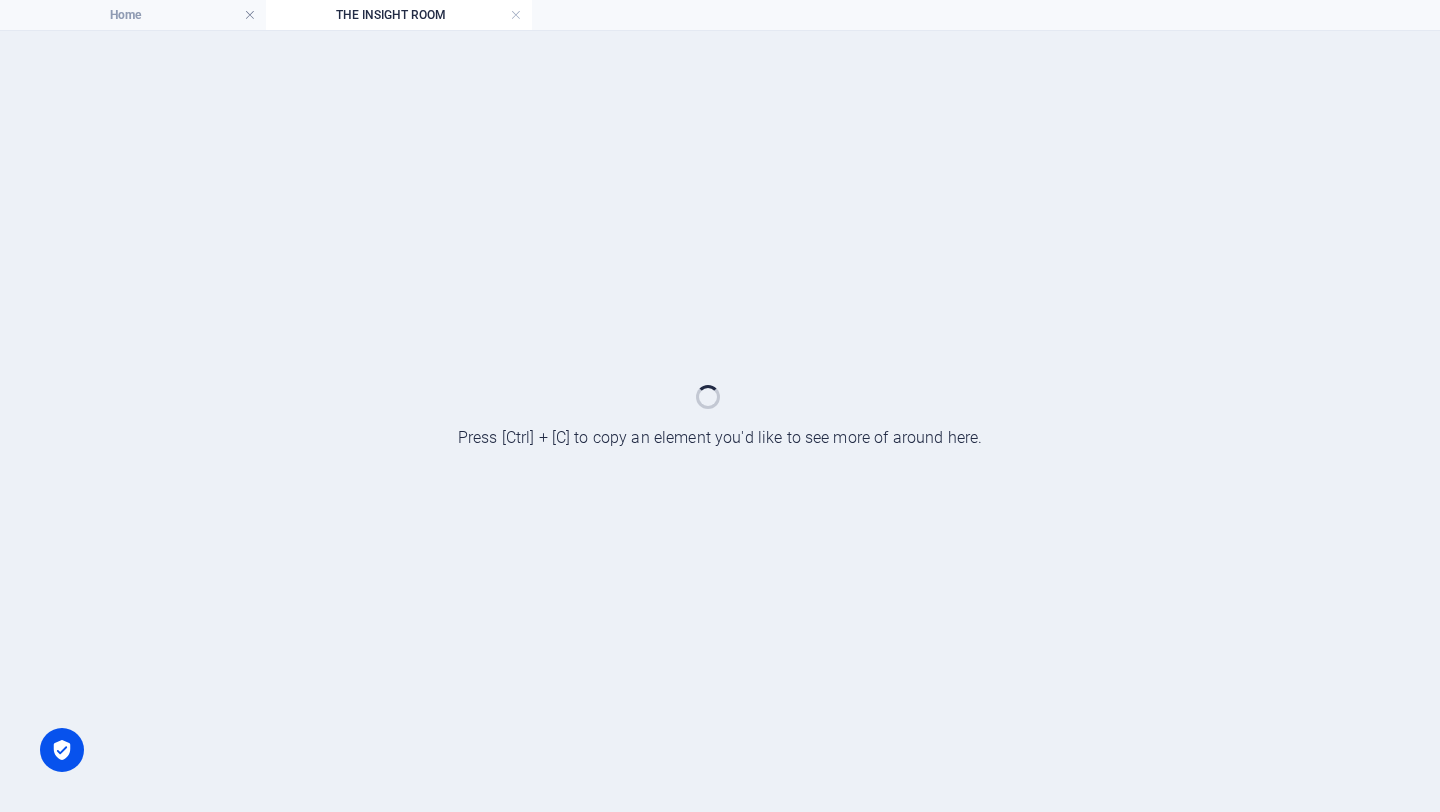 scroll, scrollTop: 0, scrollLeft: 0, axis: both 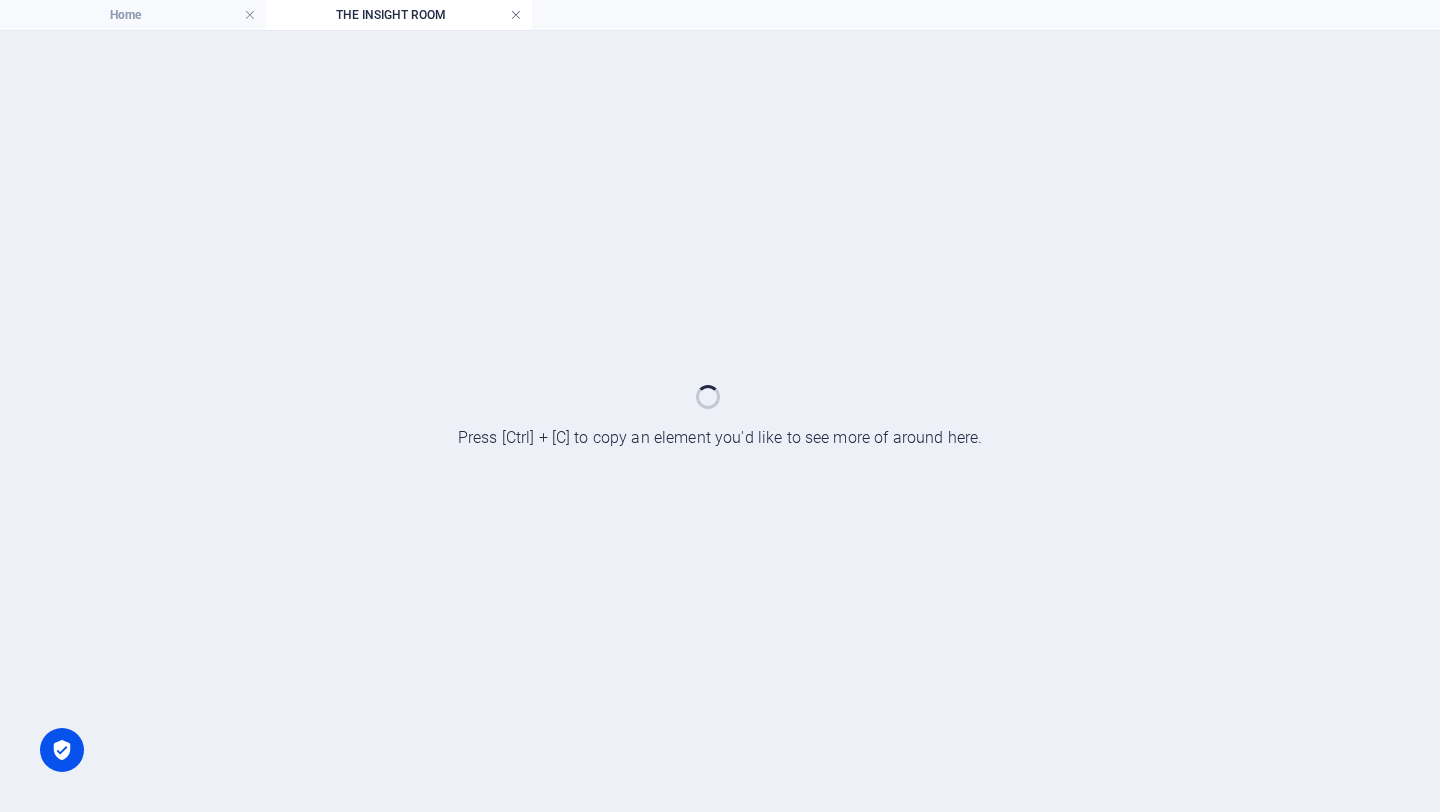 click at bounding box center [516, 15] 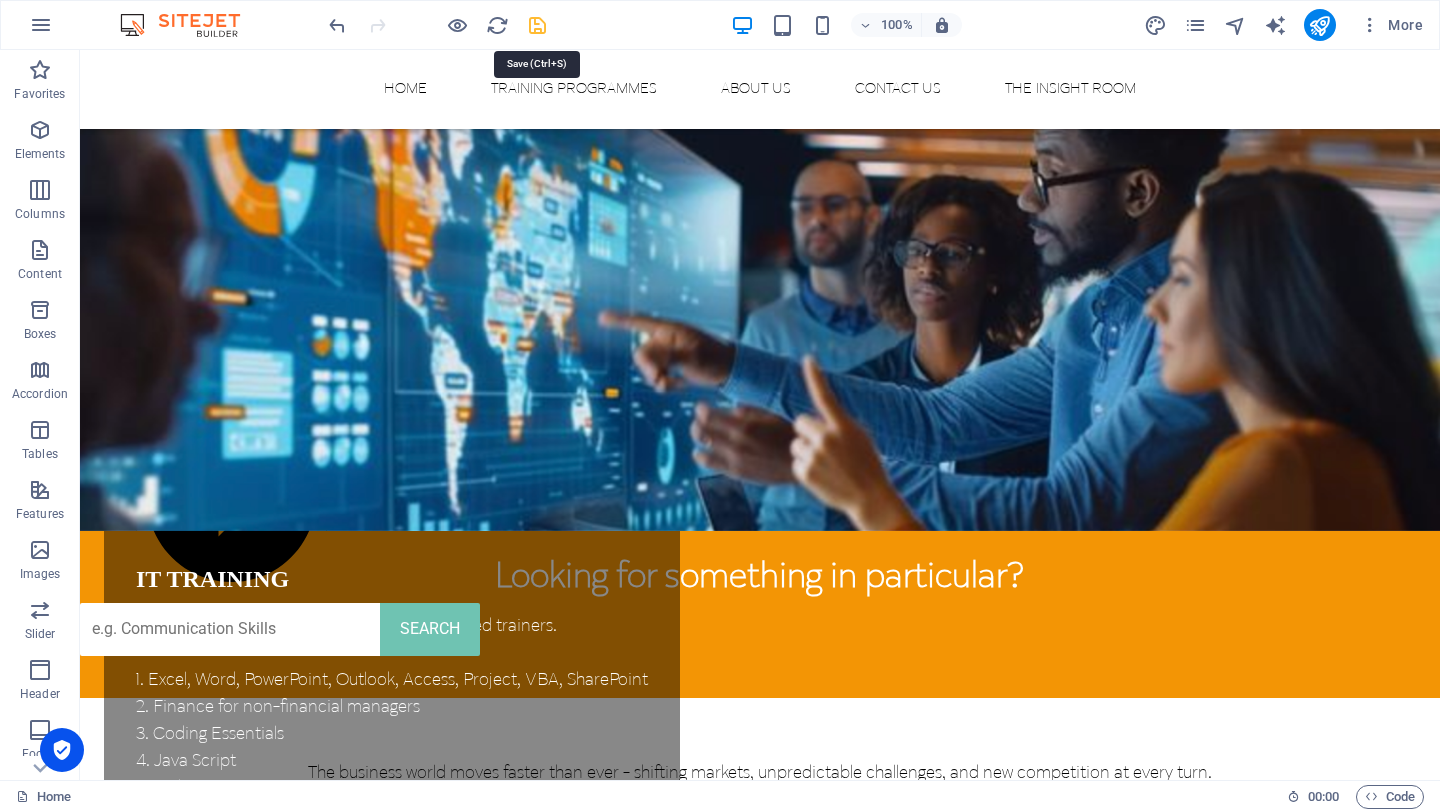 click at bounding box center (537, 25) 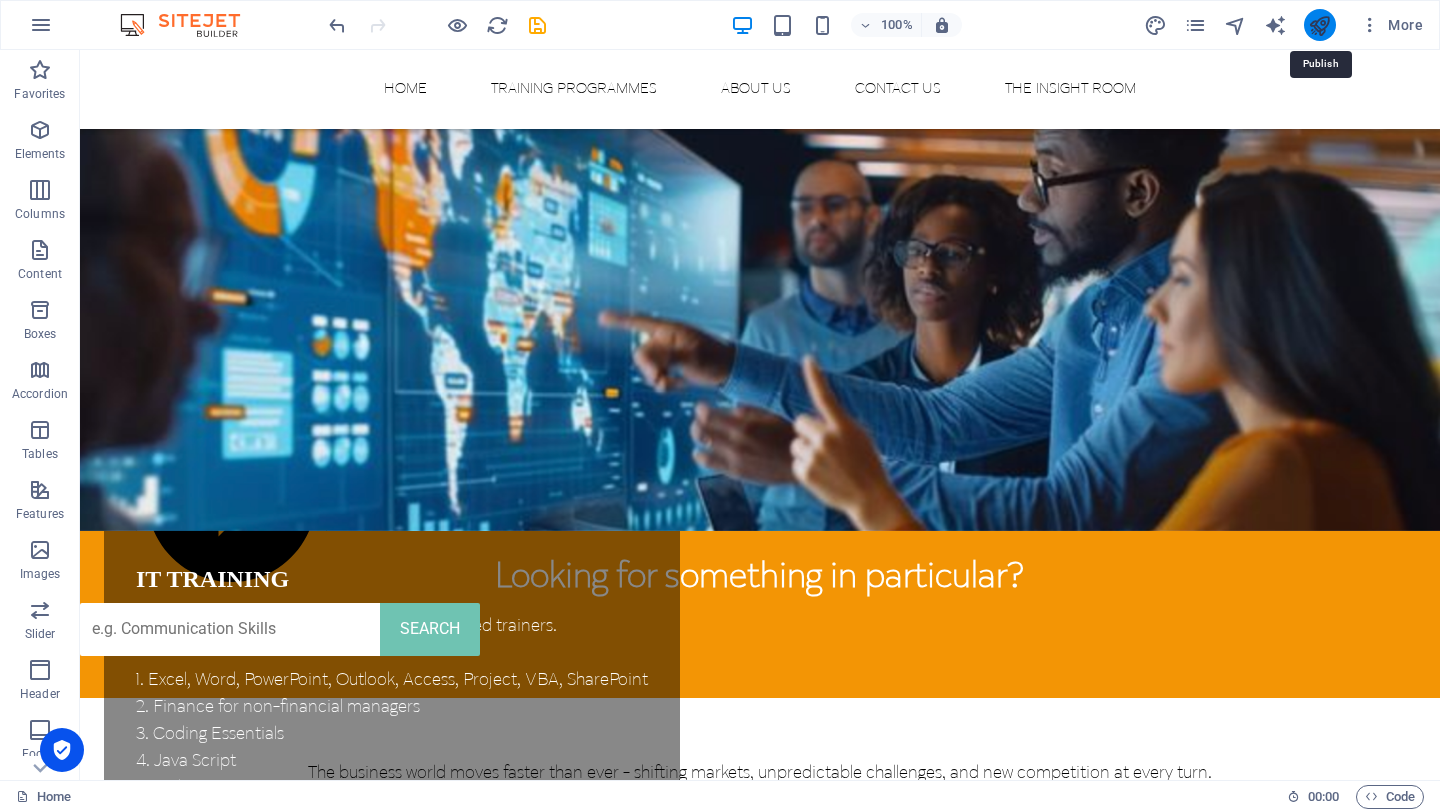 click at bounding box center (1319, 25) 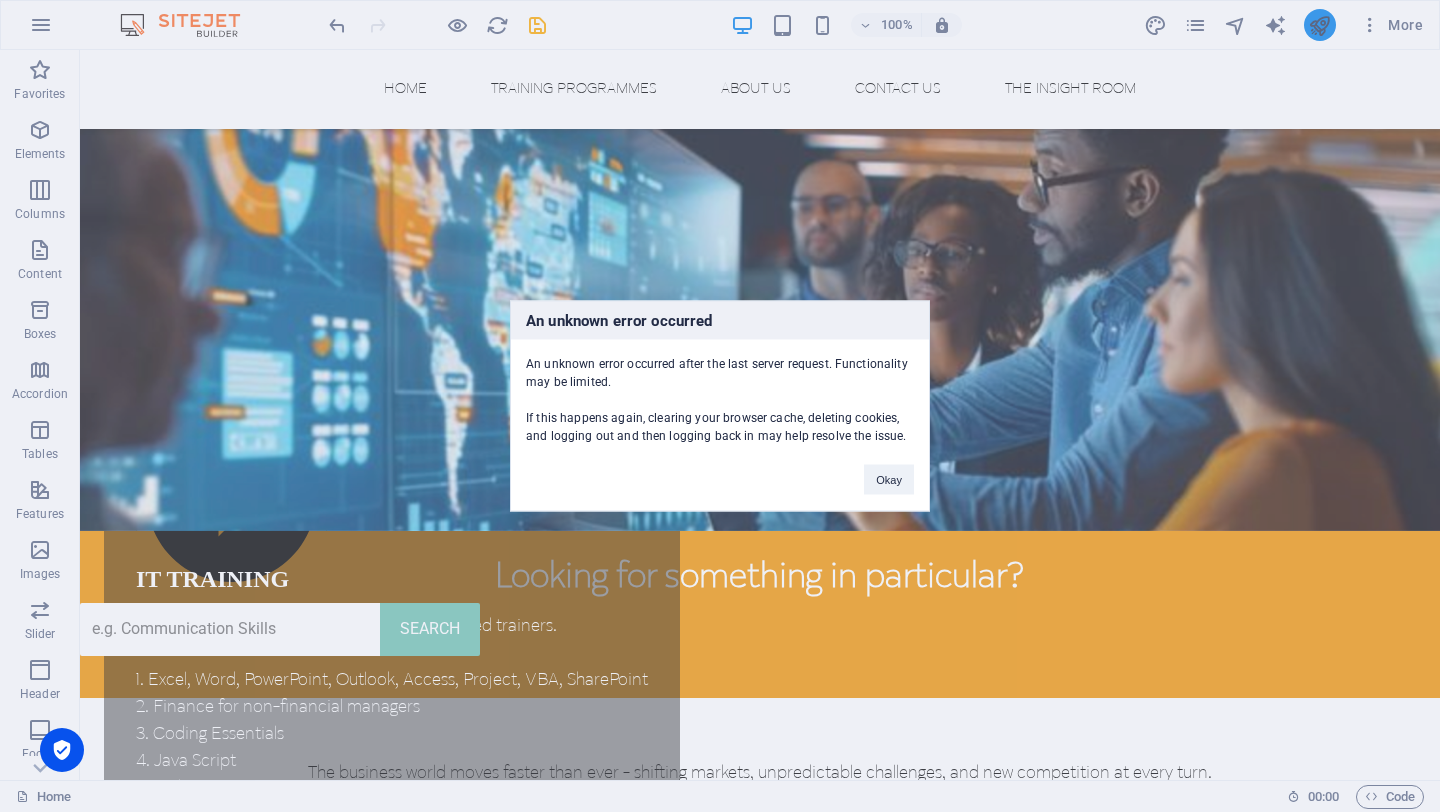 click on "An unknown error occurred An unknown error occurred after the last server request. Functionality may be limited.  If this happens again, clearing your browser cache, deleting cookies, and logging out and then logging back in may help resolve the issue. Okay" at bounding box center (720, 406) 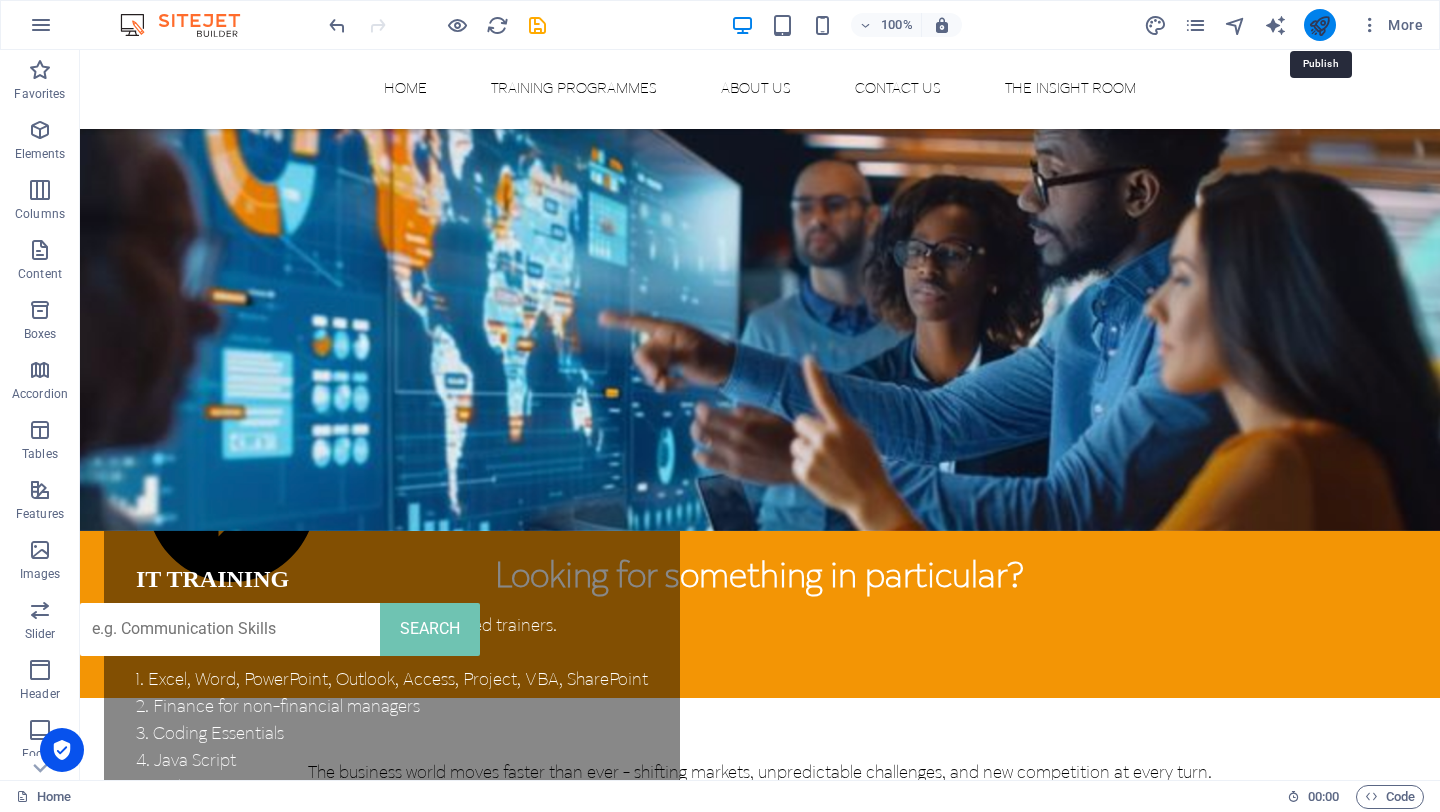 click at bounding box center (1319, 25) 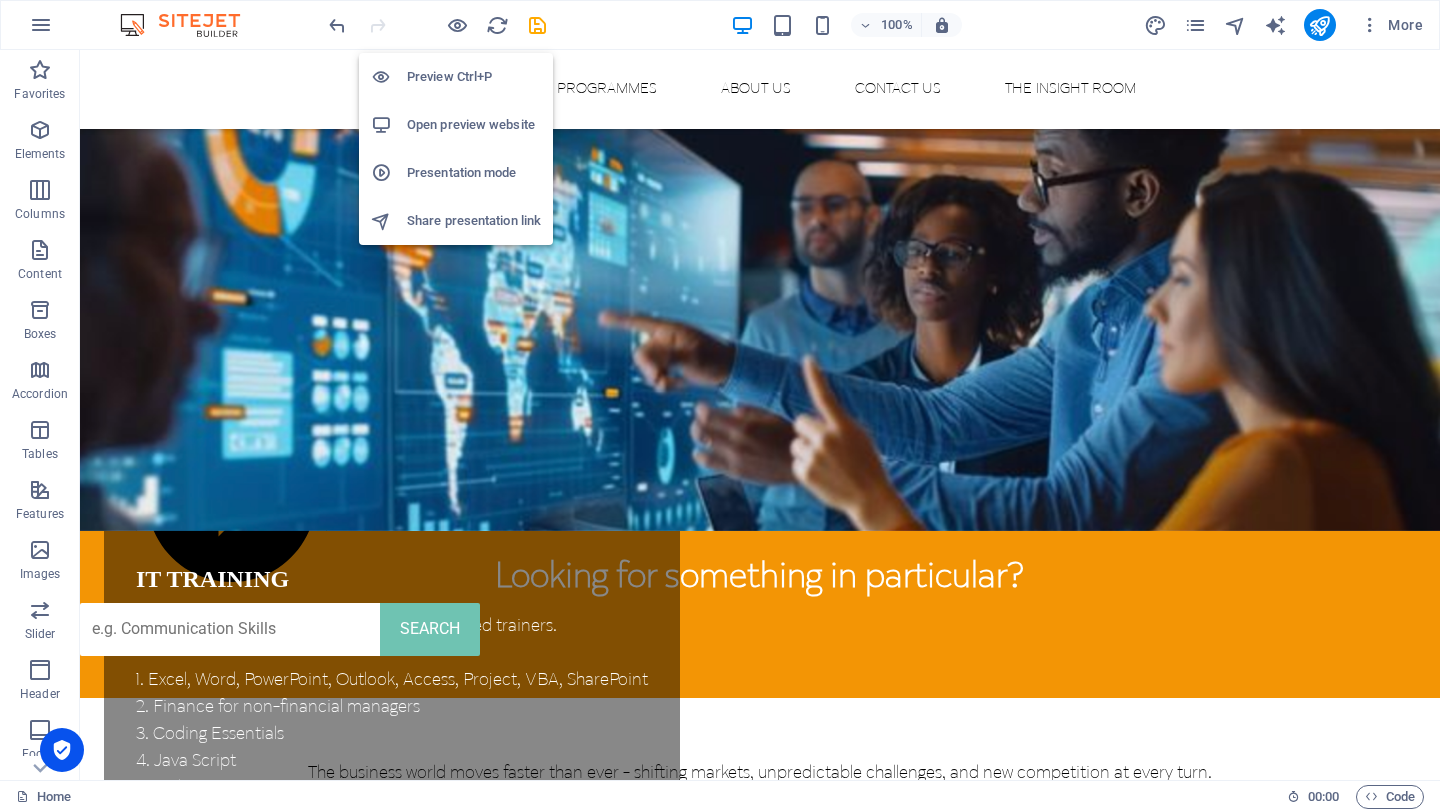 click on "Open preview website" at bounding box center (474, 125) 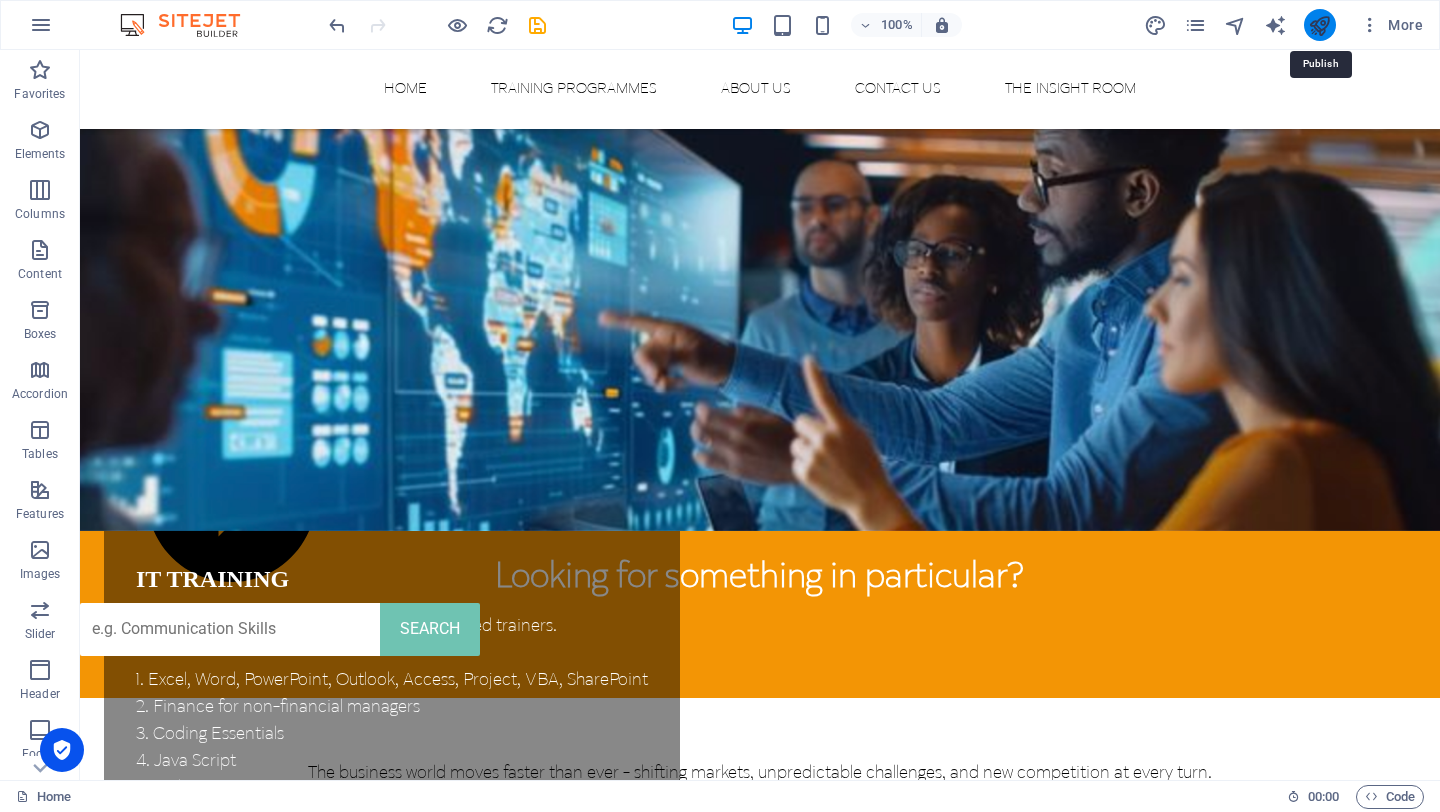 click at bounding box center (1319, 25) 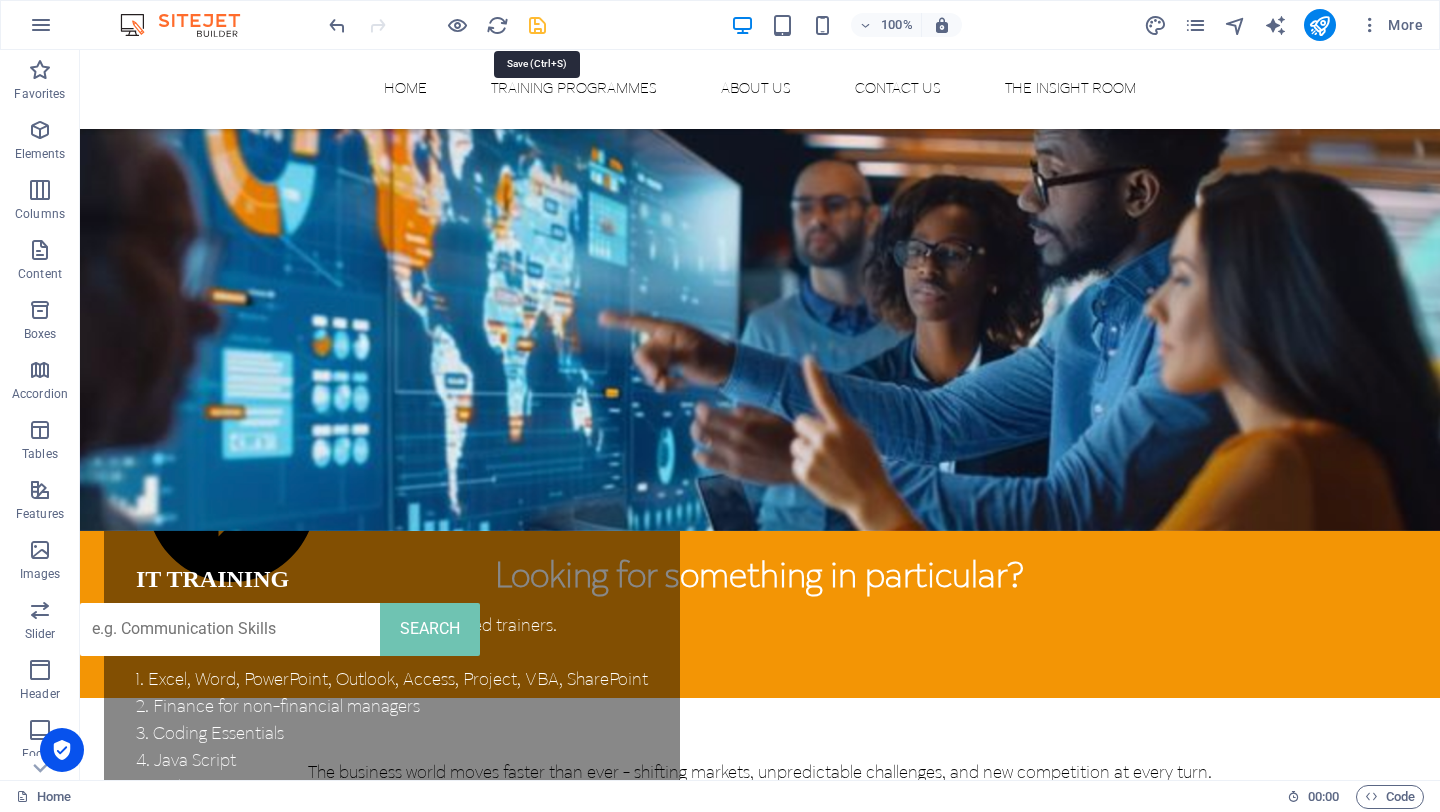 click at bounding box center (537, 25) 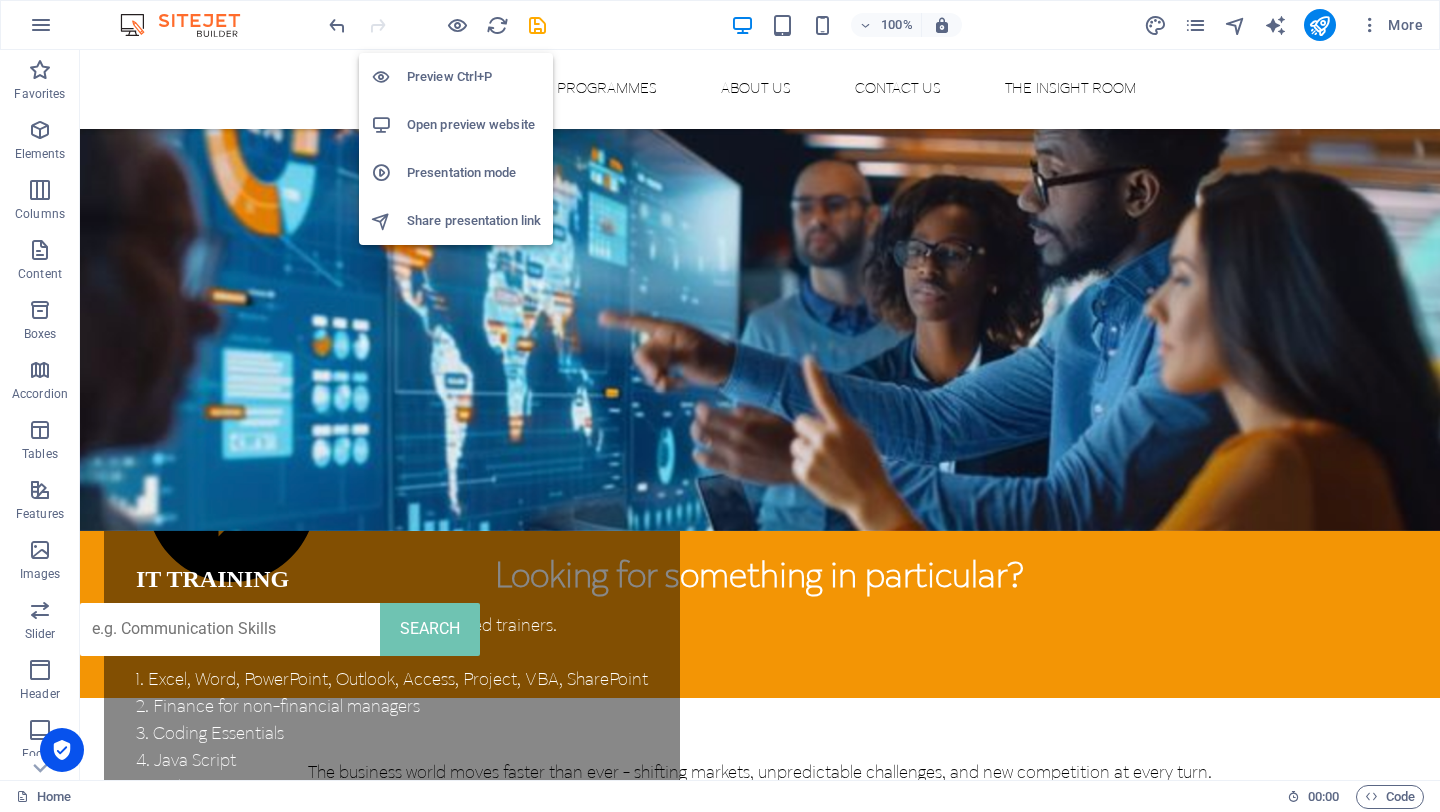 click at bounding box center (437, 25) 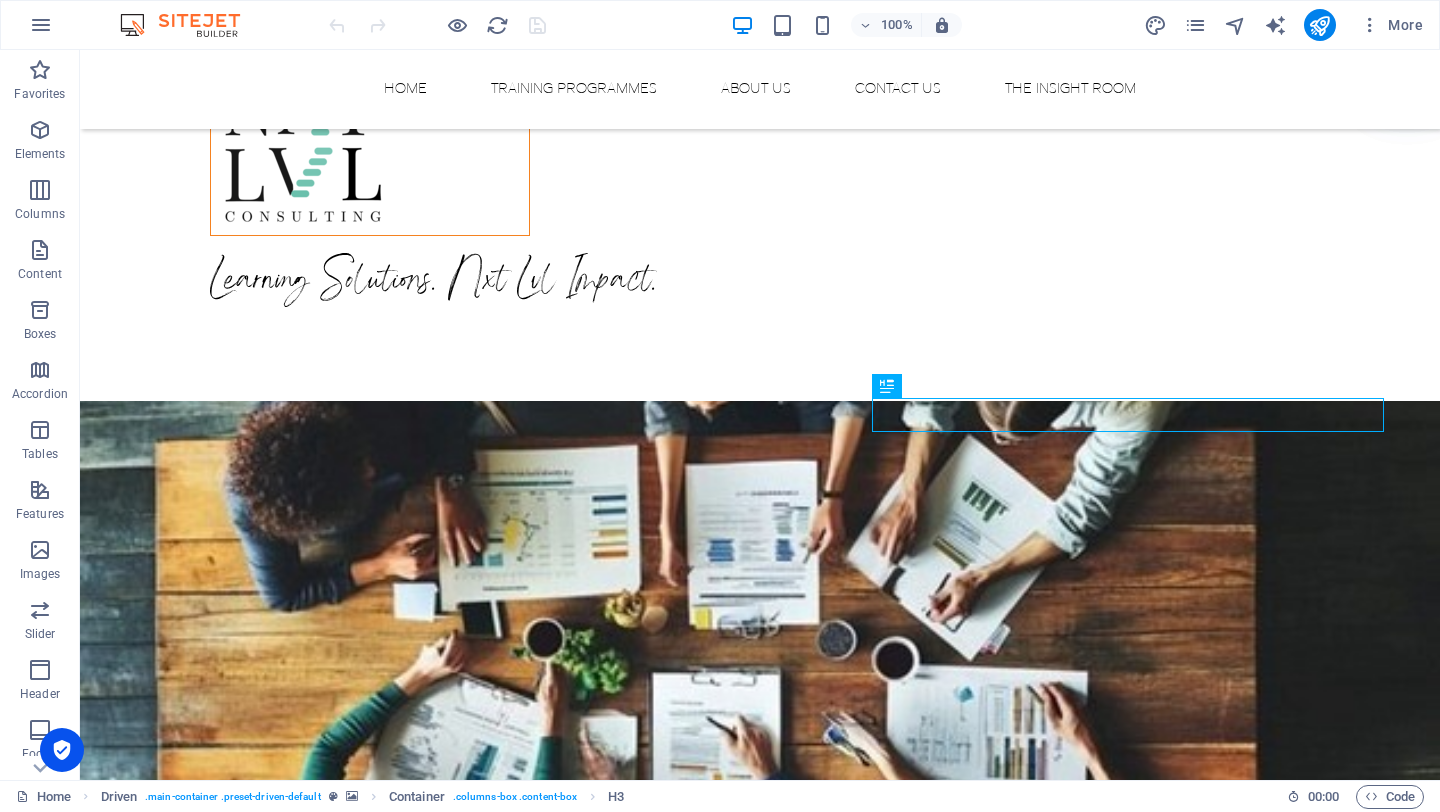 scroll, scrollTop: 499, scrollLeft: 0, axis: vertical 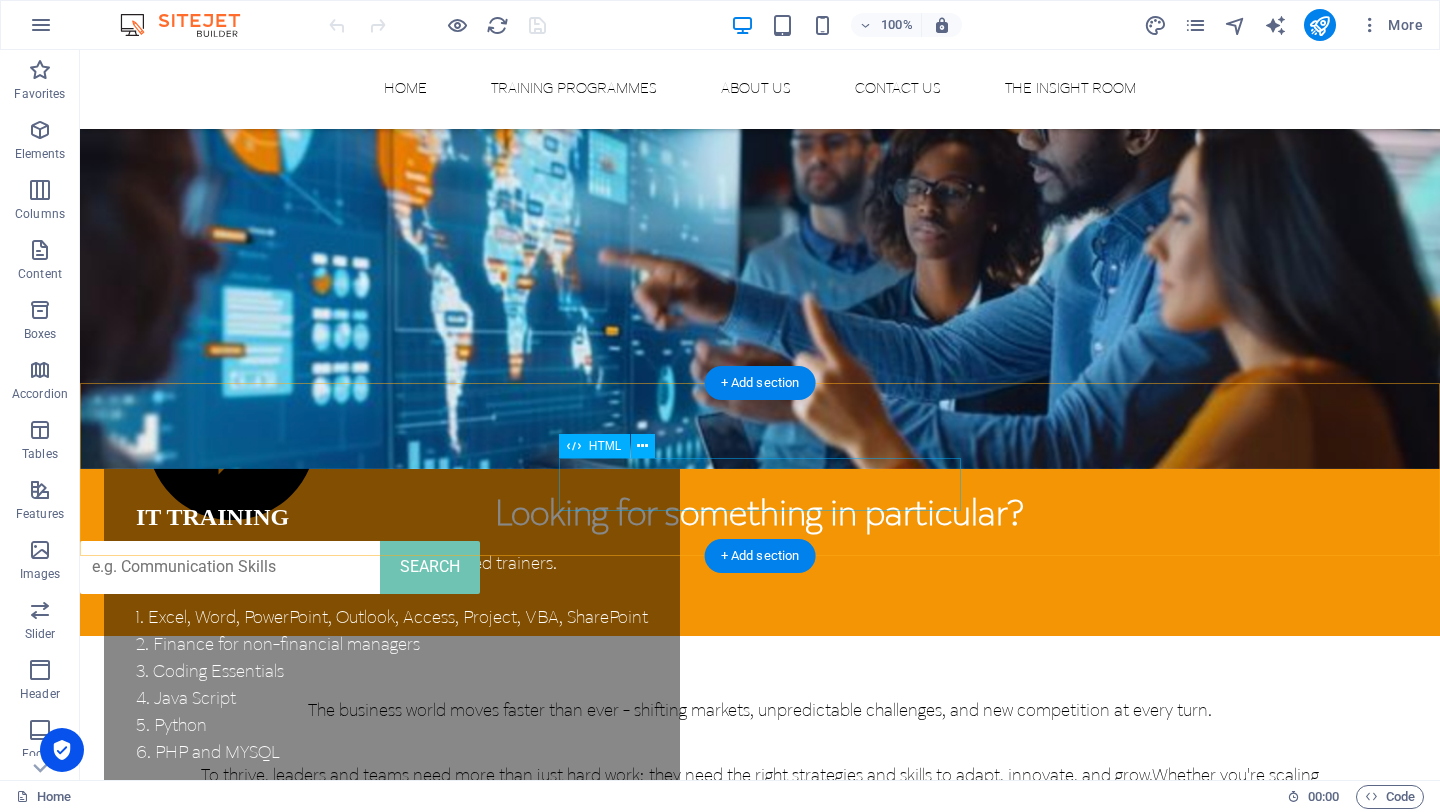 click on "SEARCH" at bounding box center [760, 567] 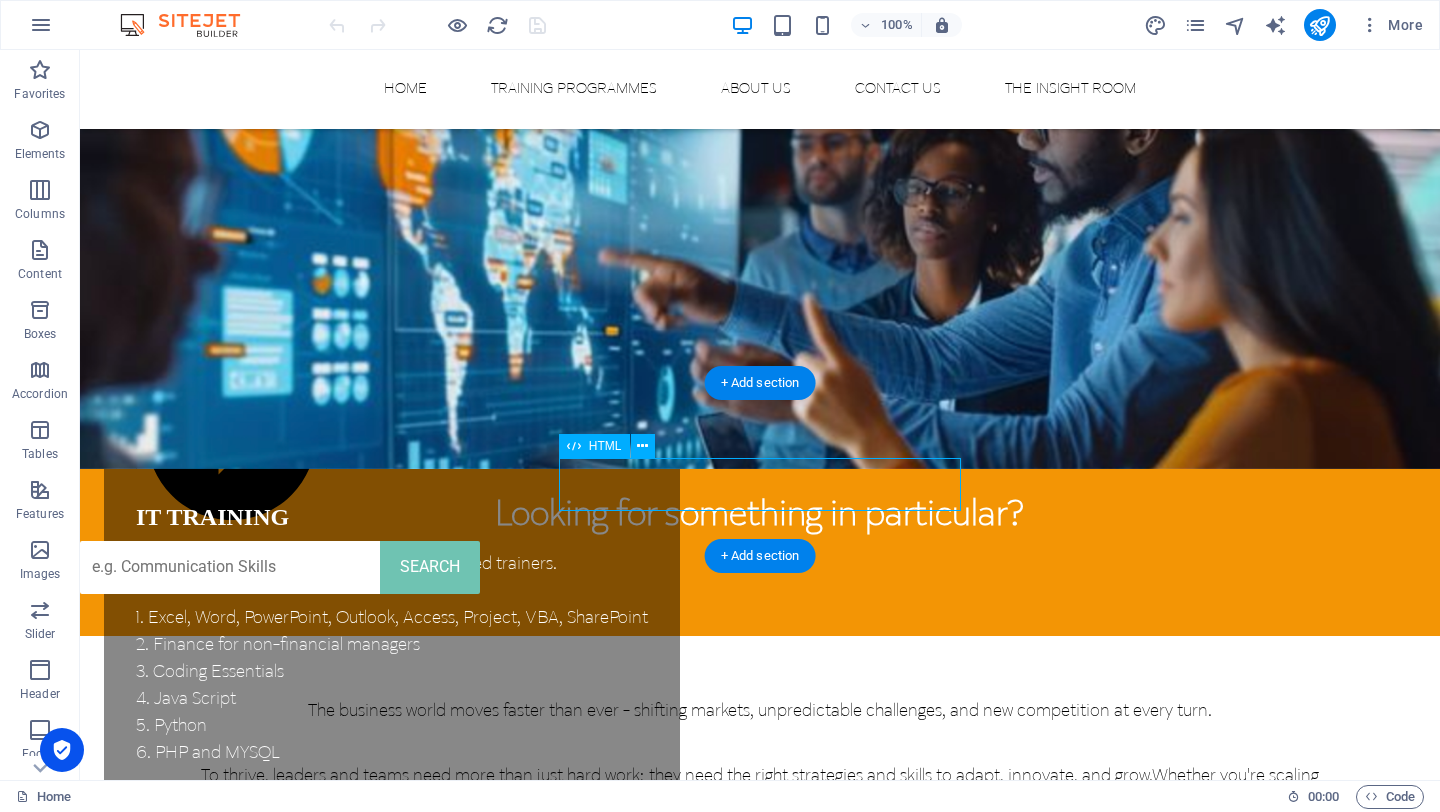 click on "SEARCH" at bounding box center (760, 567) 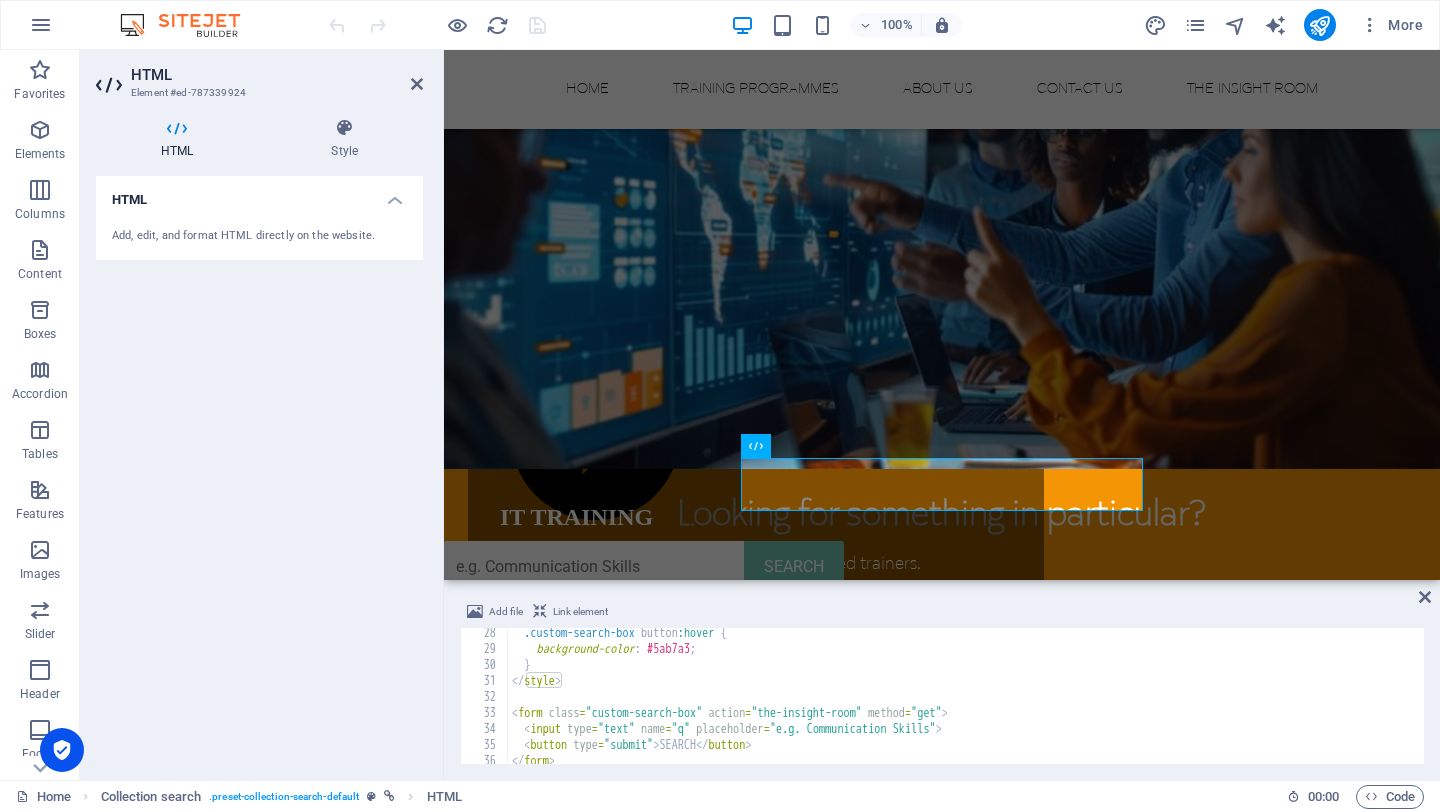 scroll, scrollTop: 472, scrollLeft: 0, axis: vertical 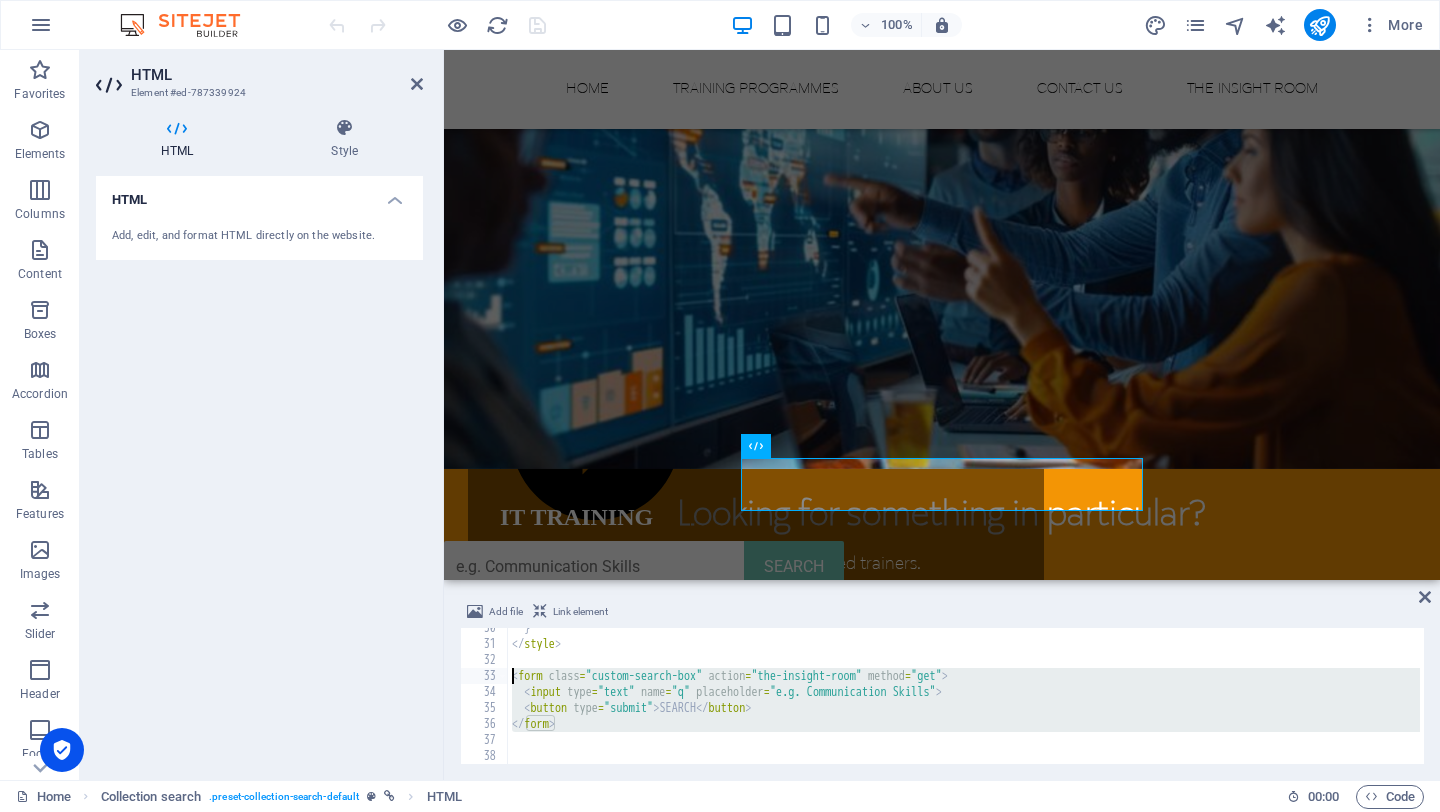 drag, startPoint x: 582, startPoint y: 733, endPoint x: 508, endPoint y: 681, distance: 90.44335 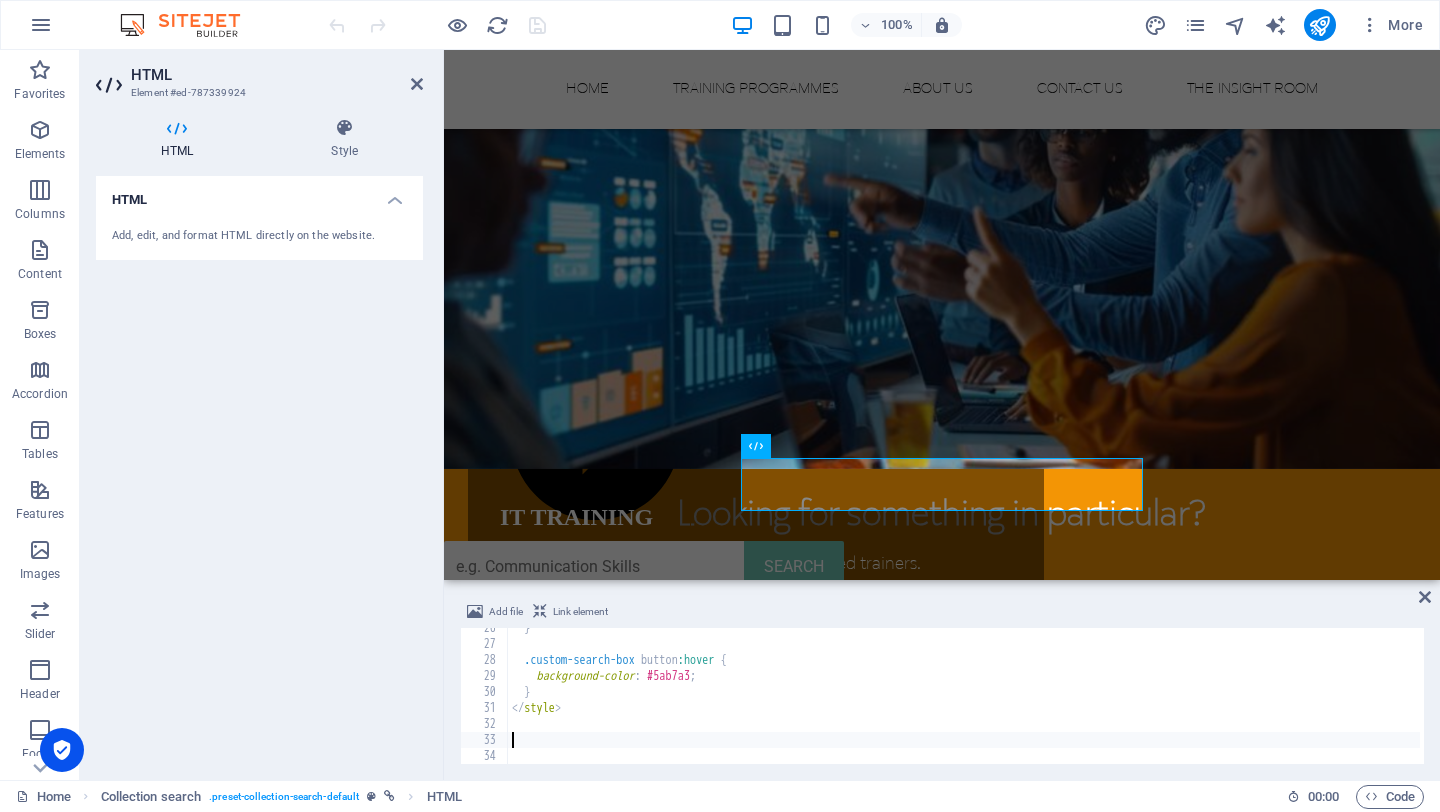 type on "</div>" 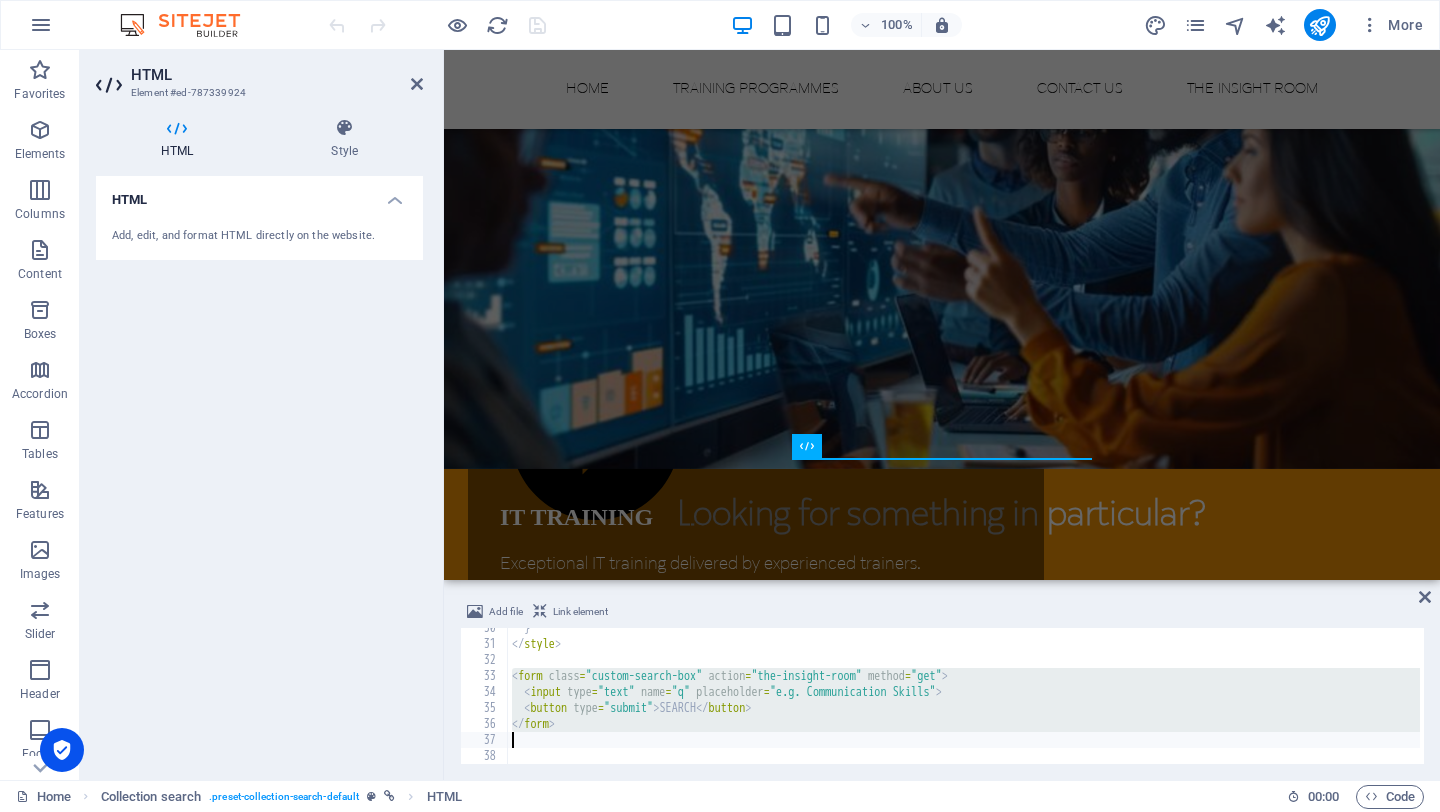 scroll, scrollTop: 472, scrollLeft: 0, axis: vertical 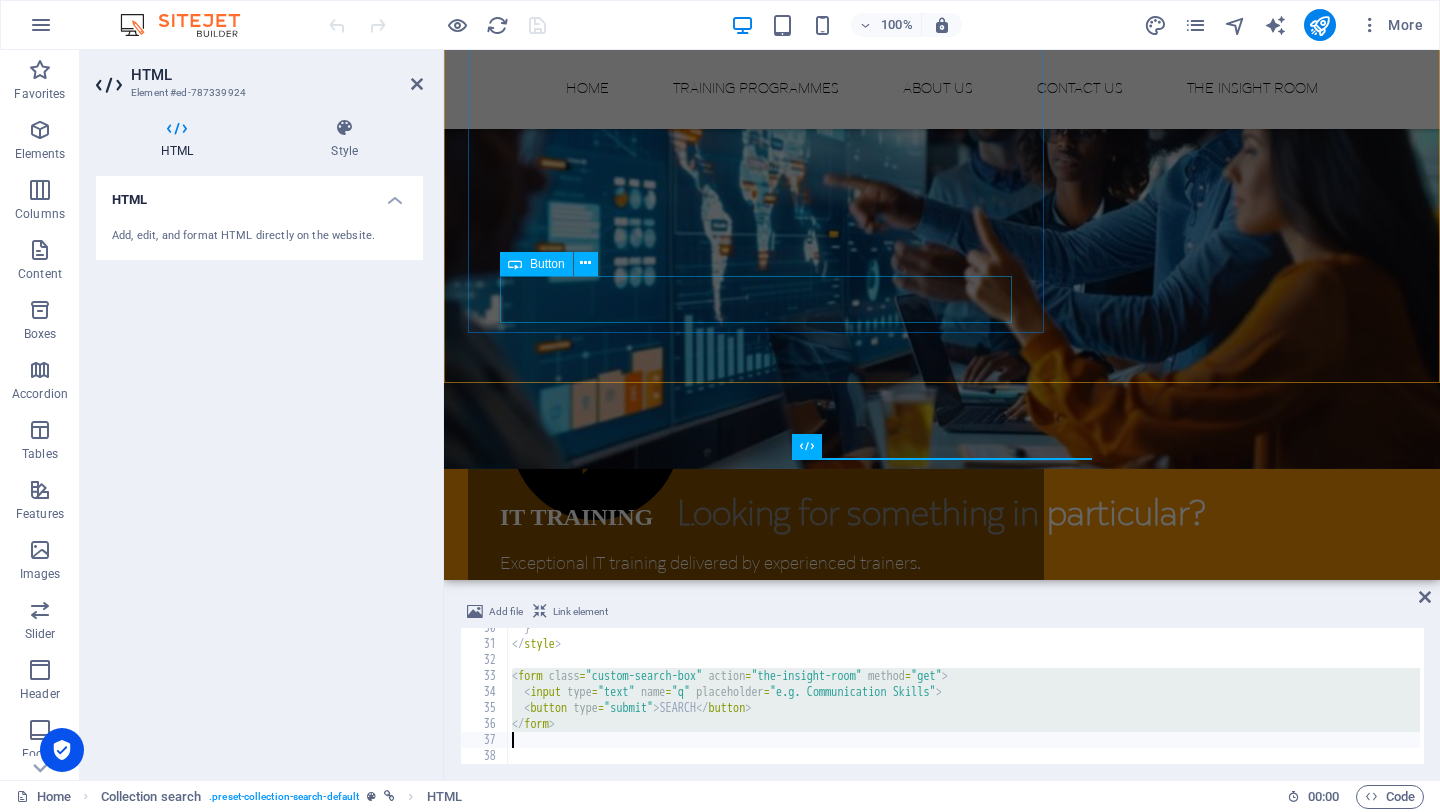 paste 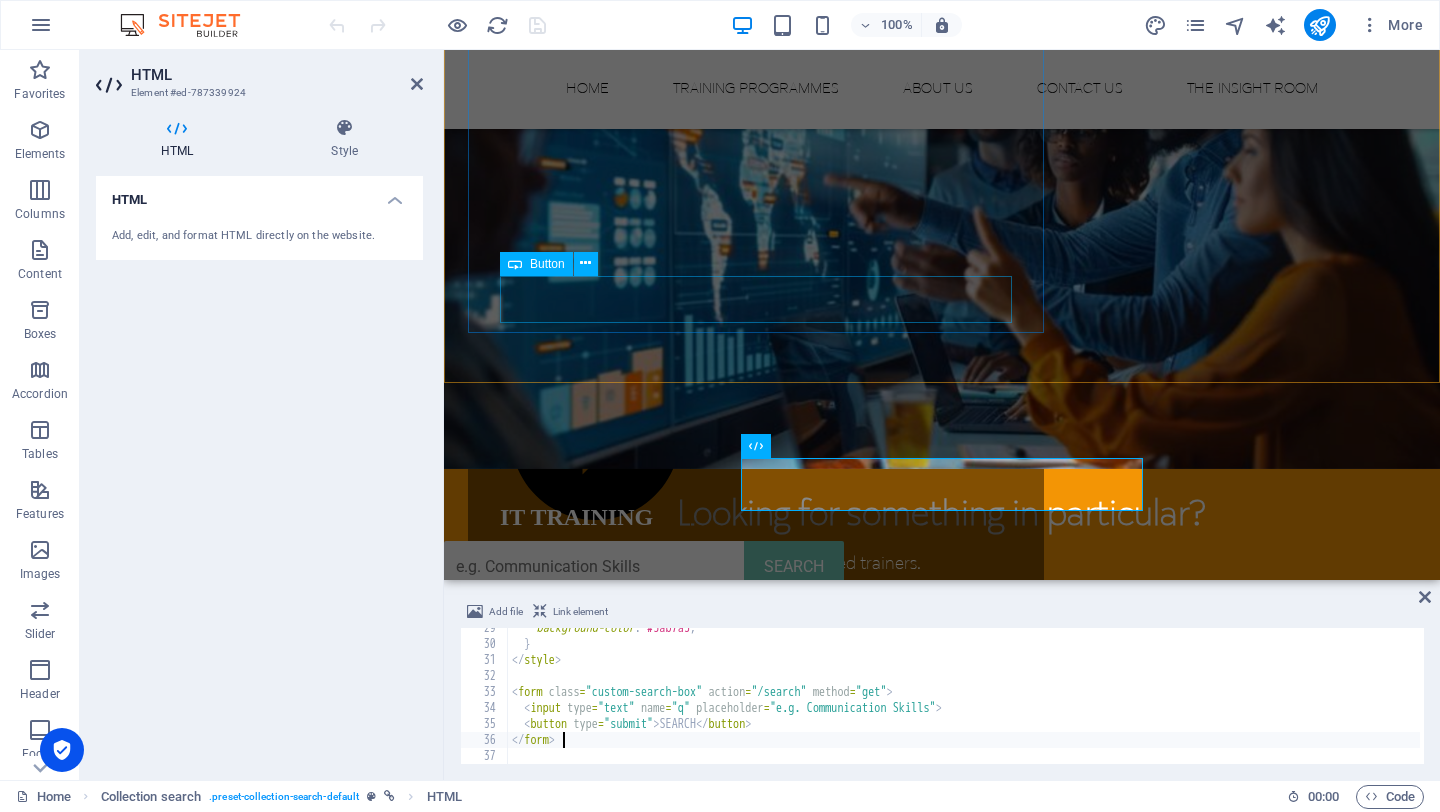 type on "</form>" 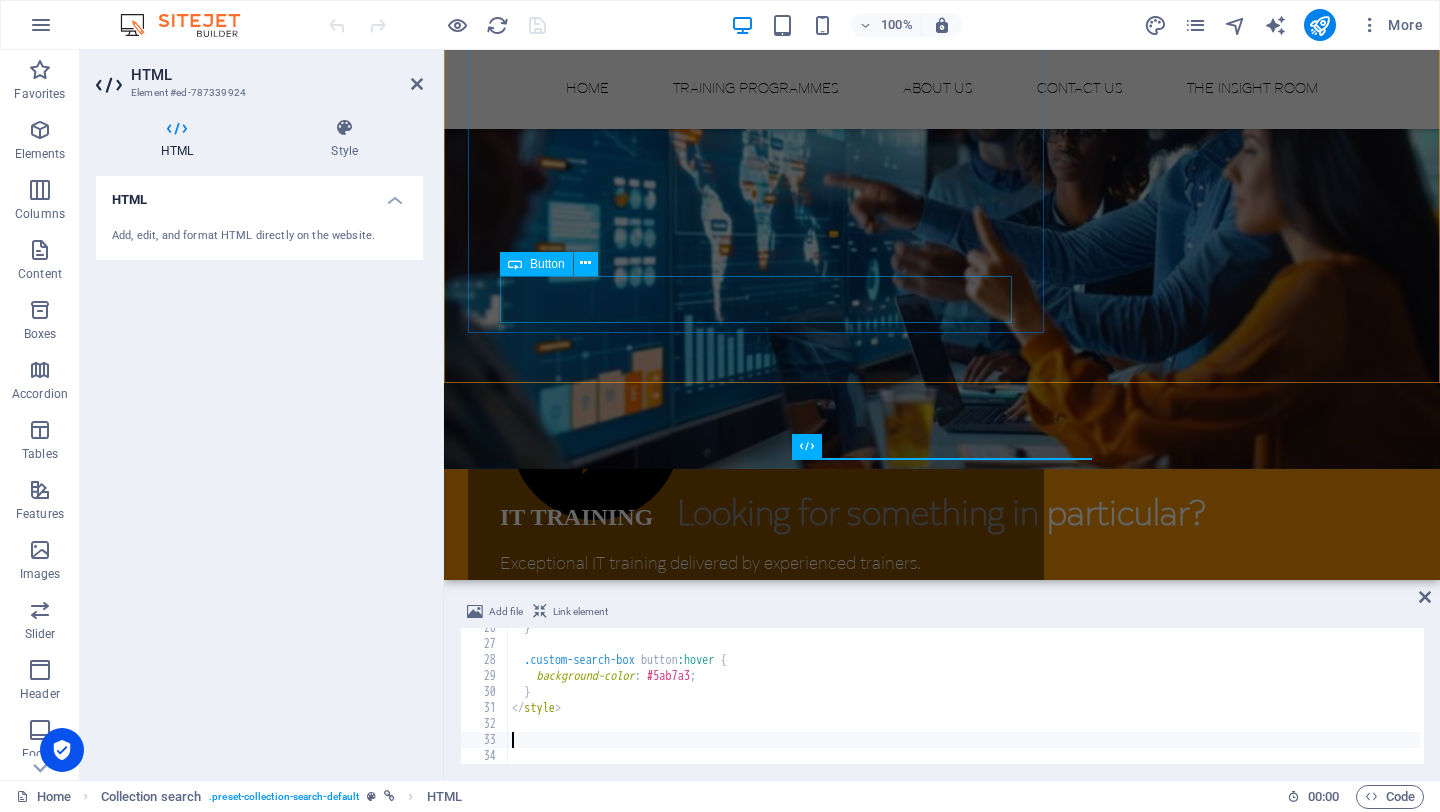 scroll, scrollTop: 392, scrollLeft: 0, axis: vertical 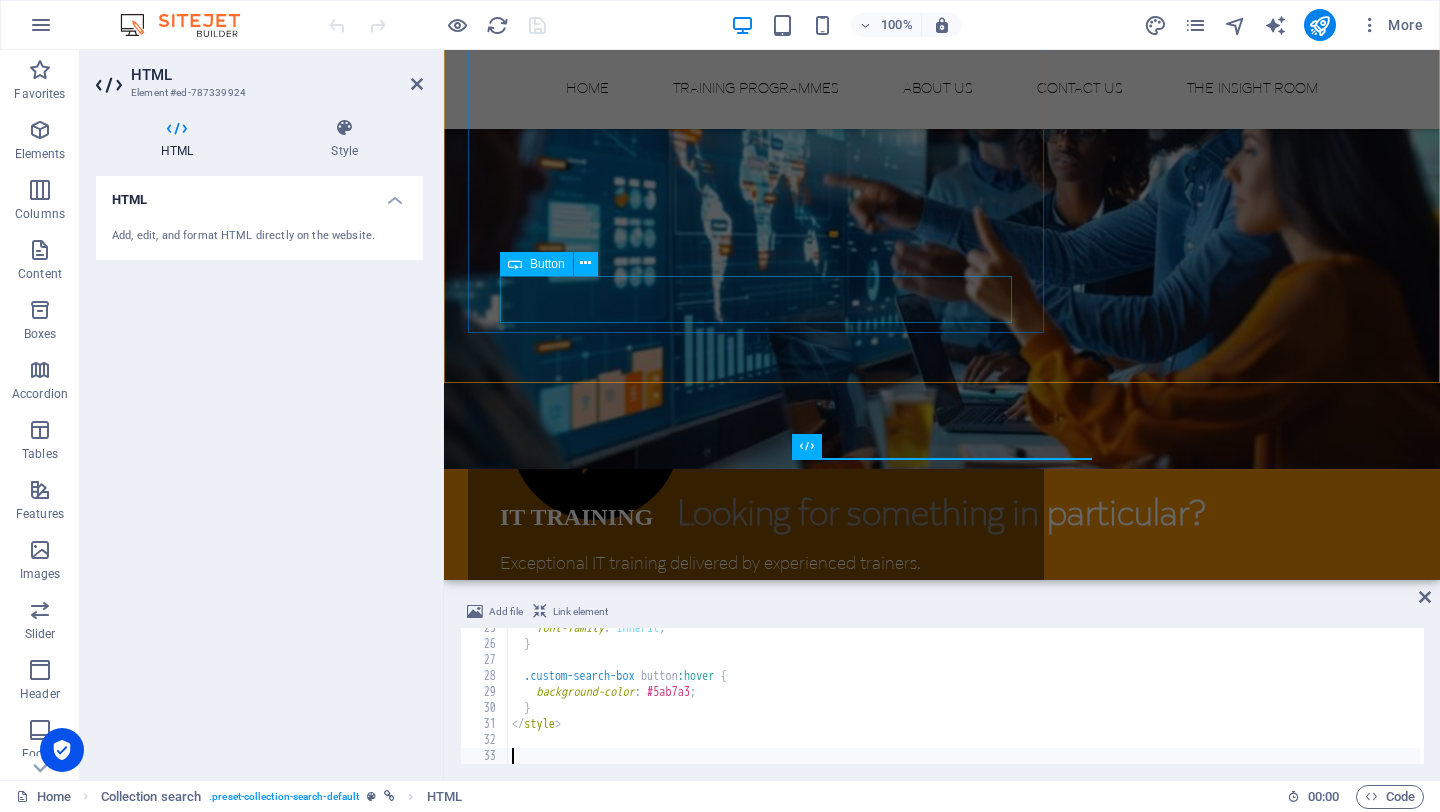 paste on "</form>" 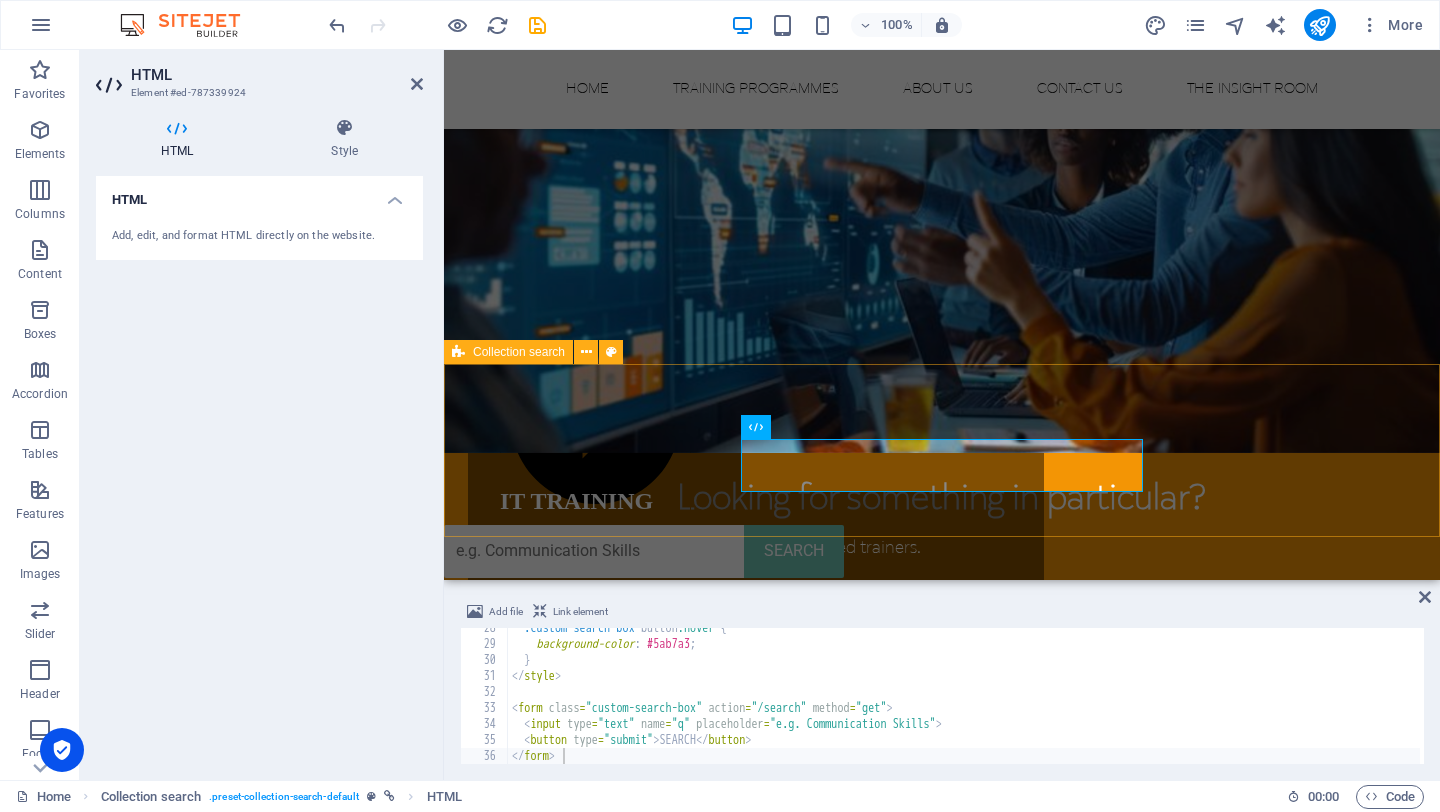 scroll, scrollTop: 2452, scrollLeft: 0, axis: vertical 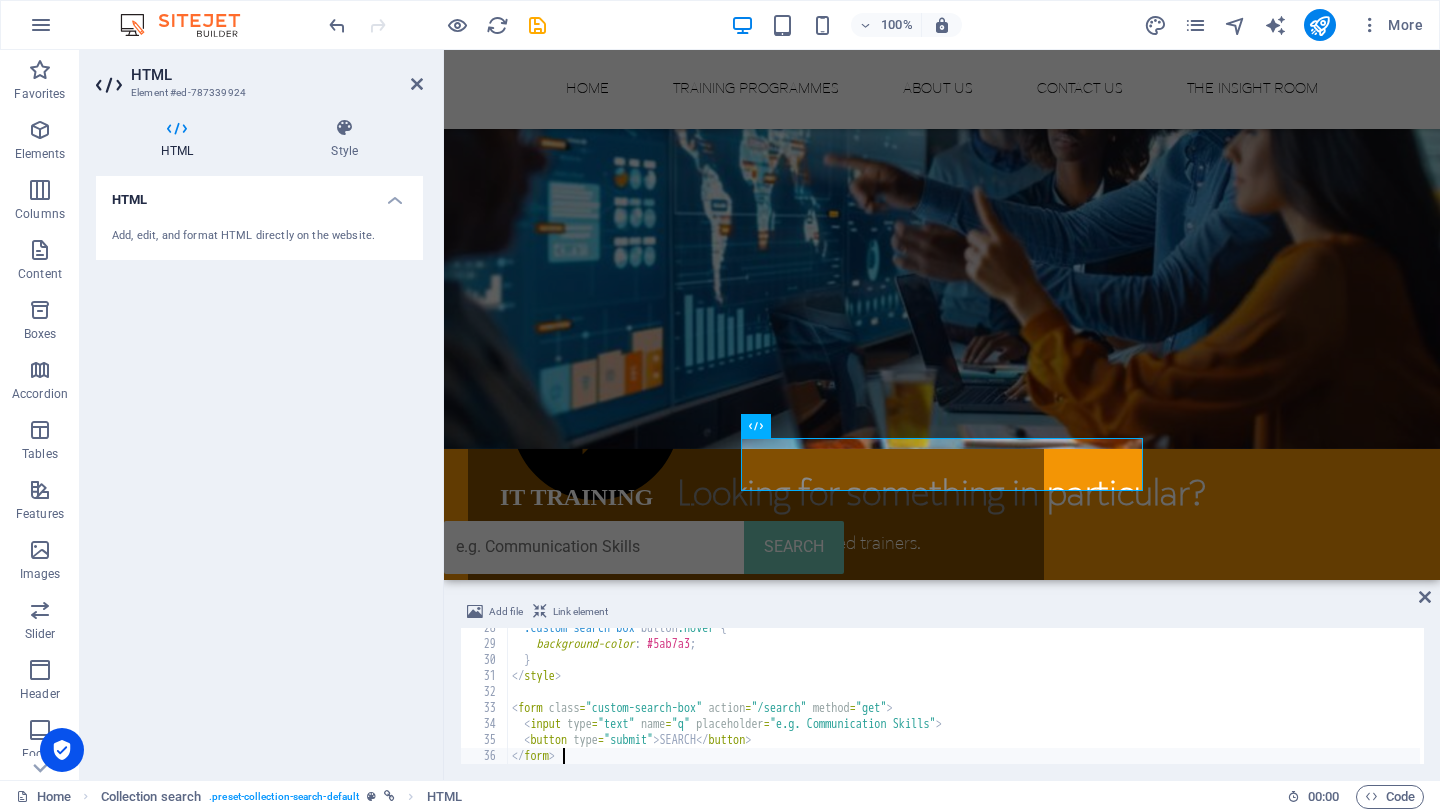 click on ".custom-search-box   button :hover   {      background-color :   #5ab7a3 ;    } </ style > < form   class = "custom-search-box"   action = "/search"   method = "get" >    < input   type = "text"   name = "q"   placeholder = "e.g. Communication Skills" >    < button   type = "submit" > SEARCH </ button > </ form >" at bounding box center [964, 704] 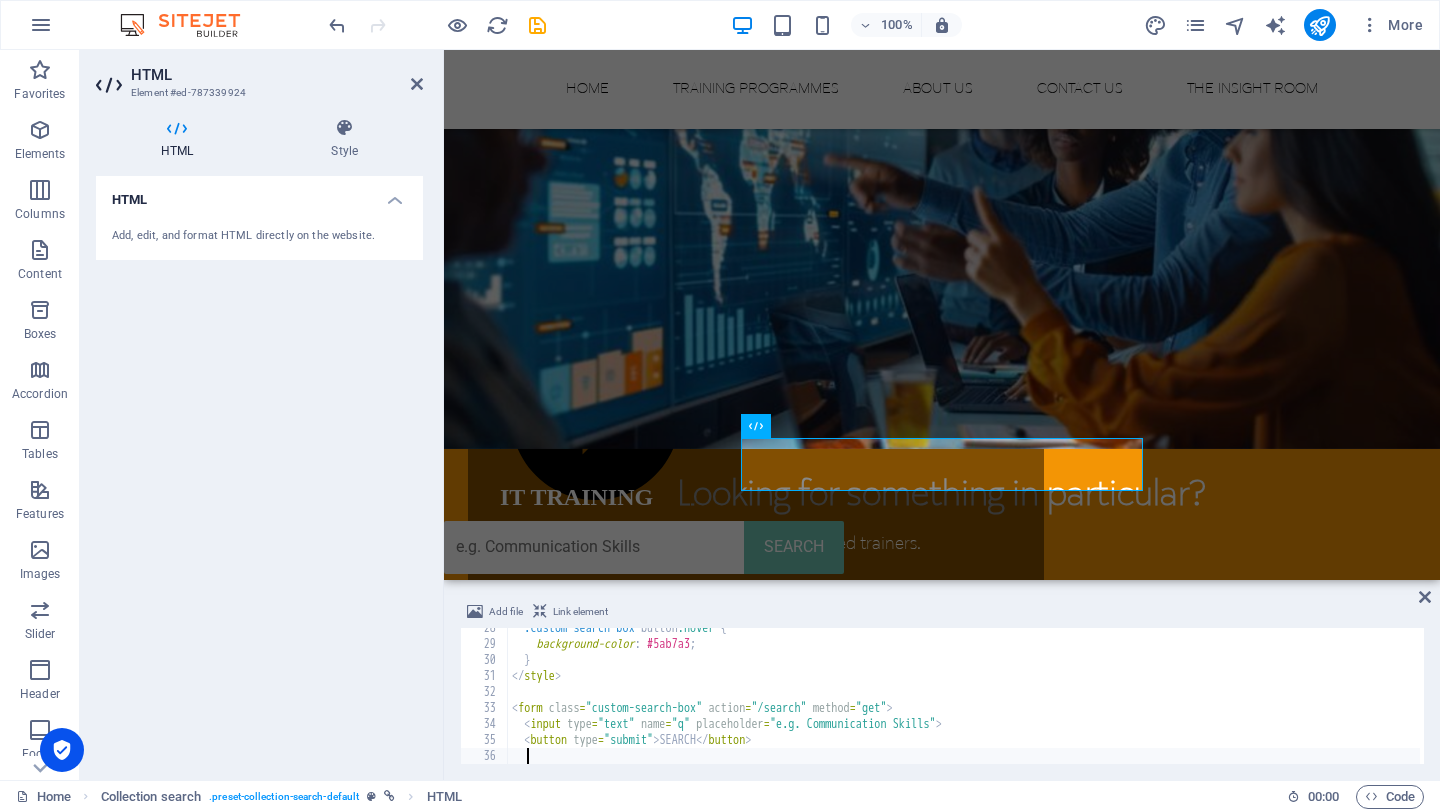 paste on "<a href="/the-insight-room">" 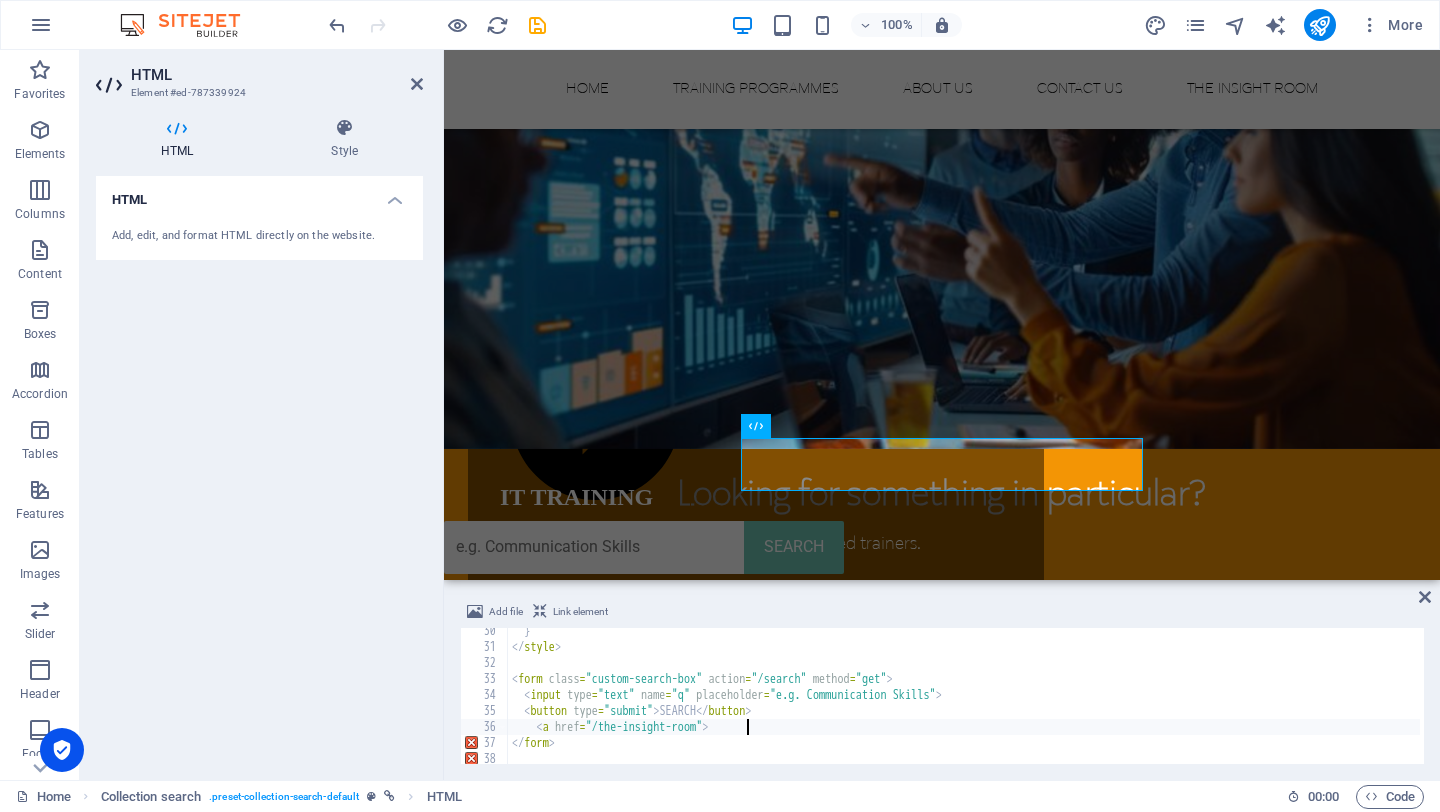 scroll, scrollTop: 466, scrollLeft: 0, axis: vertical 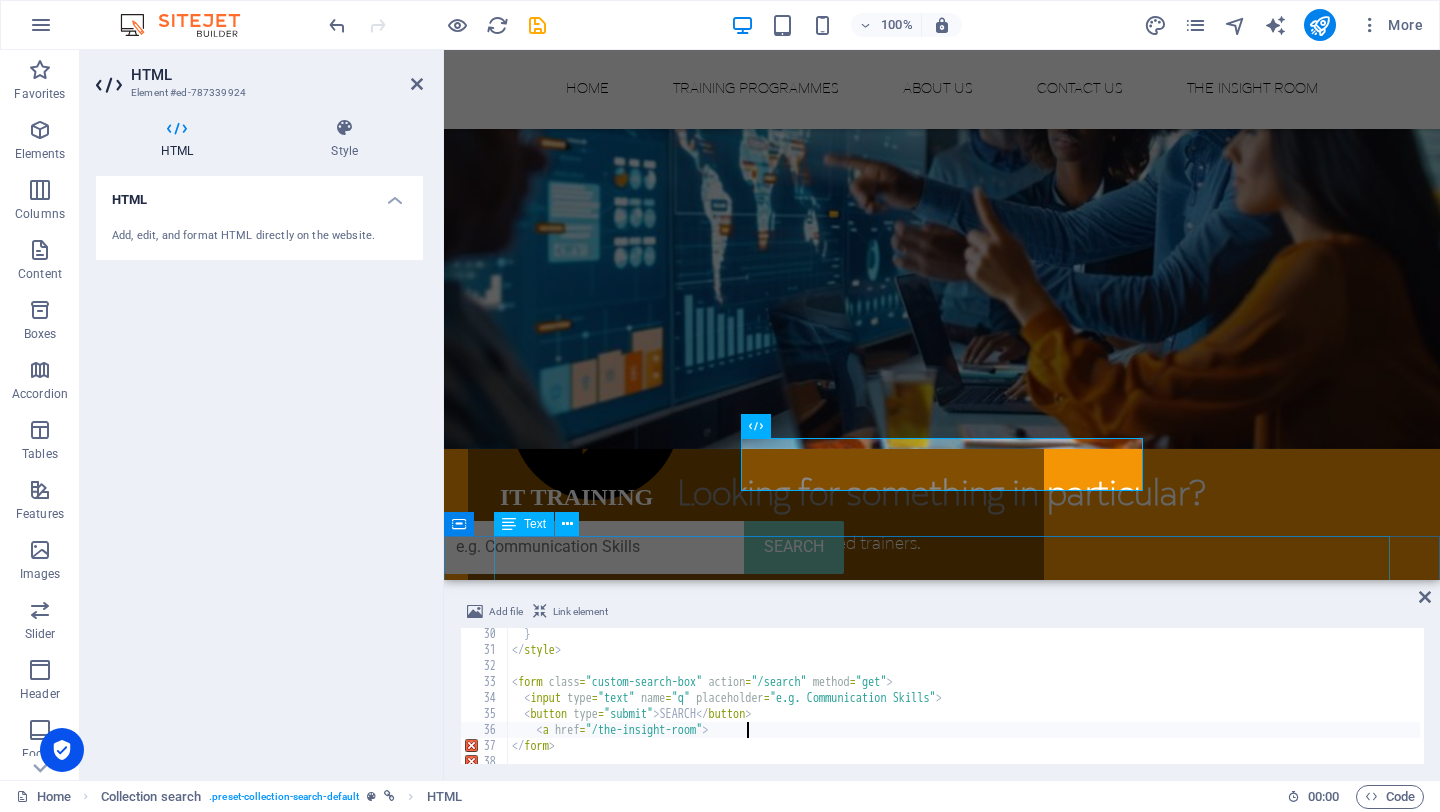 type on "<a href="/the-insight-room">" 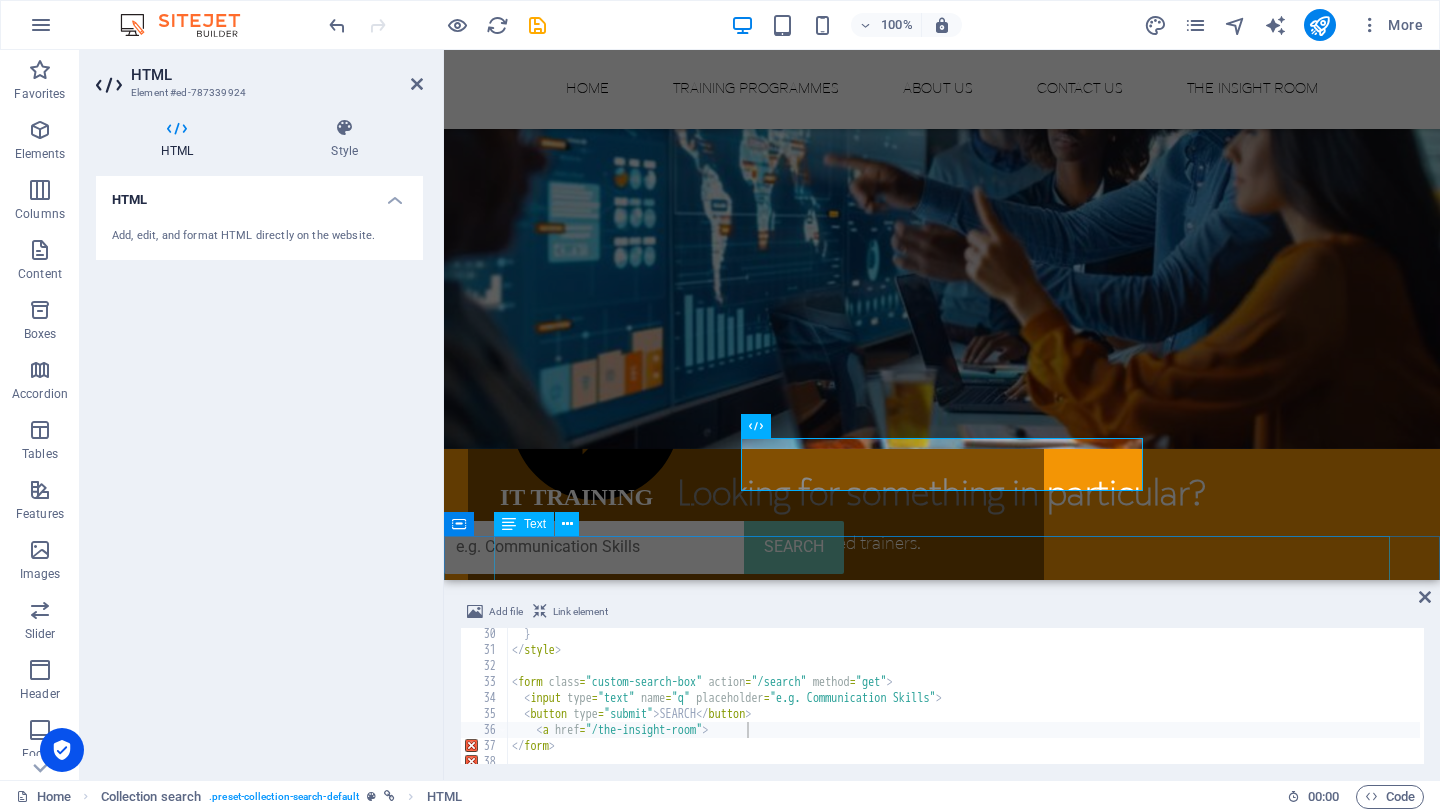 click on "The business world moves faster than ever - shifting markets, unpredictable challenges, and new competition at every turn.  To thrive, leaders and teams need more than just hard work; they need the right strategies and skills to adapt, innovate, and grow.  Whether you're scaling your customer base, redefining your brand, or building a future-proof team, the key is turning uncertainty into opportunity. Ready to rise above the competition?" at bounding box center (942, 805) 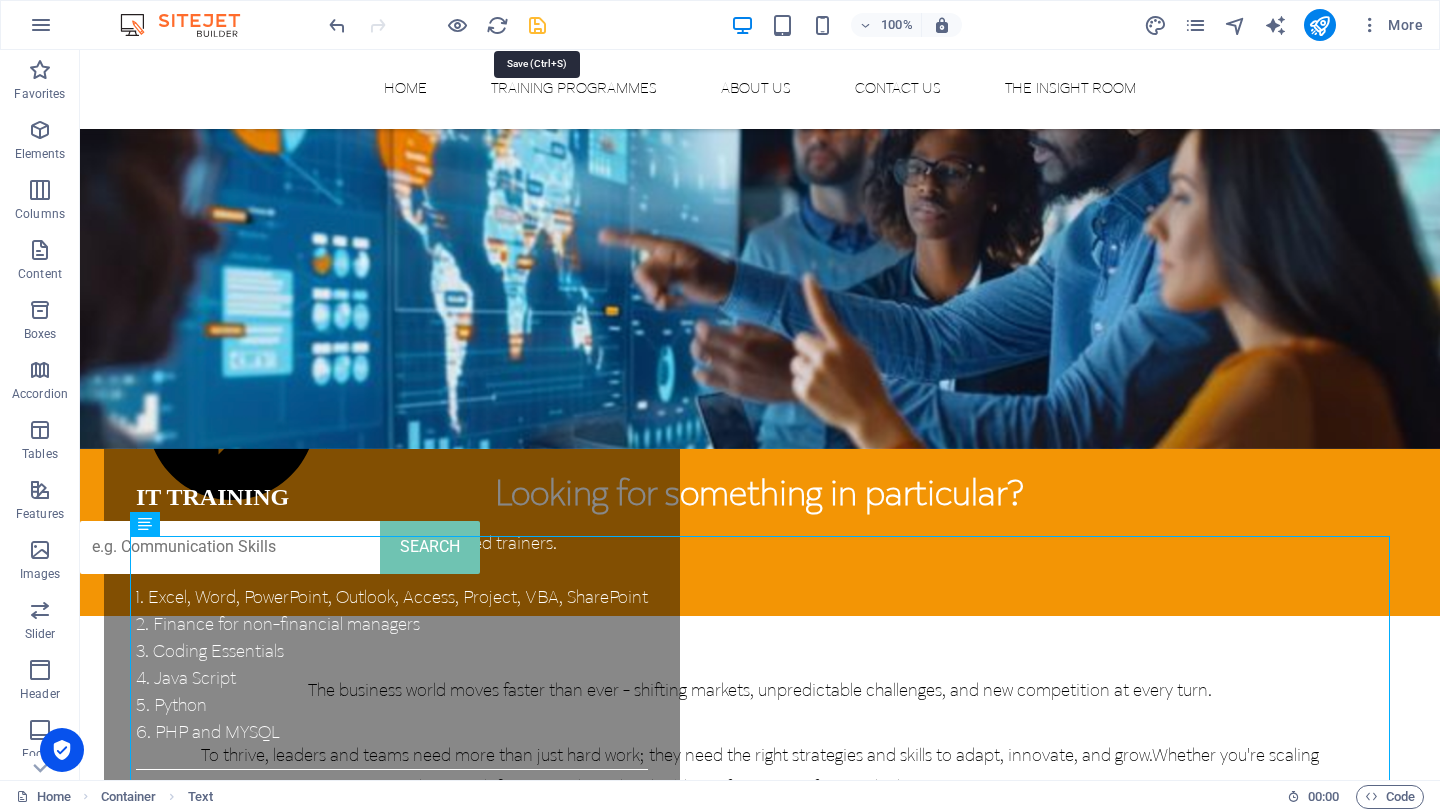 click at bounding box center (537, 25) 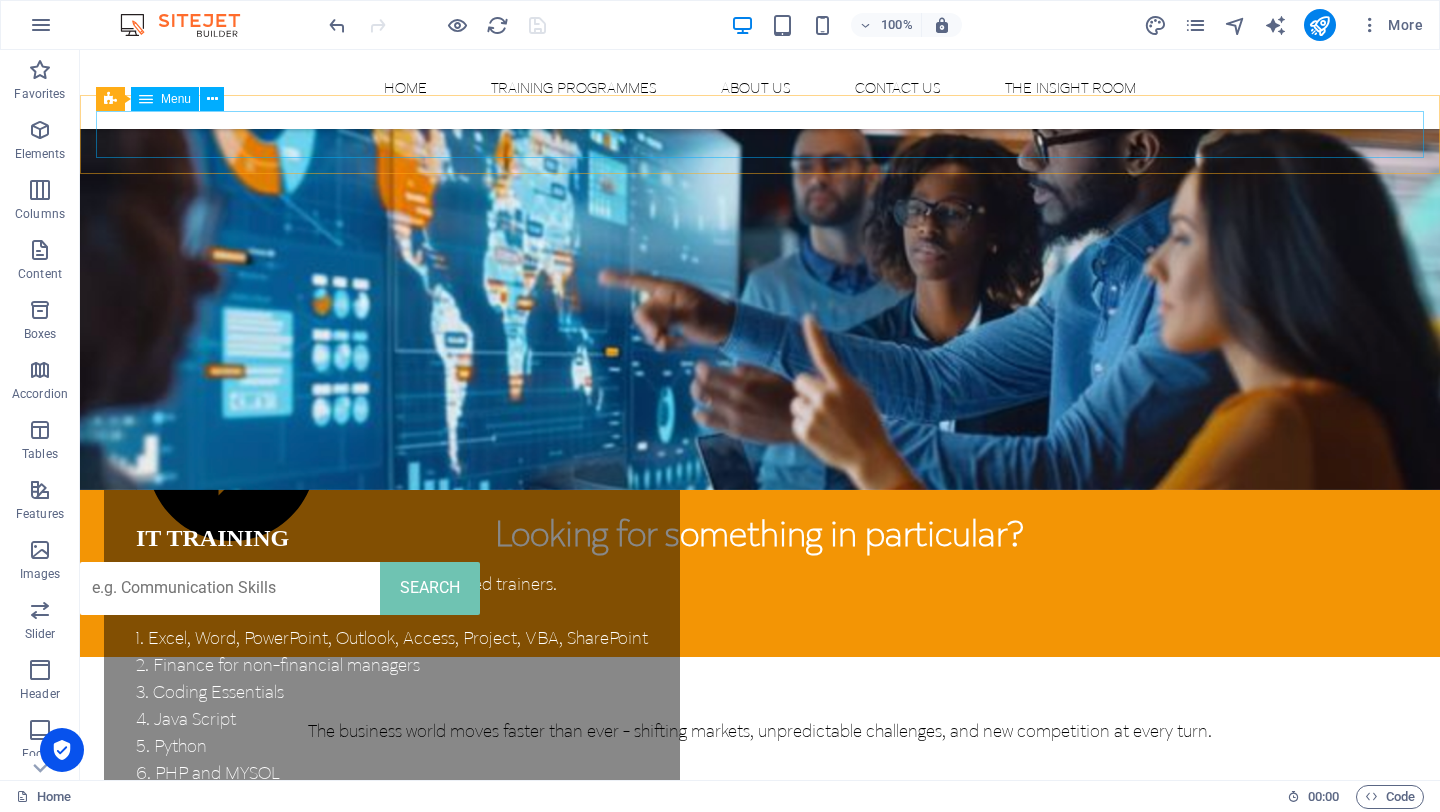 scroll, scrollTop: 2407, scrollLeft: 0, axis: vertical 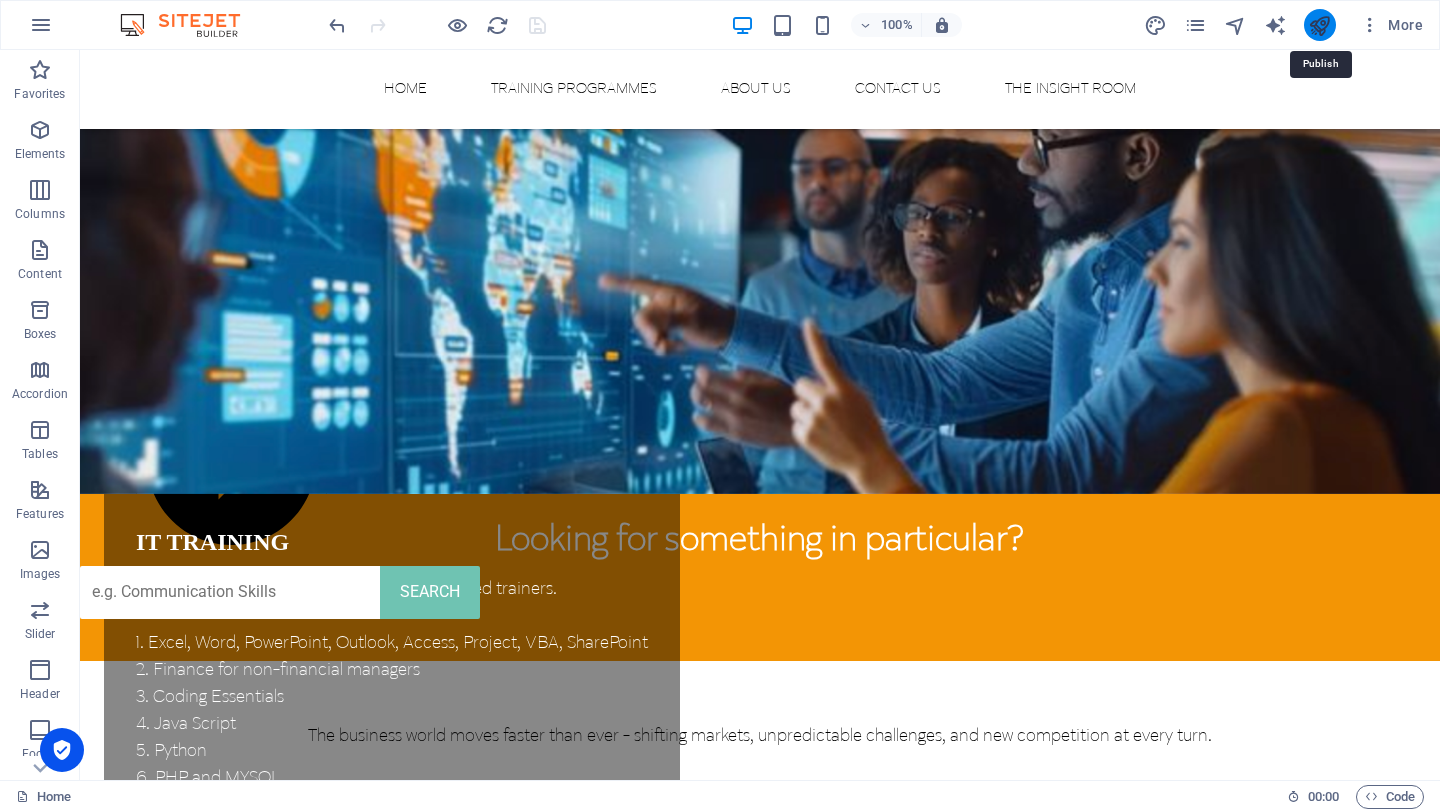 click at bounding box center [1319, 25] 